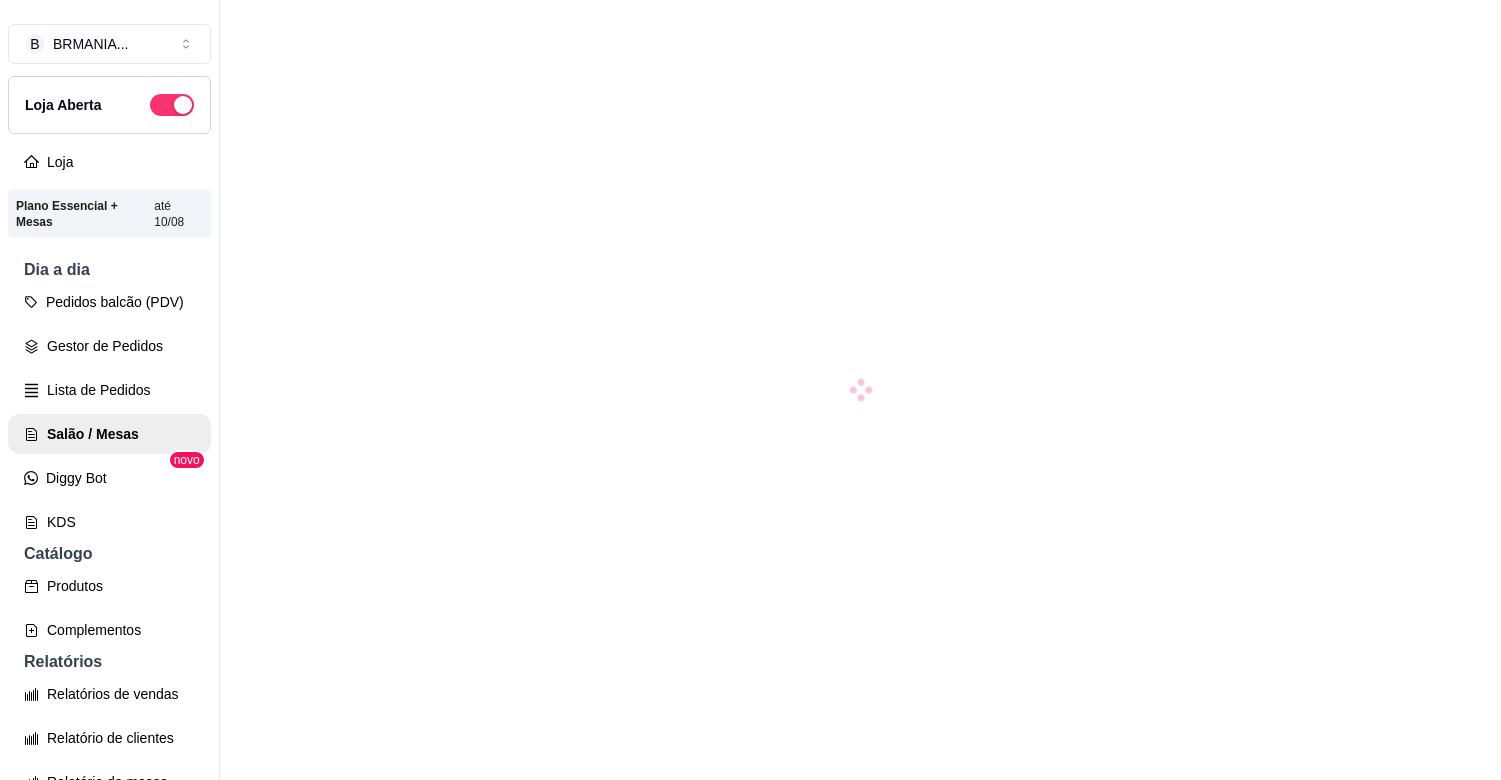 scroll, scrollTop: 0, scrollLeft: 0, axis: both 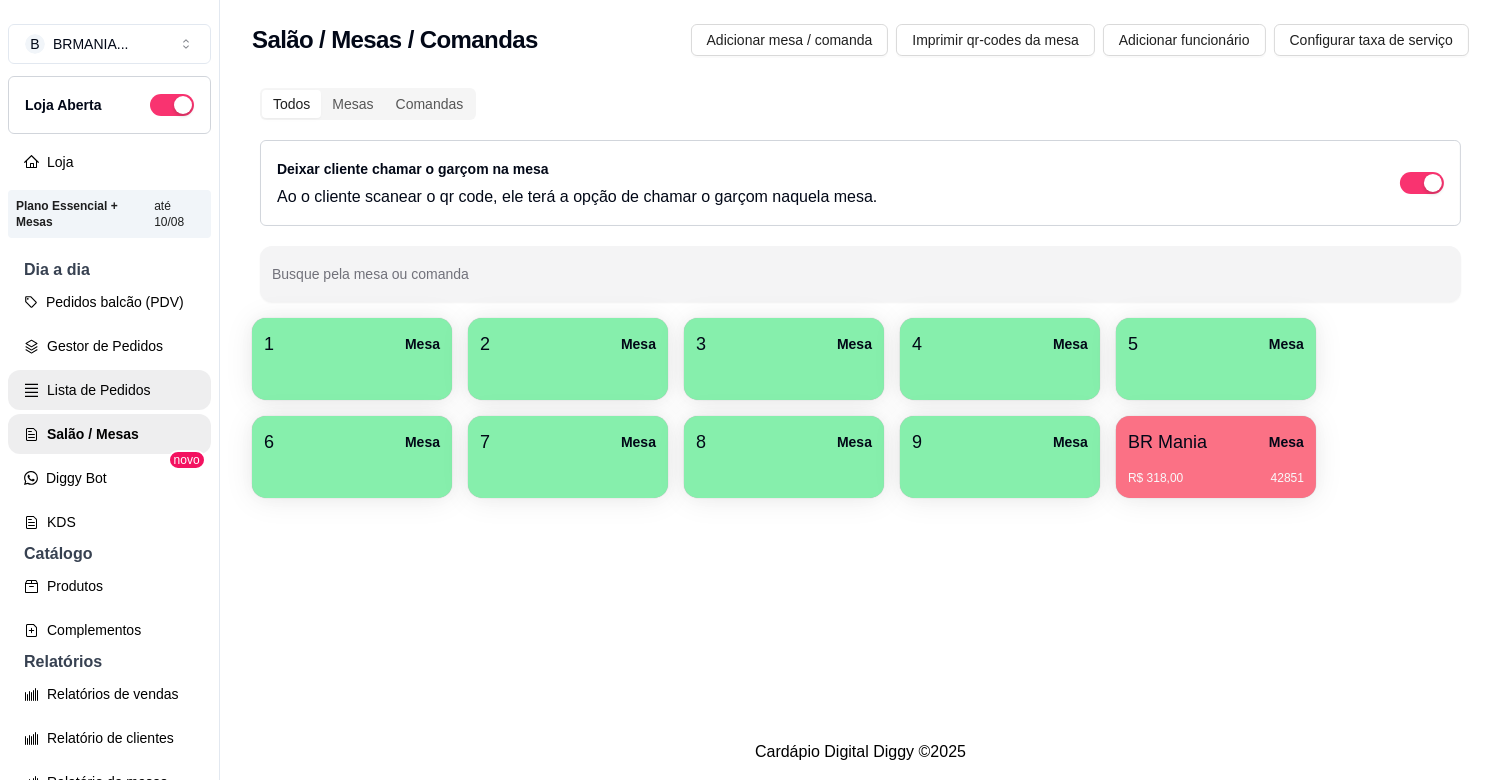 click on "Lista de Pedidos" at bounding box center (109, 390) 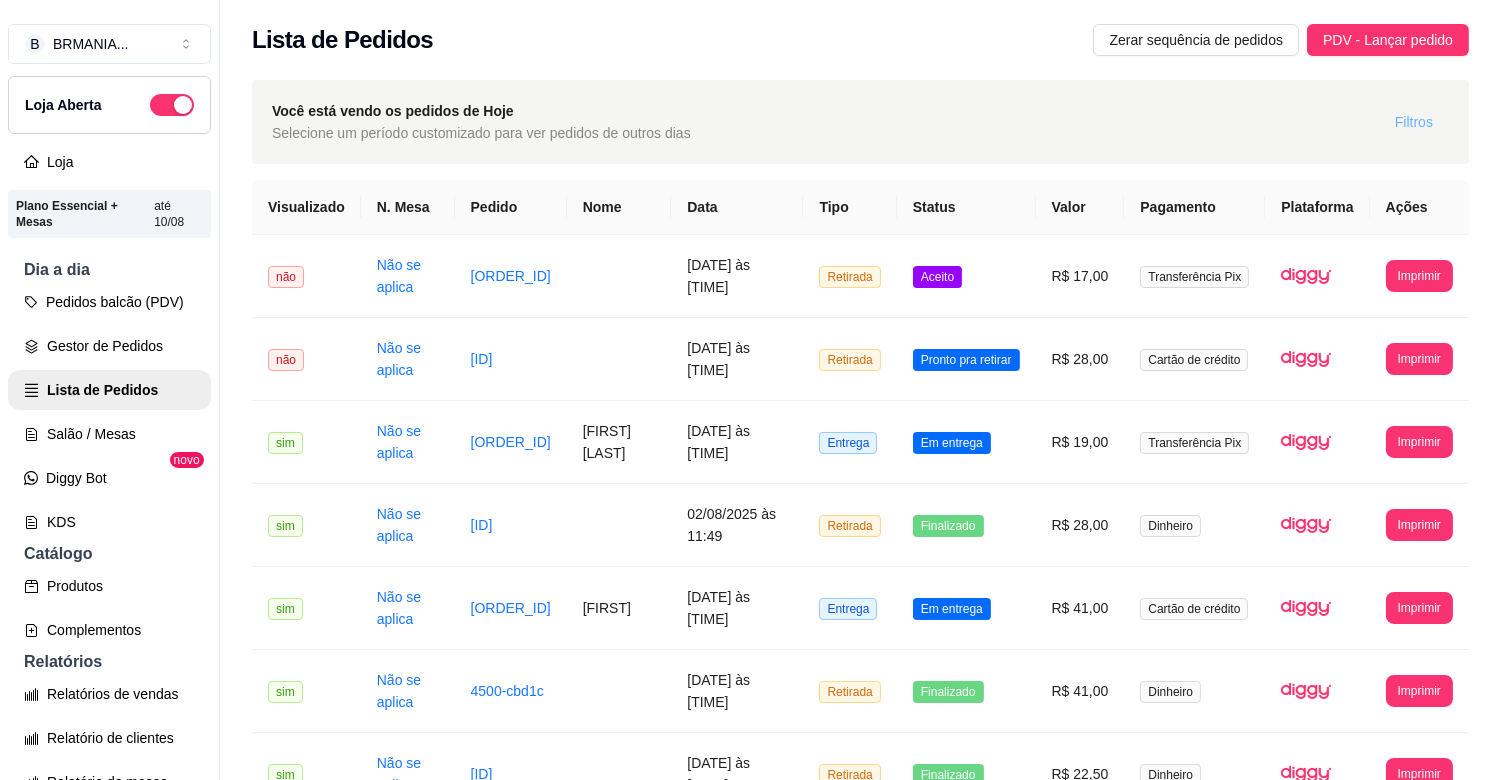 click on "Filtros" at bounding box center (1414, 122) 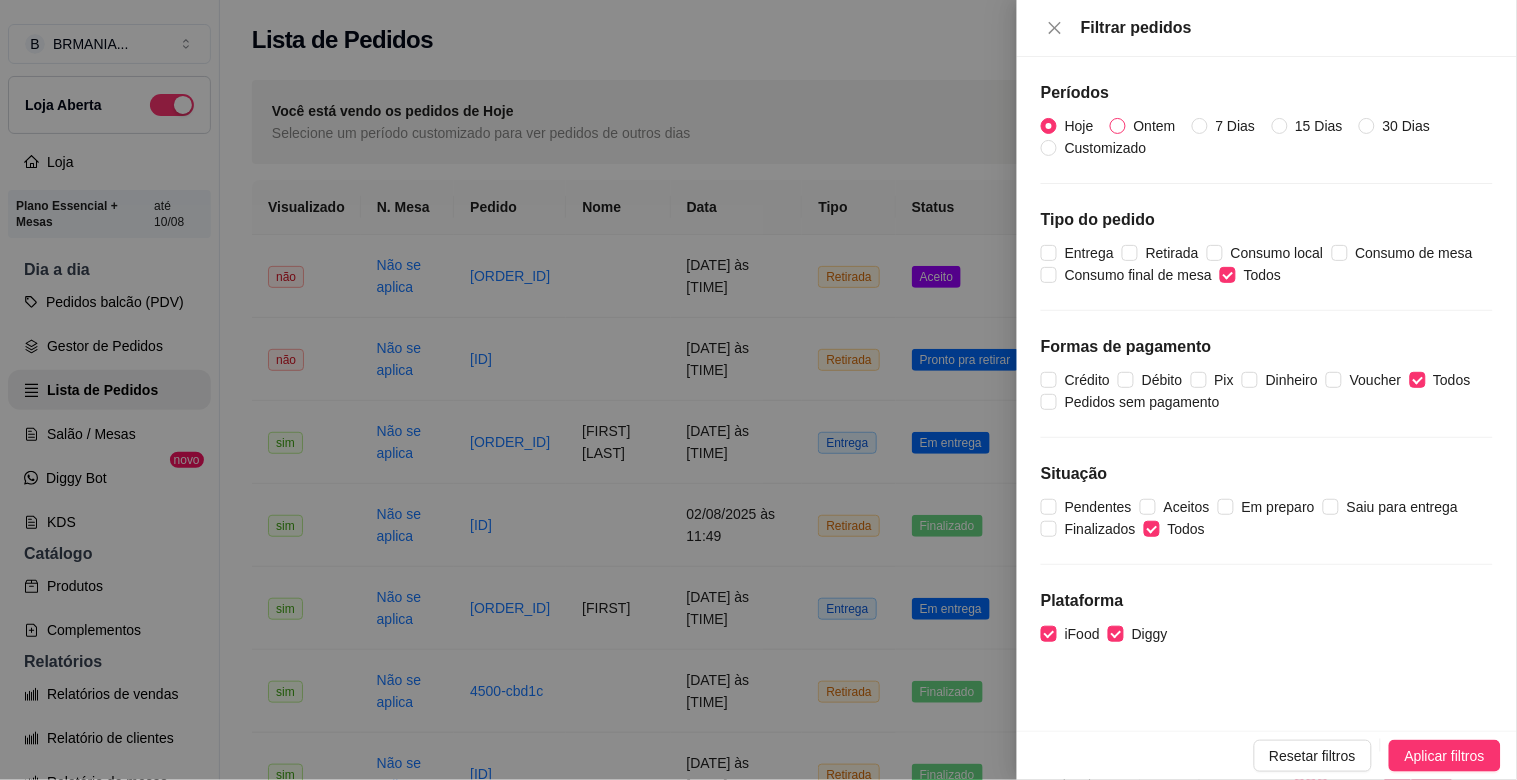 click on "Ontem" at bounding box center (1155, 126) 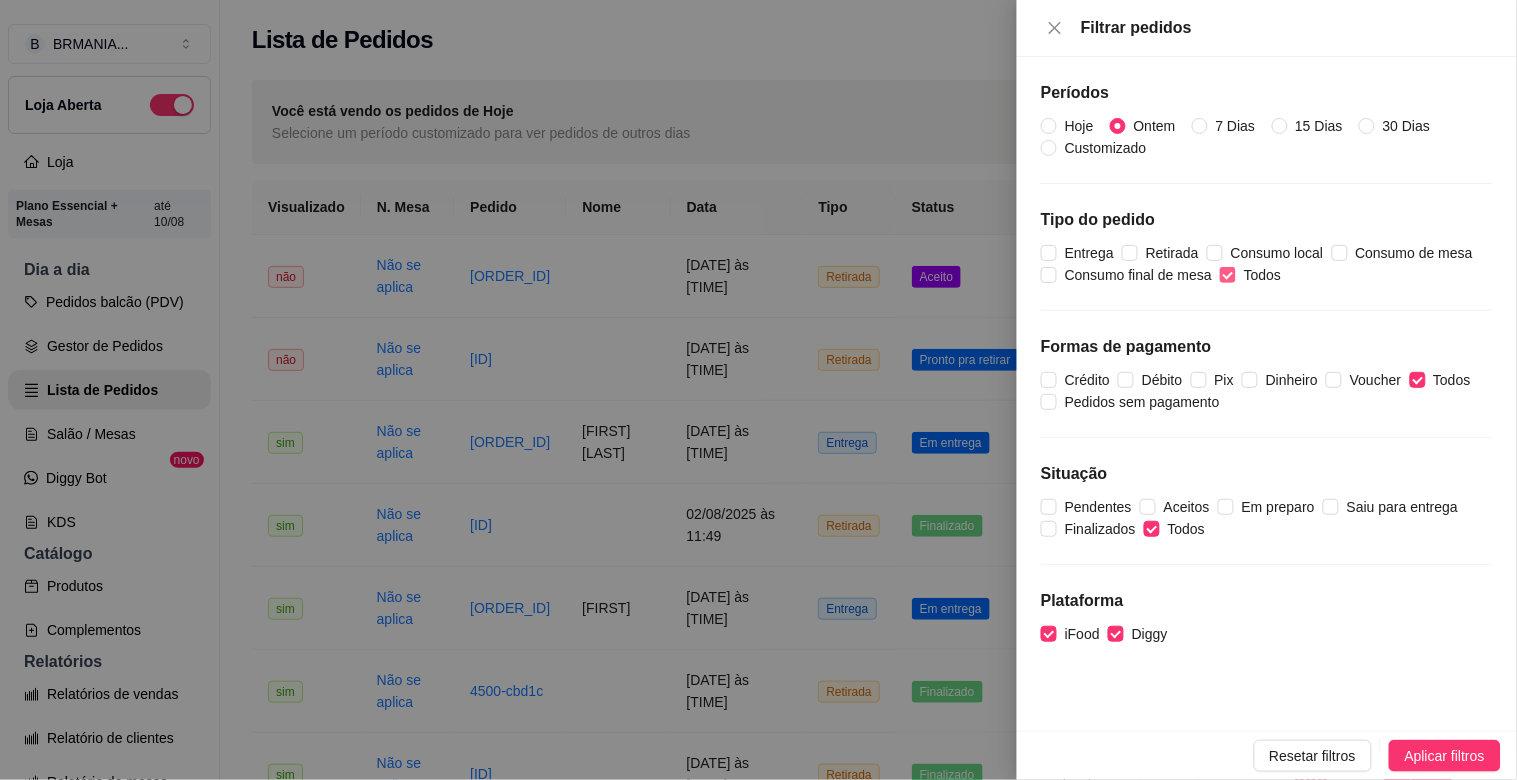 click on "Todos" at bounding box center (1228, 275) 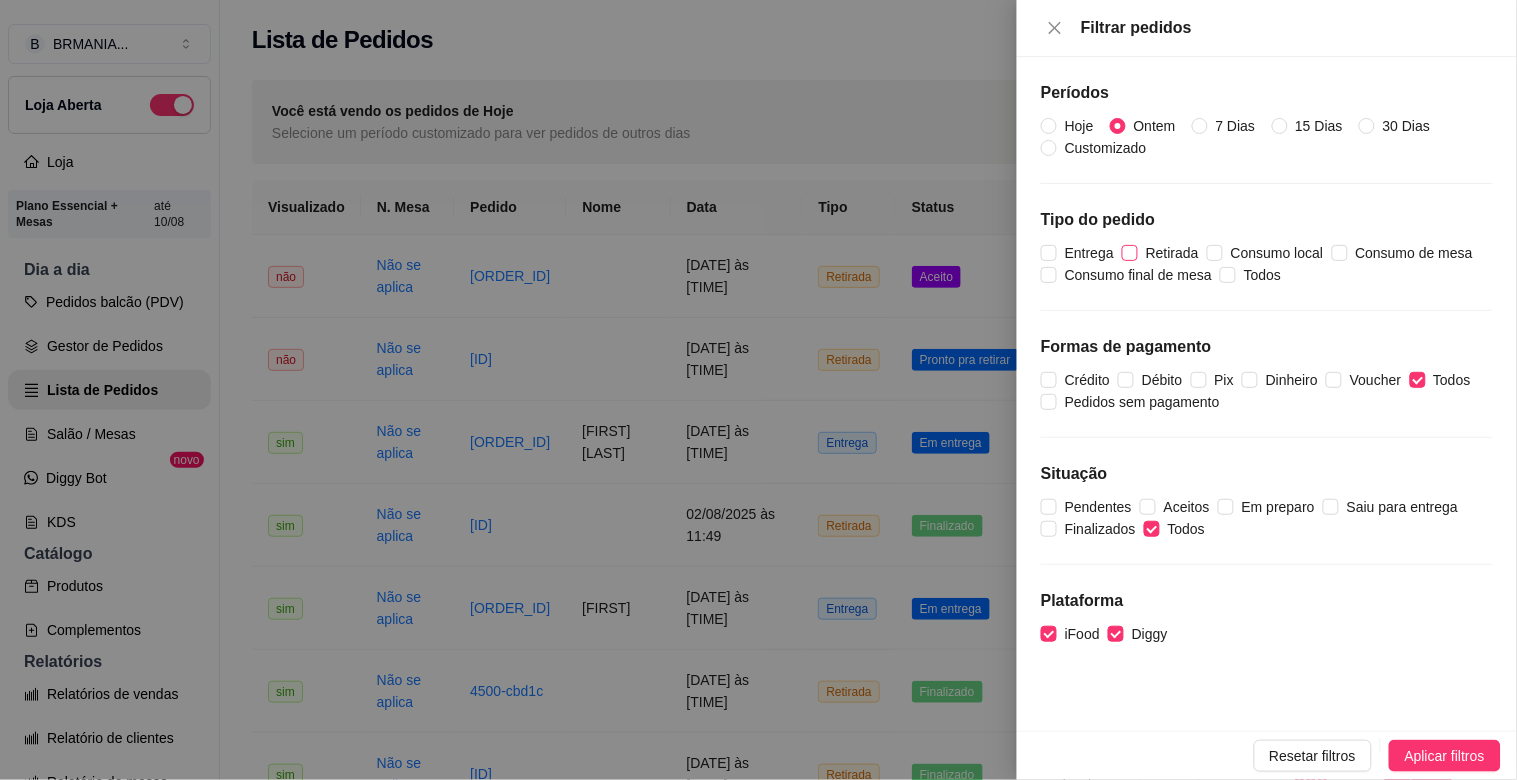 click on "Retirada" at bounding box center [1172, 253] 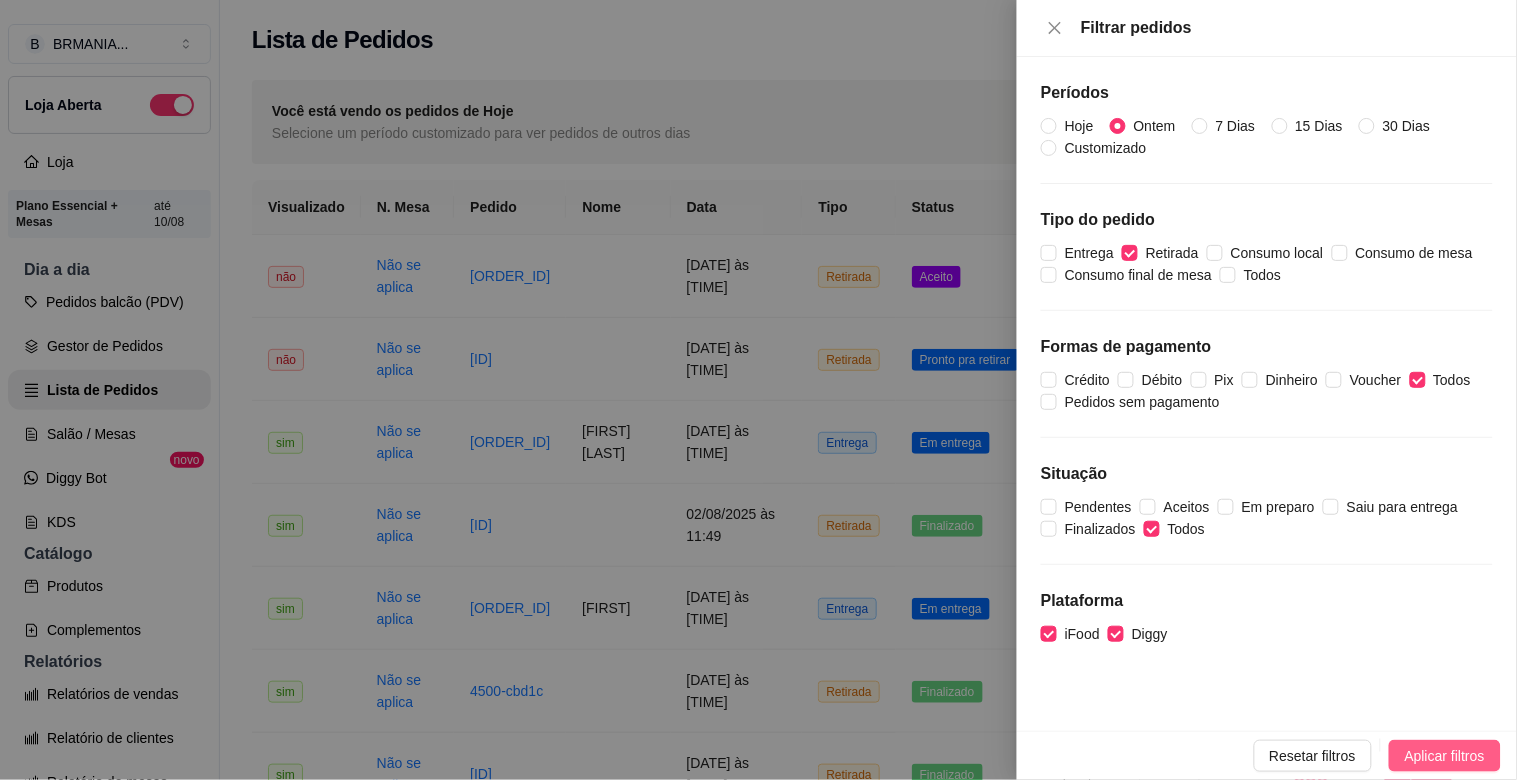 click on "Aplicar filtros" at bounding box center [1445, 756] 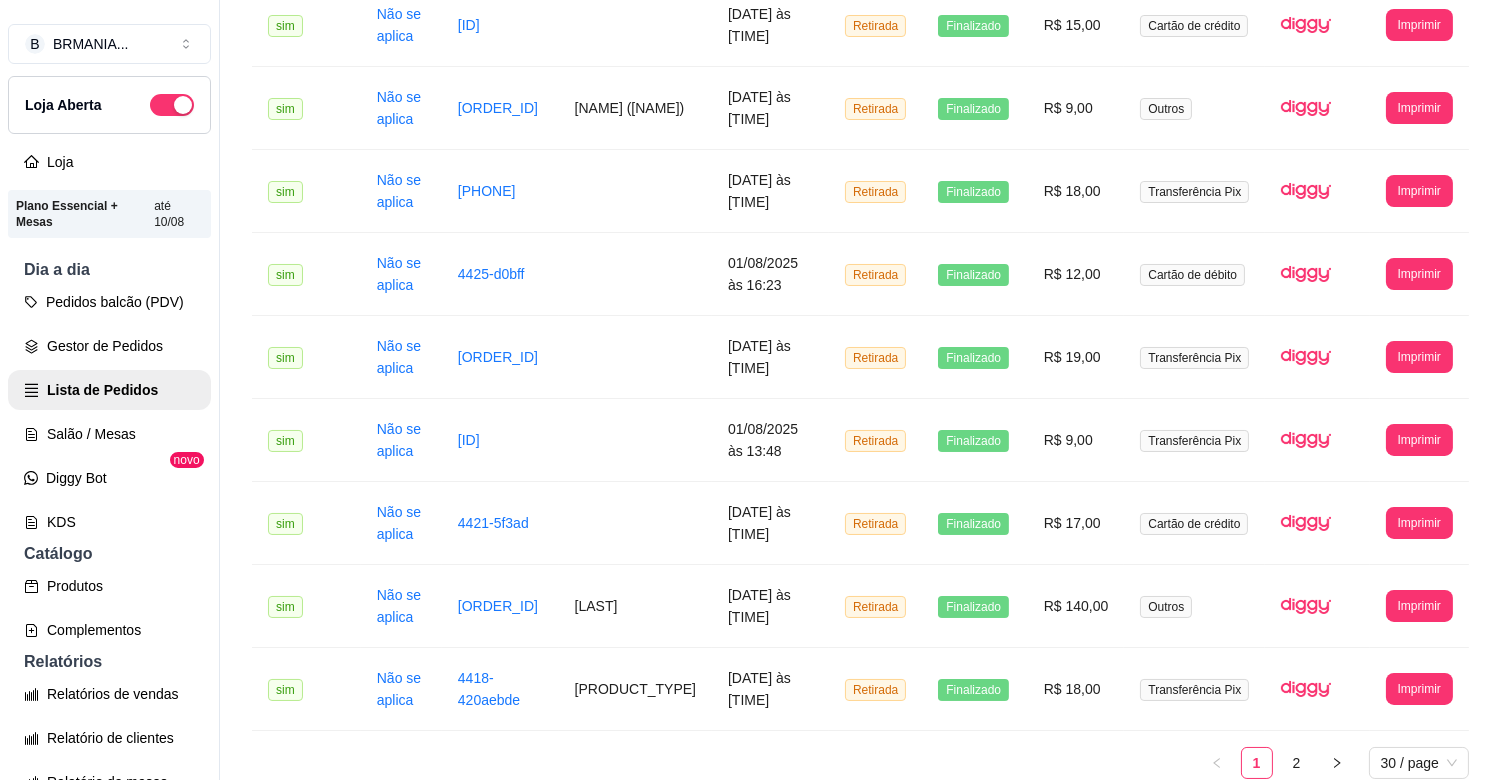 scroll, scrollTop: 2108, scrollLeft: 0, axis: vertical 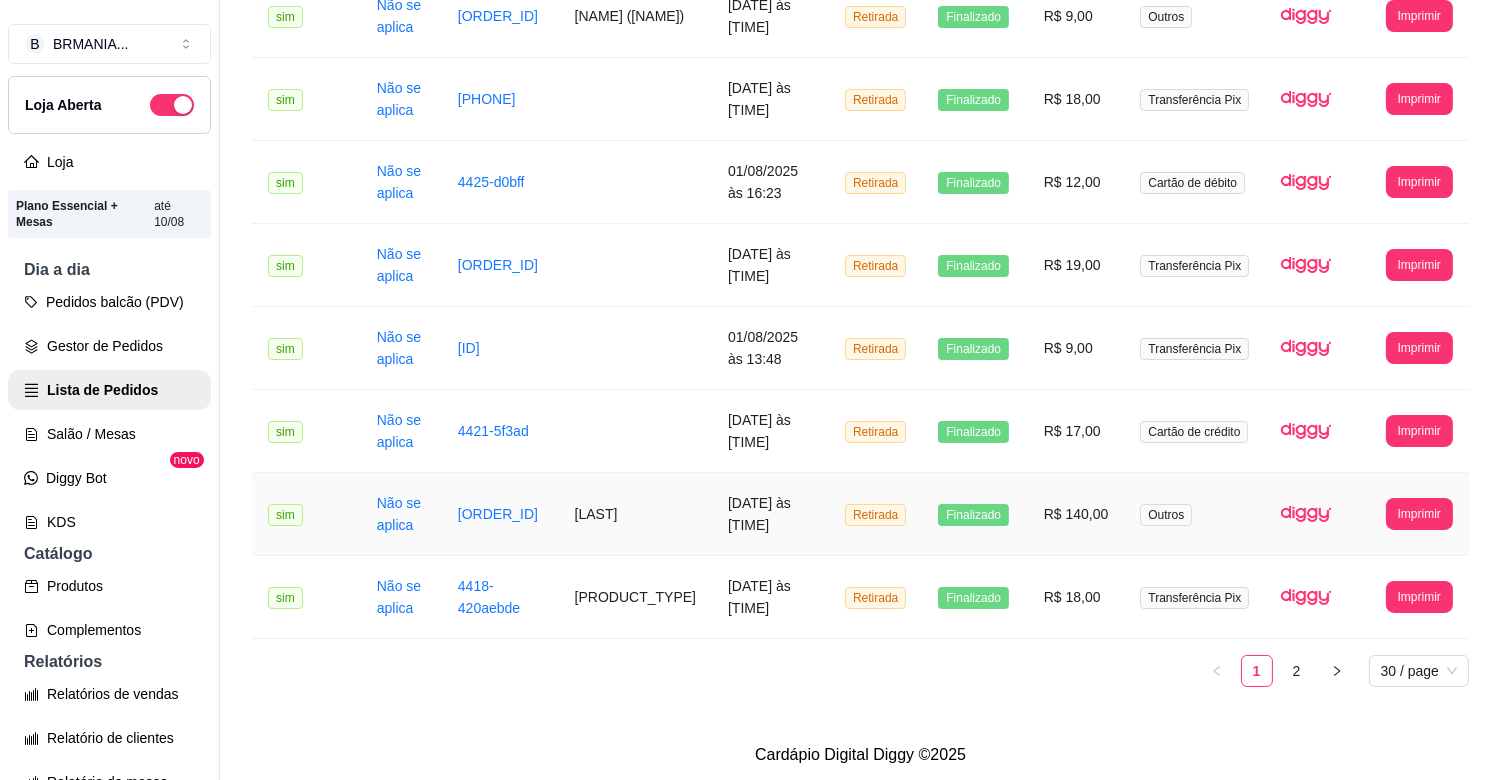 click on "[LAST]" at bounding box center (635, 514) 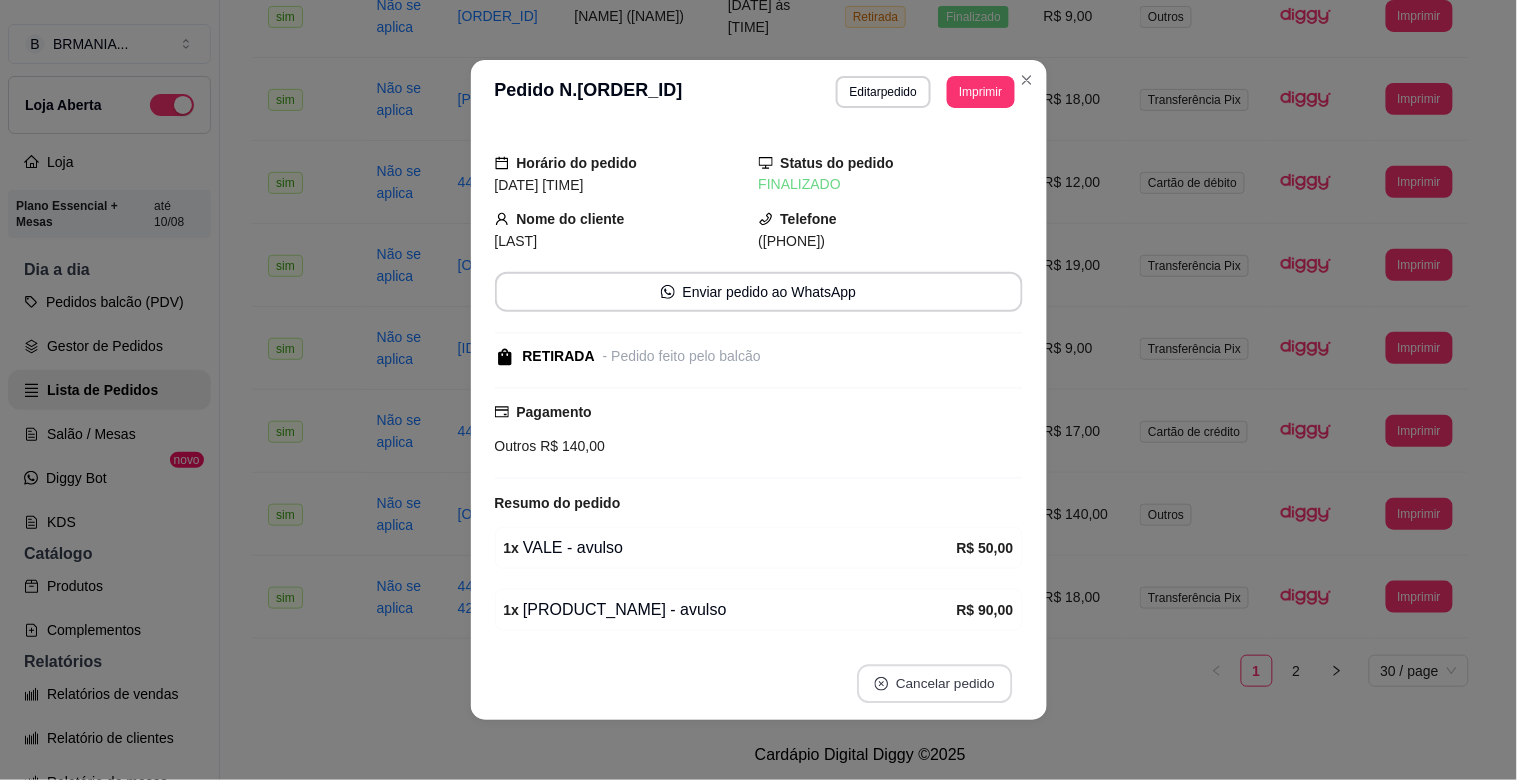 click on "Cancelar pedido" at bounding box center (934, 684) 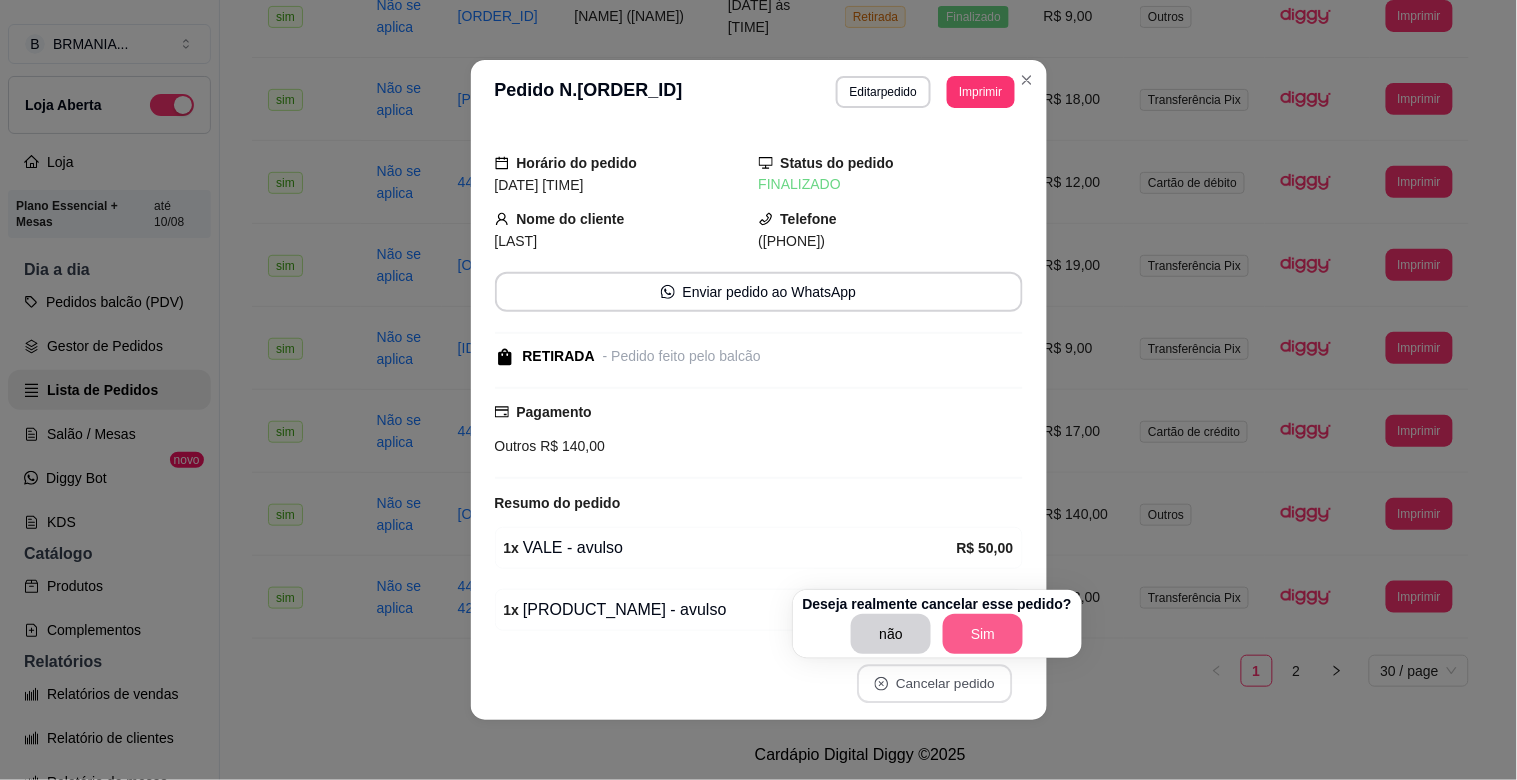 click on "Sim" at bounding box center [983, 634] 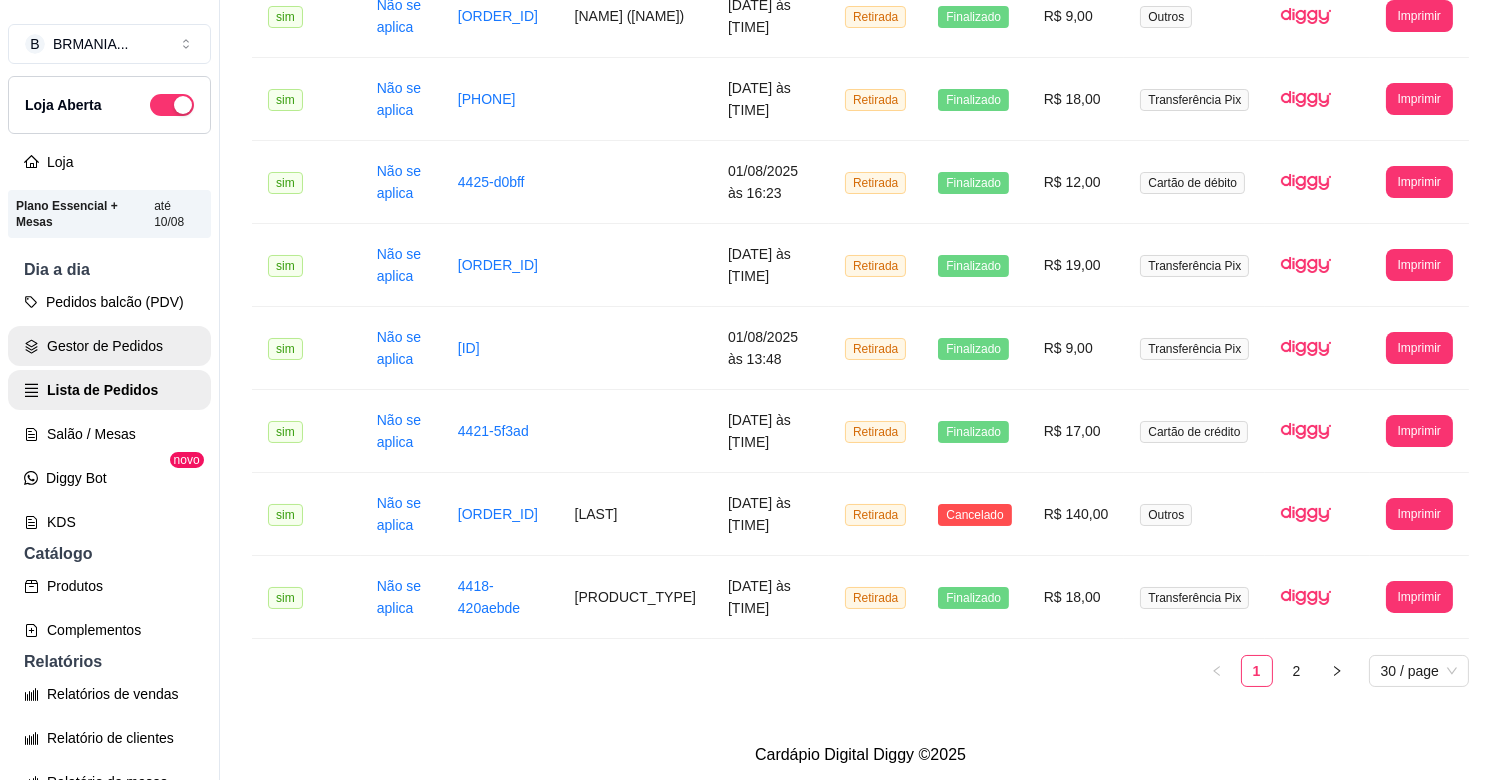 click on "Gestor de Pedidos" at bounding box center (109, 346) 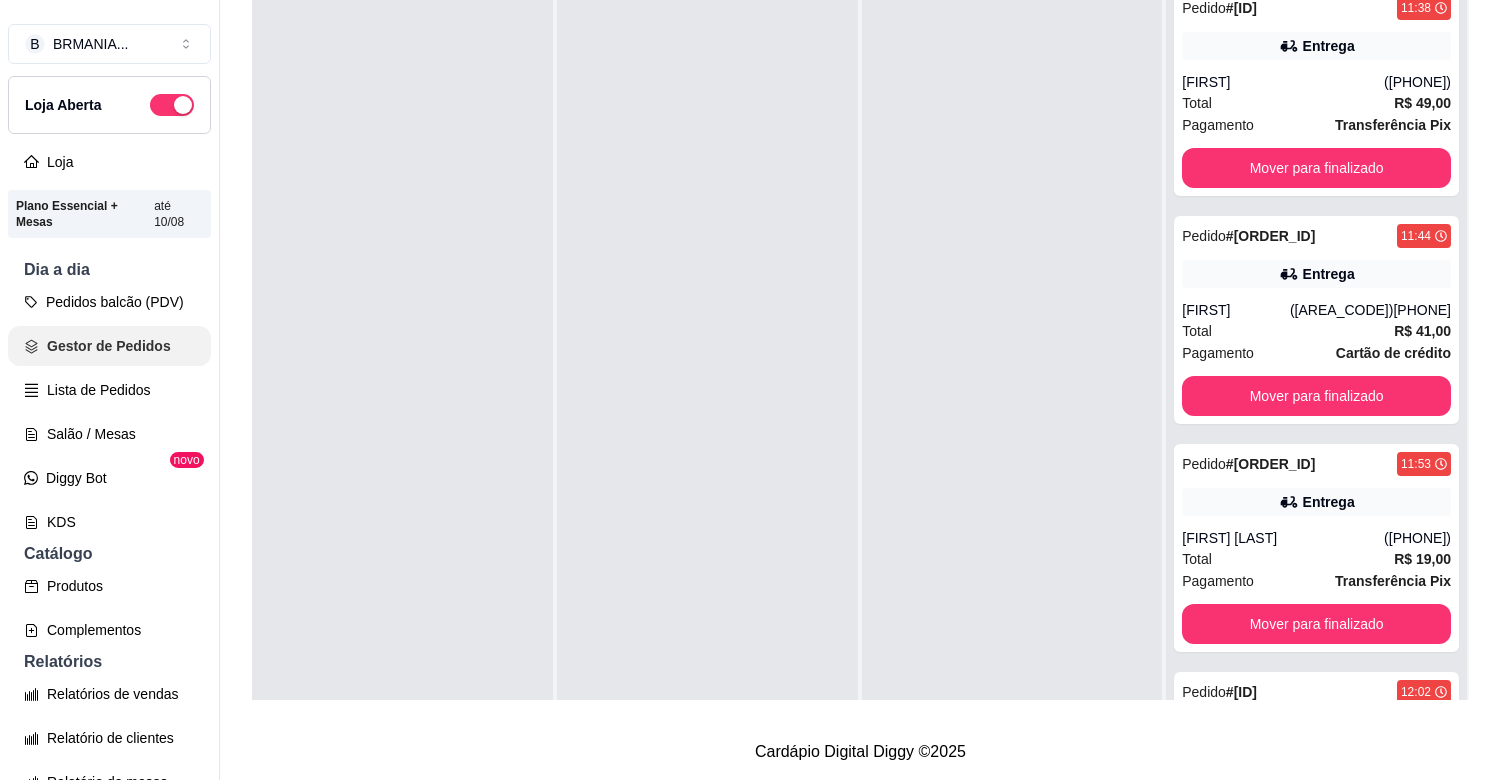 scroll, scrollTop: 0, scrollLeft: 0, axis: both 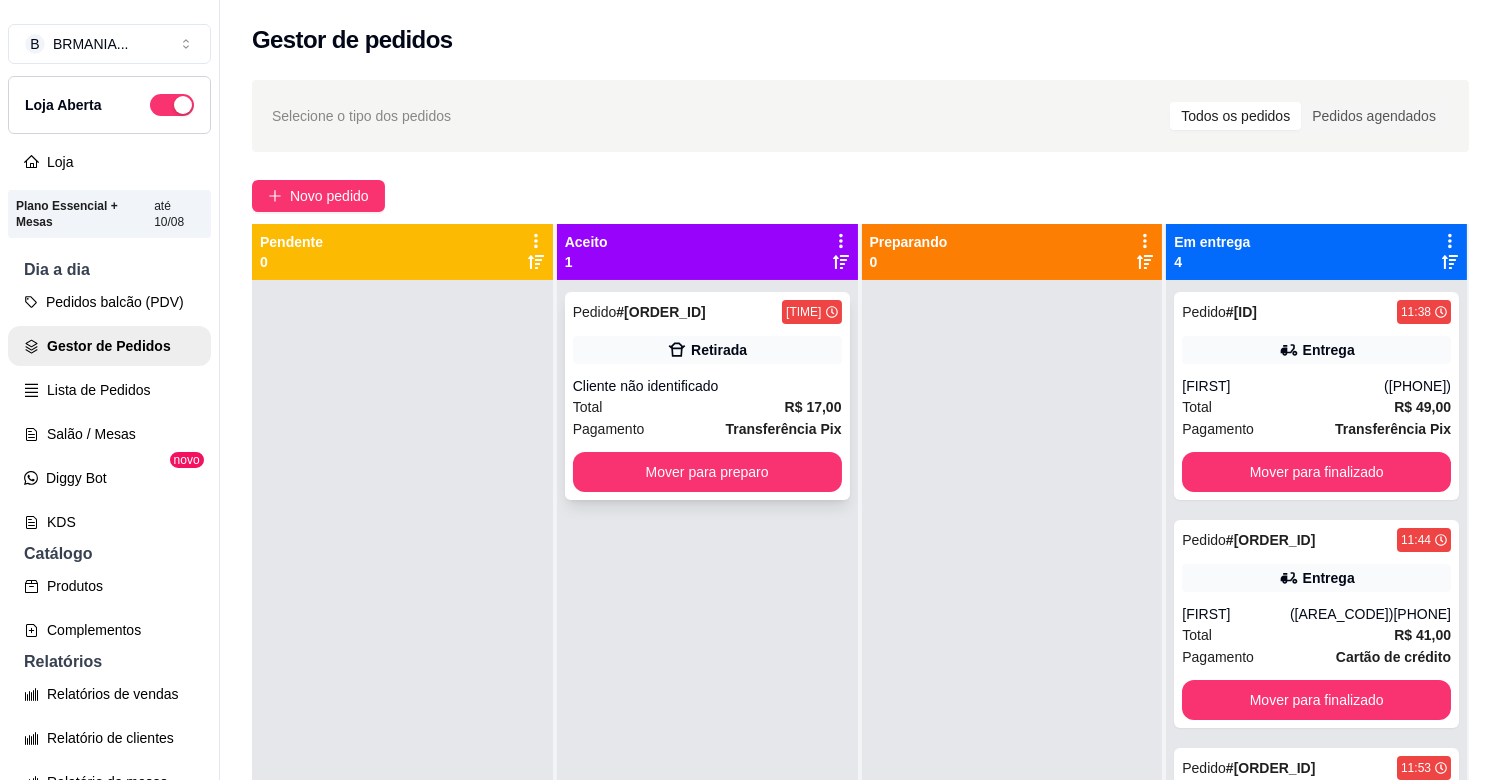 click on "Cliente não identificado" at bounding box center (707, 386) 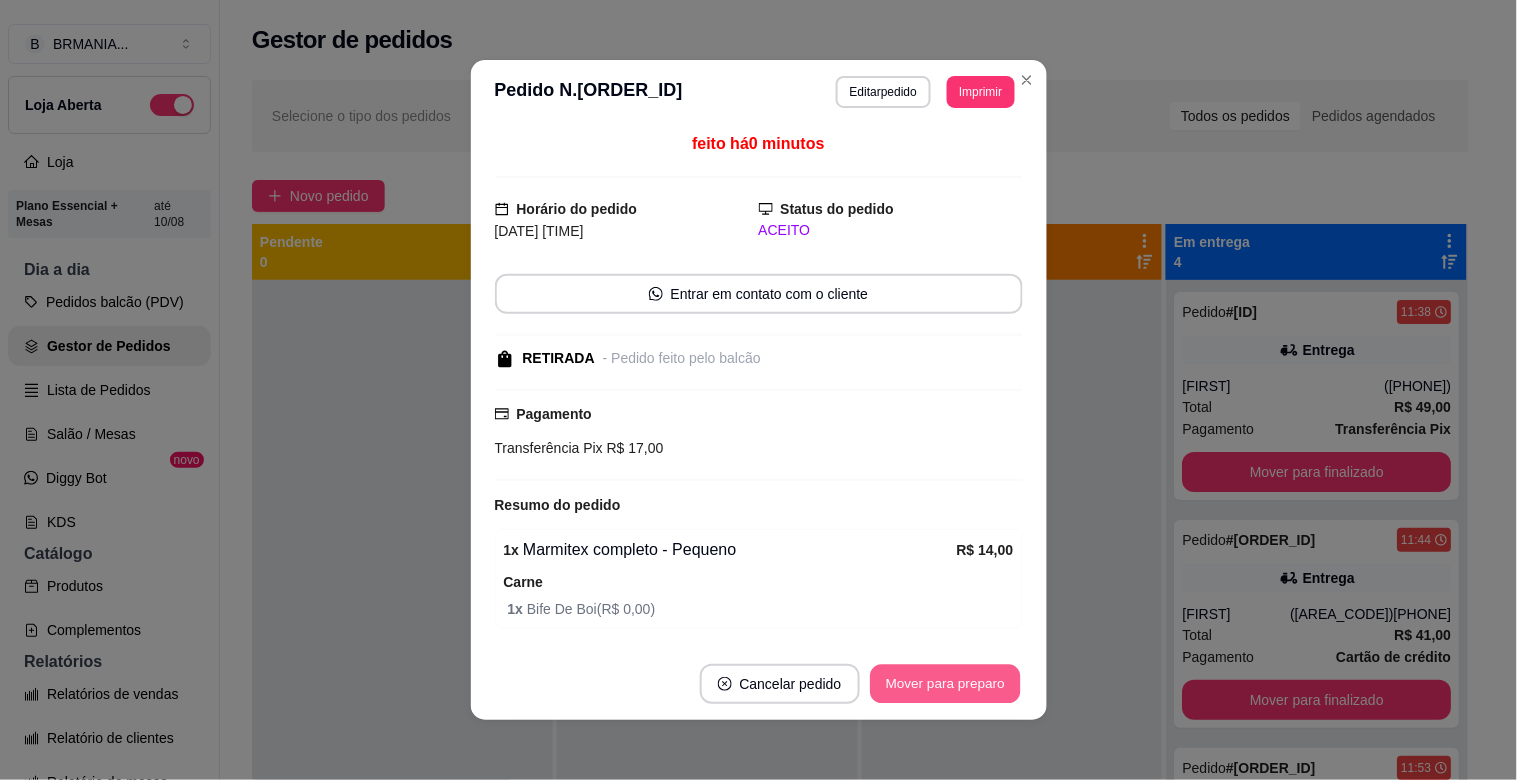 click on "Mover para preparo" at bounding box center (945, 684) 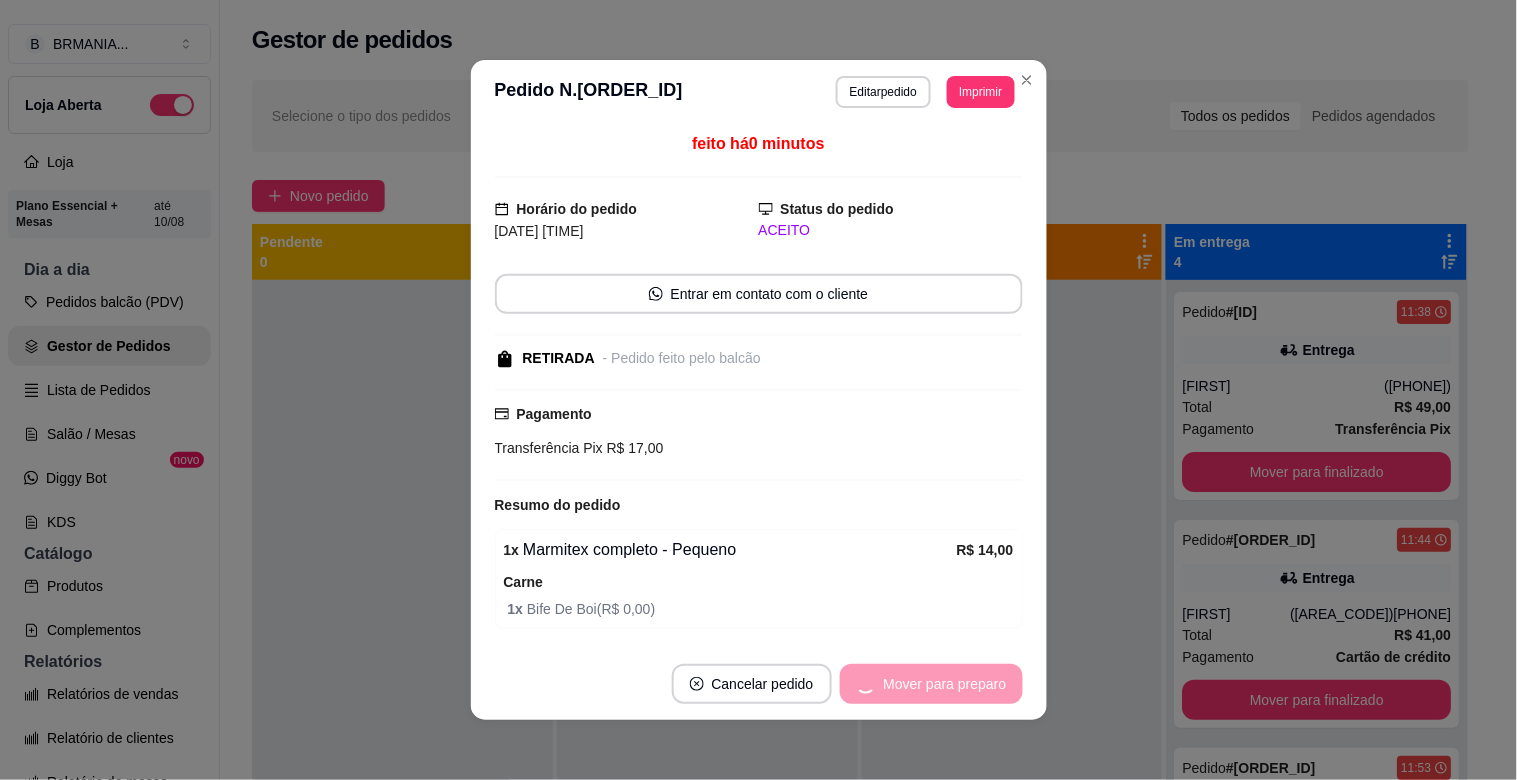 click on "Mover para preparo" at bounding box center [931, 684] 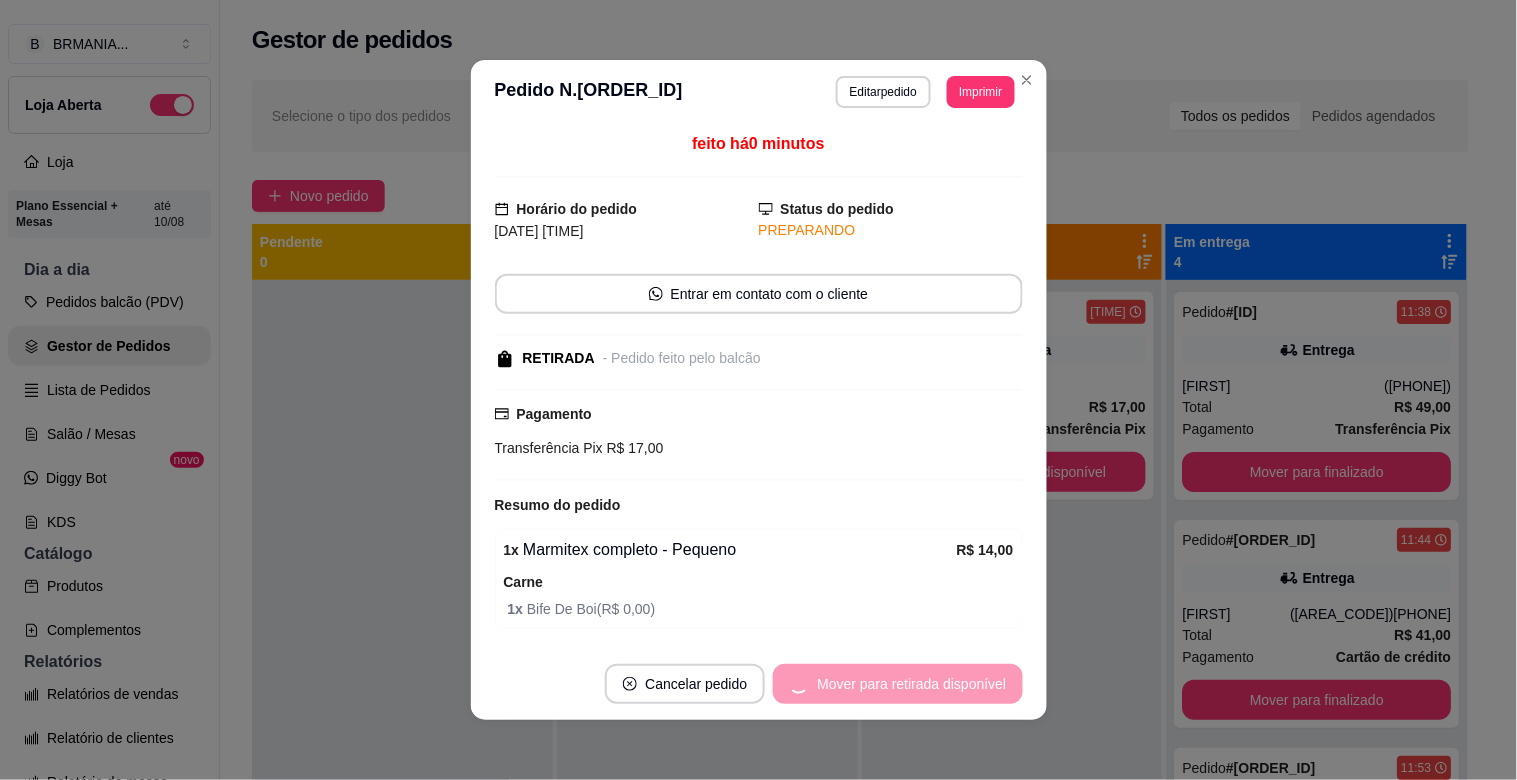 click on "Mover para retirada disponível" at bounding box center [897, 684] 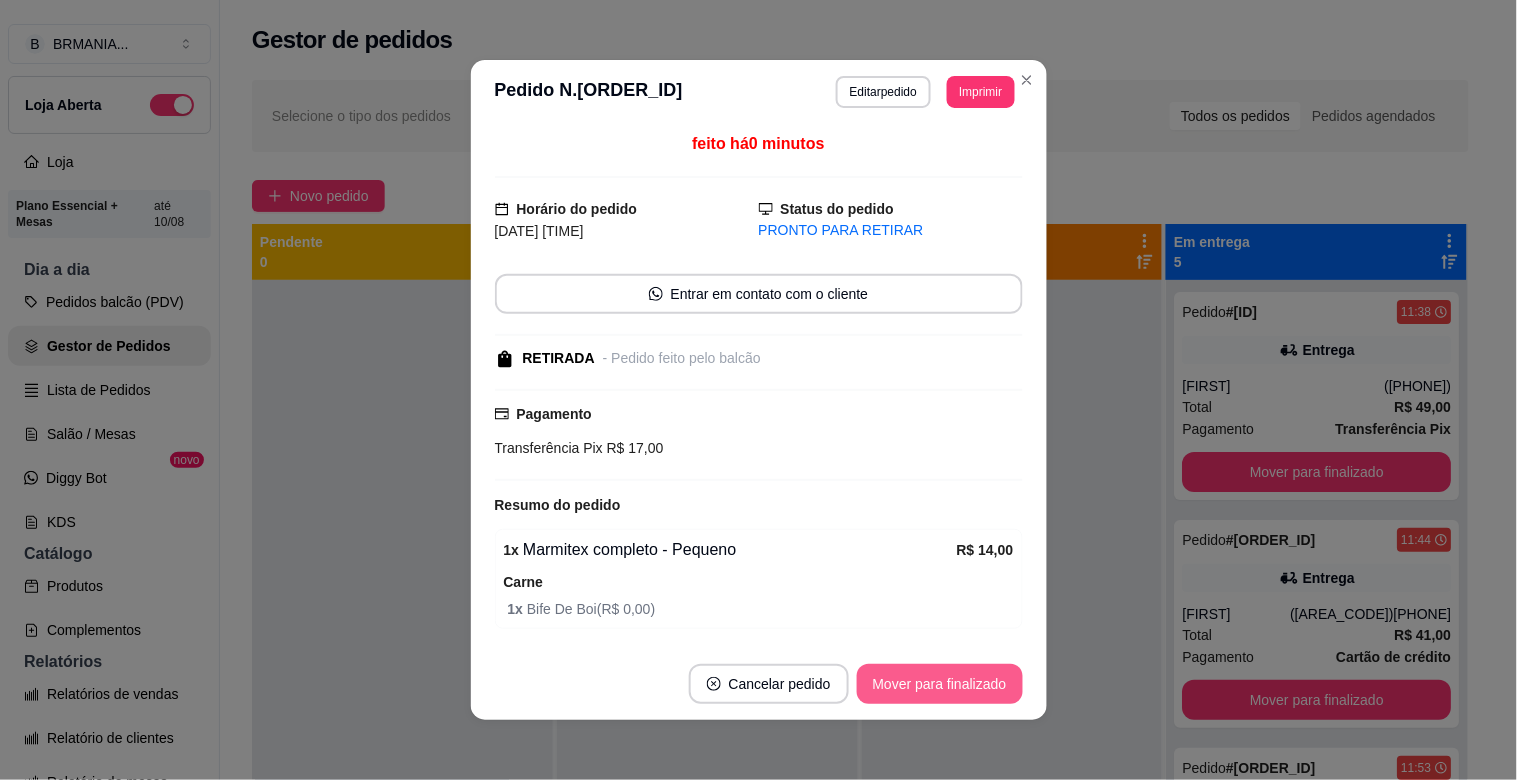 click on "Mover para finalizado" at bounding box center (940, 684) 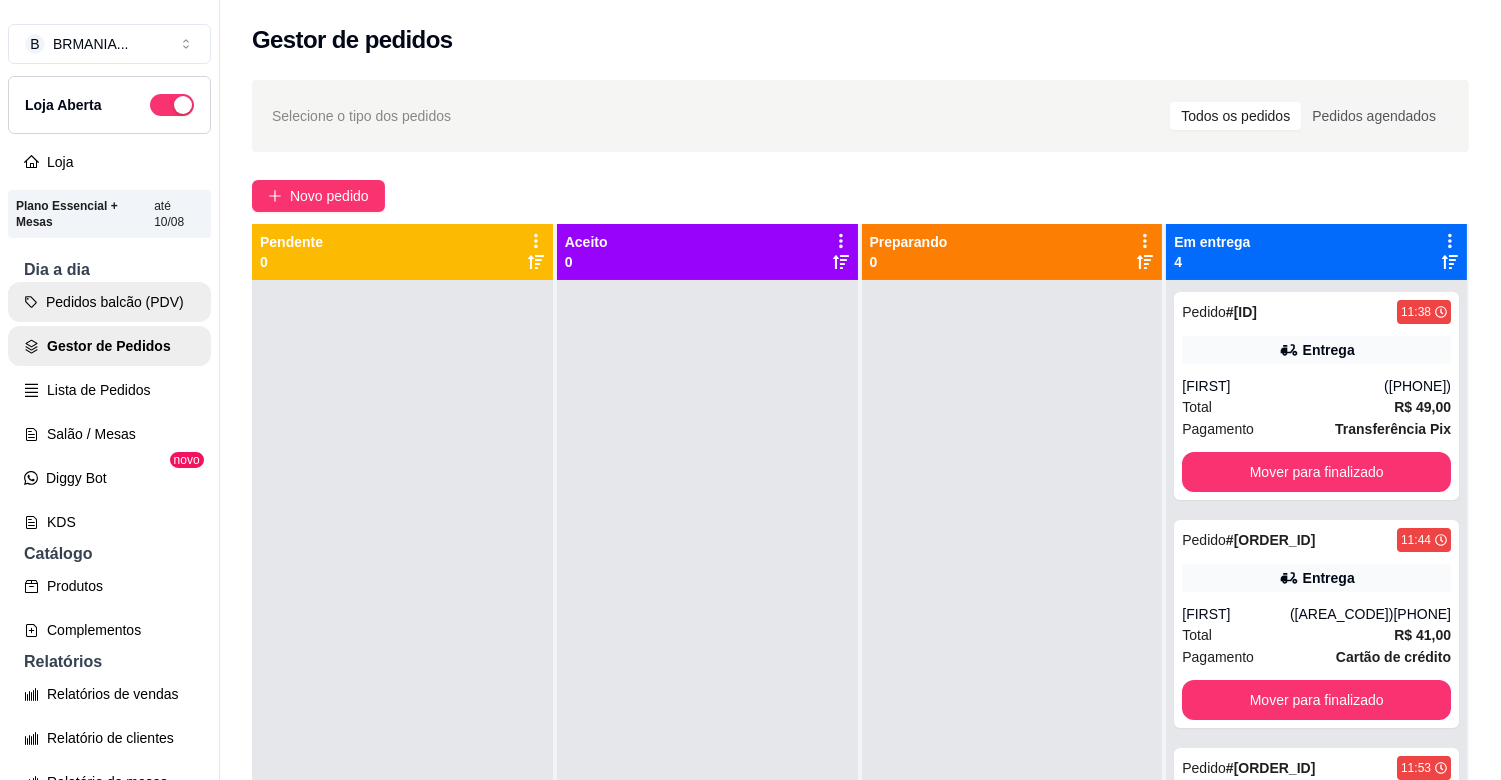 click on "Pedidos balcão (PDV)" at bounding box center (109, 302) 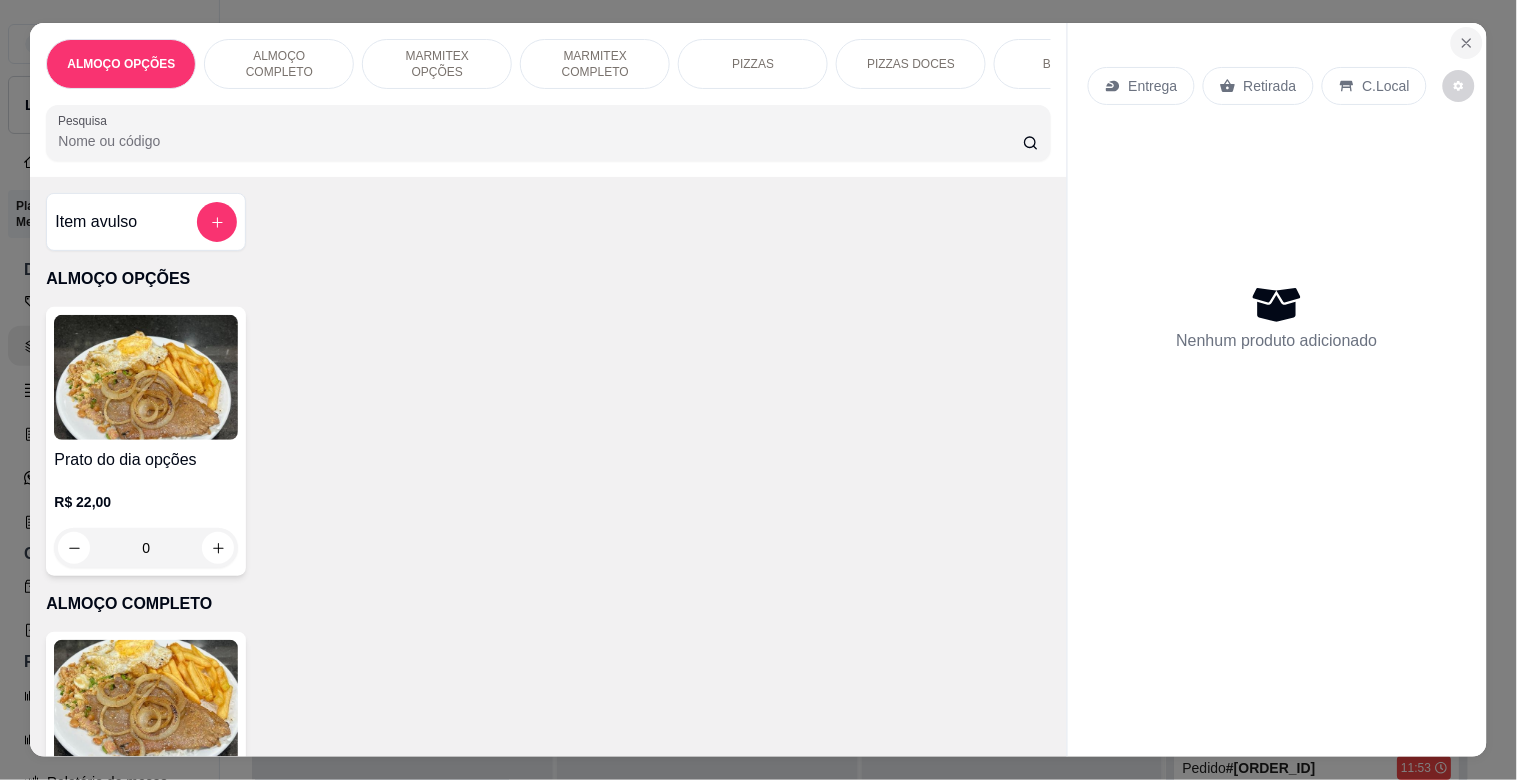 click 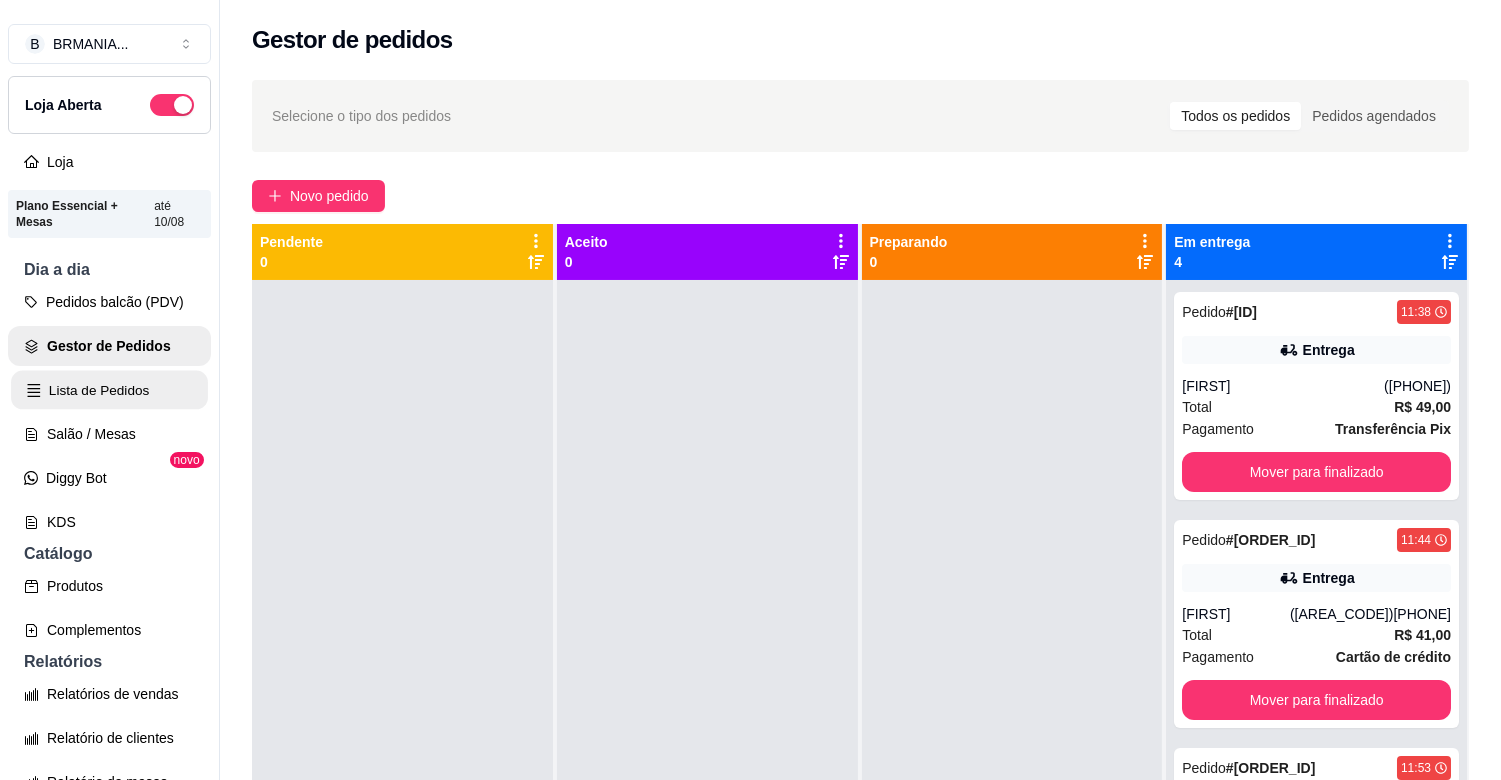 click on "Lista de Pedidos" at bounding box center (109, 390) 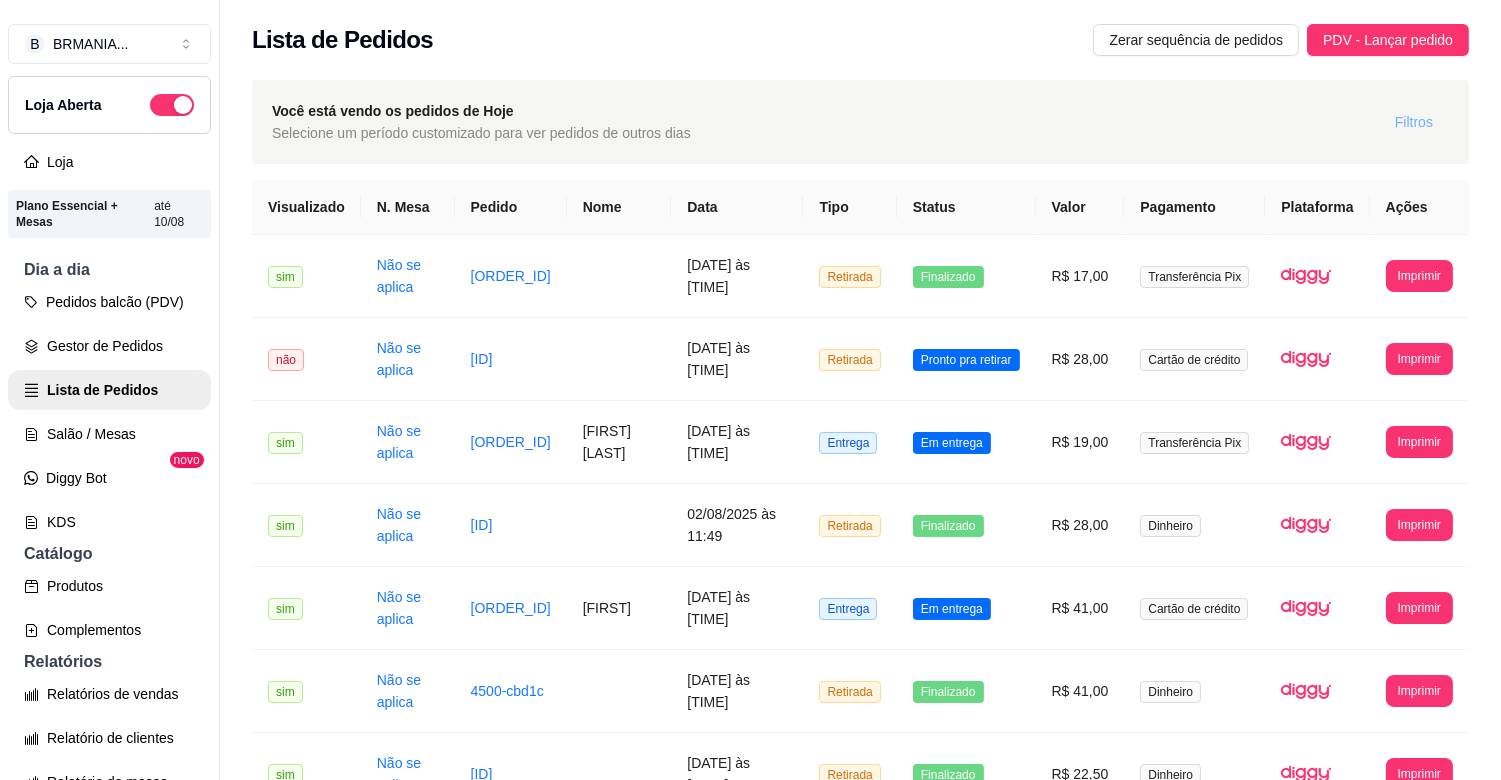 click on "Filtros" at bounding box center (1414, 122) 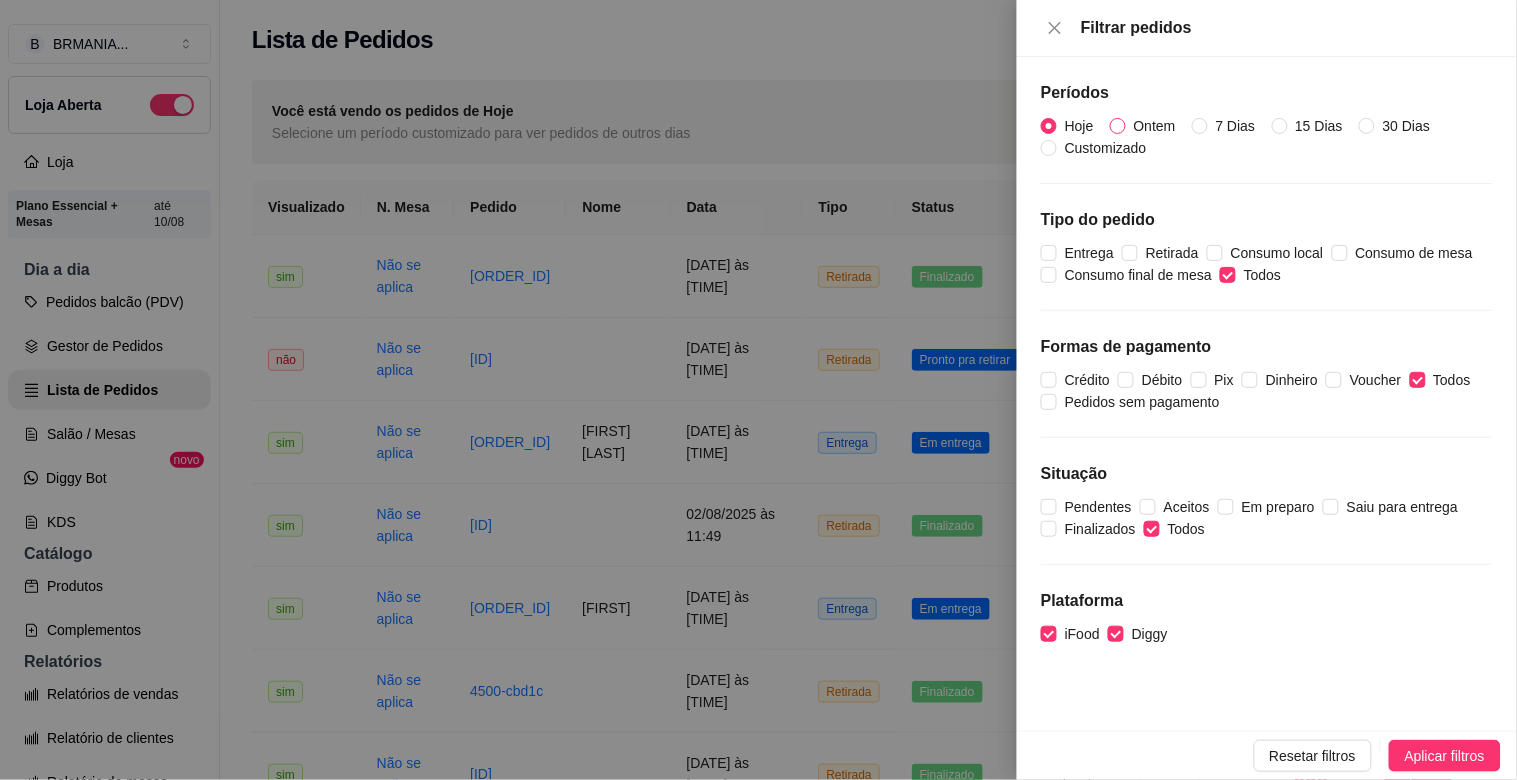 click on "Ontem" at bounding box center (1155, 126) 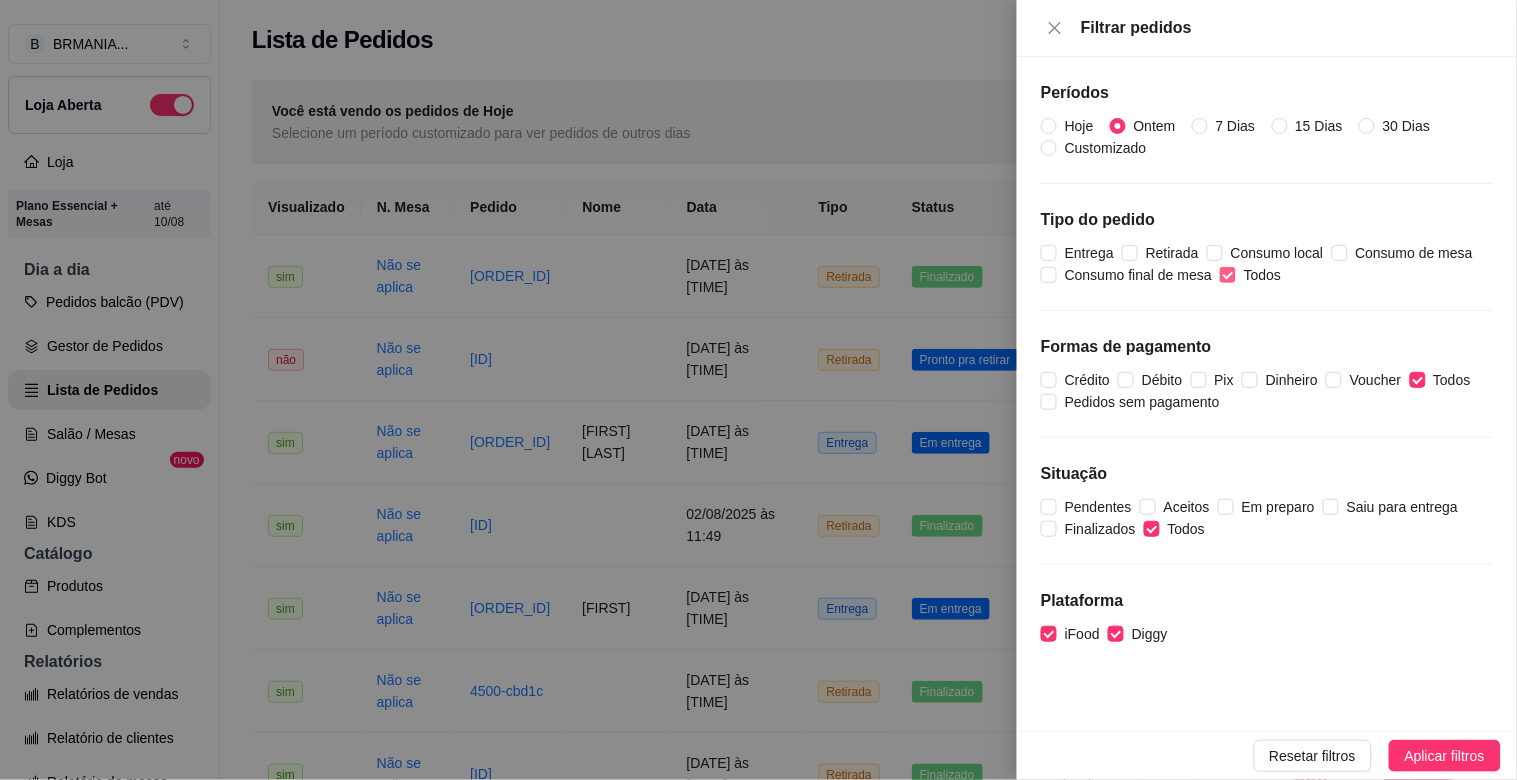 click on "Todos" at bounding box center [1228, 275] 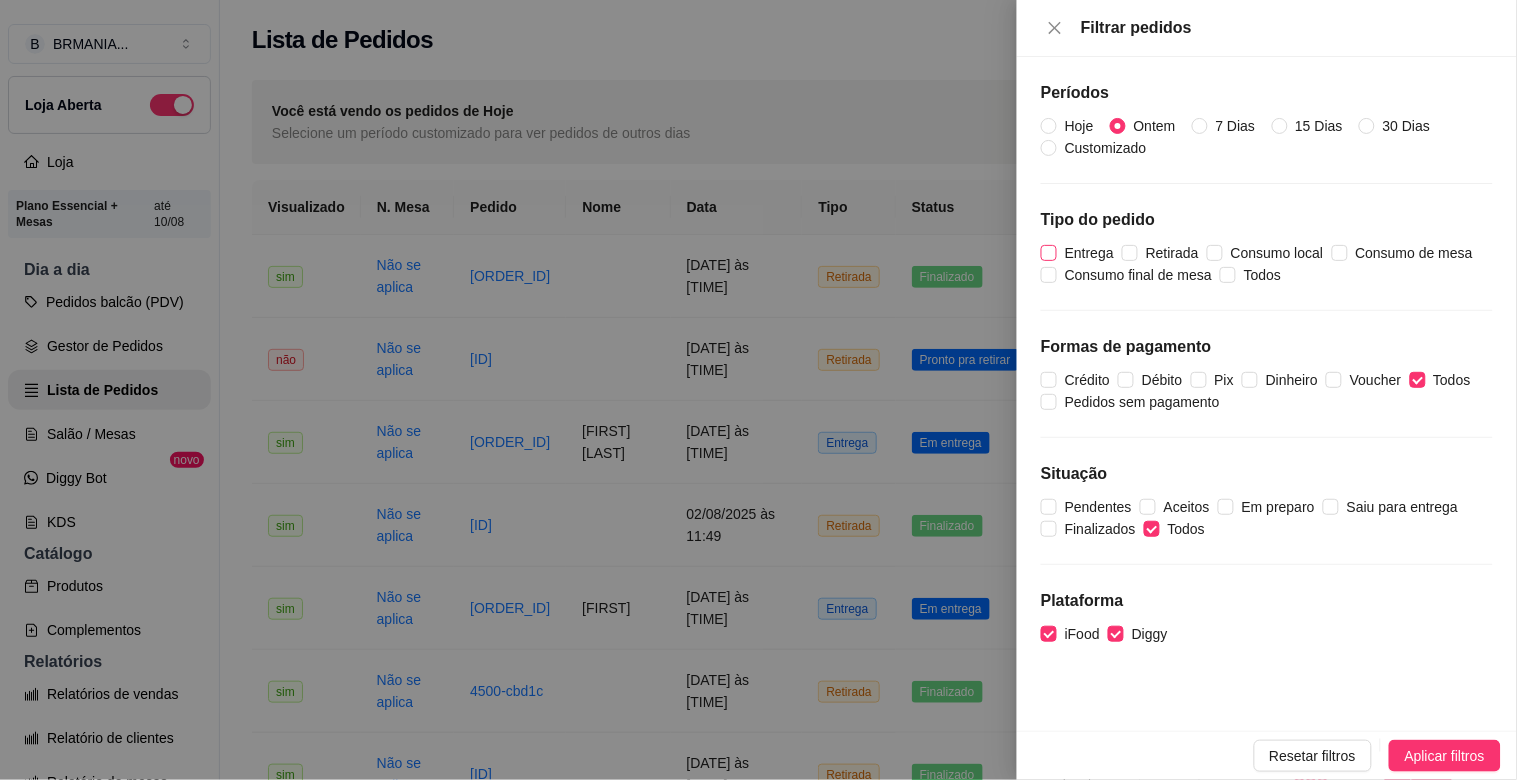 click on "Entrega" at bounding box center [1089, 253] 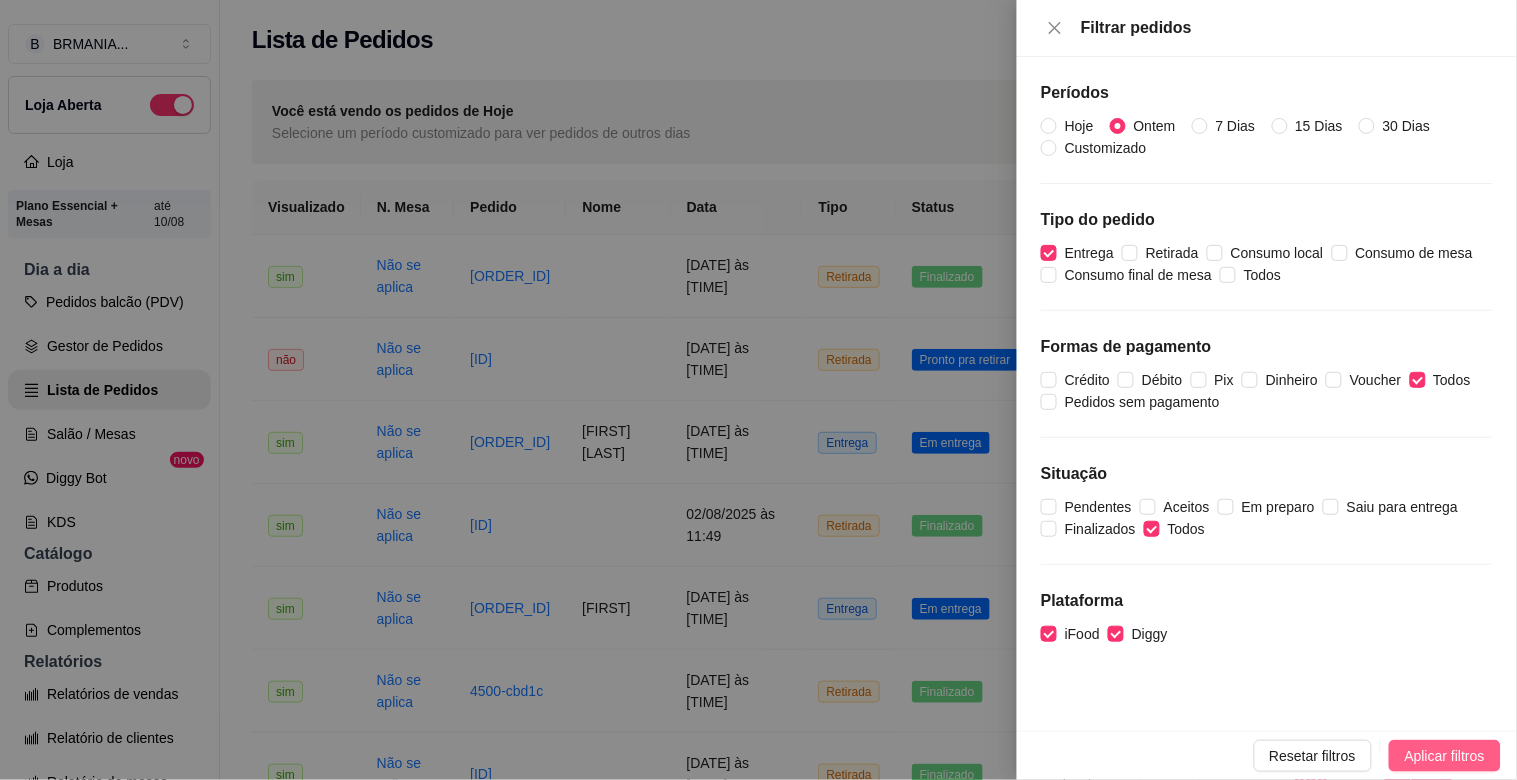 click on "Aplicar filtros" at bounding box center [1445, 756] 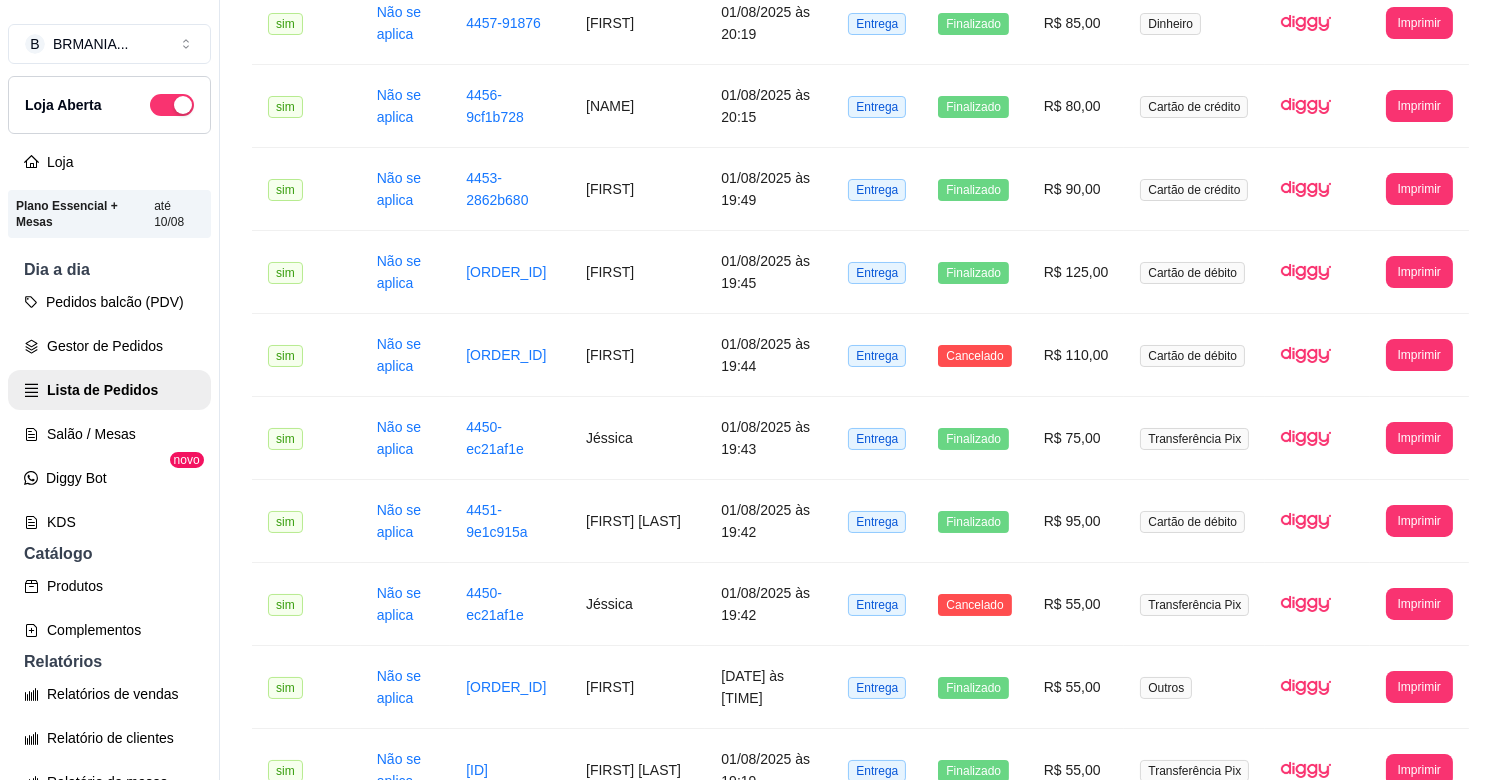 scroll, scrollTop: 2108, scrollLeft: 0, axis: vertical 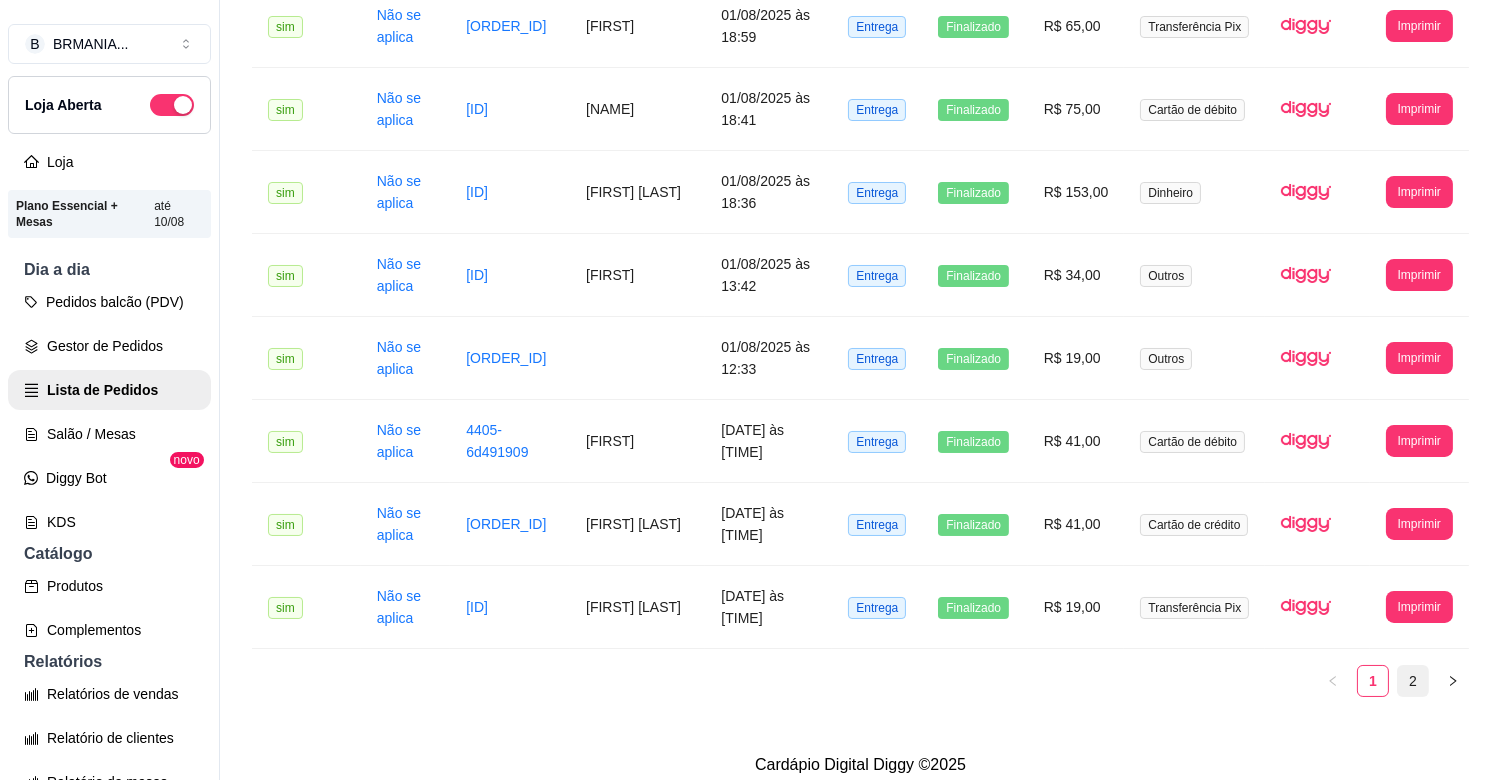 click on "2" at bounding box center (1413, 681) 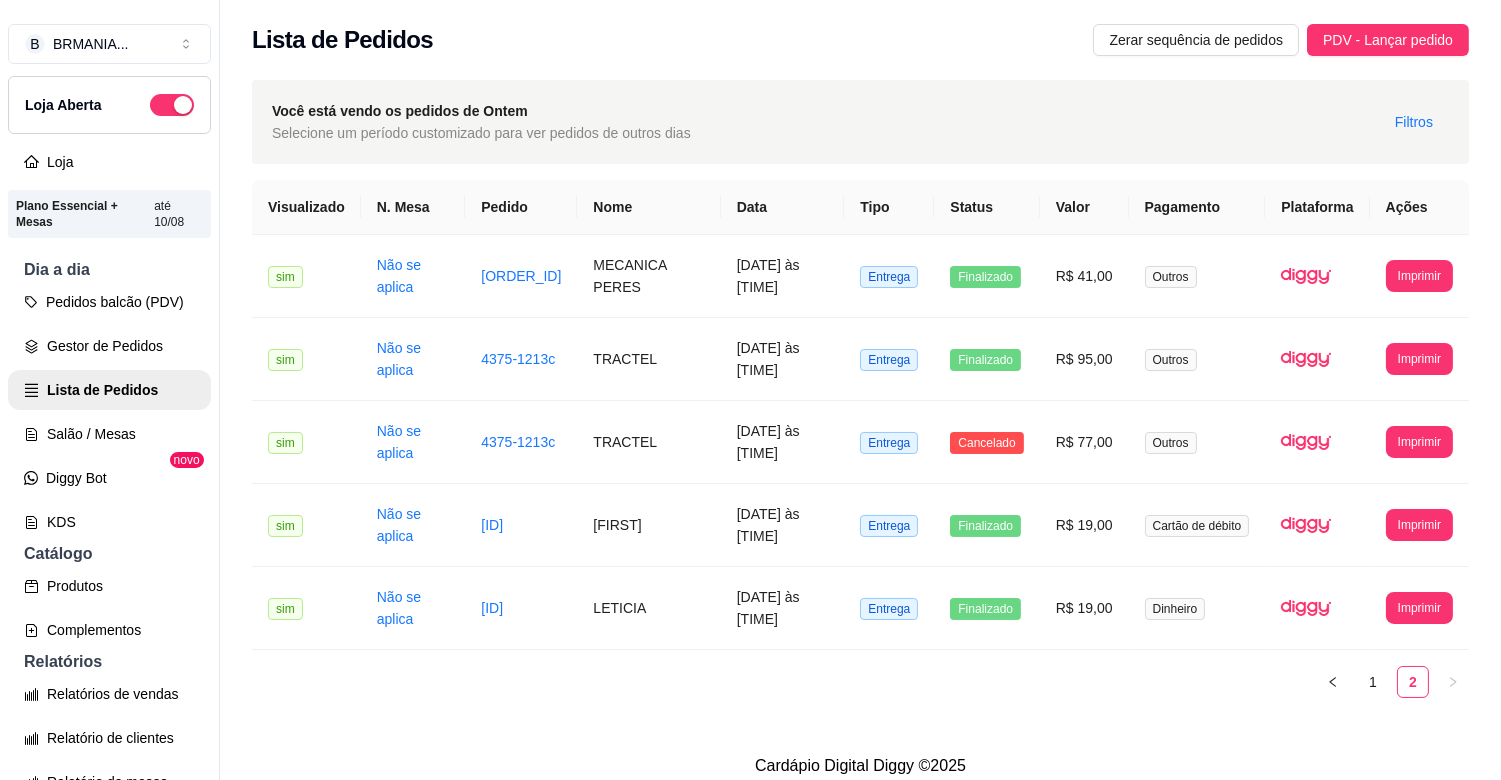 scroll, scrollTop: 31, scrollLeft: 0, axis: vertical 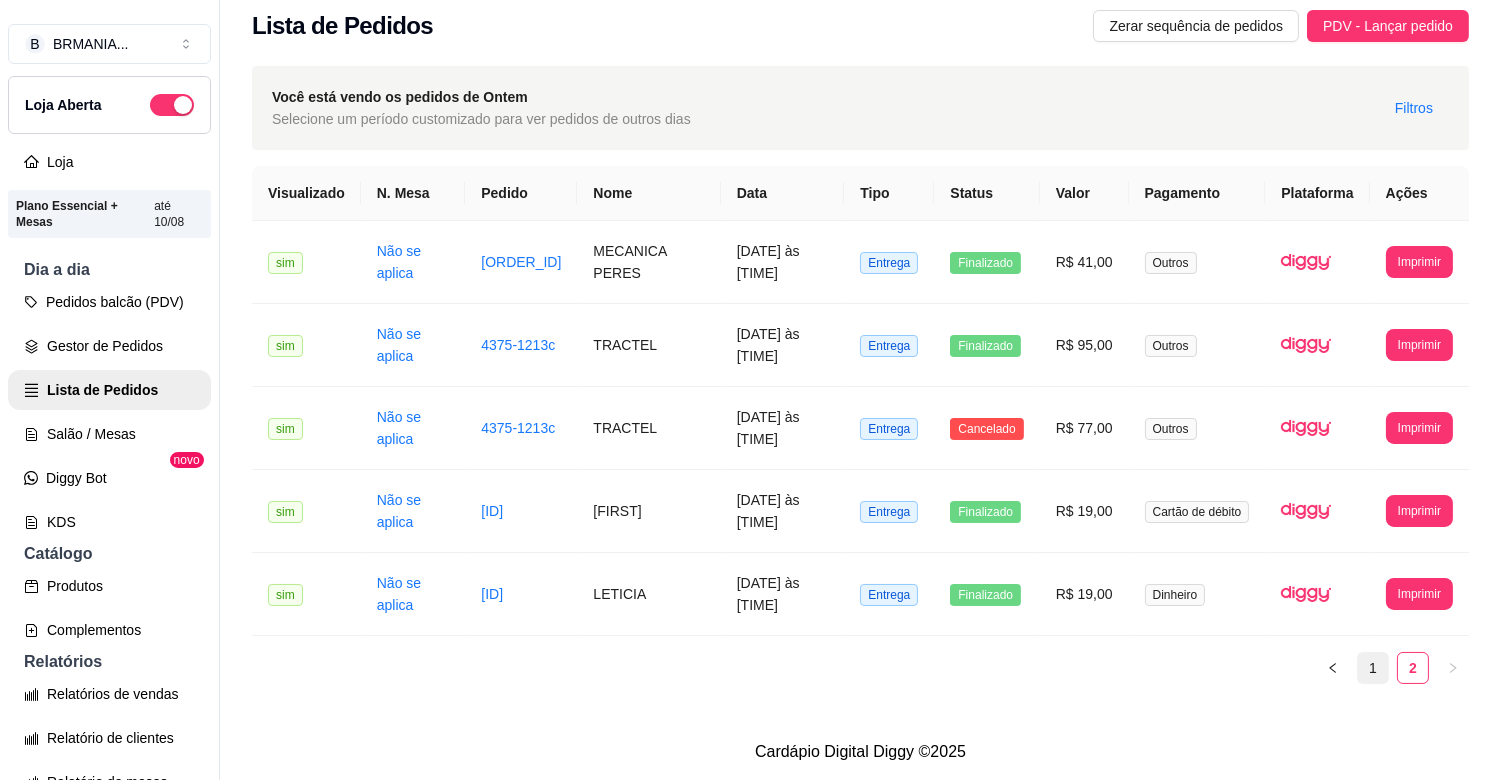 click on "1" at bounding box center [1373, 668] 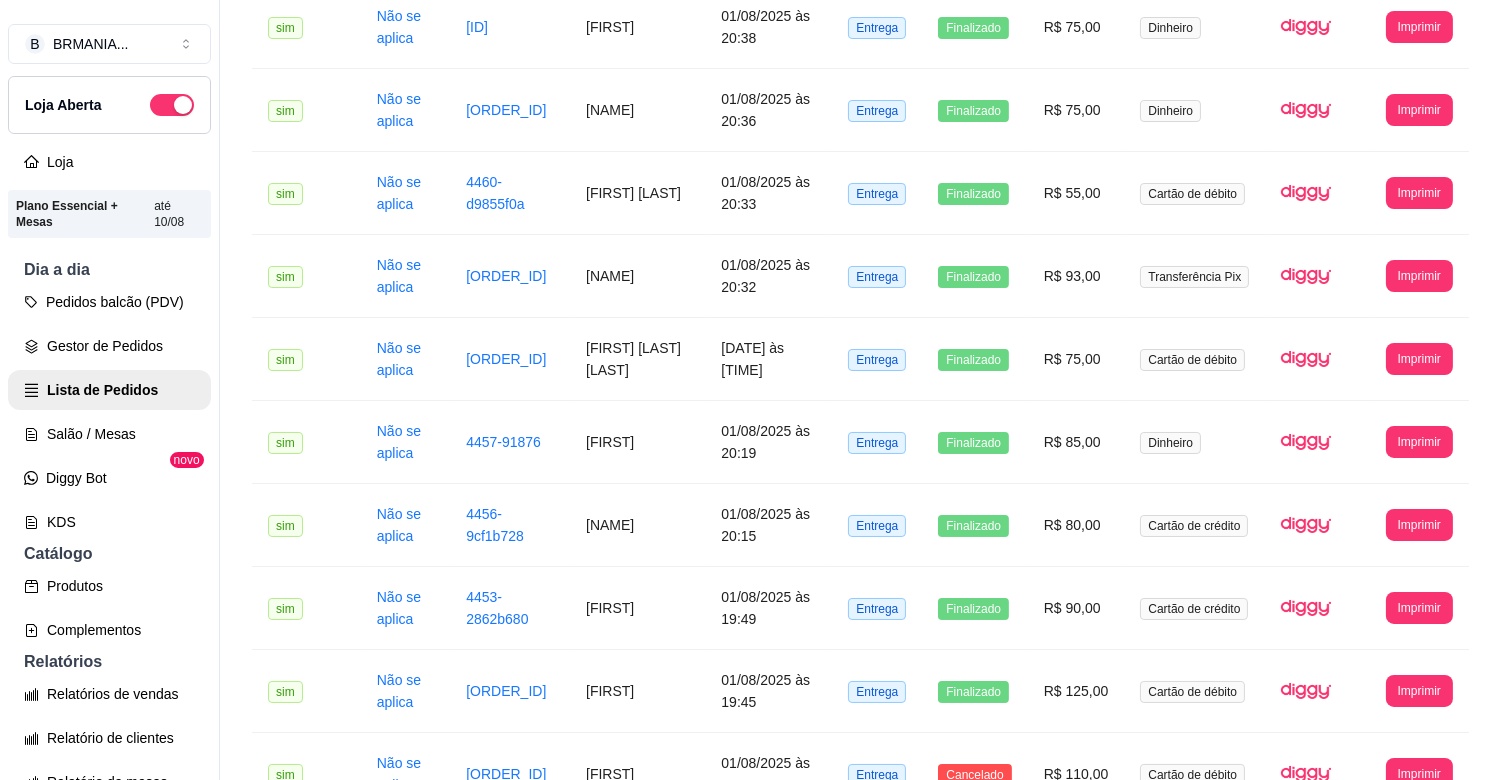 scroll, scrollTop: 384, scrollLeft: 0, axis: vertical 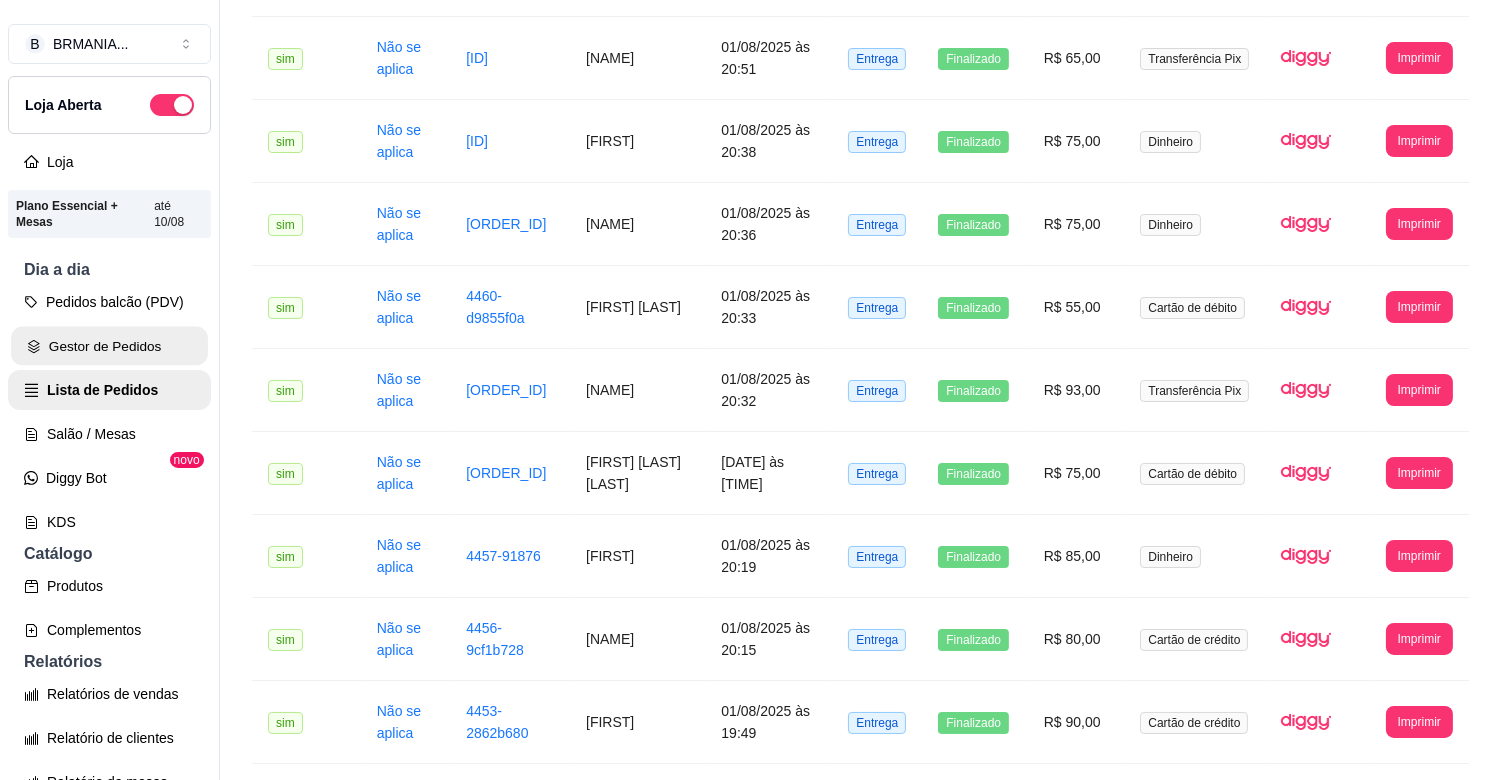 click on "Gestor de Pedidos" at bounding box center (109, 346) 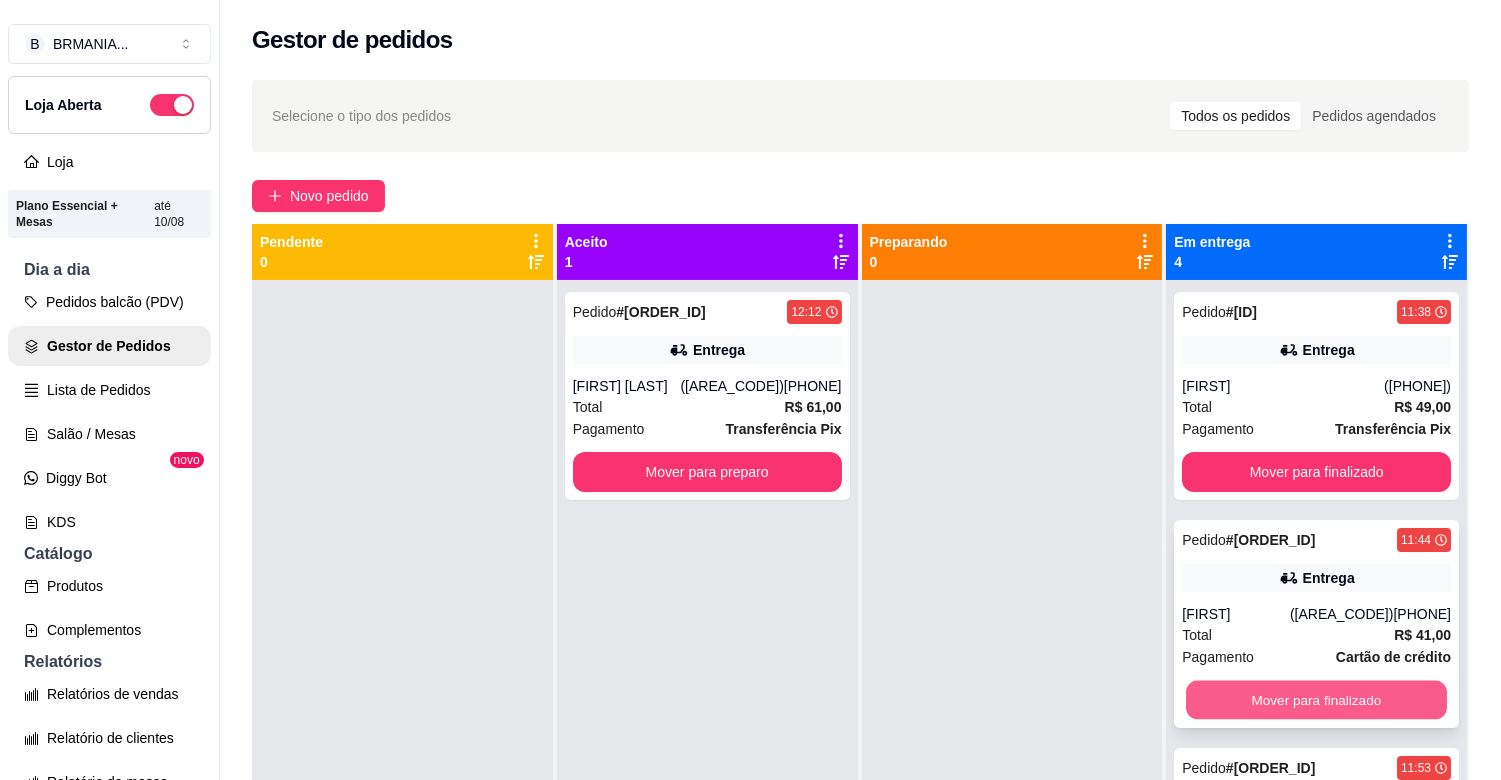 click on "Mover para finalizado" at bounding box center [1316, 700] 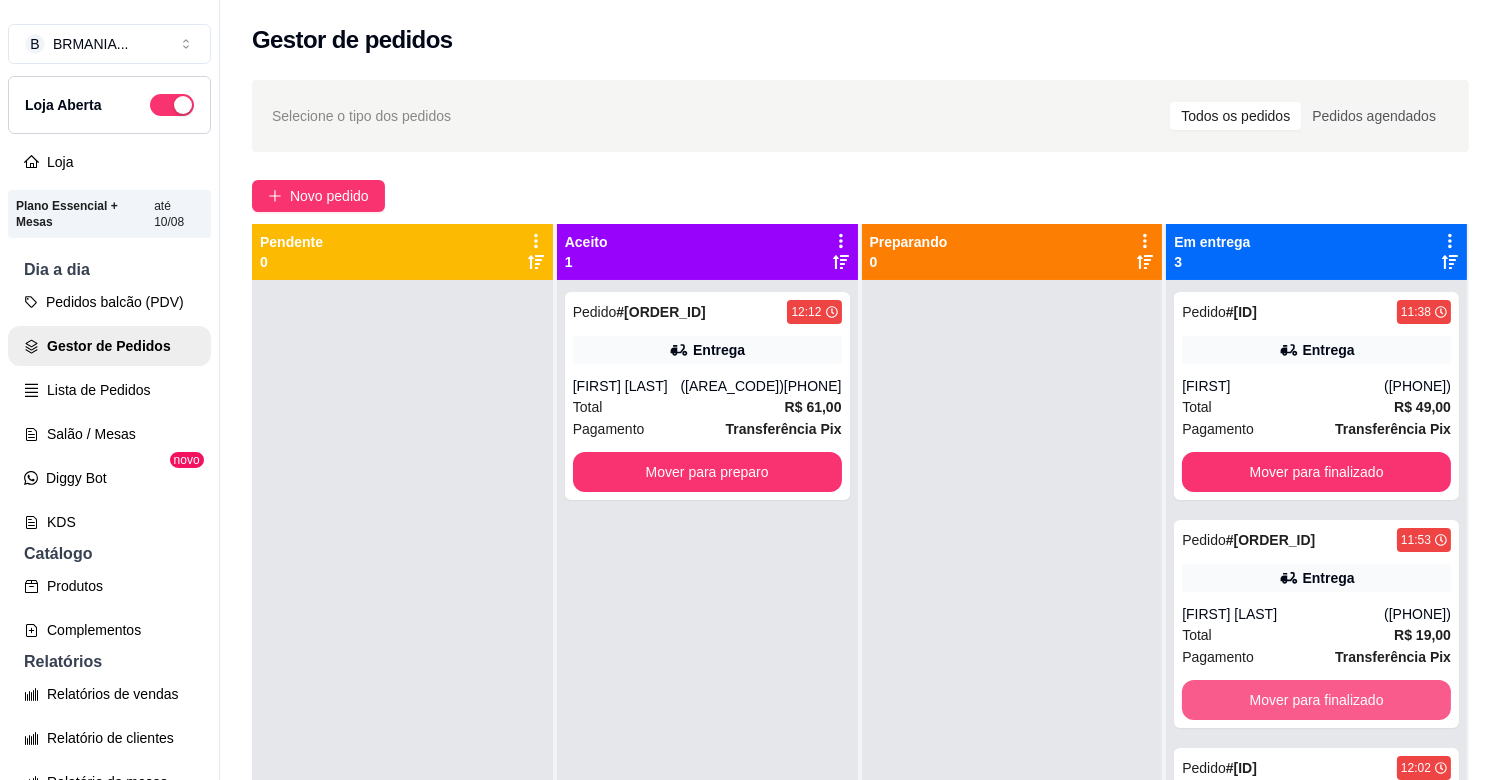click on "Mover para finalizado" at bounding box center (1316, 700) 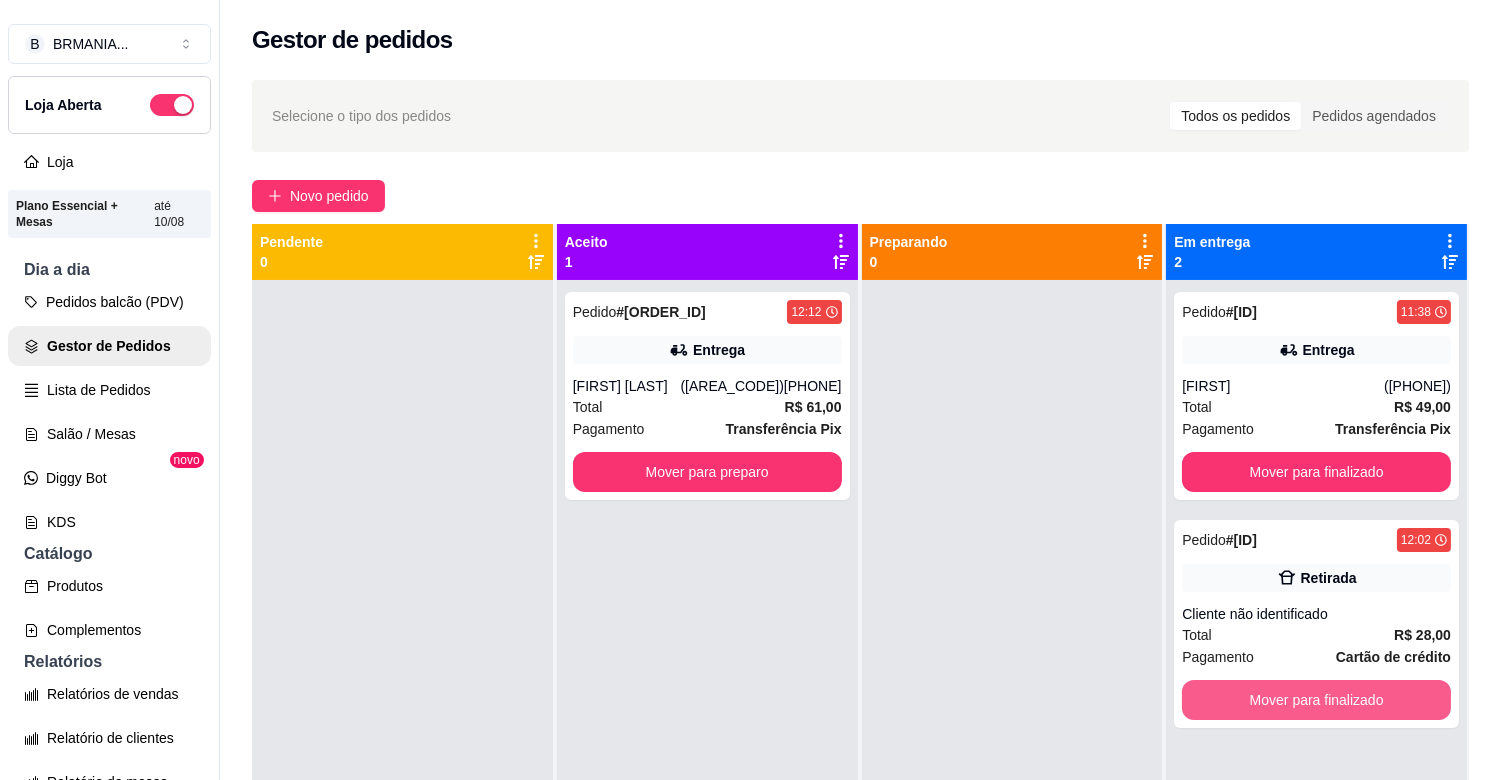 click on "Mover para finalizado" at bounding box center [1316, 700] 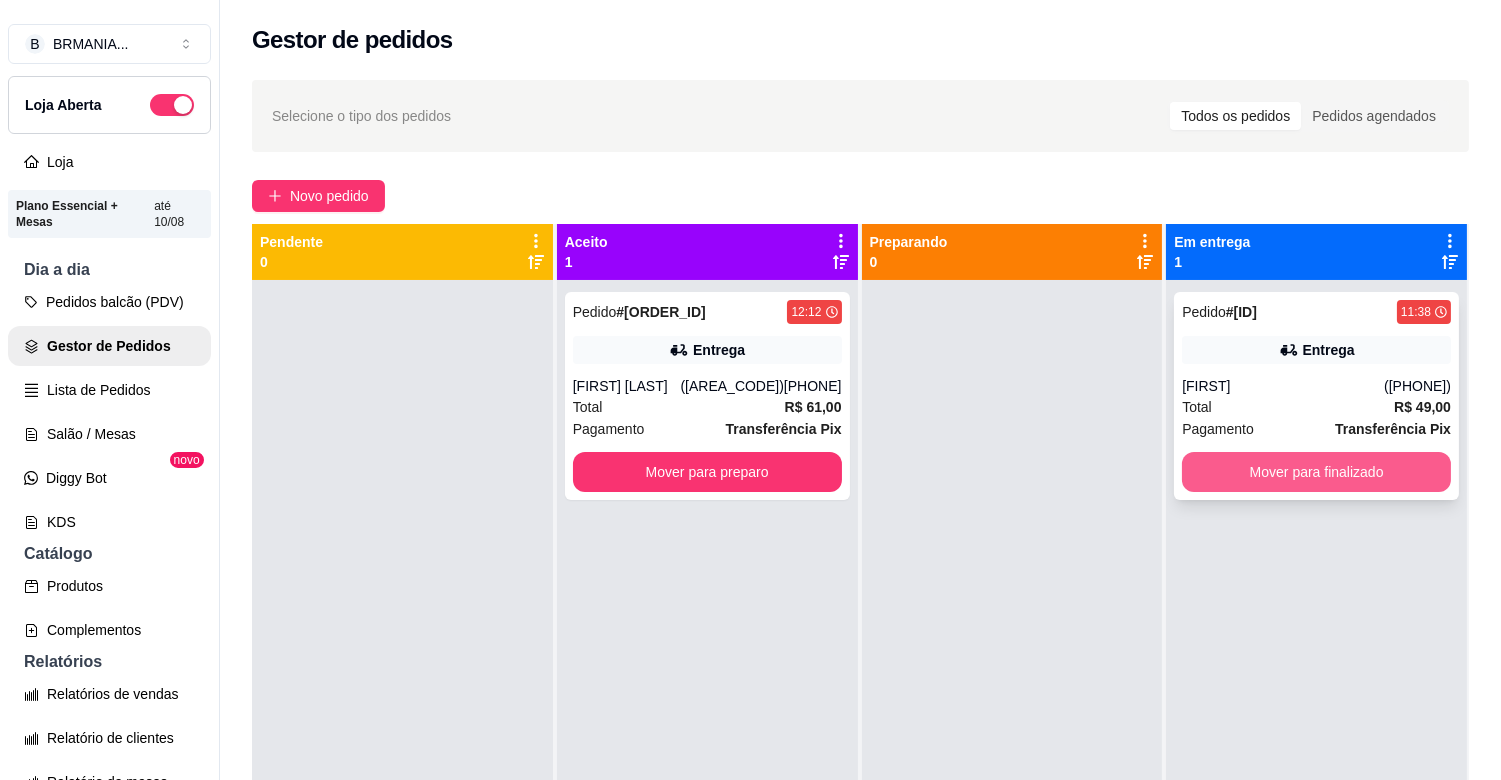 click on "Mover para finalizado" at bounding box center (1316, 472) 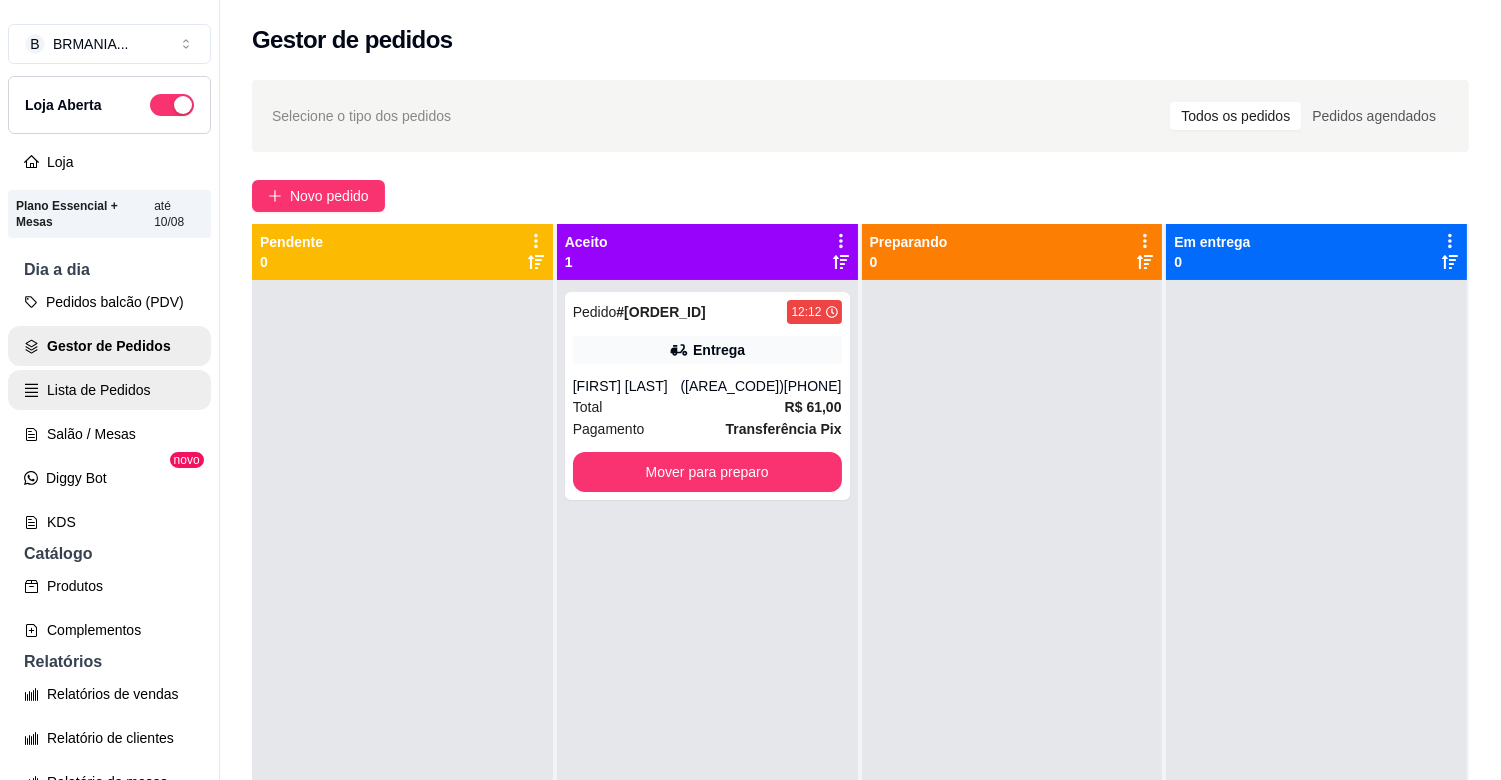 click on "Lista de Pedidos" at bounding box center [109, 390] 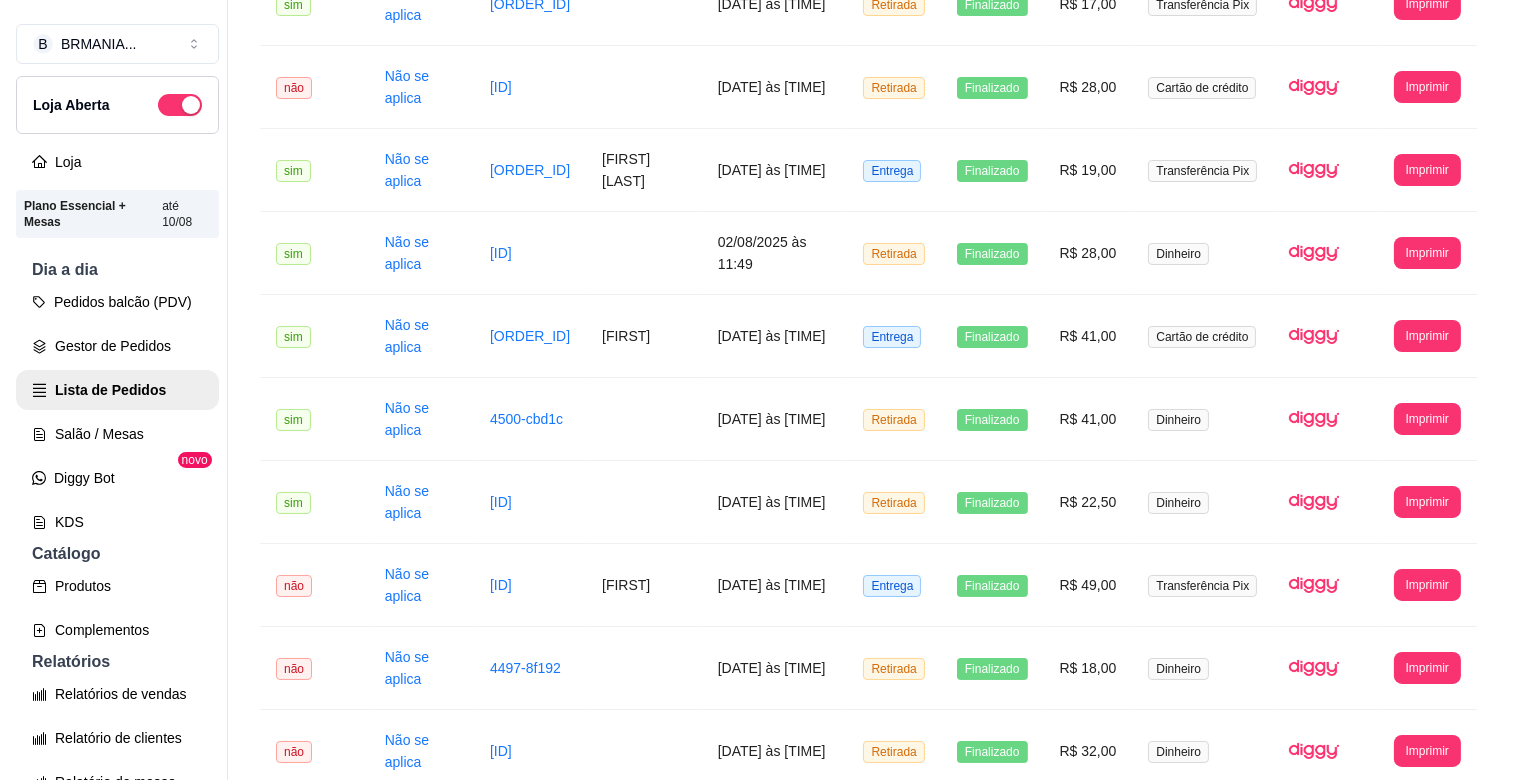 scroll, scrollTop: 0, scrollLeft: 0, axis: both 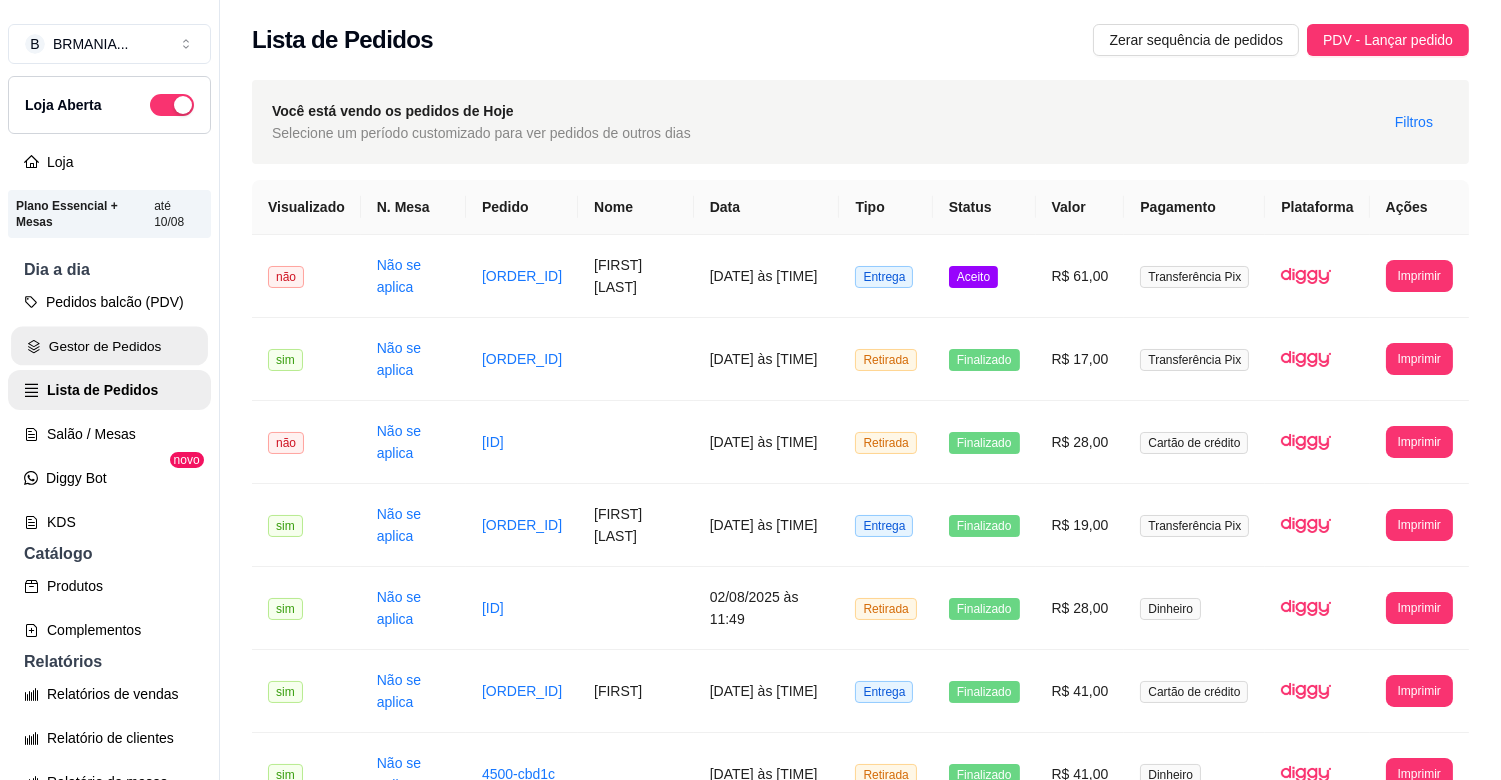 click on "Gestor de Pedidos" at bounding box center (109, 346) 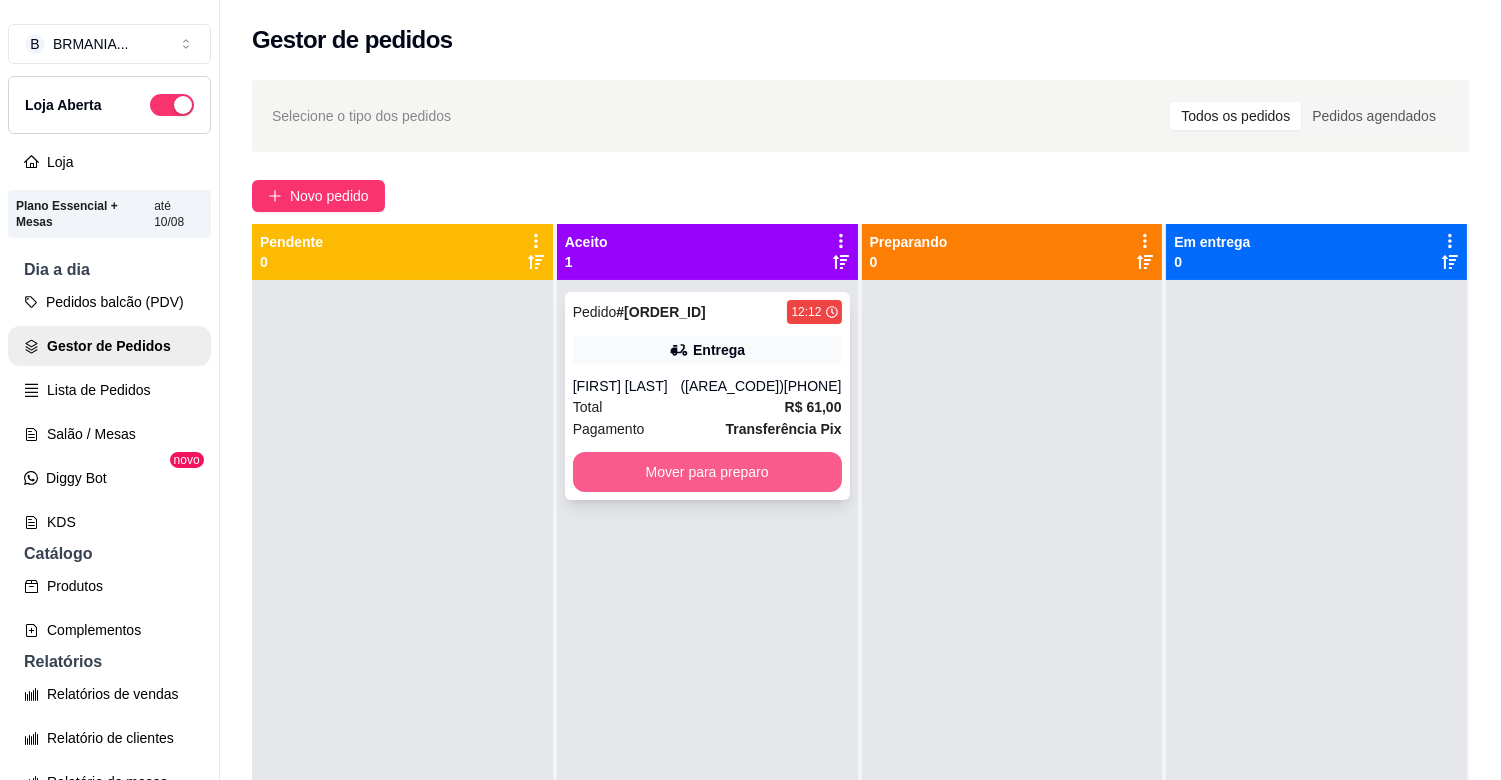click on "Mover para preparo" at bounding box center (707, 472) 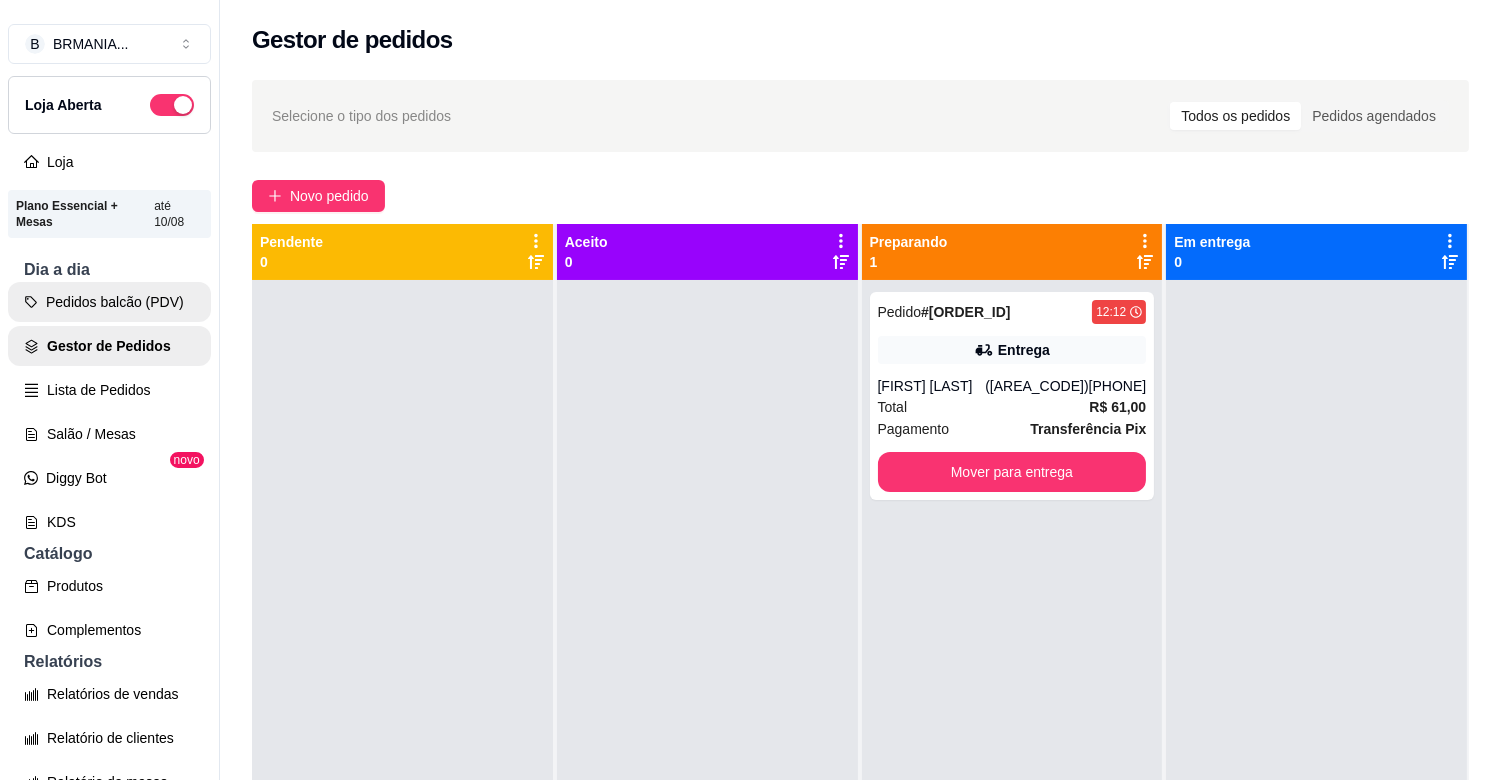 click on "Pedidos balcão (PDV)" at bounding box center [109, 302] 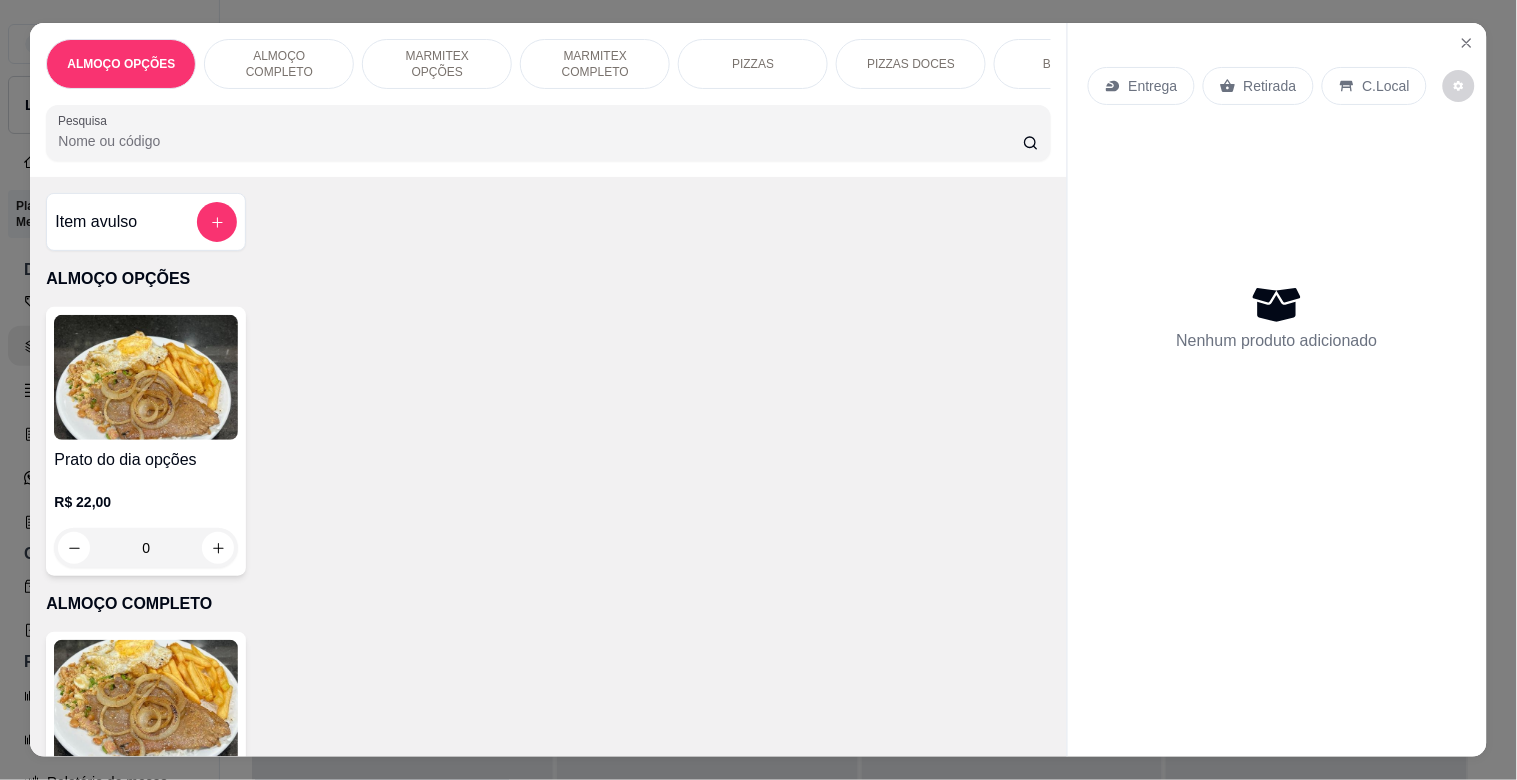 click on "MARMITEX COMPLETO" at bounding box center (595, 64) 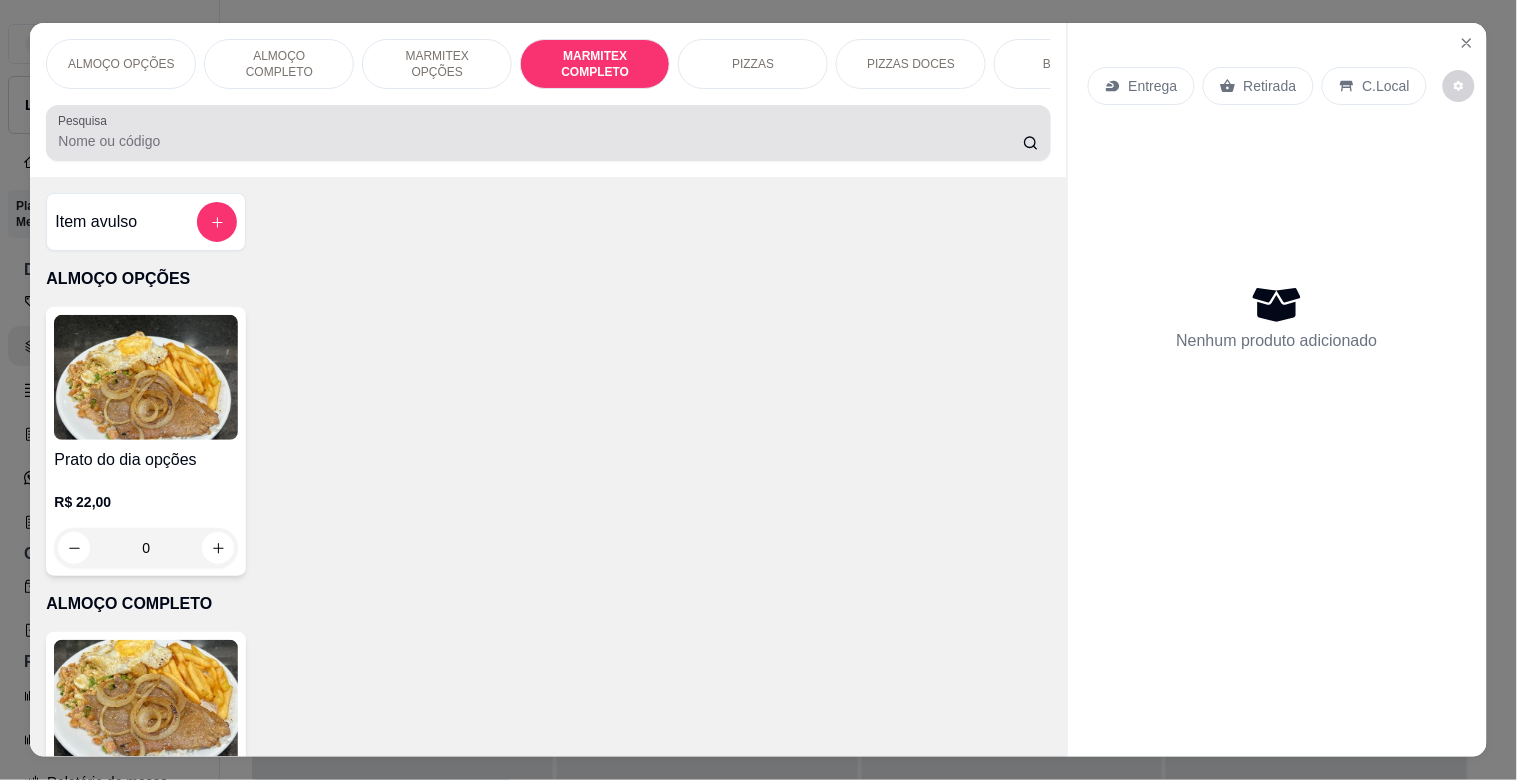 scroll, scrollTop: 1064, scrollLeft: 0, axis: vertical 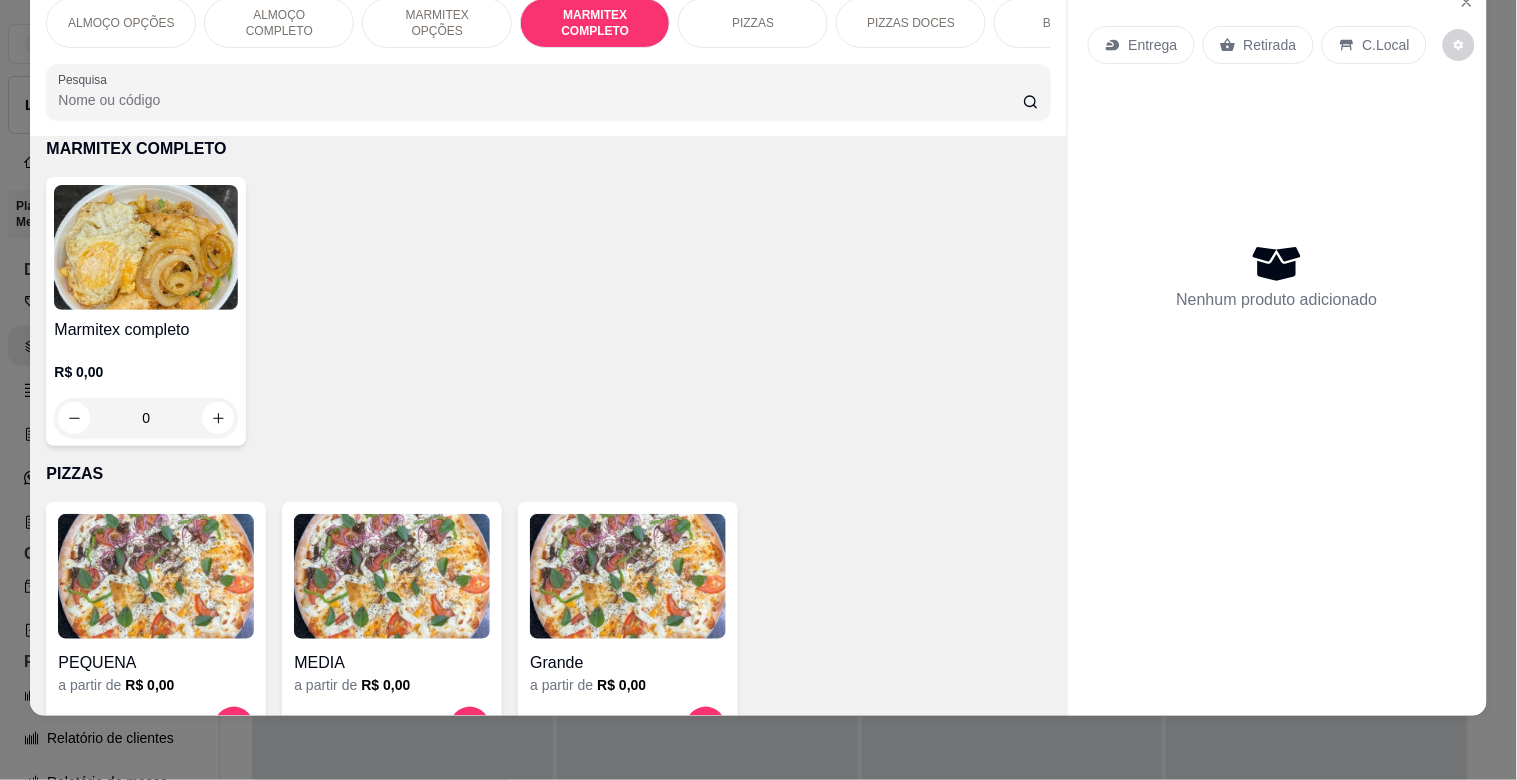click on "R$ 0,00 0" at bounding box center [146, 311] 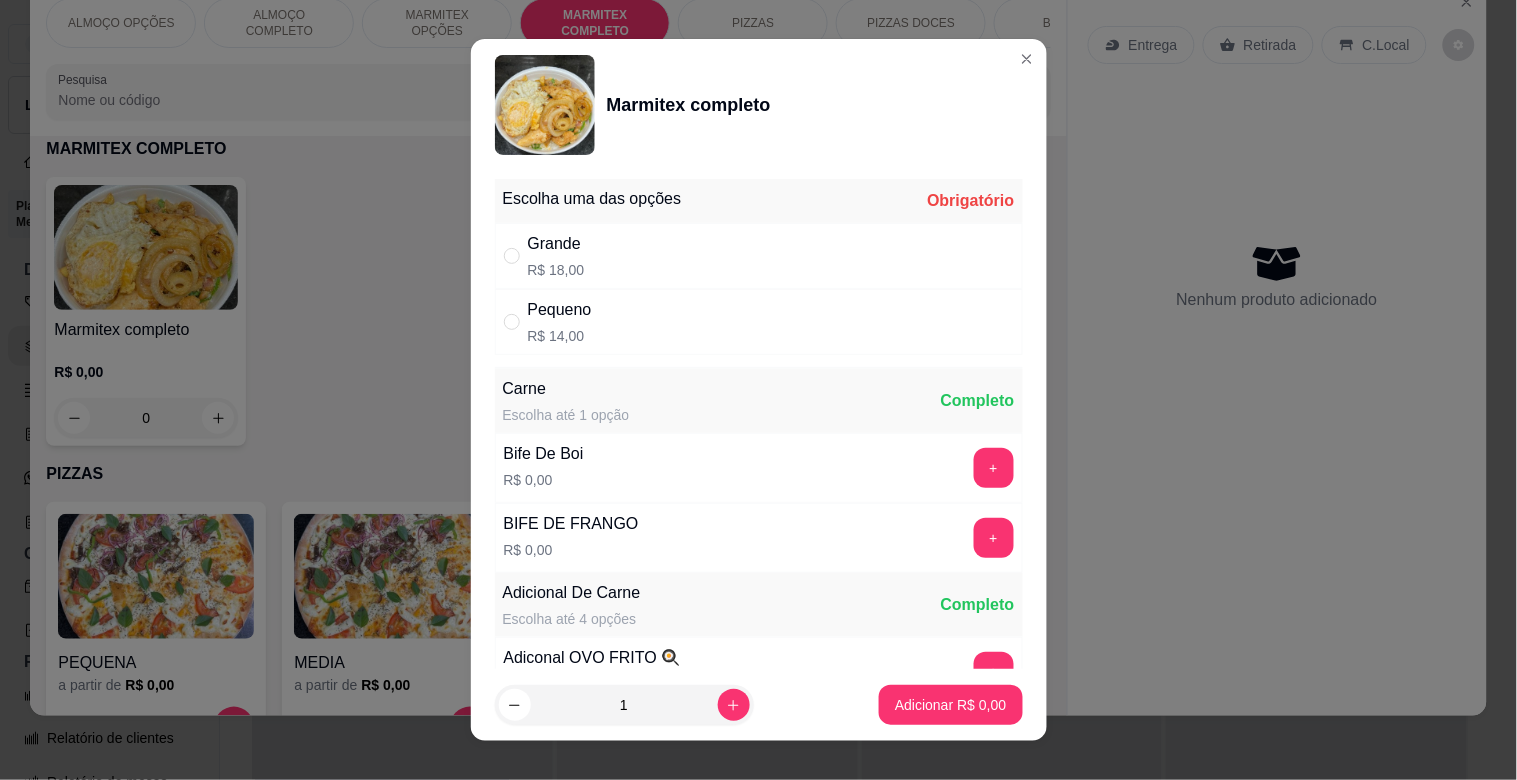 click on "Pequeno  R$ 14,00" at bounding box center (759, 322) 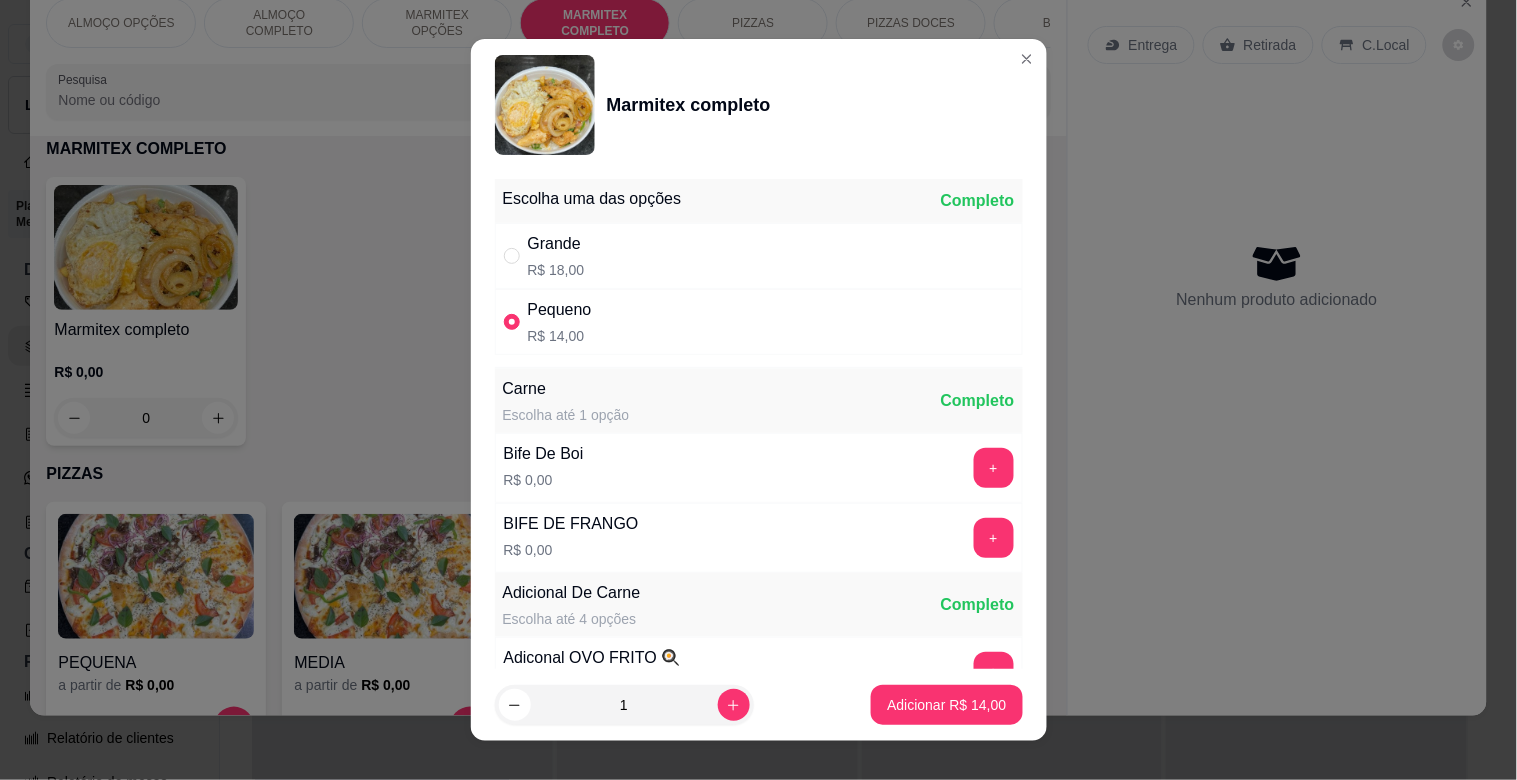 drag, startPoint x: 714, startPoint y: 261, endPoint x: 762, endPoint y: 293, distance: 57.68882 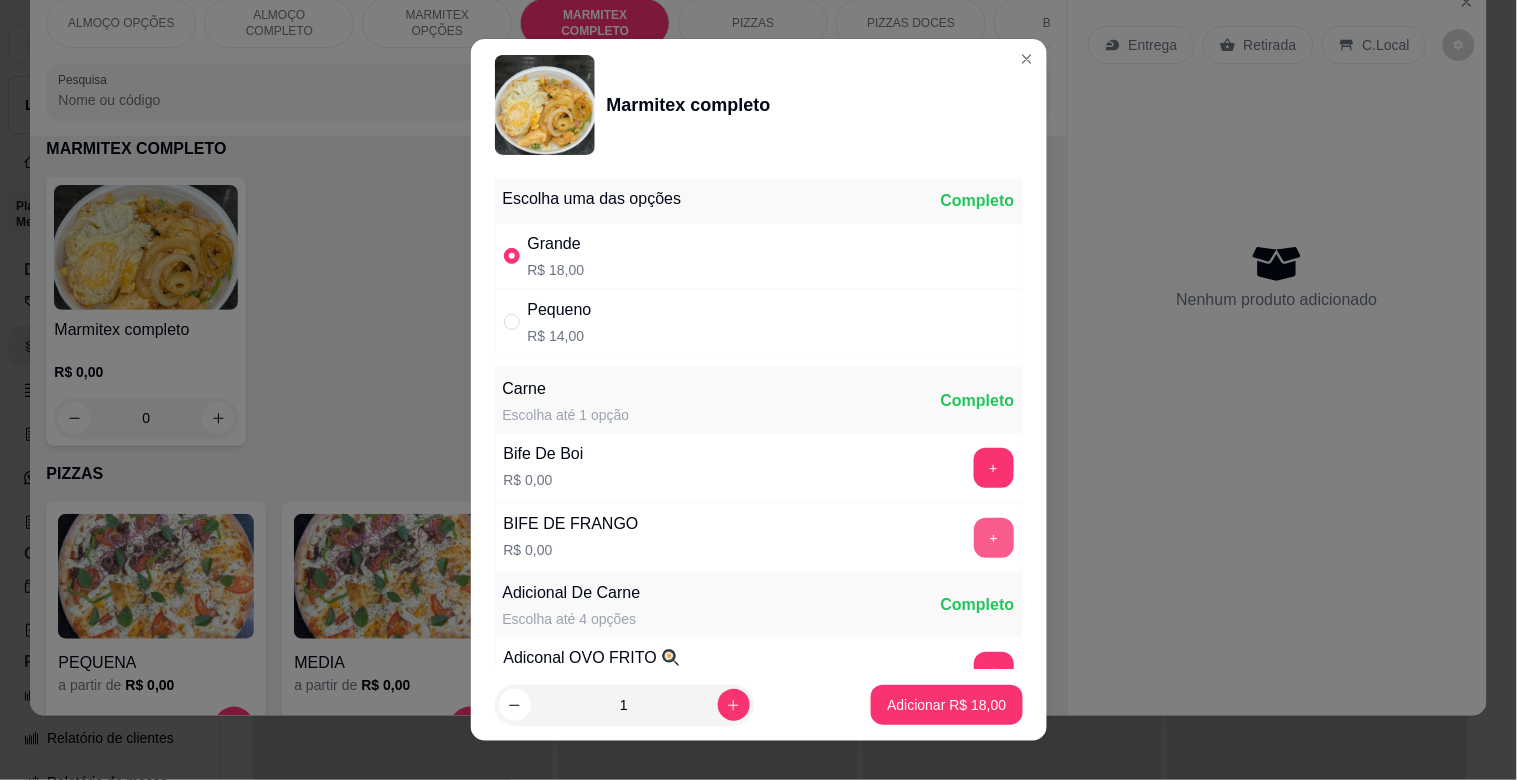 click on "+" at bounding box center (994, 538) 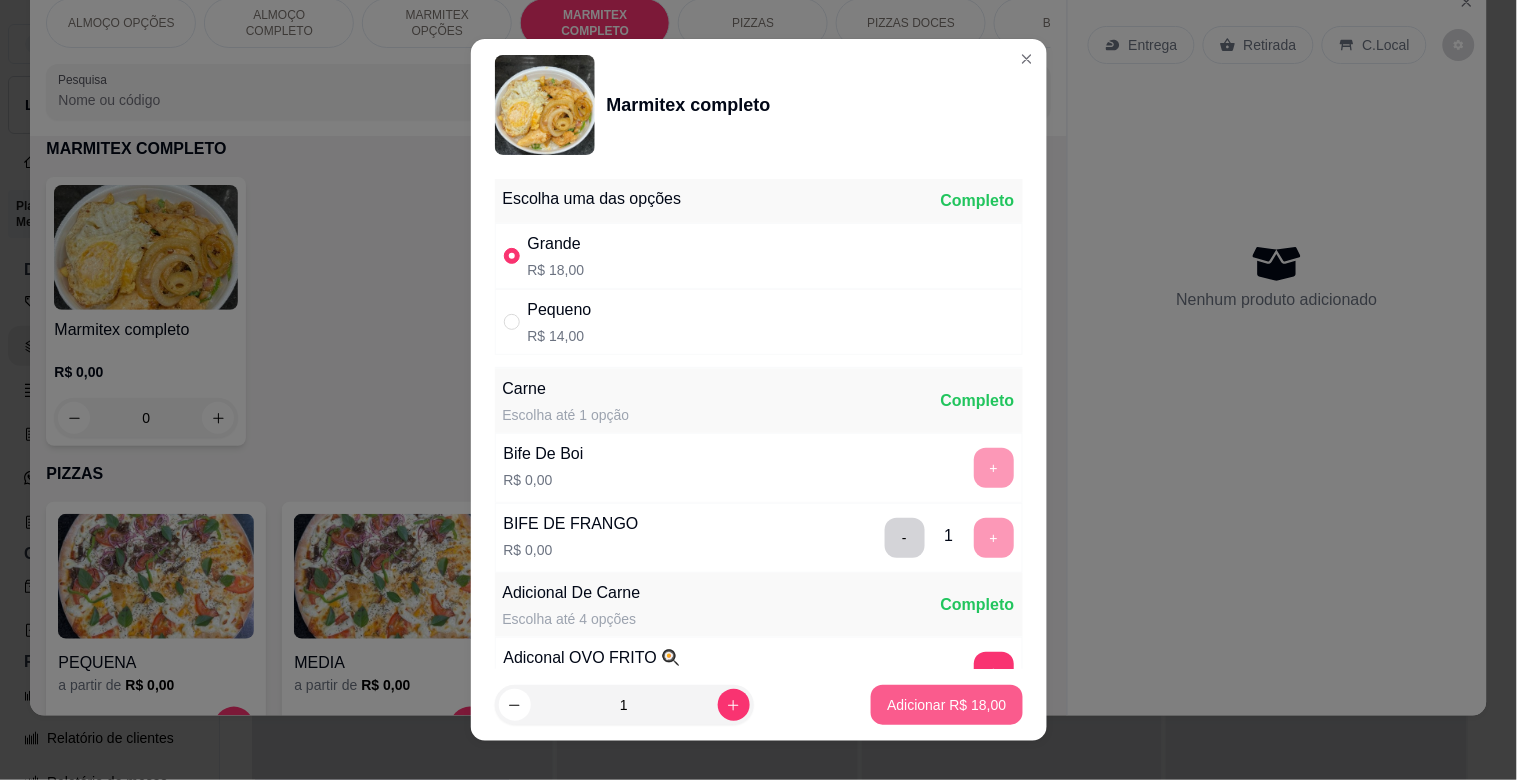 click on "Adicionar   R$ 18,00" at bounding box center (946, 705) 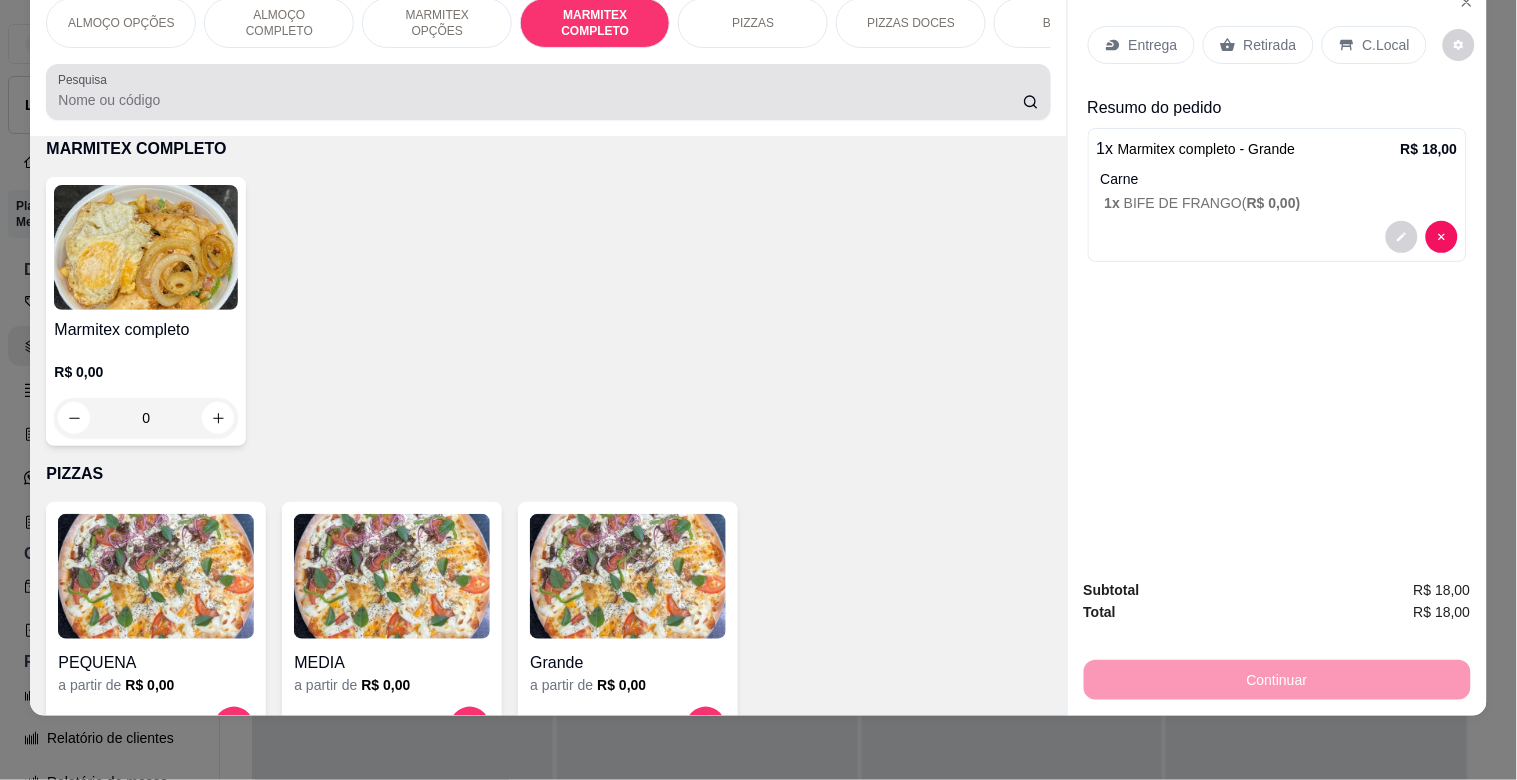 click on "Pesquisa" at bounding box center [540, 100] 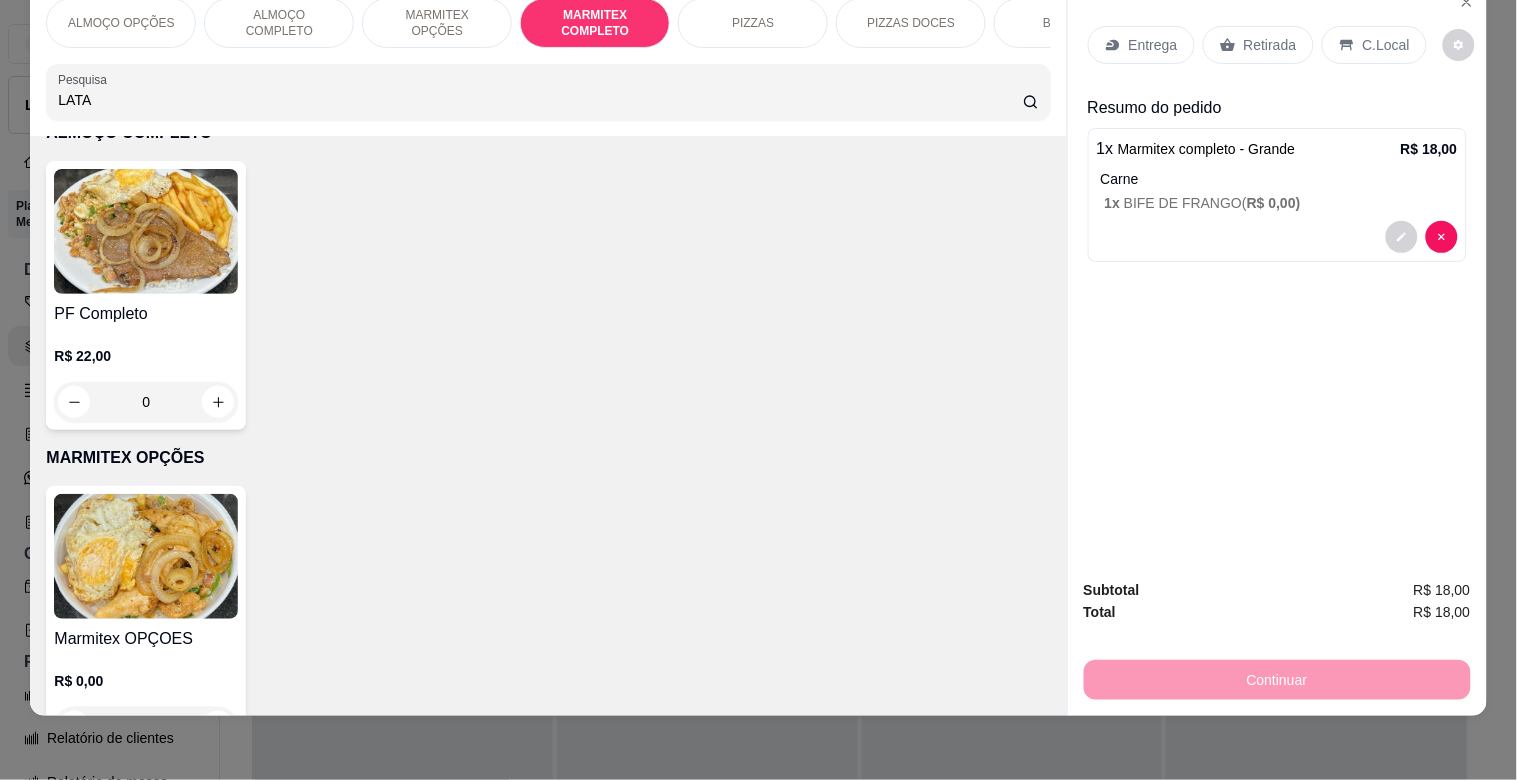 scroll, scrollTop: 1698, scrollLeft: 0, axis: vertical 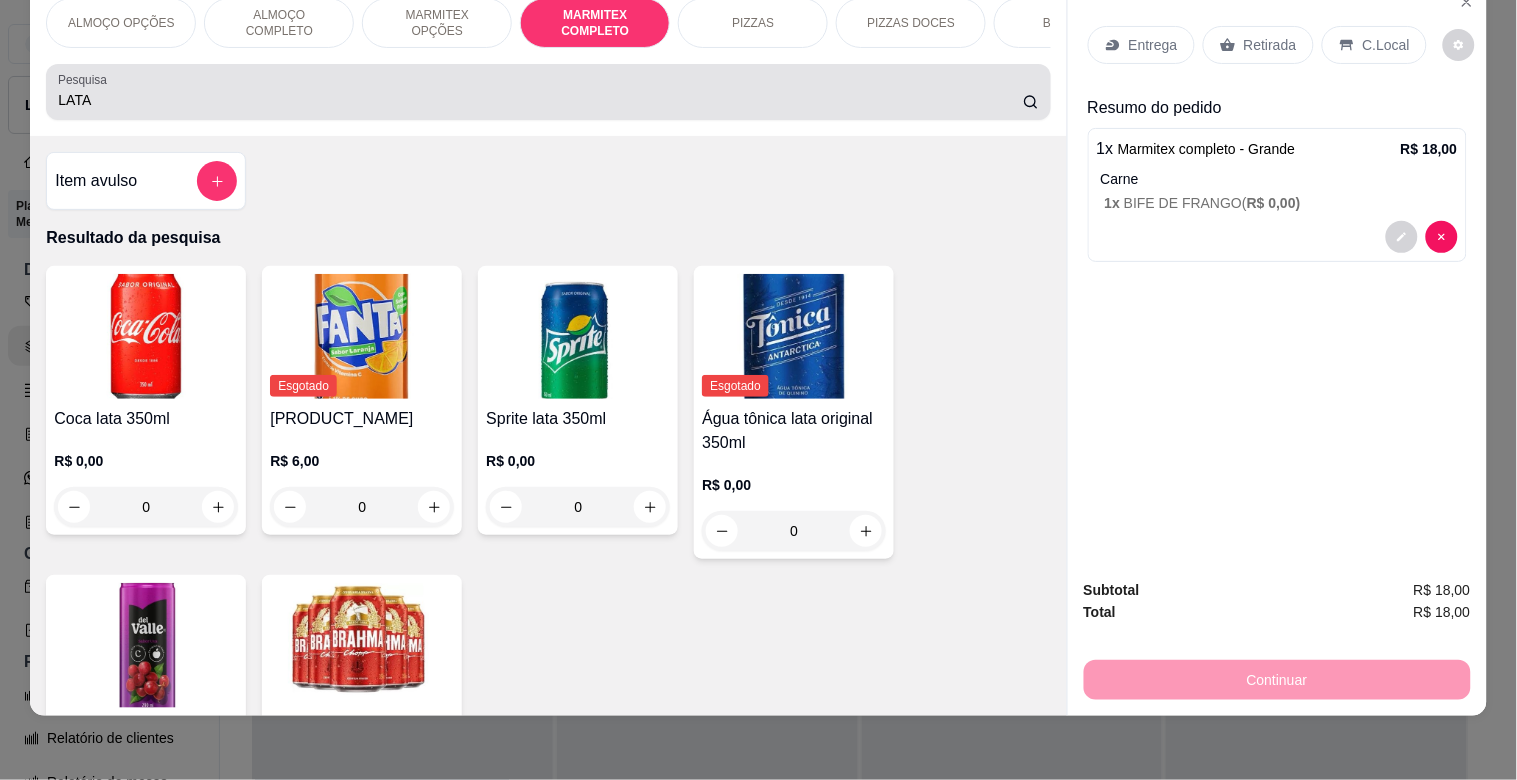 click on "LATA" at bounding box center (540, 100) 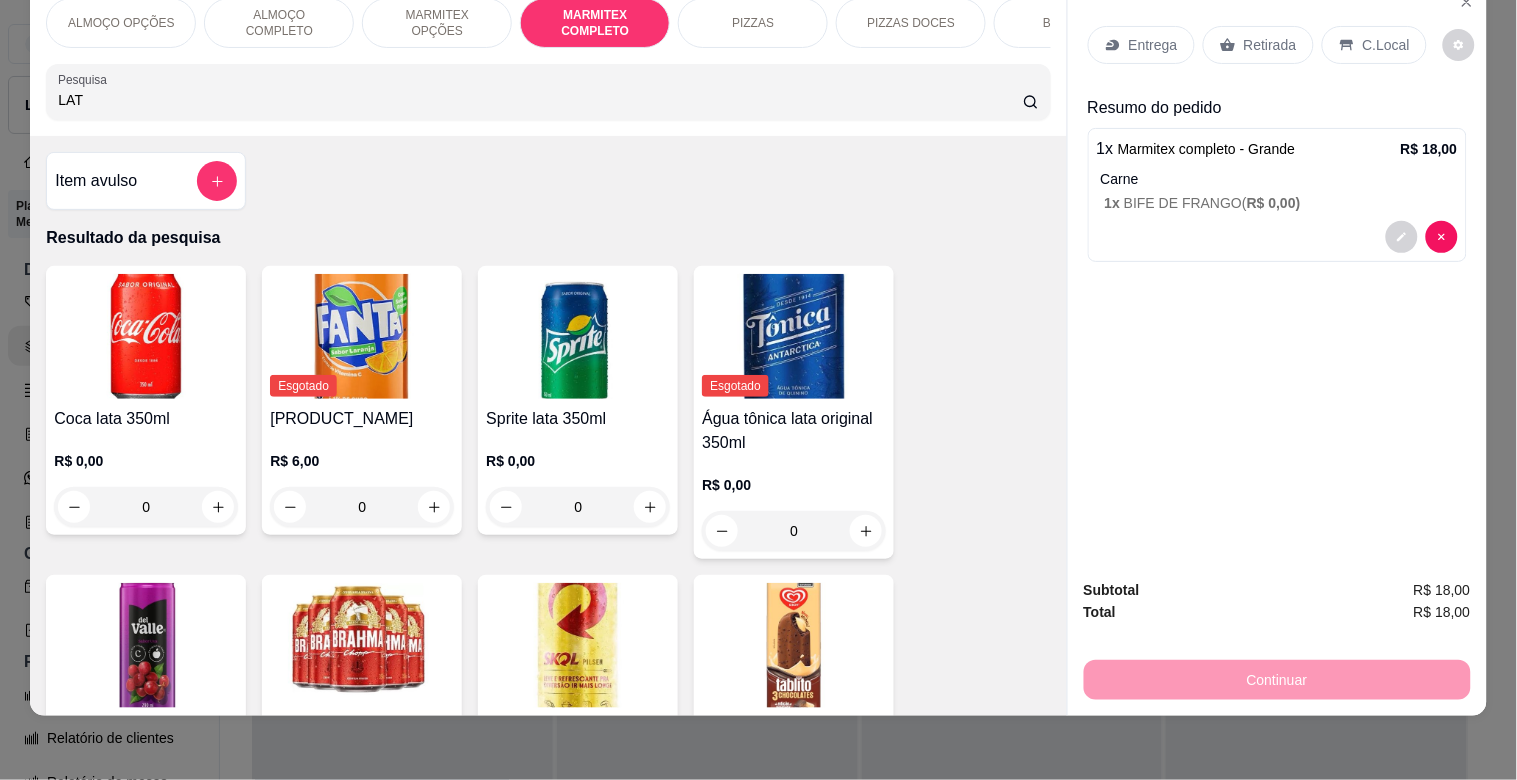 type on "LAT" 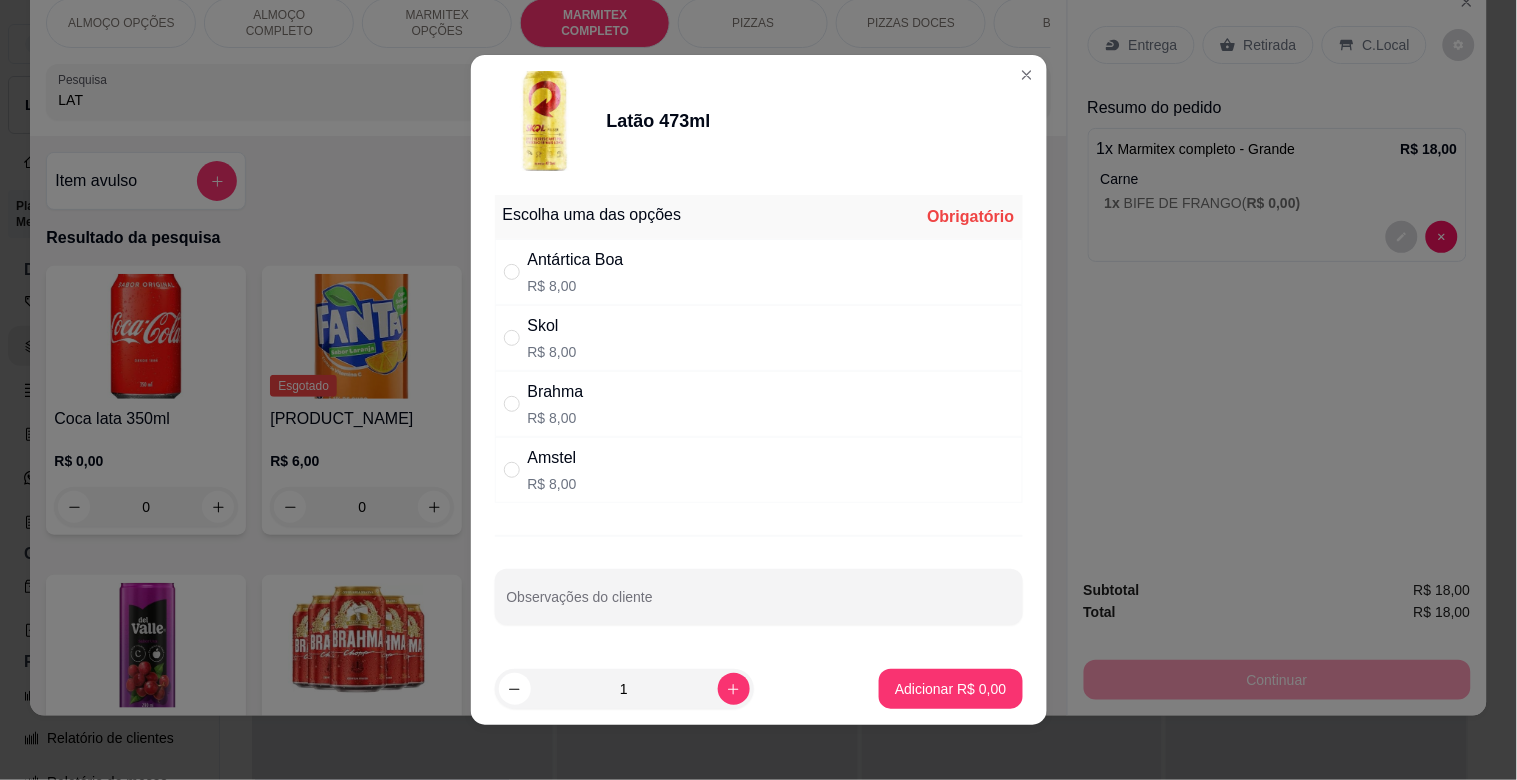 click on "Skol  R$ 8,00" at bounding box center (759, 338) 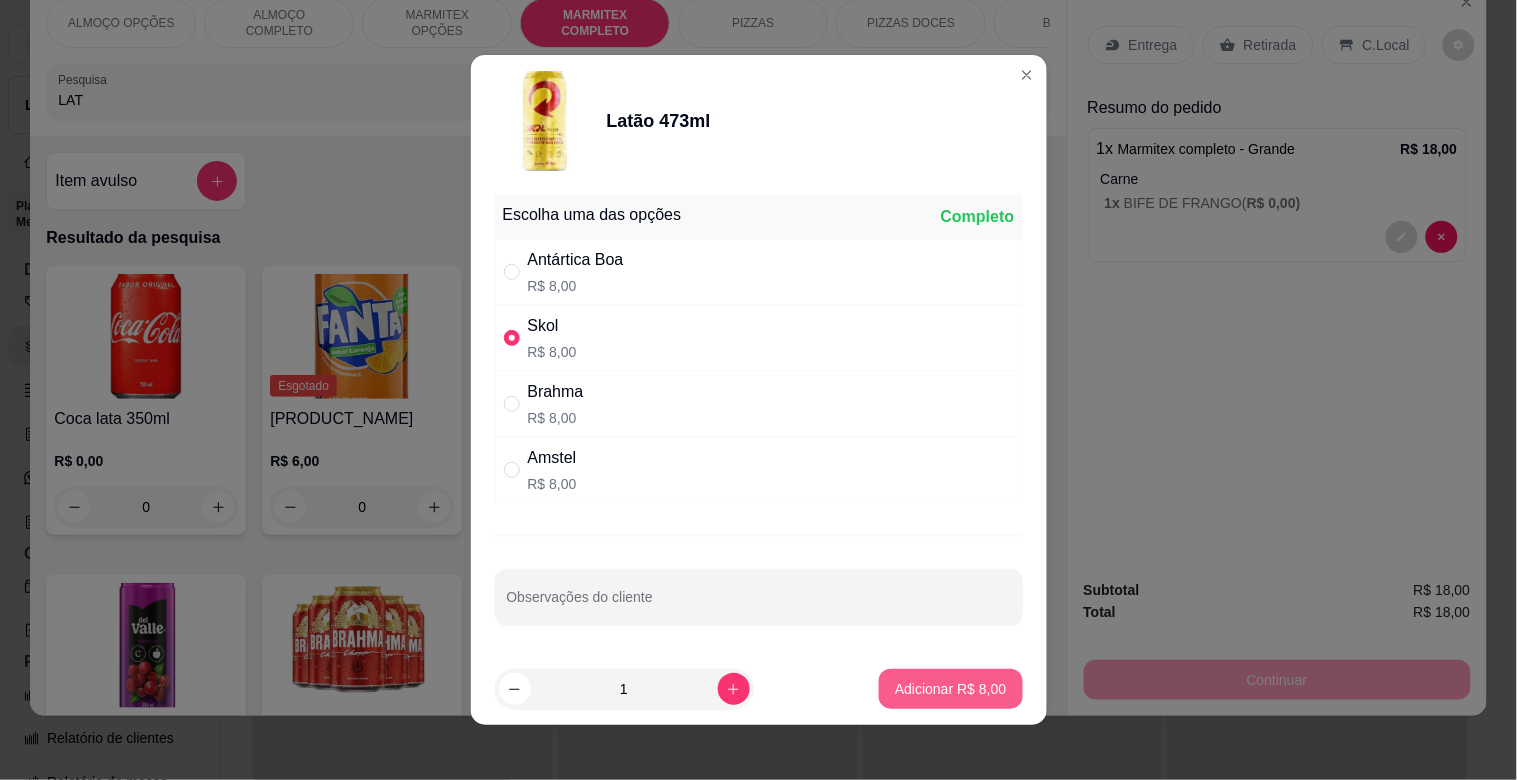 click on "Adicionar   R$ 8,00" at bounding box center (950, 689) 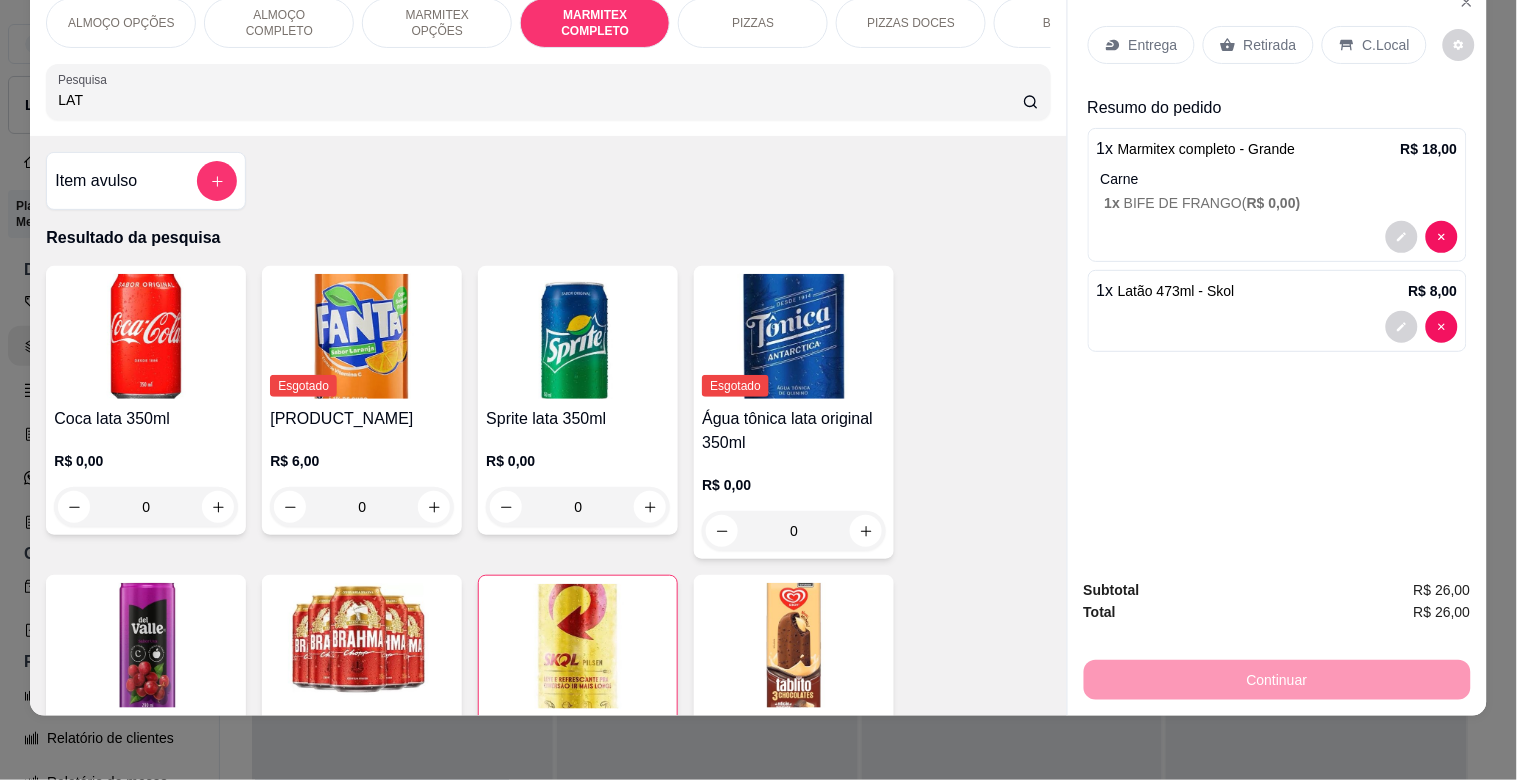 type on "1" 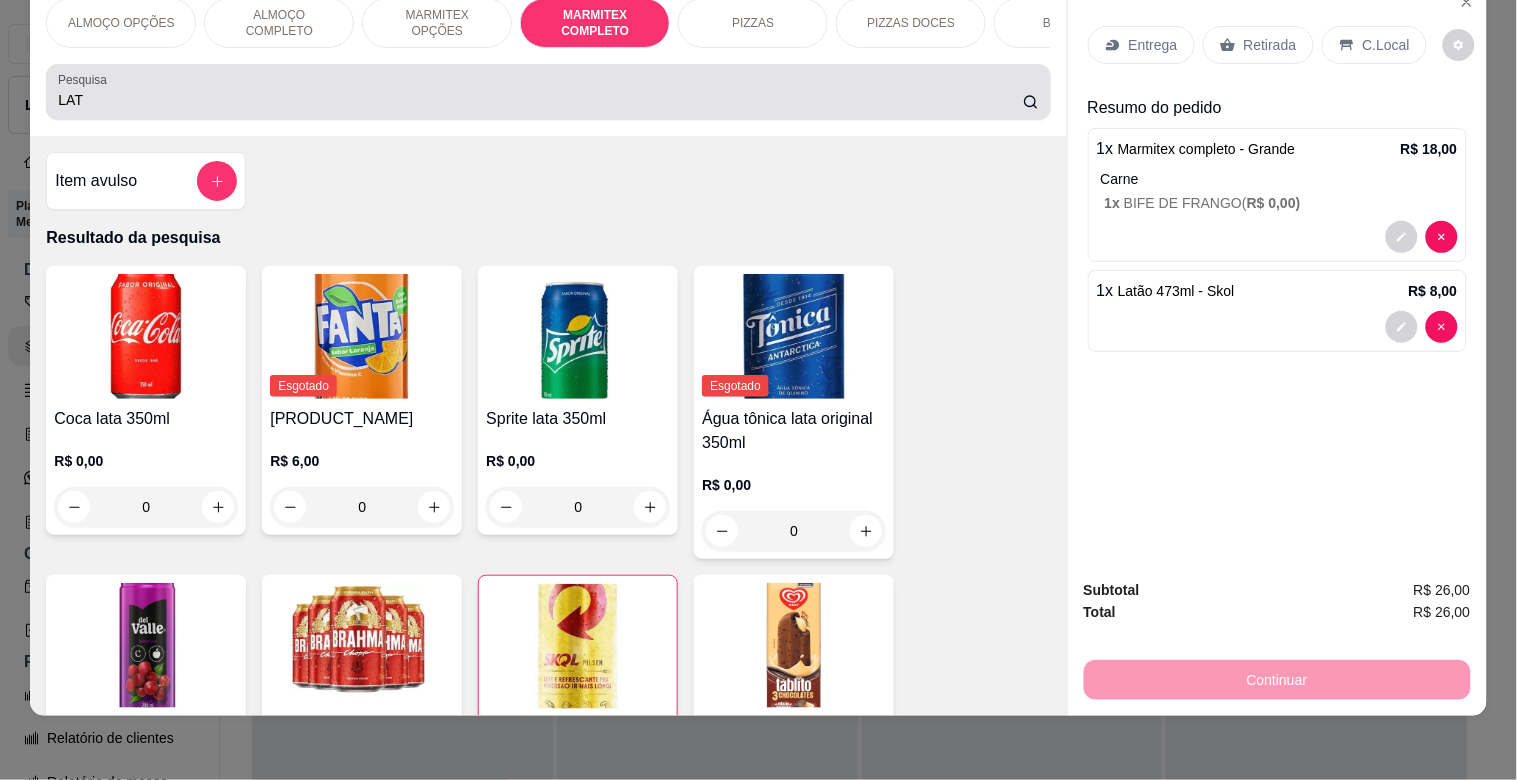 click on "Pesquisa LAT" at bounding box center (548, 92) 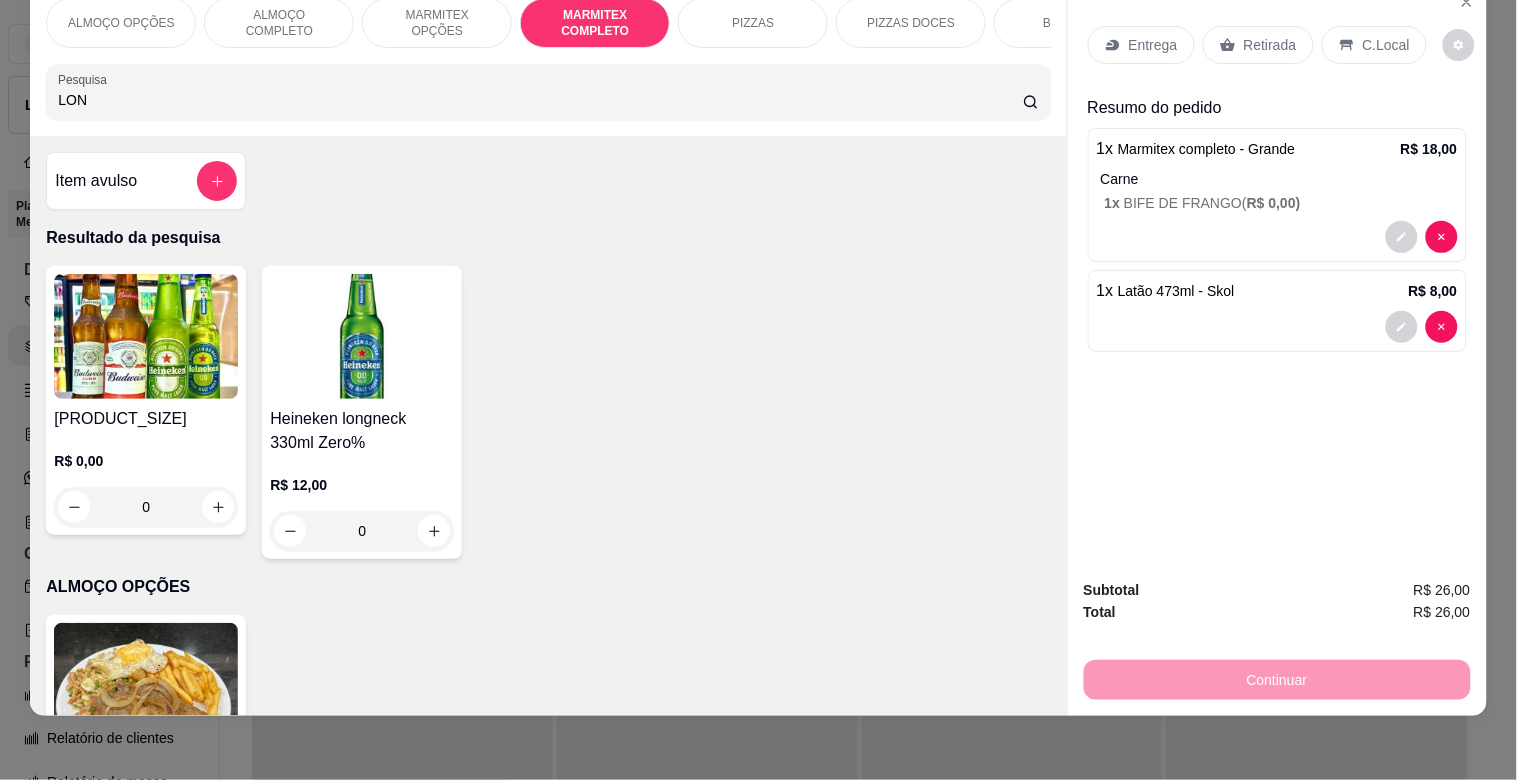 type on "LON" 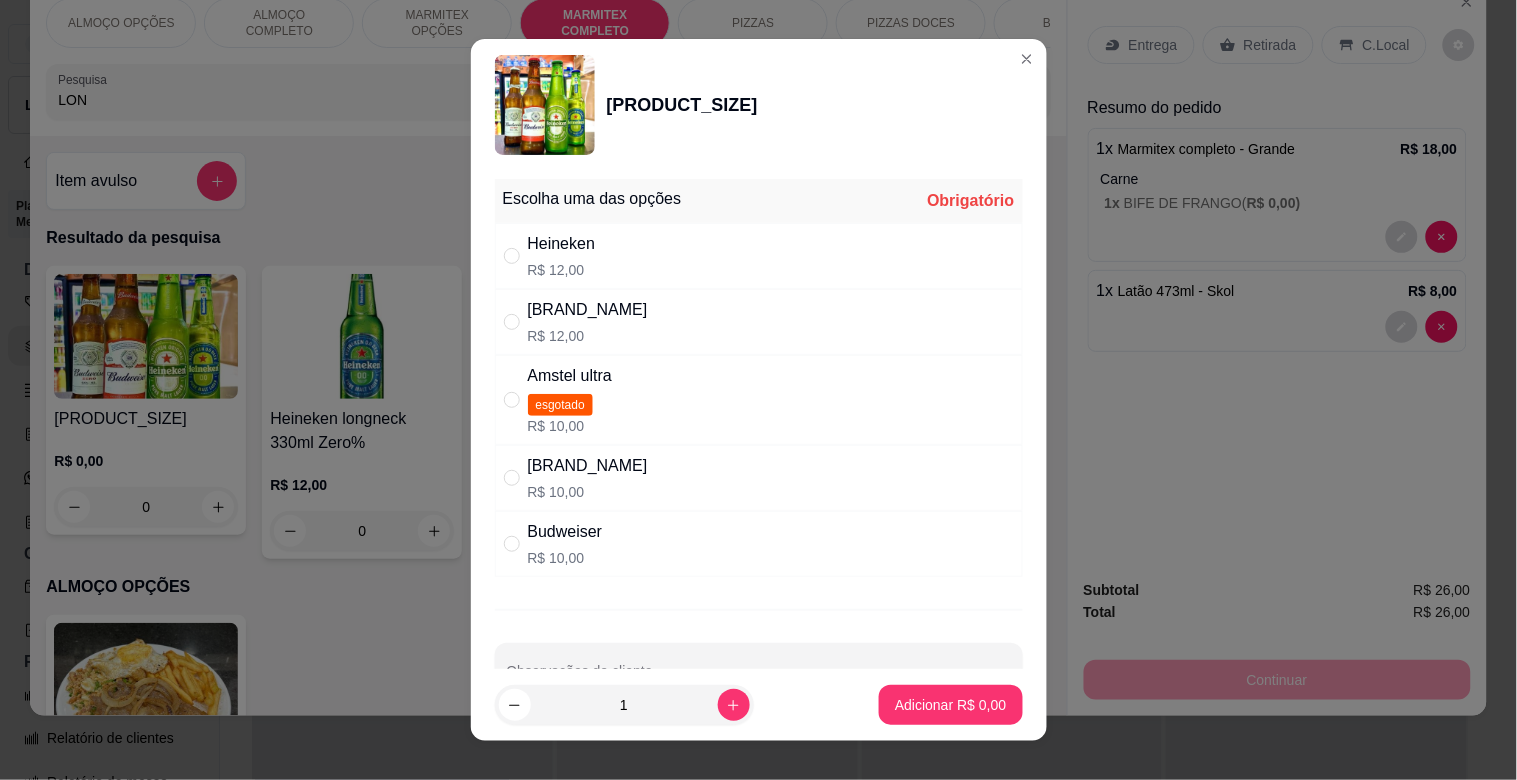 click on "R$ 12,00" at bounding box center (588, 336) 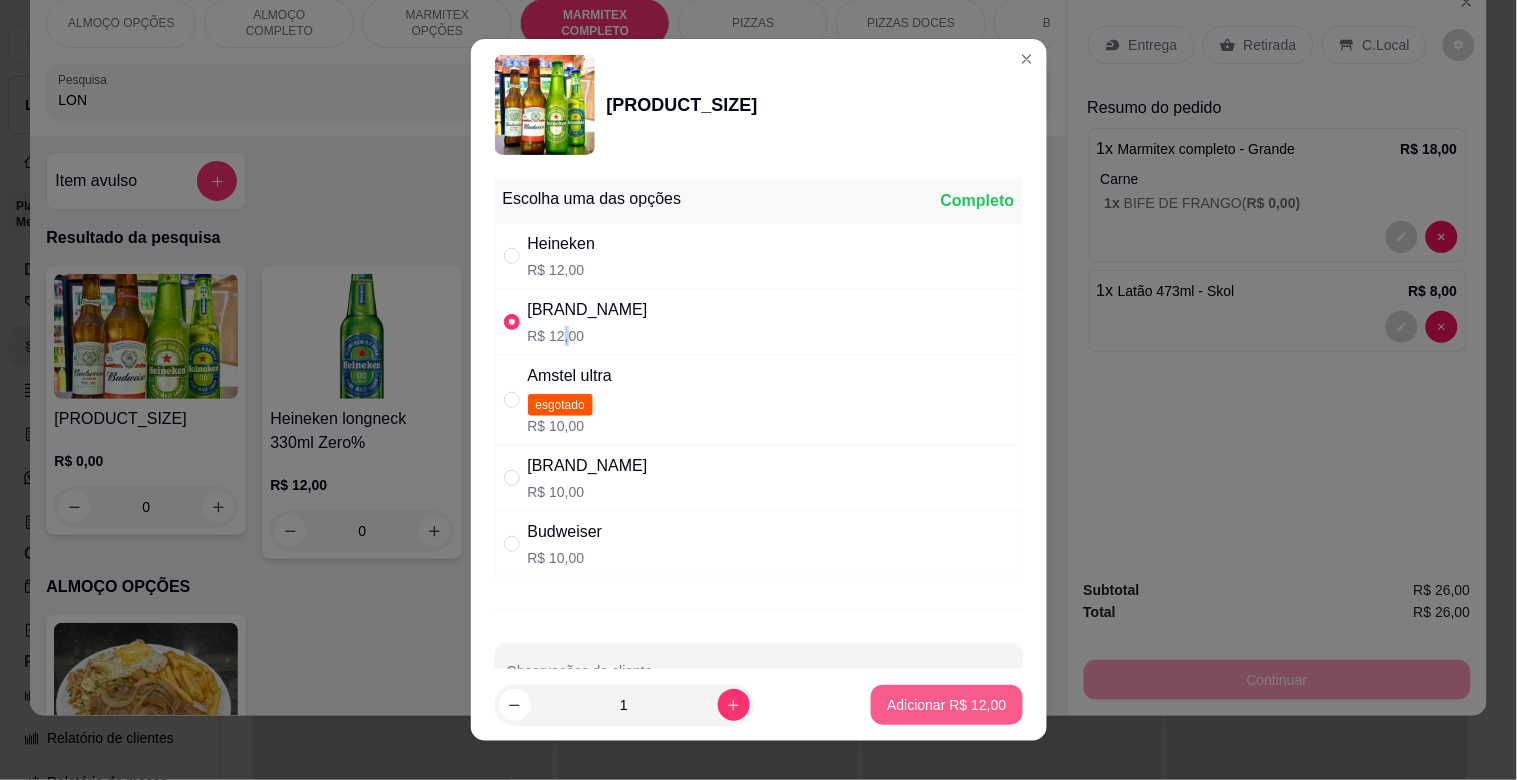 click on "Adicionar   R$ 12,00" at bounding box center (946, 705) 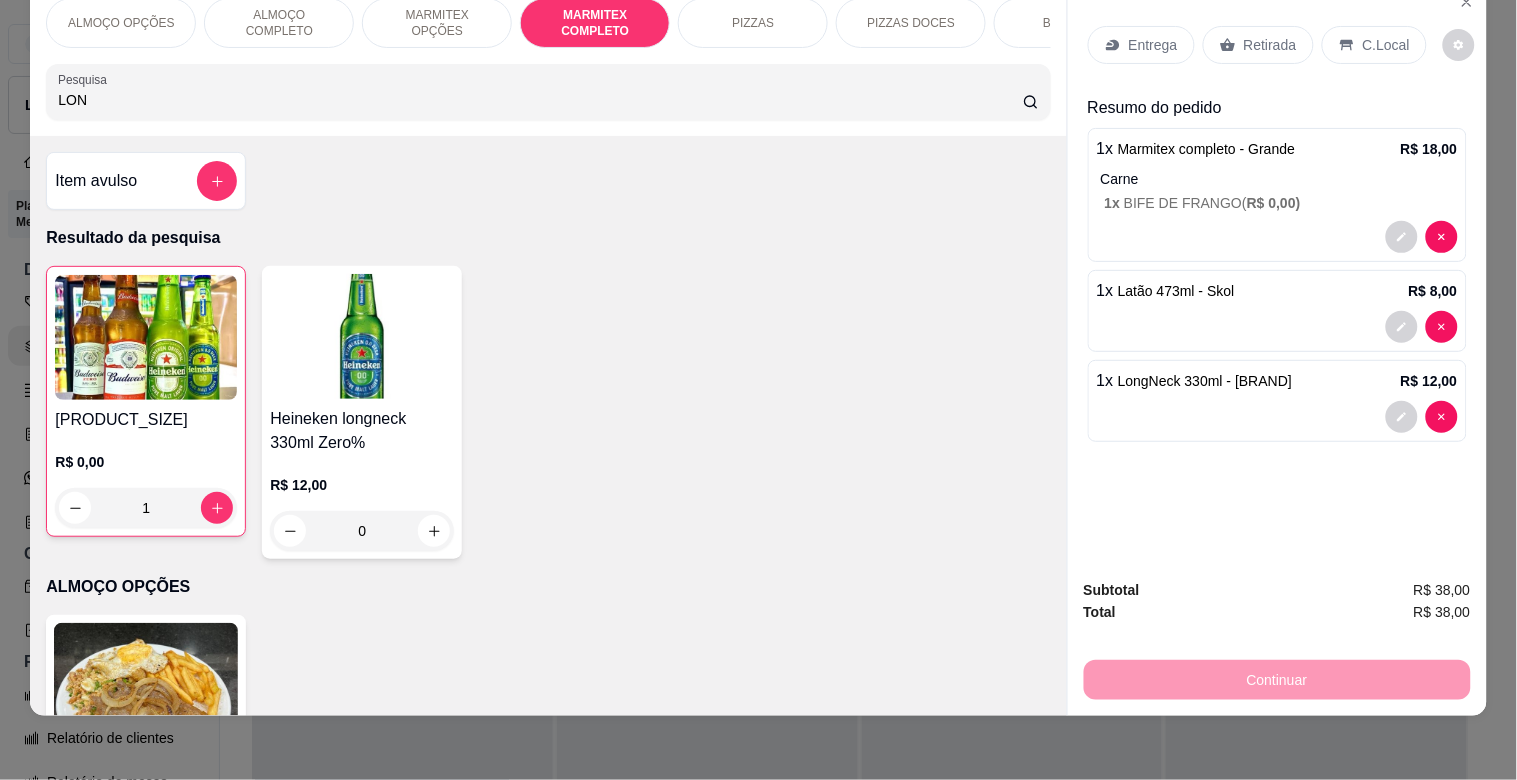 click on "C.Local" at bounding box center (1386, 45) 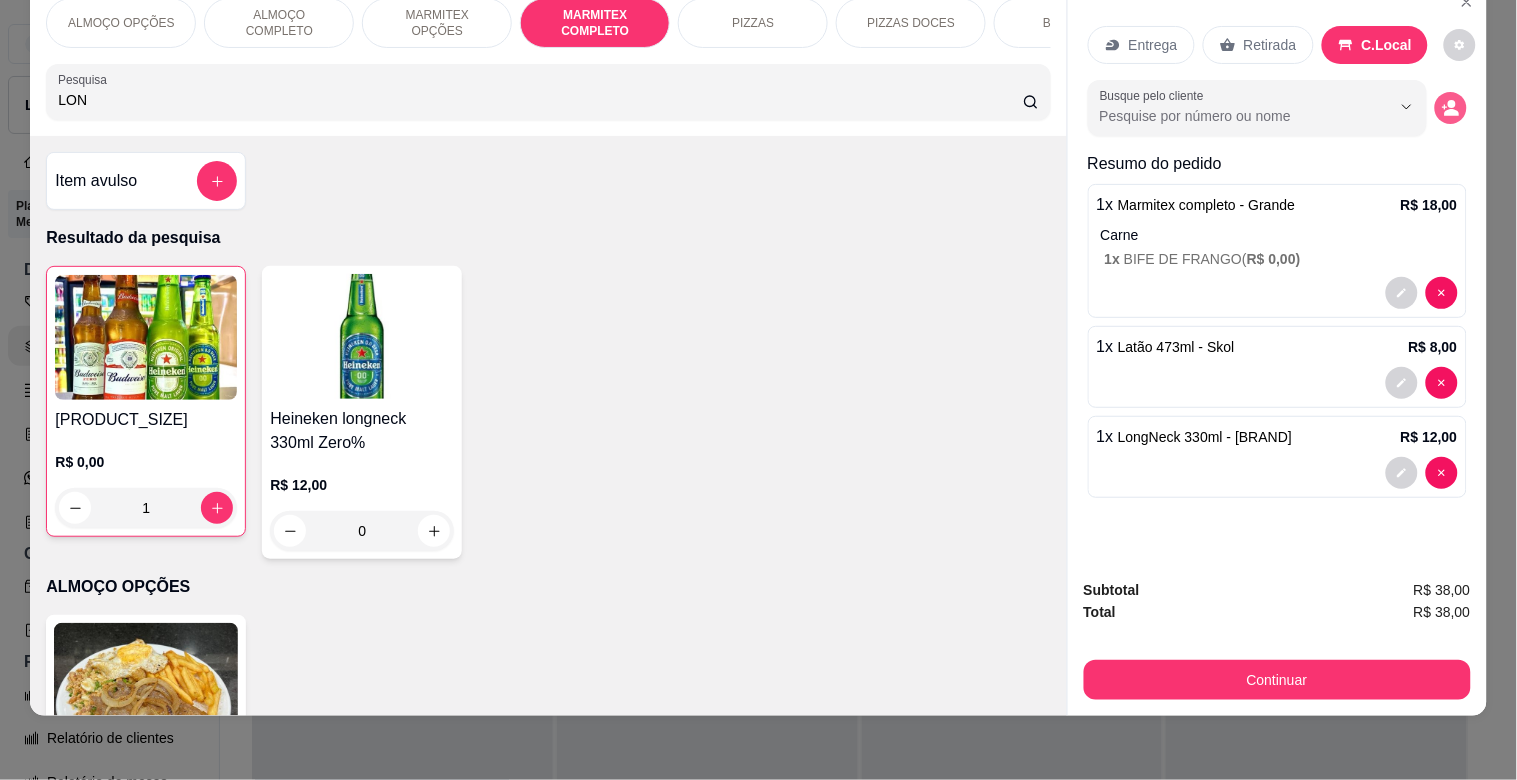 click 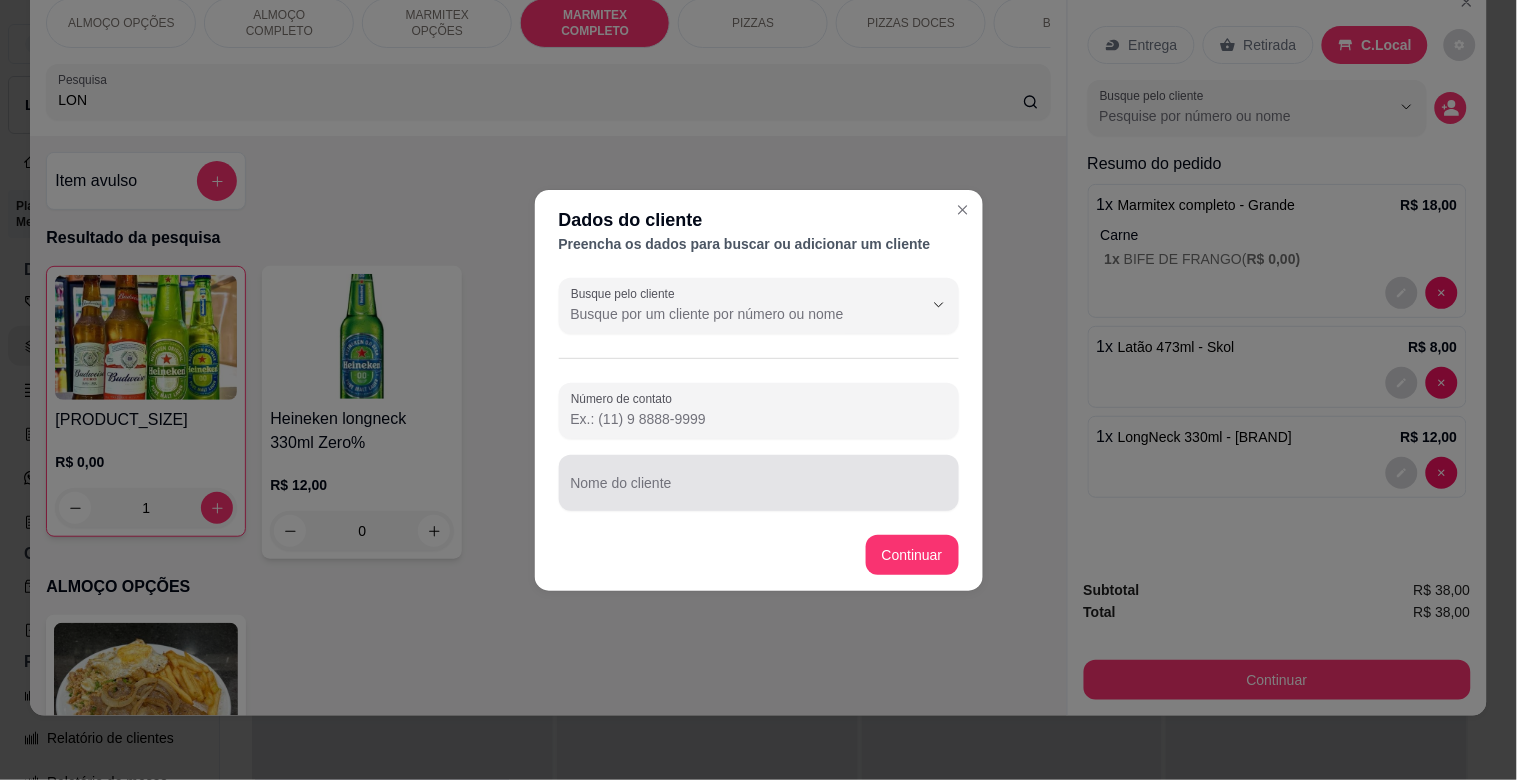 click at bounding box center [759, 483] 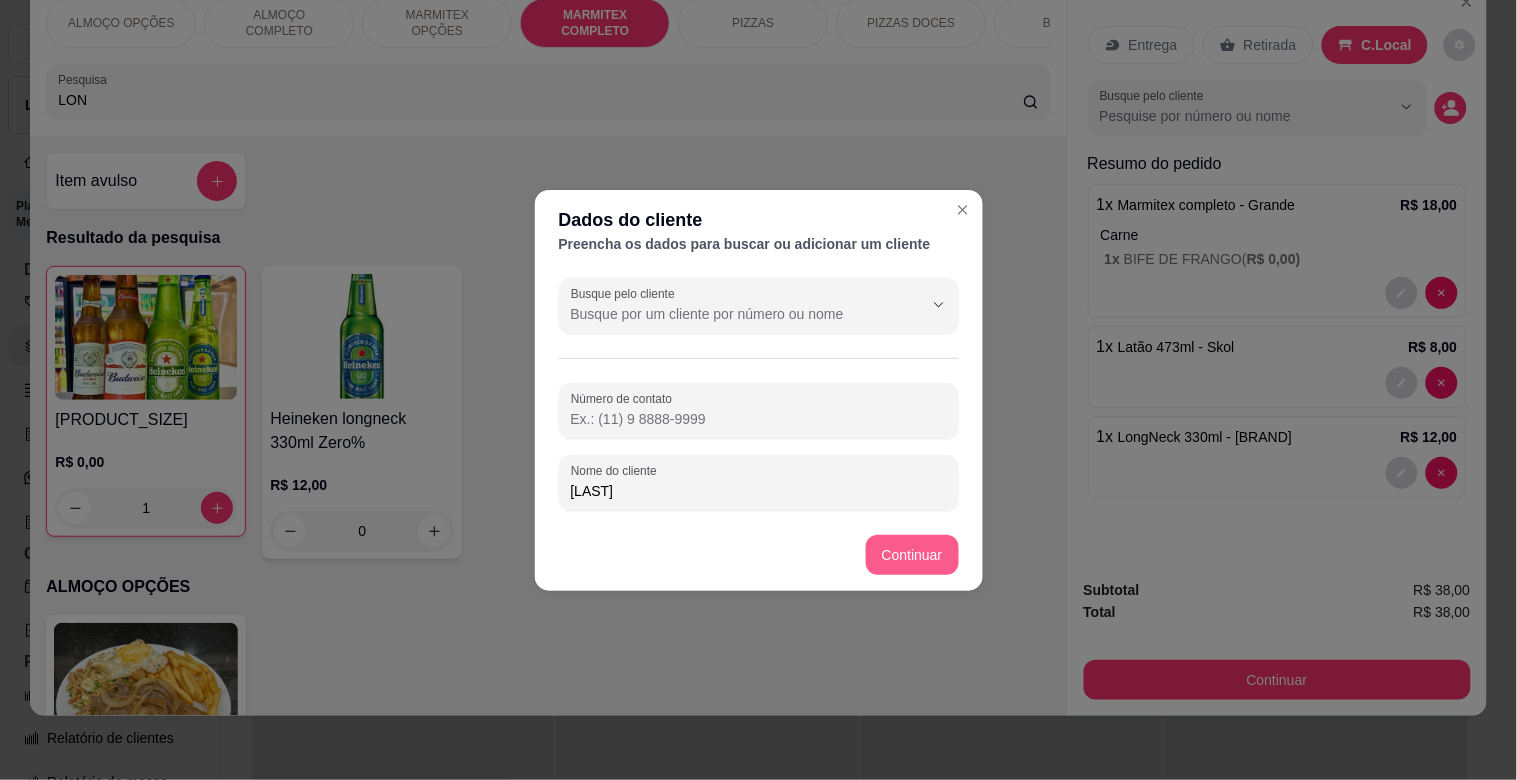 type on "[LAST]" 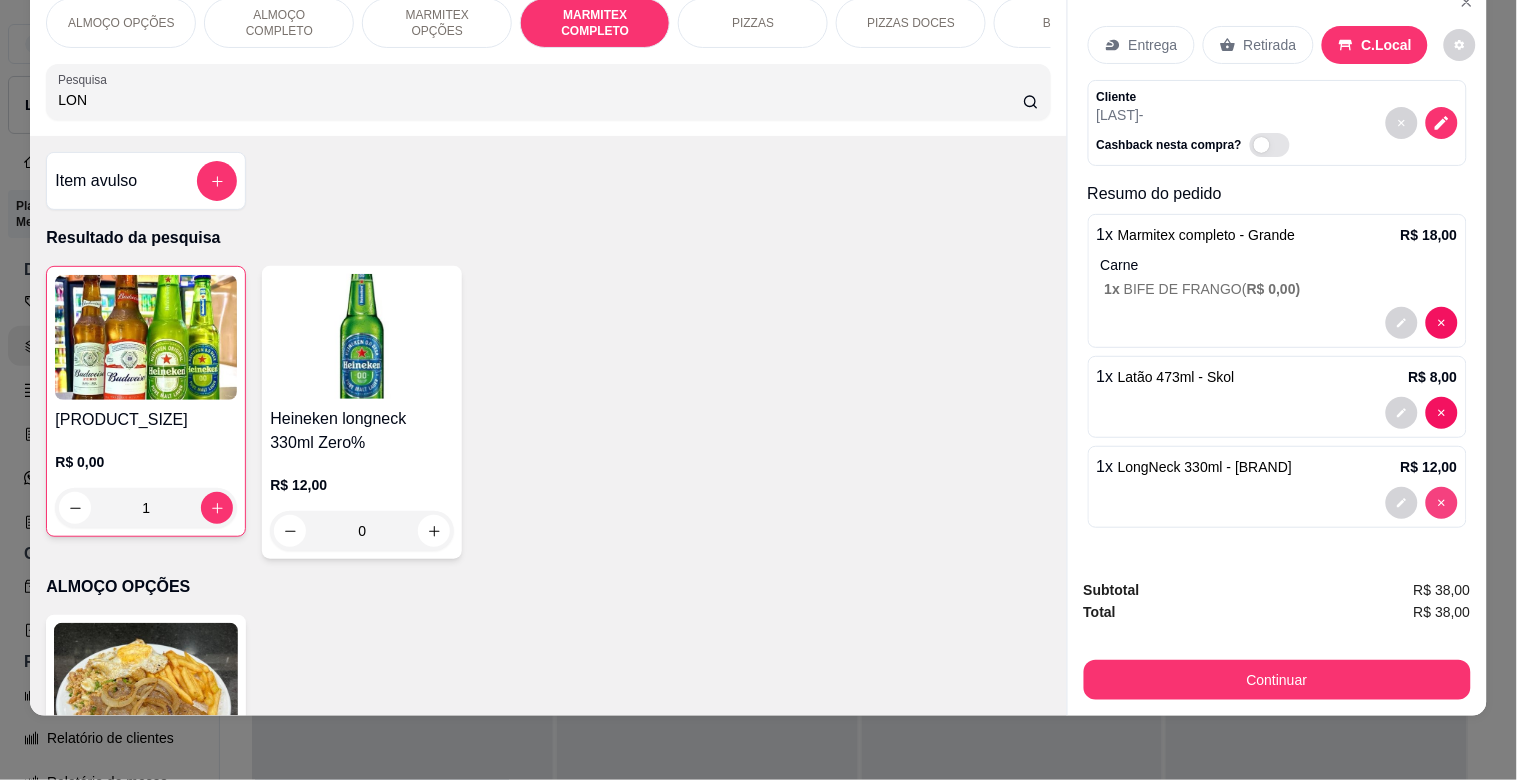 type on "0" 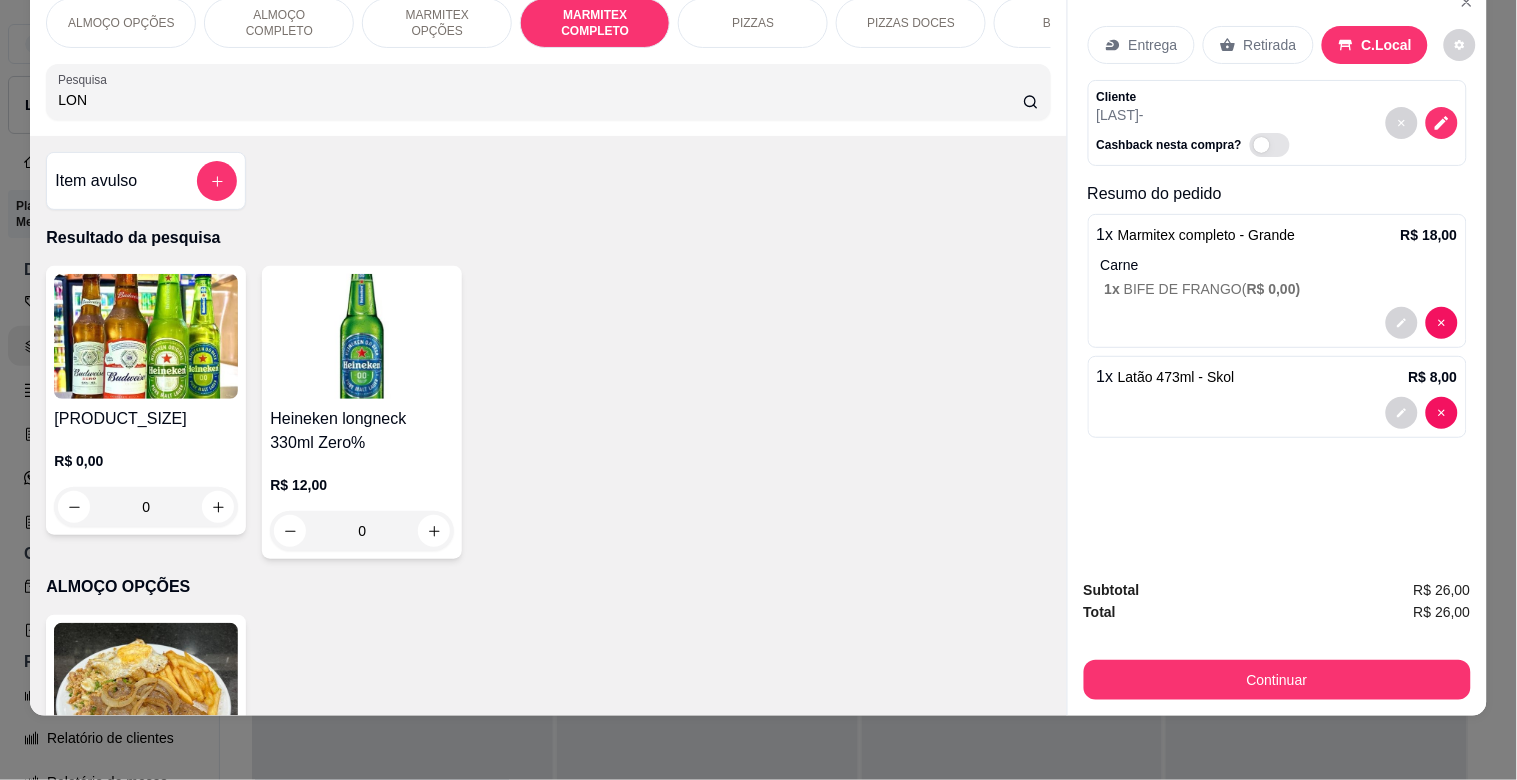 click on "LON" at bounding box center [540, 100] 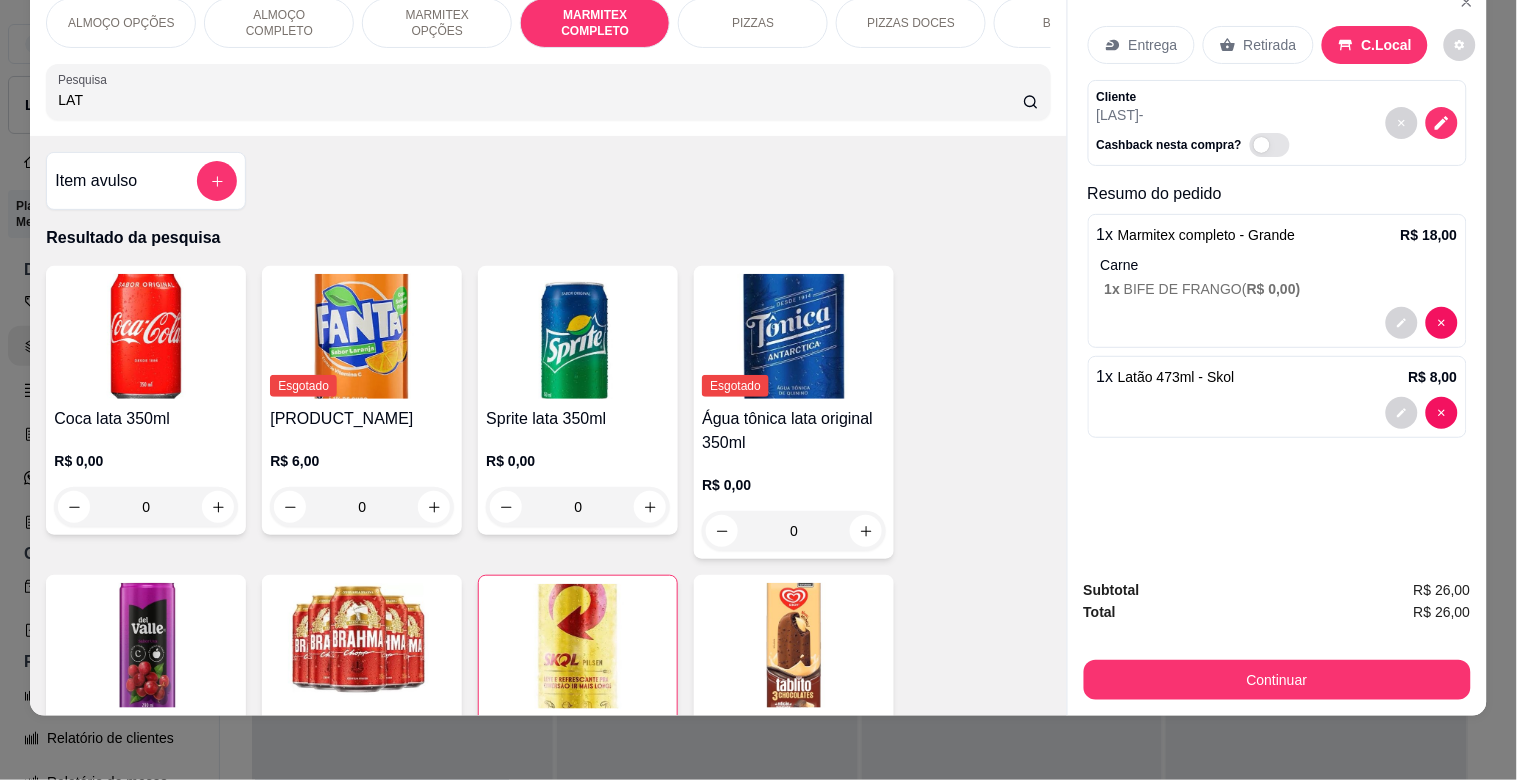 type on "LAT" 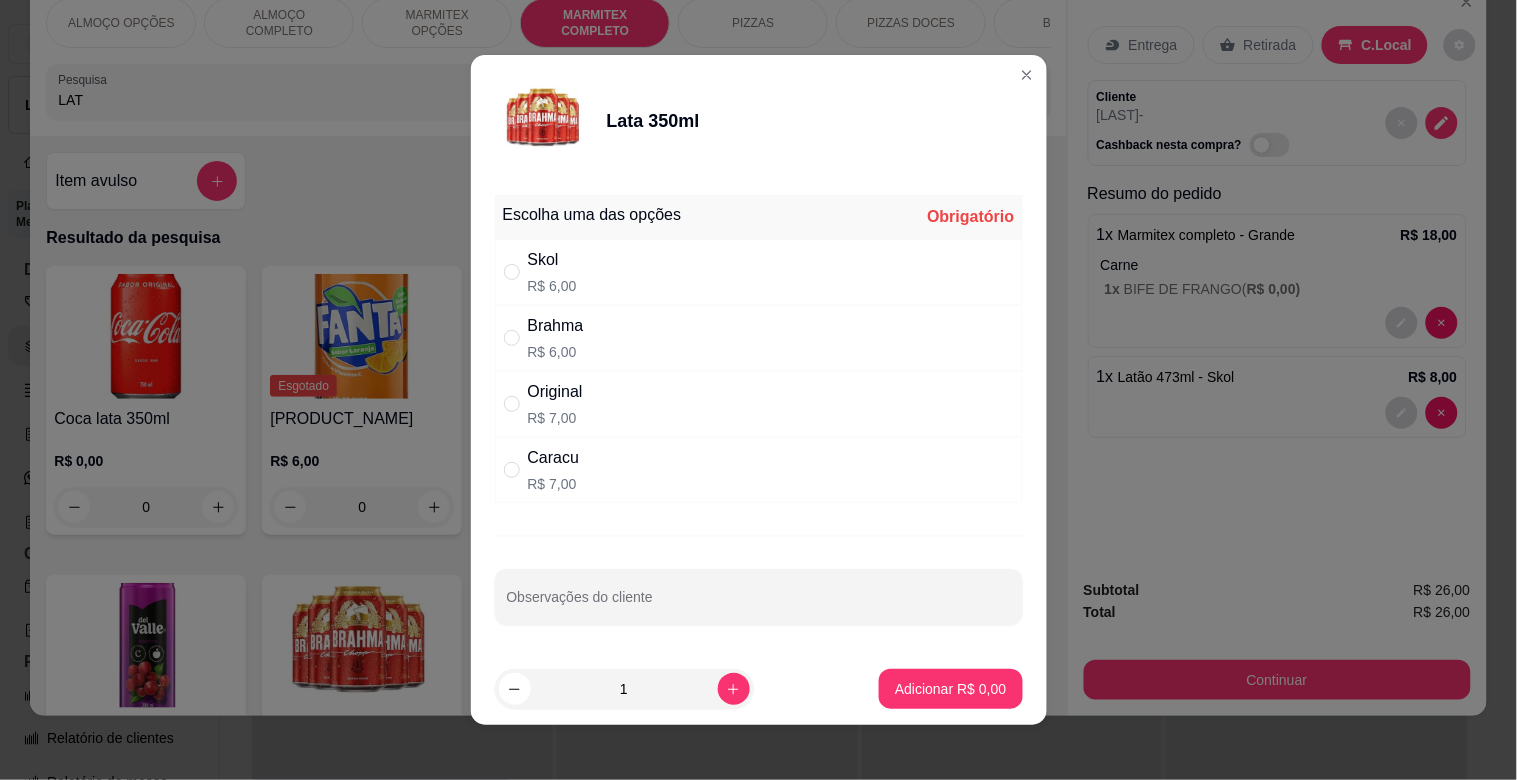 click on "Brahma  R$ [PRICE]" at bounding box center [759, 338] 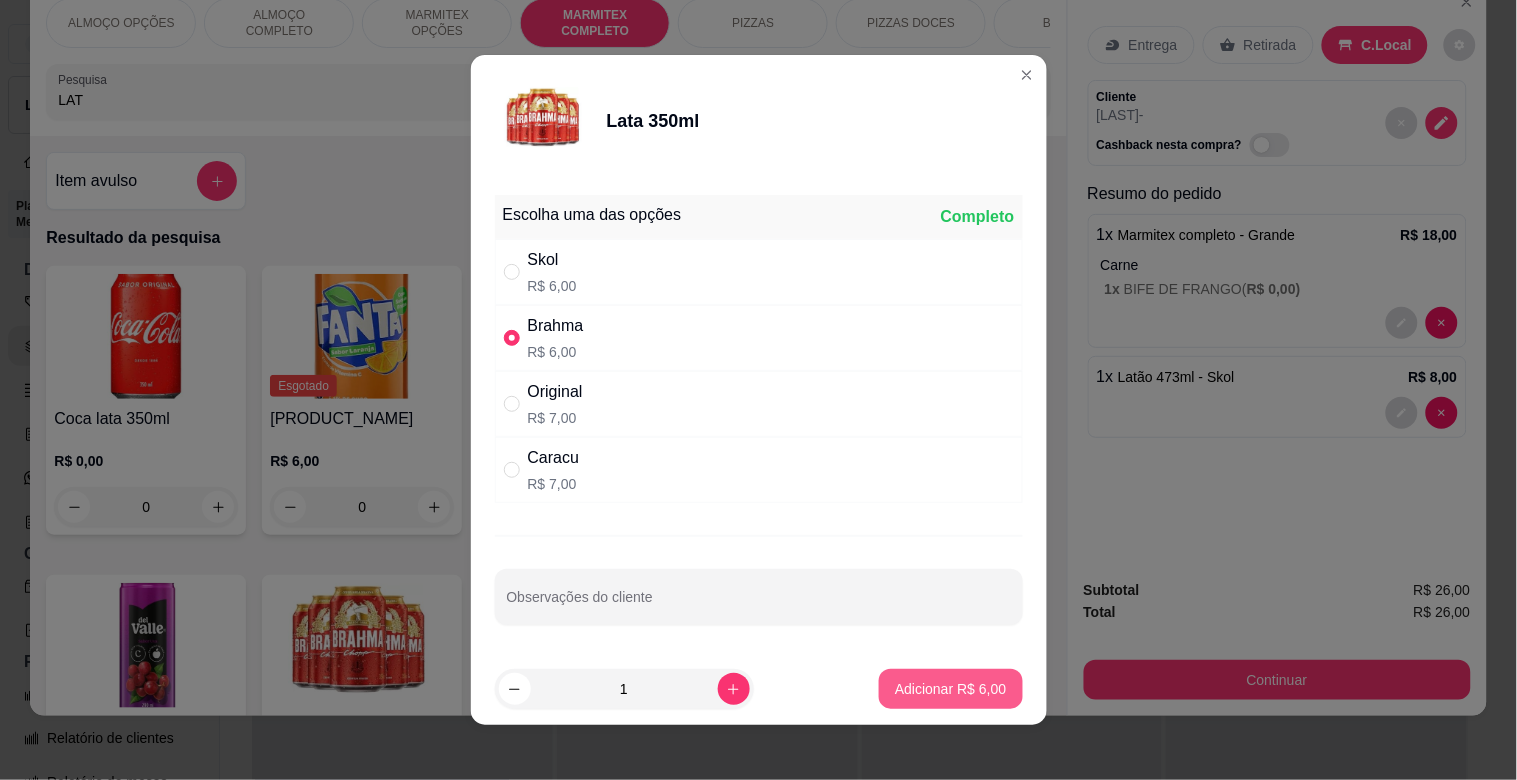 click on "Adicionar   R$ 6,00" at bounding box center (950, 689) 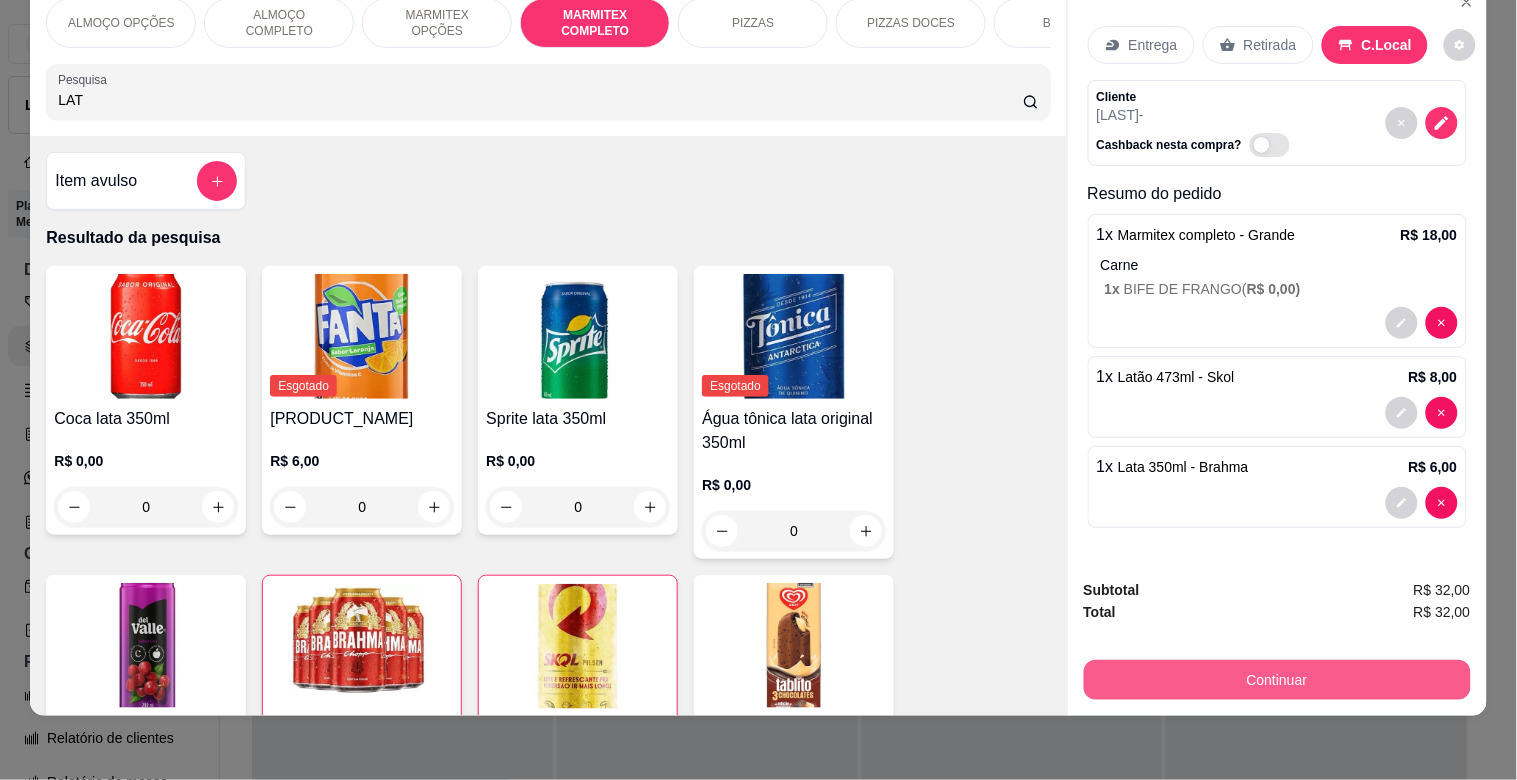 click on "Continuar" at bounding box center (1277, 680) 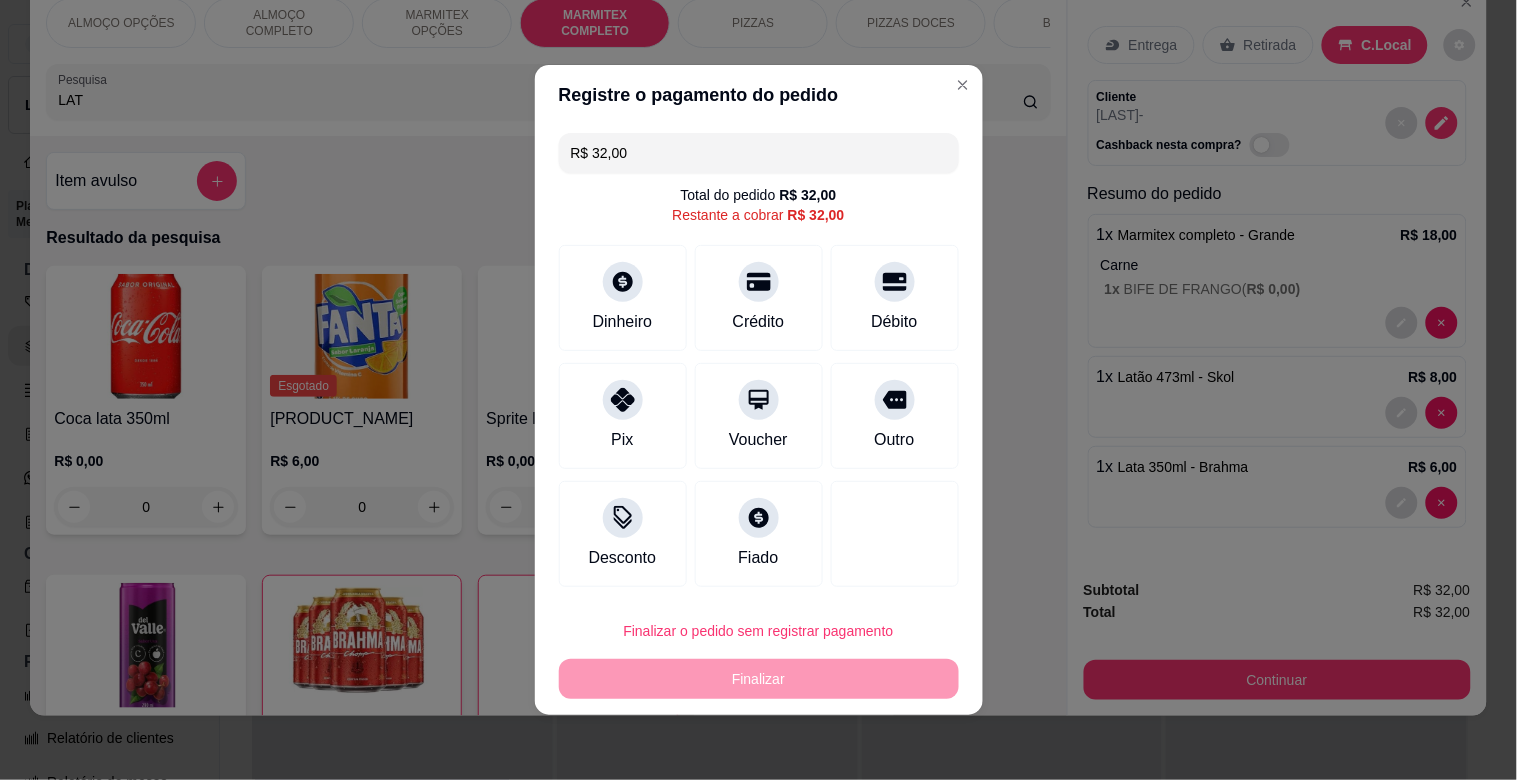 drag, startPoint x: 878, startPoint y: 414, endPoint x: 883, endPoint y: 432, distance: 18.681541 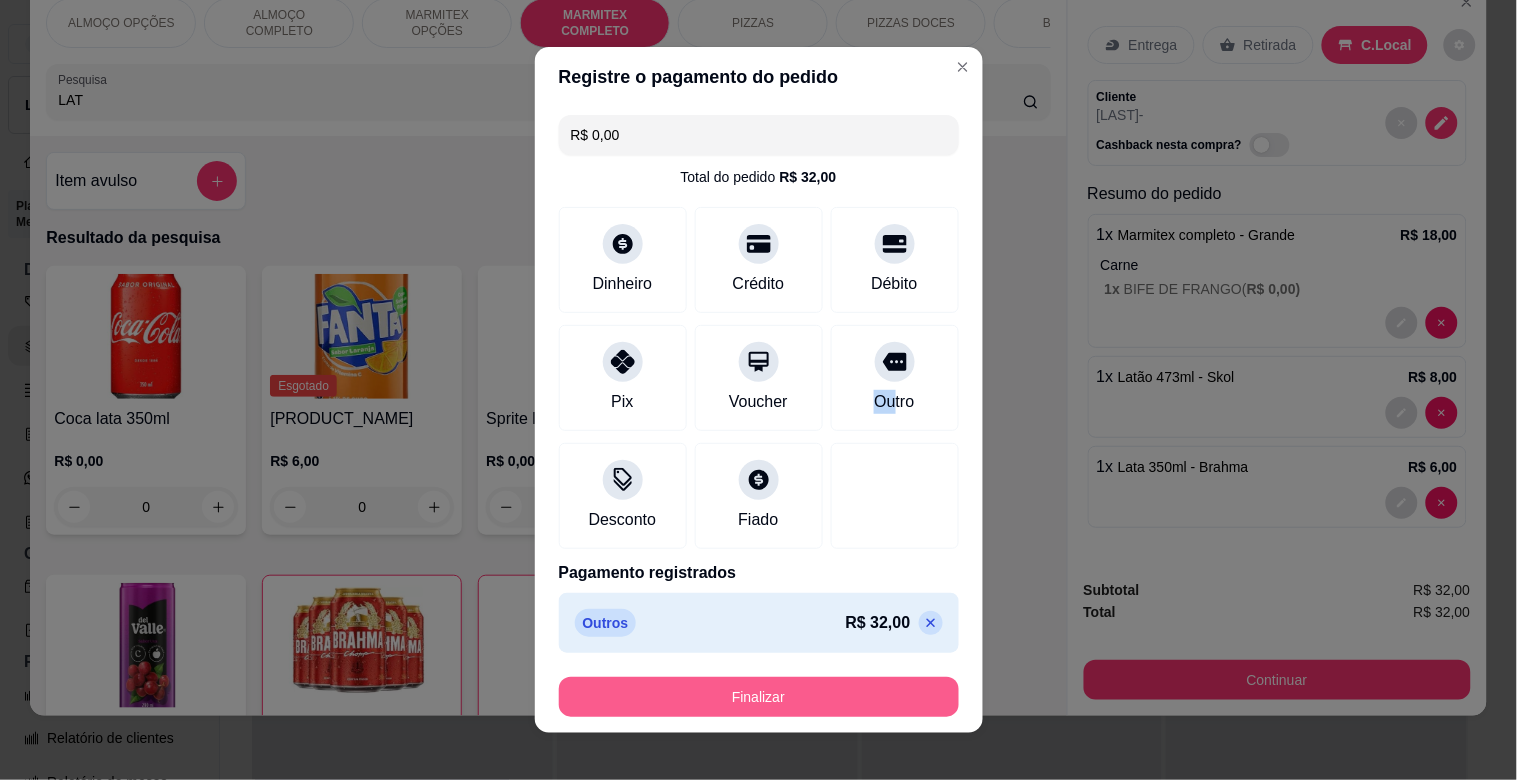 click on "Finalizar" at bounding box center [759, 697] 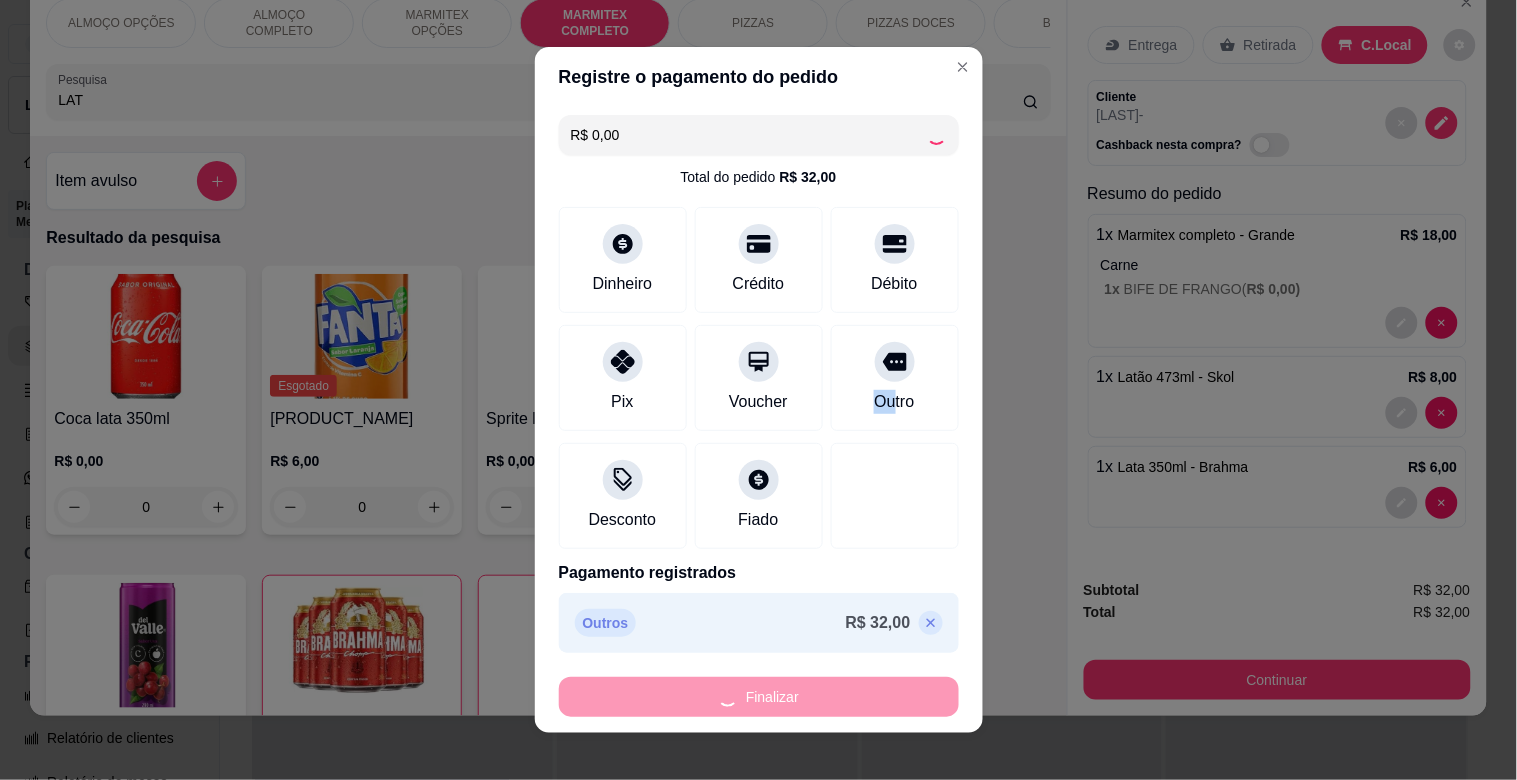 type on "0" 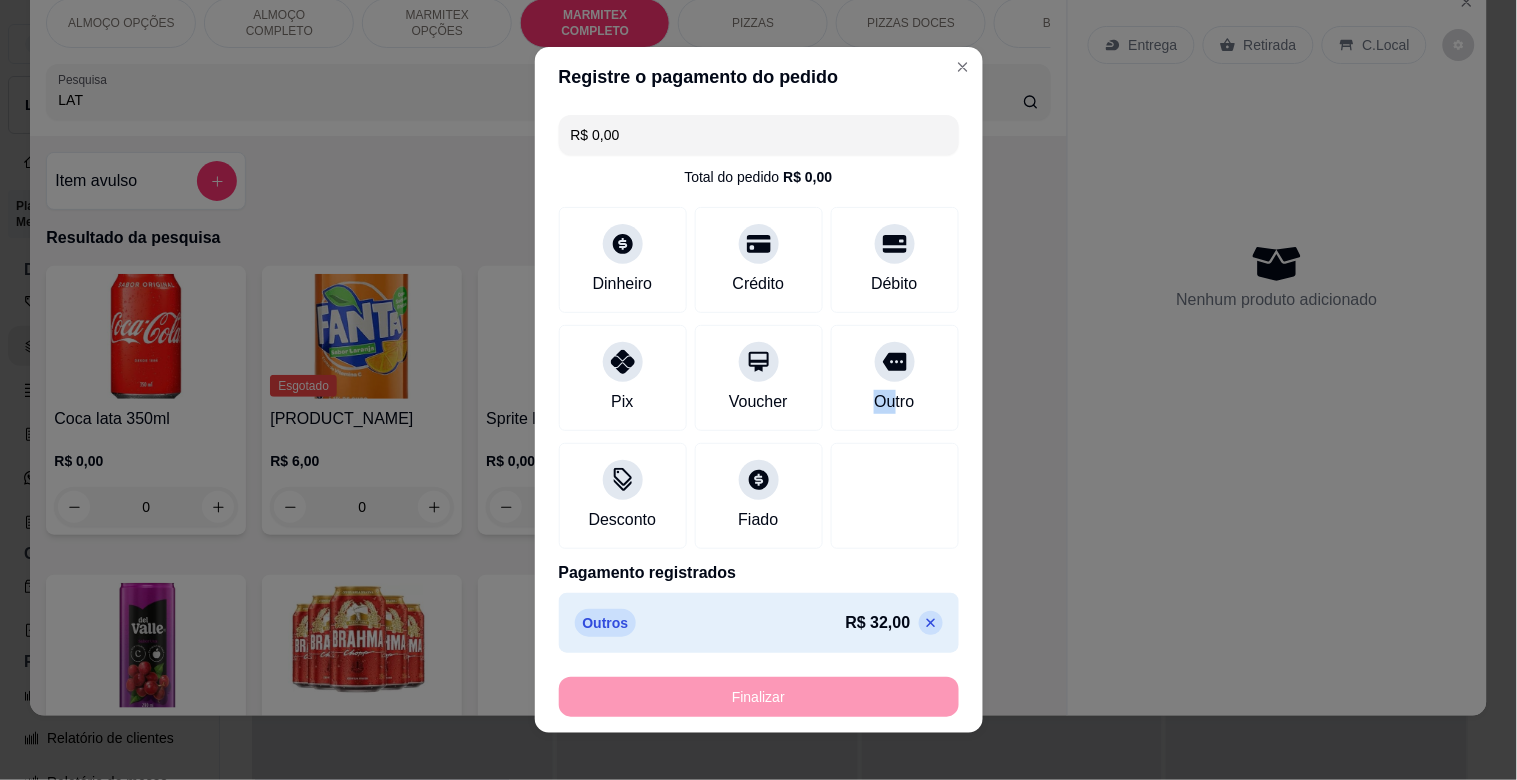 type on "-R$ 32,00" 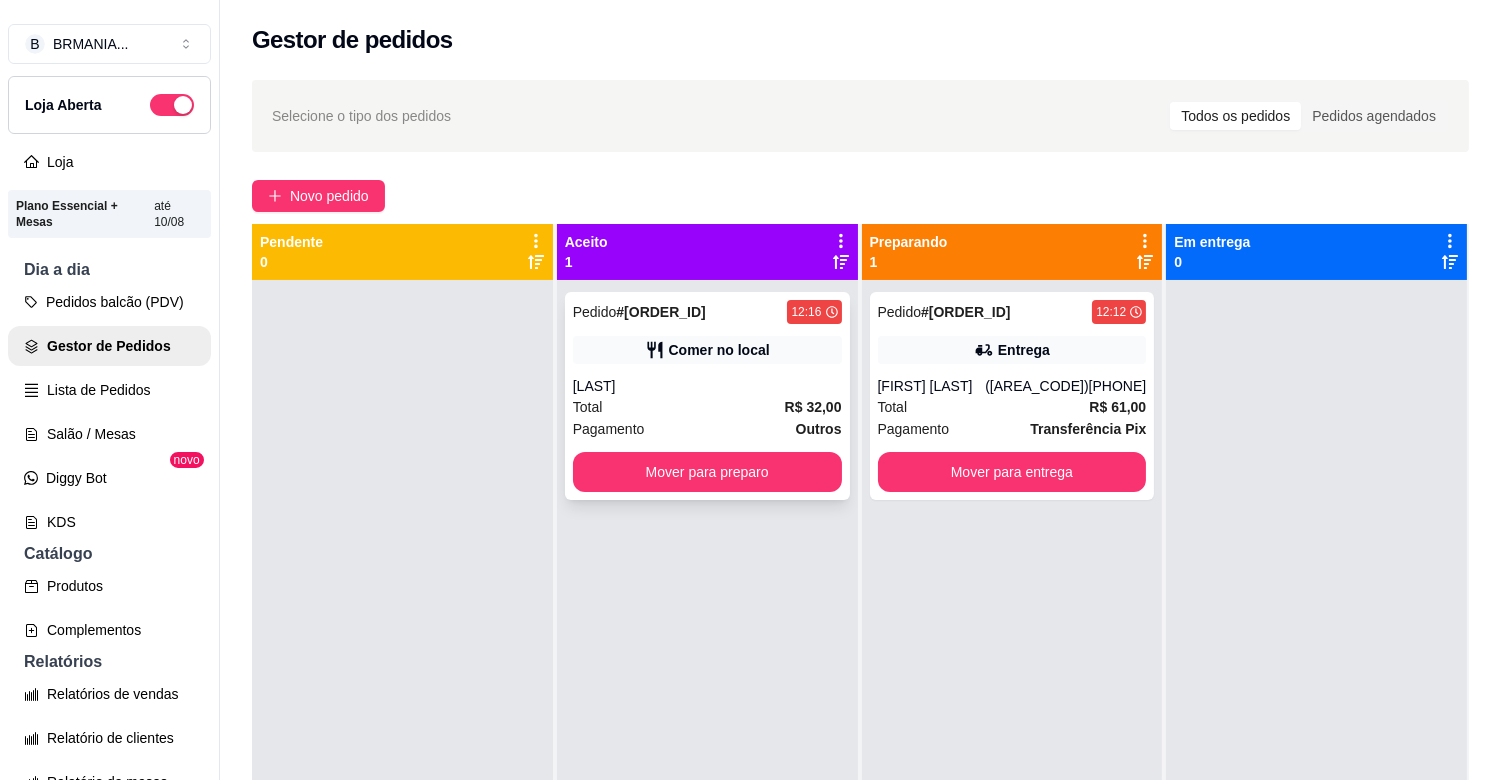click on "Total R$ 32,00" at bounding box center [707, 407] 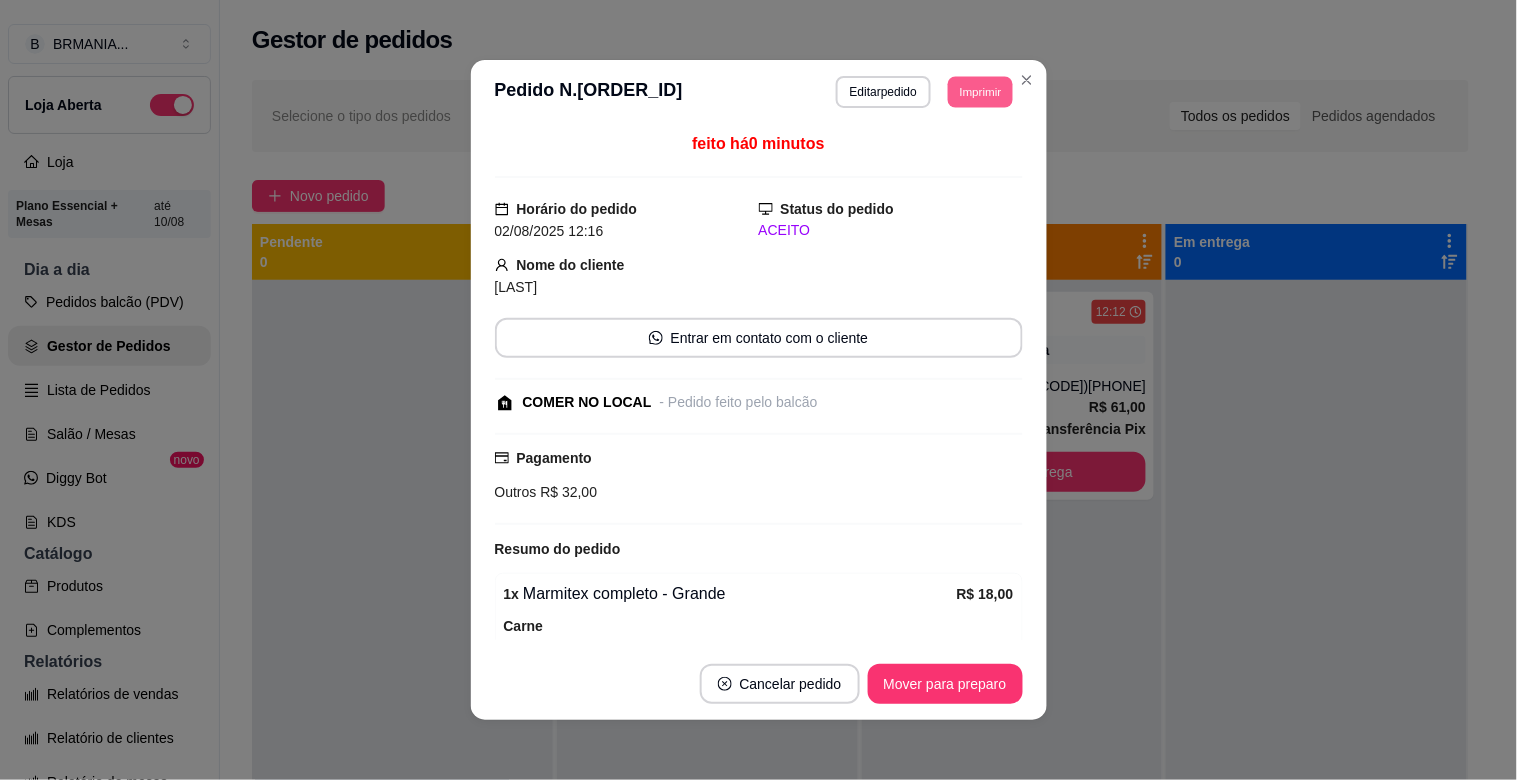 click on "Imprimir" at bounding box center [980, 91] 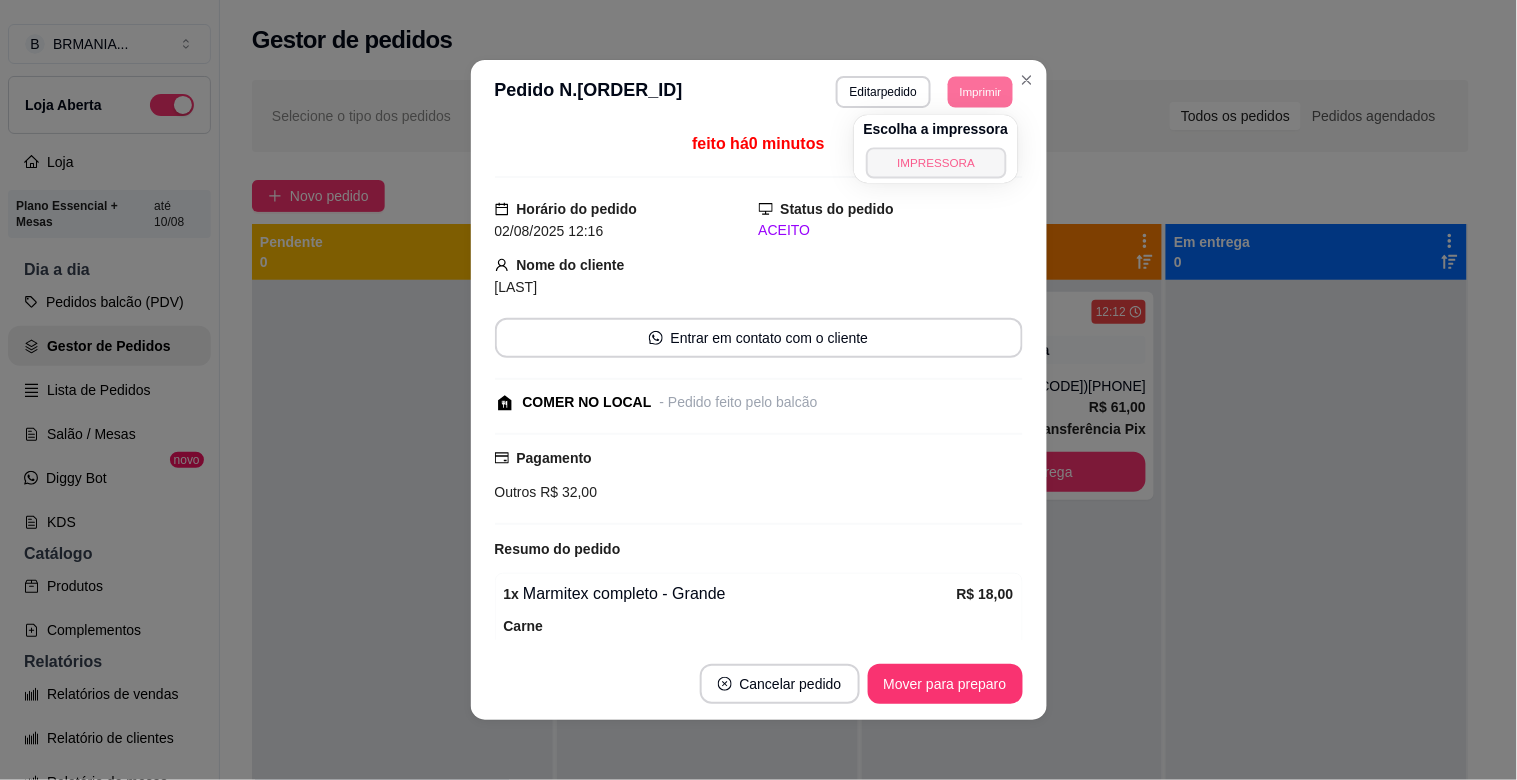 click on "IMPRESSORA" at bounding box center [936, 162] 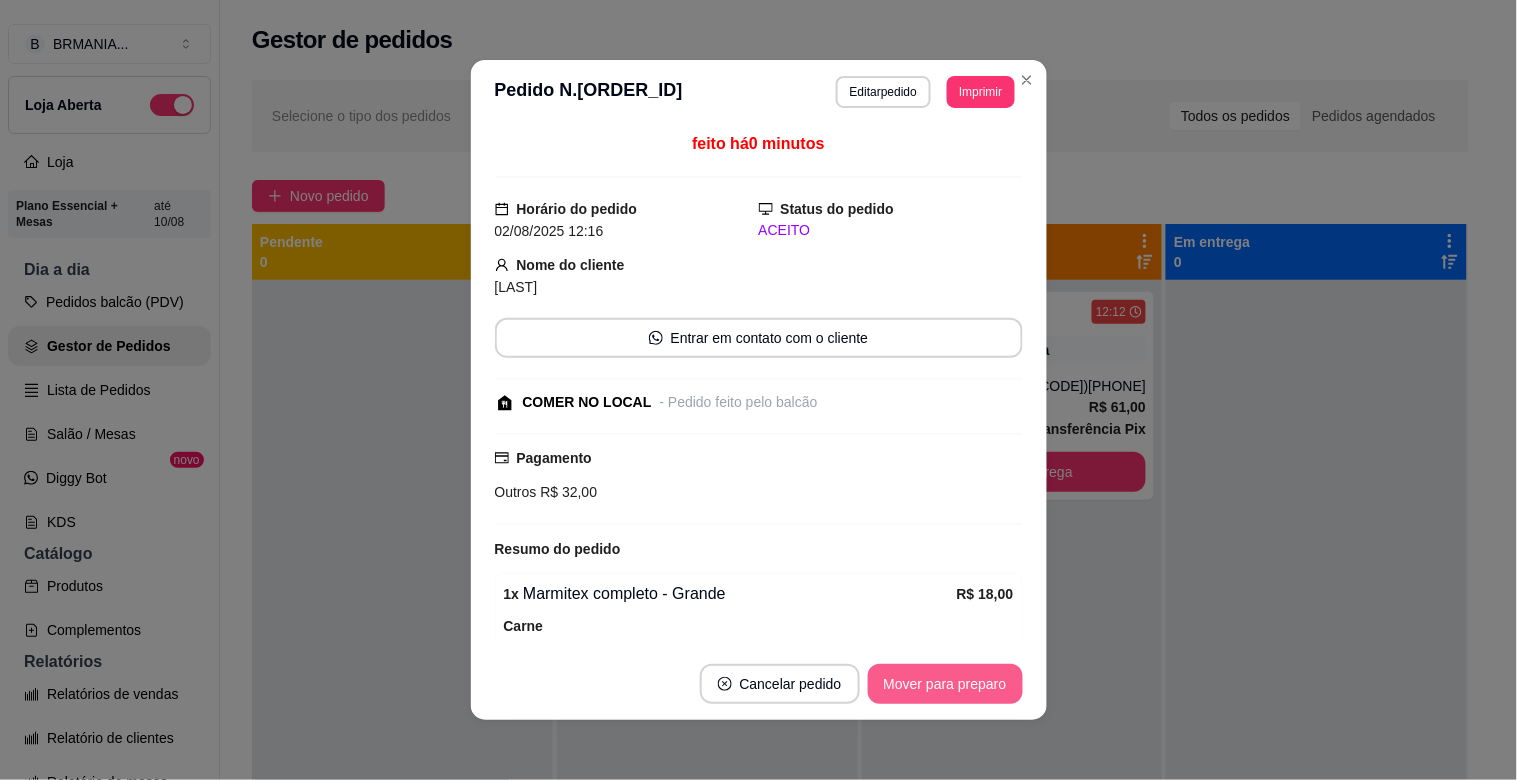 click on "Mover para preparo" at bounding box center (945, 684) 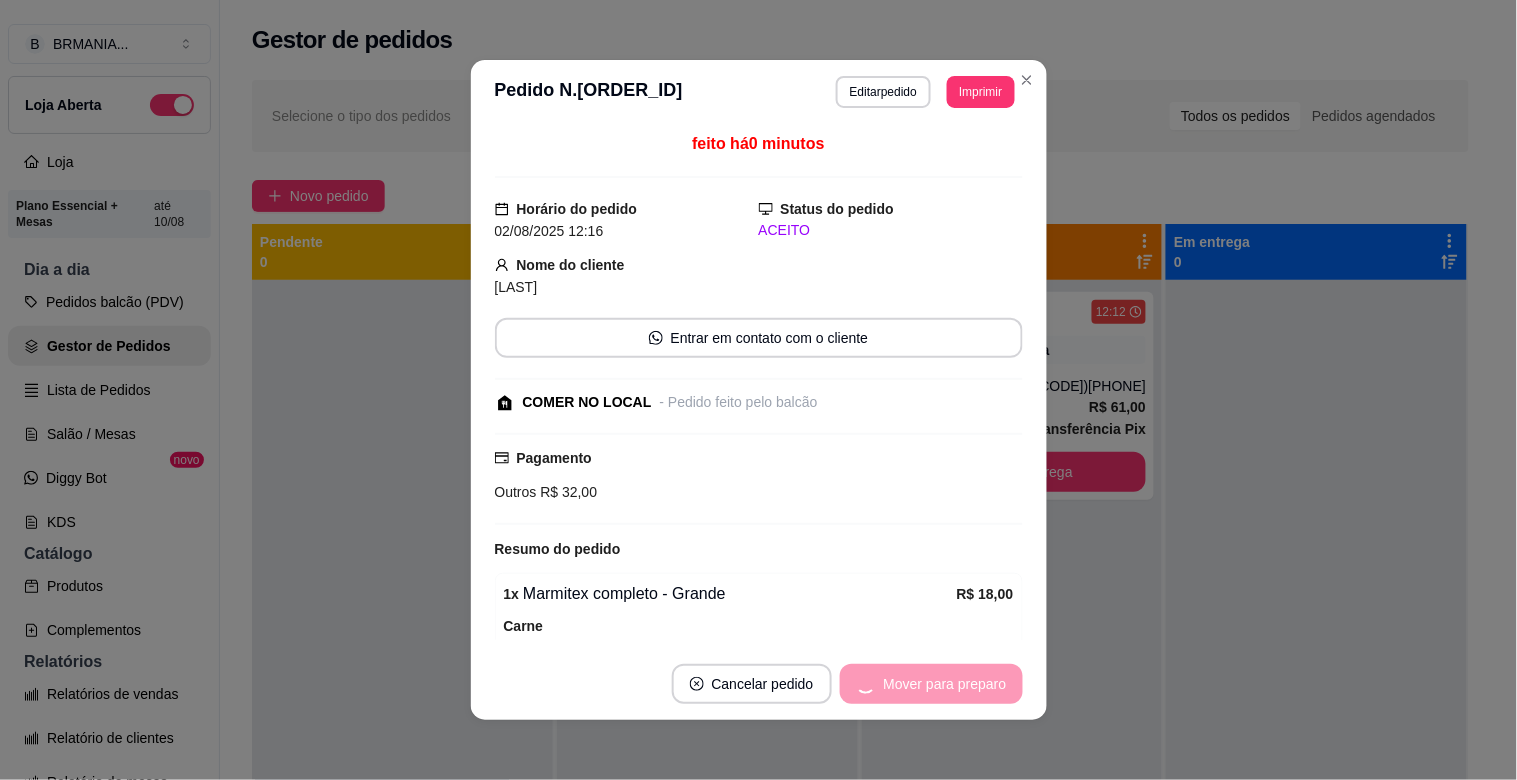 click on "Mover para preparo" at bounding box center (931, 684) 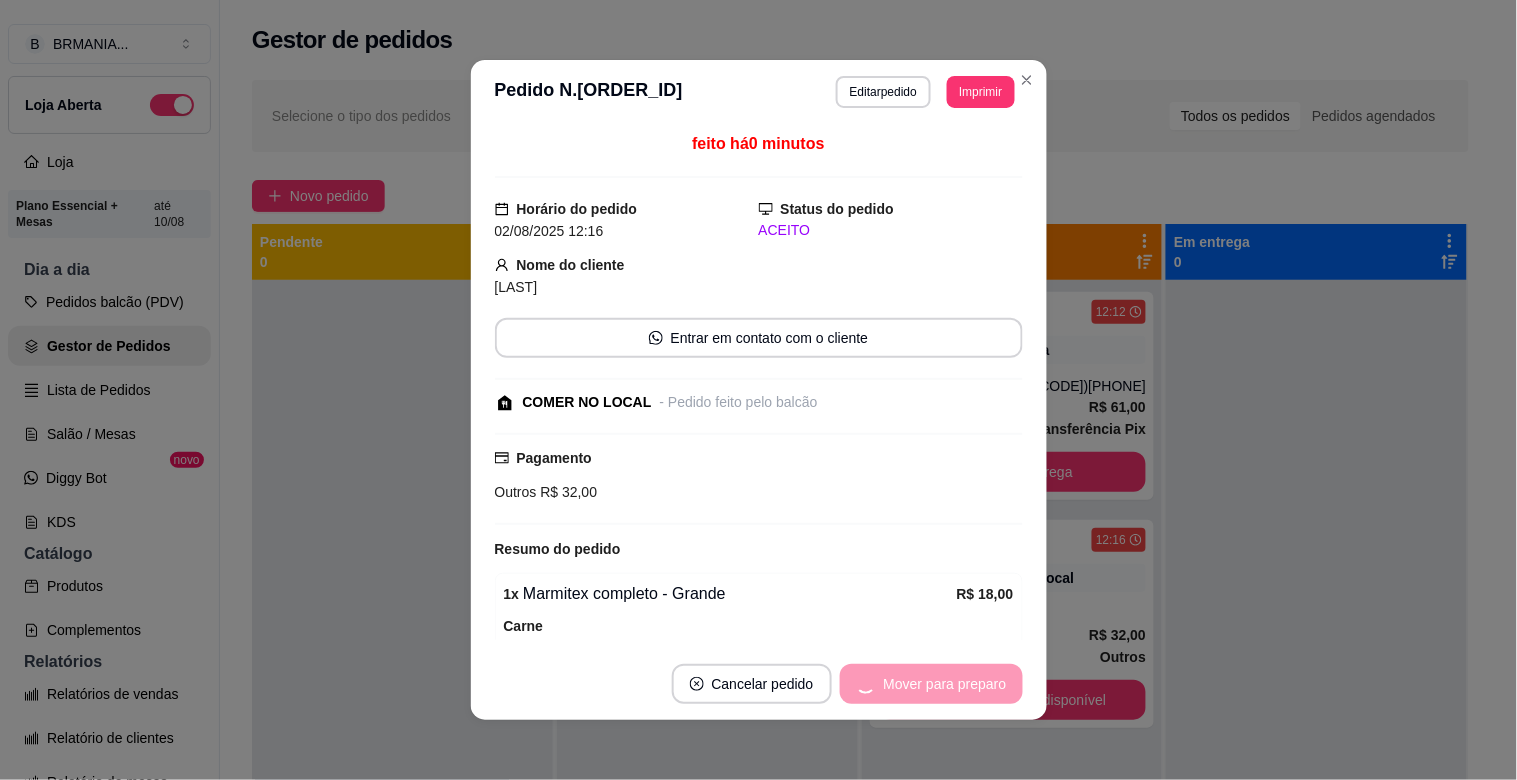 click on "Mover para preparo" at bounding box center [931, 684] 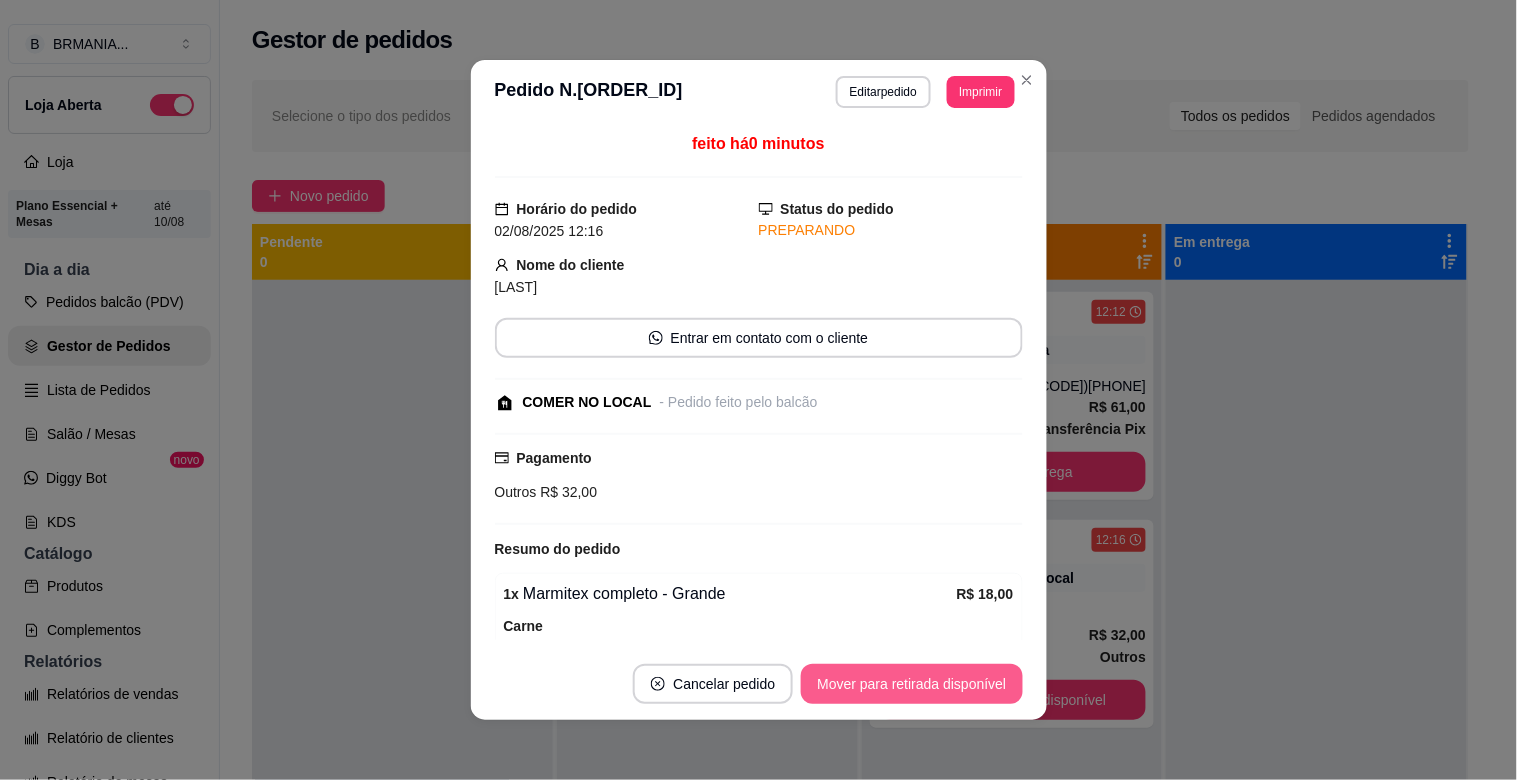 click on "Mover para retirada disponível" at bounding box center (911, 684) 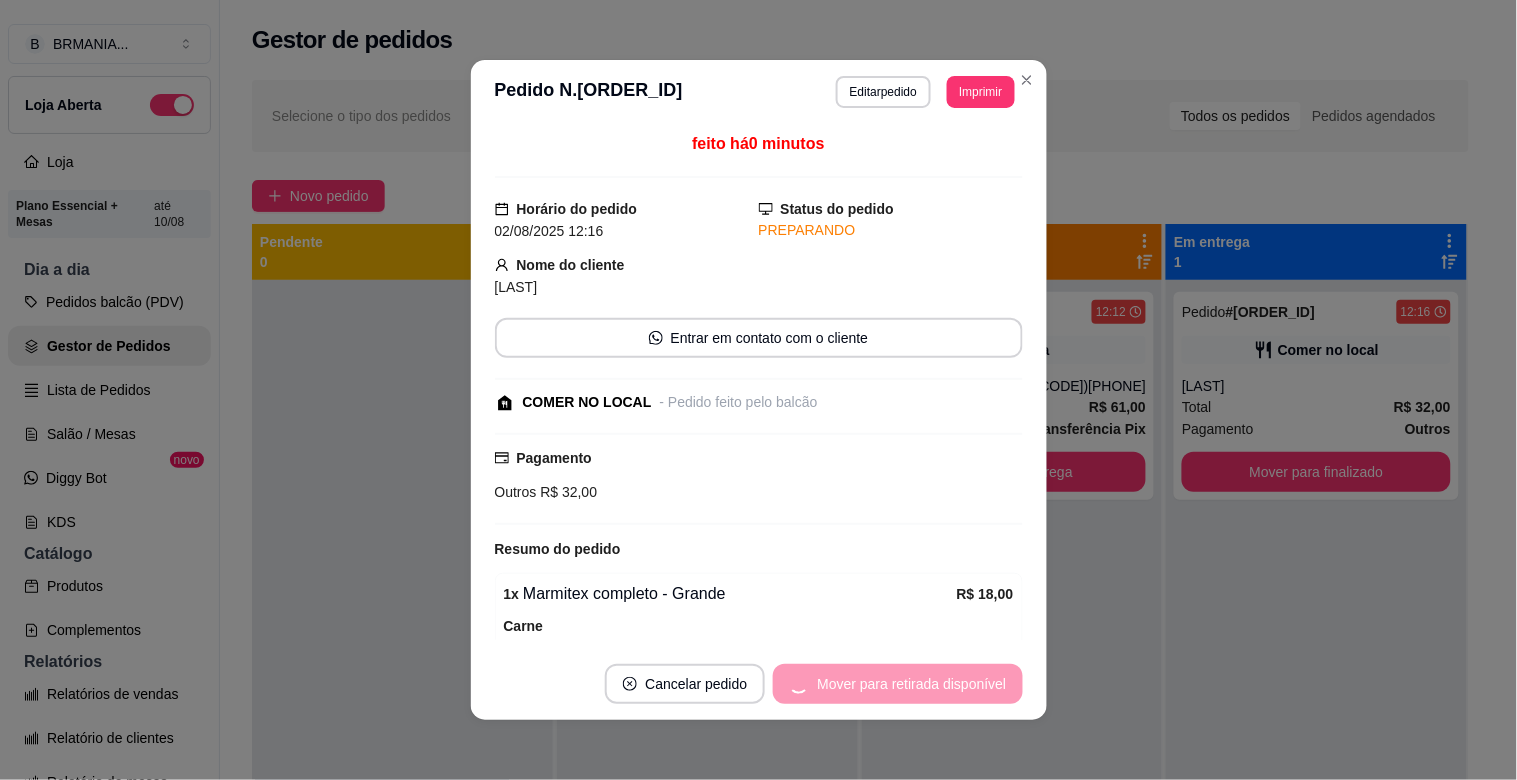 click on "Mover para retirada disponível" at bounding box center (897, 684) 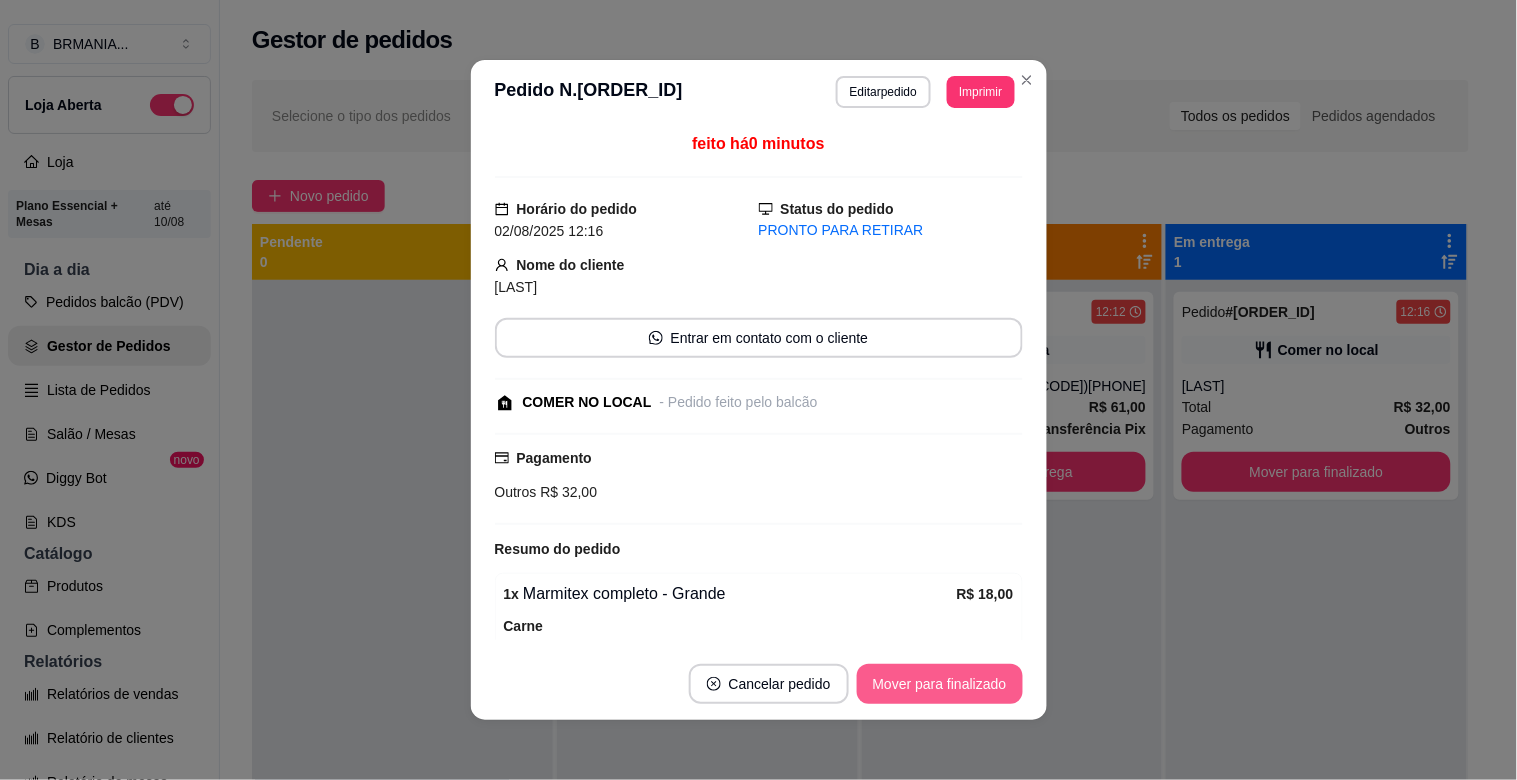 click on "Mover para finalizado" at bounding box center [940, 684] 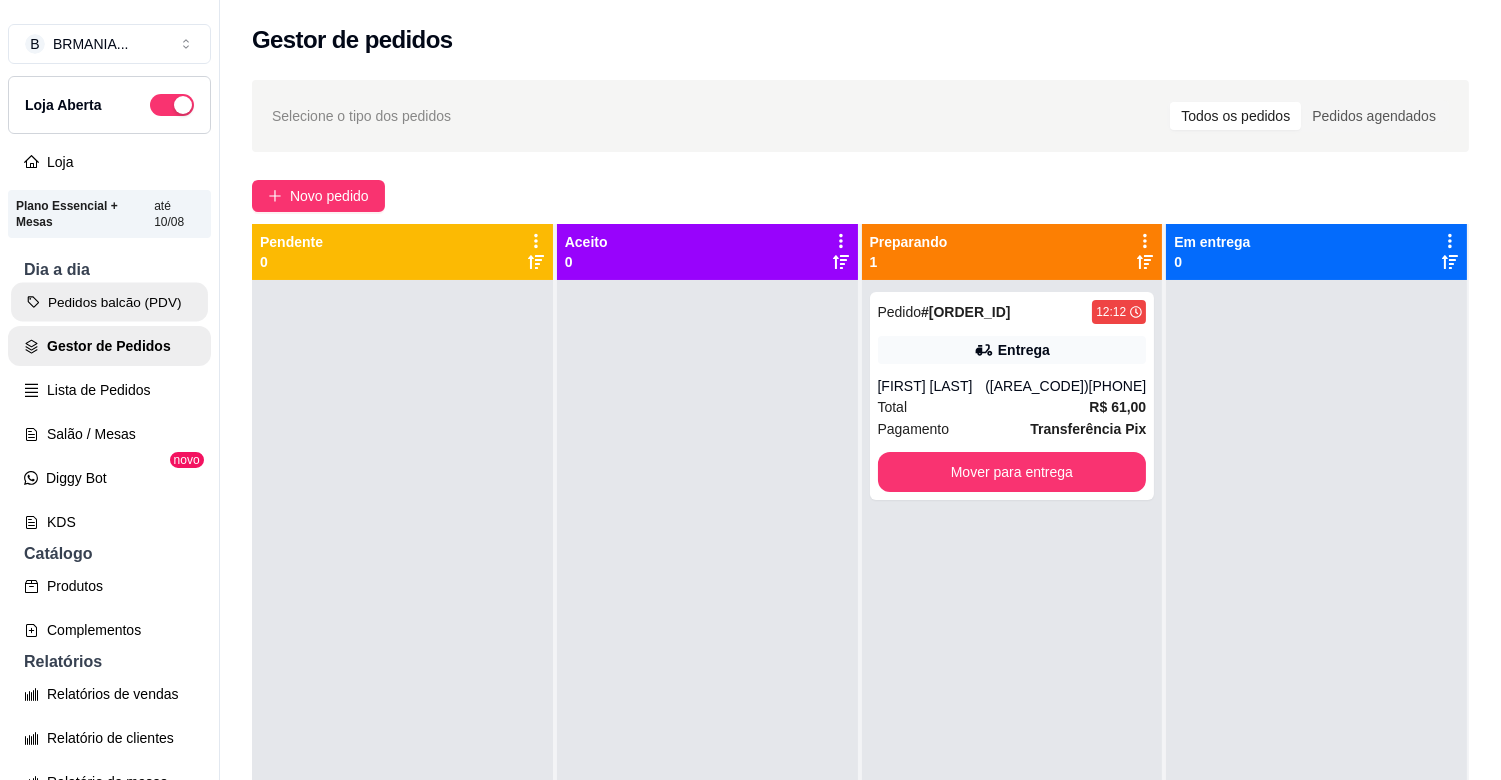 click on "Pedidos balcão (PDV)" at bounding box center [109, 302] 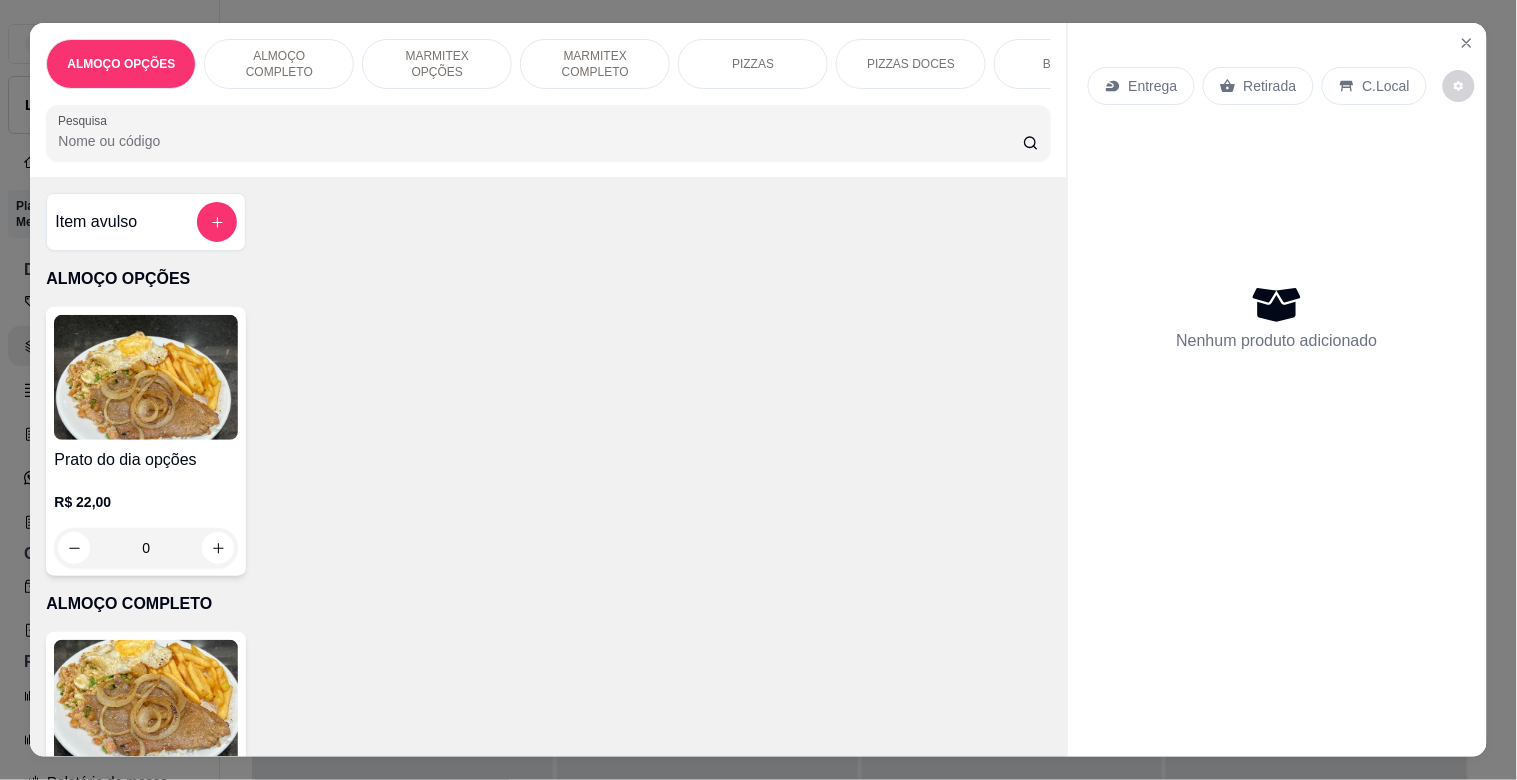 click on "Pesquisa" at bounding box center (540, 141) 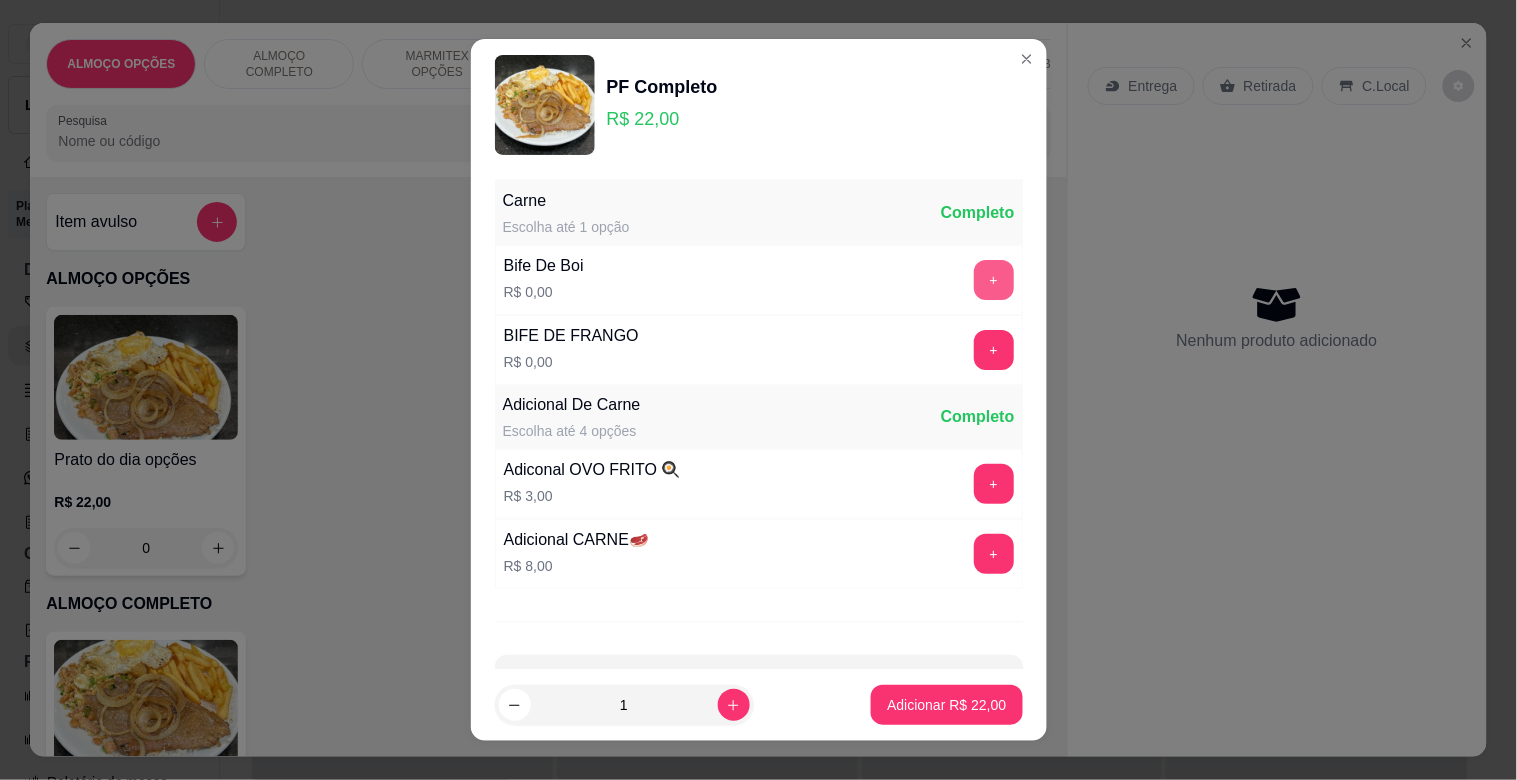 click on "+" at bounding box center [994, 280] 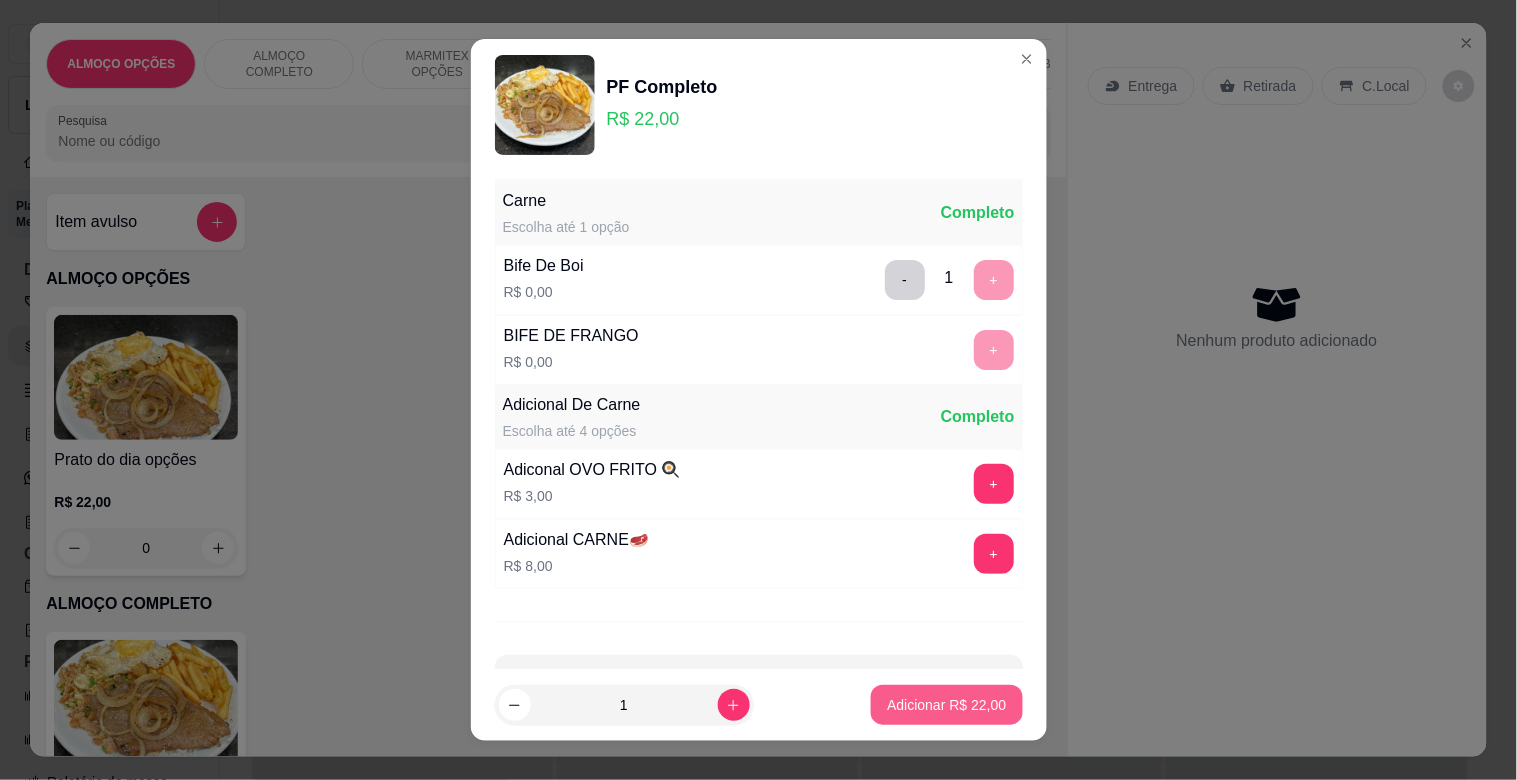 click on "Adicionar   R$ 22,00" at bounding box center [946, 705] 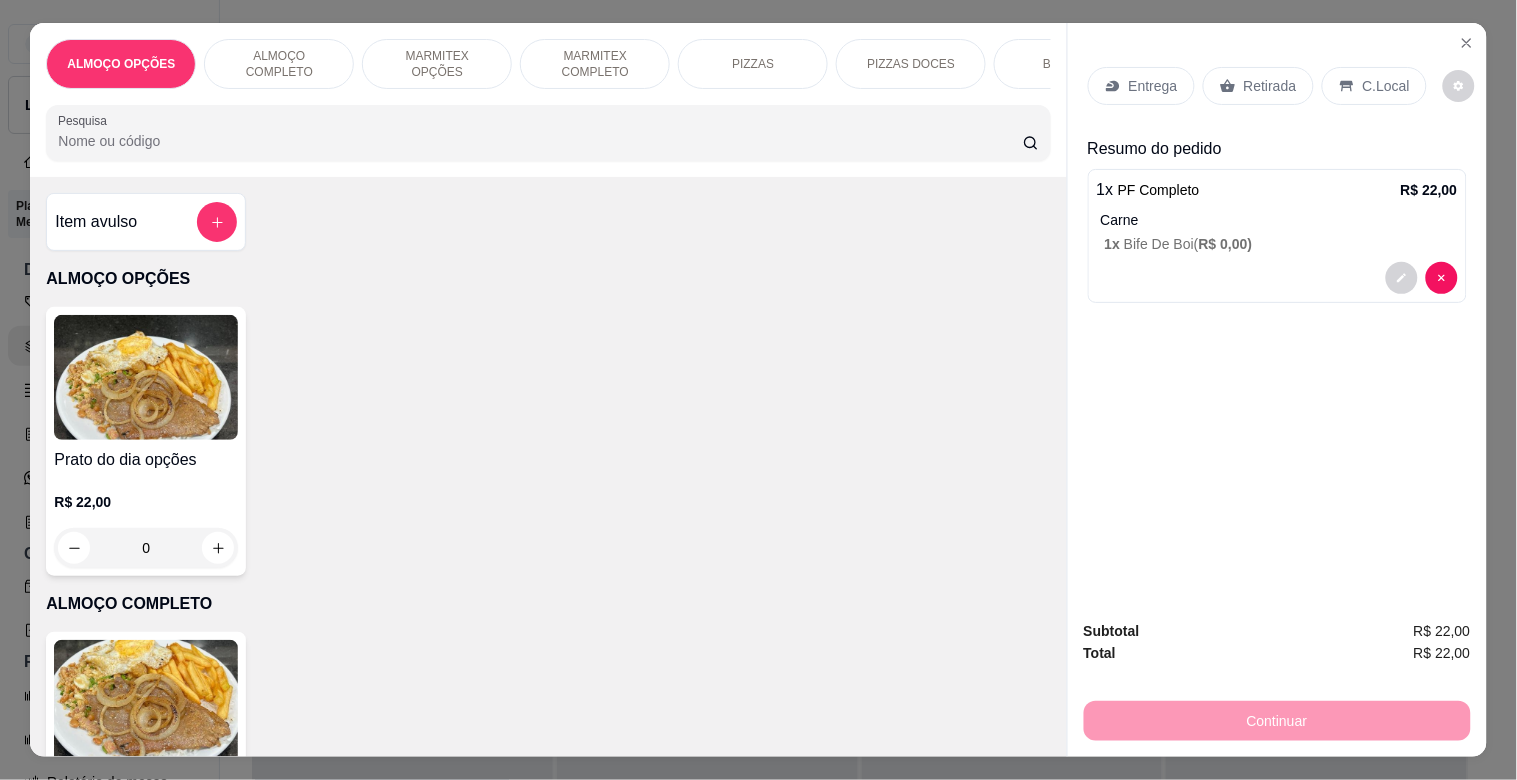 click on "Pesquisa" at bounding box center [540, 141] 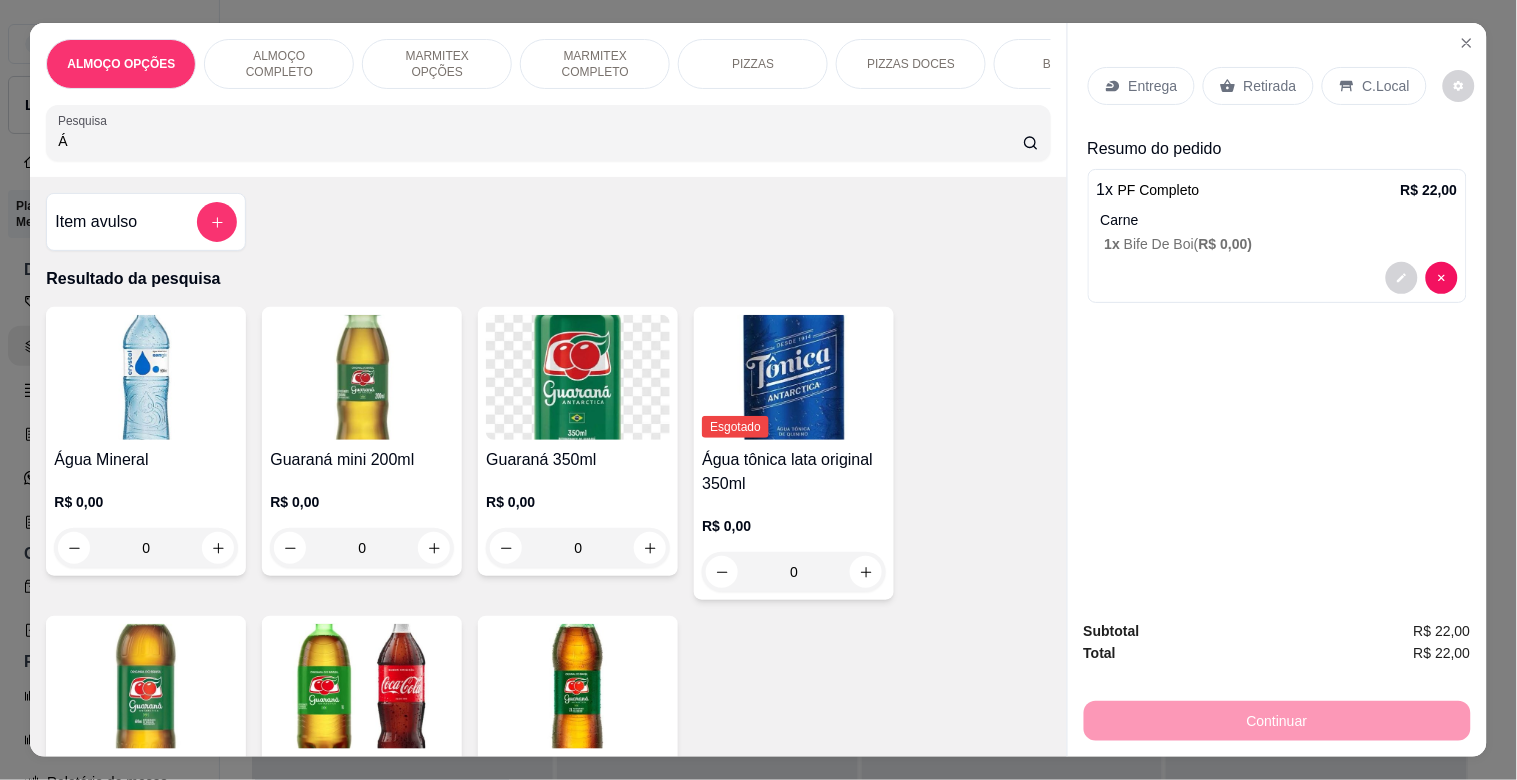 type on "Á" 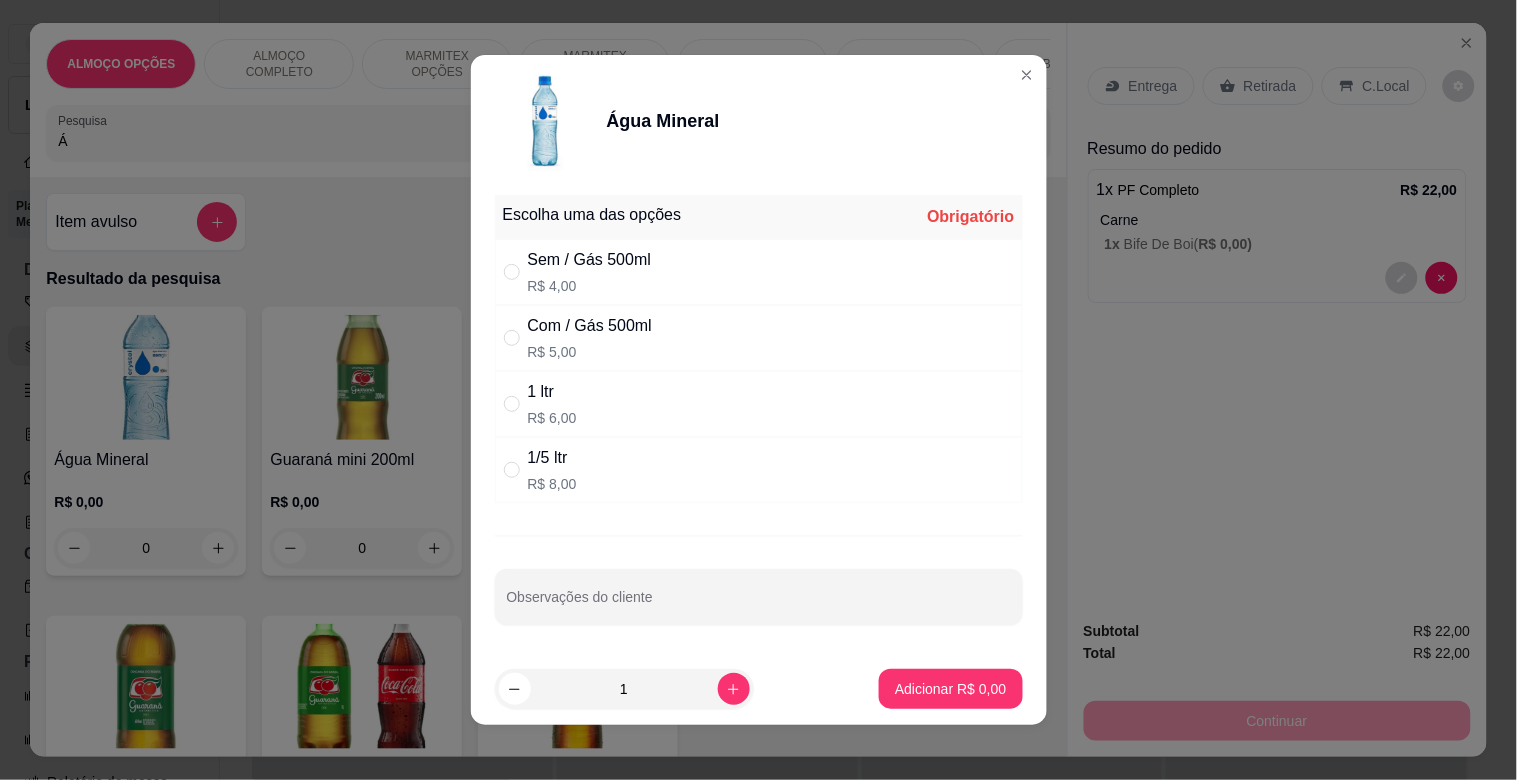 click on "Com / Gás 500ml R$ 5,00" at bounding box center [759, 338] 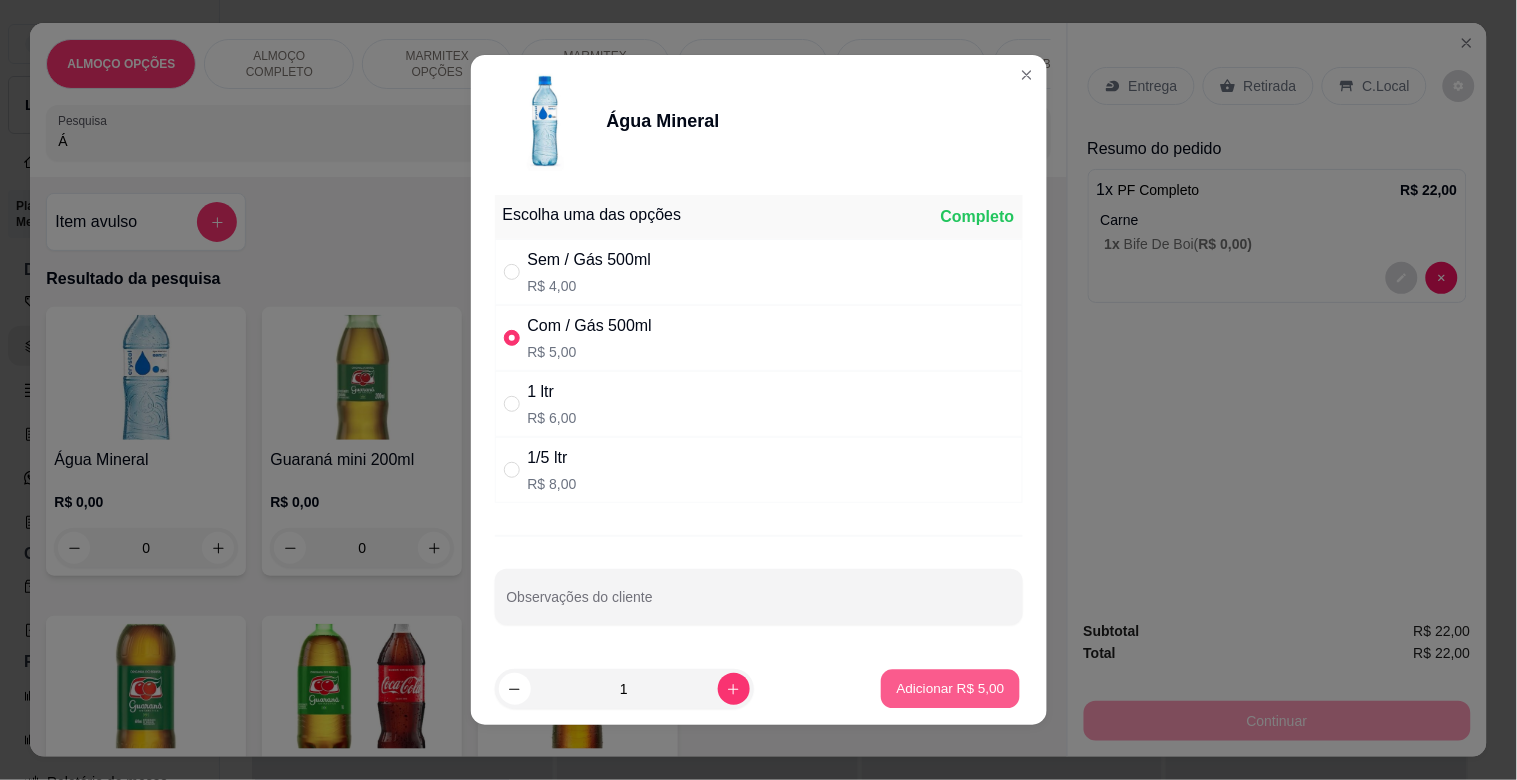 click on "Adicionar   R$ 5,00" at bounding box center (951, 688) 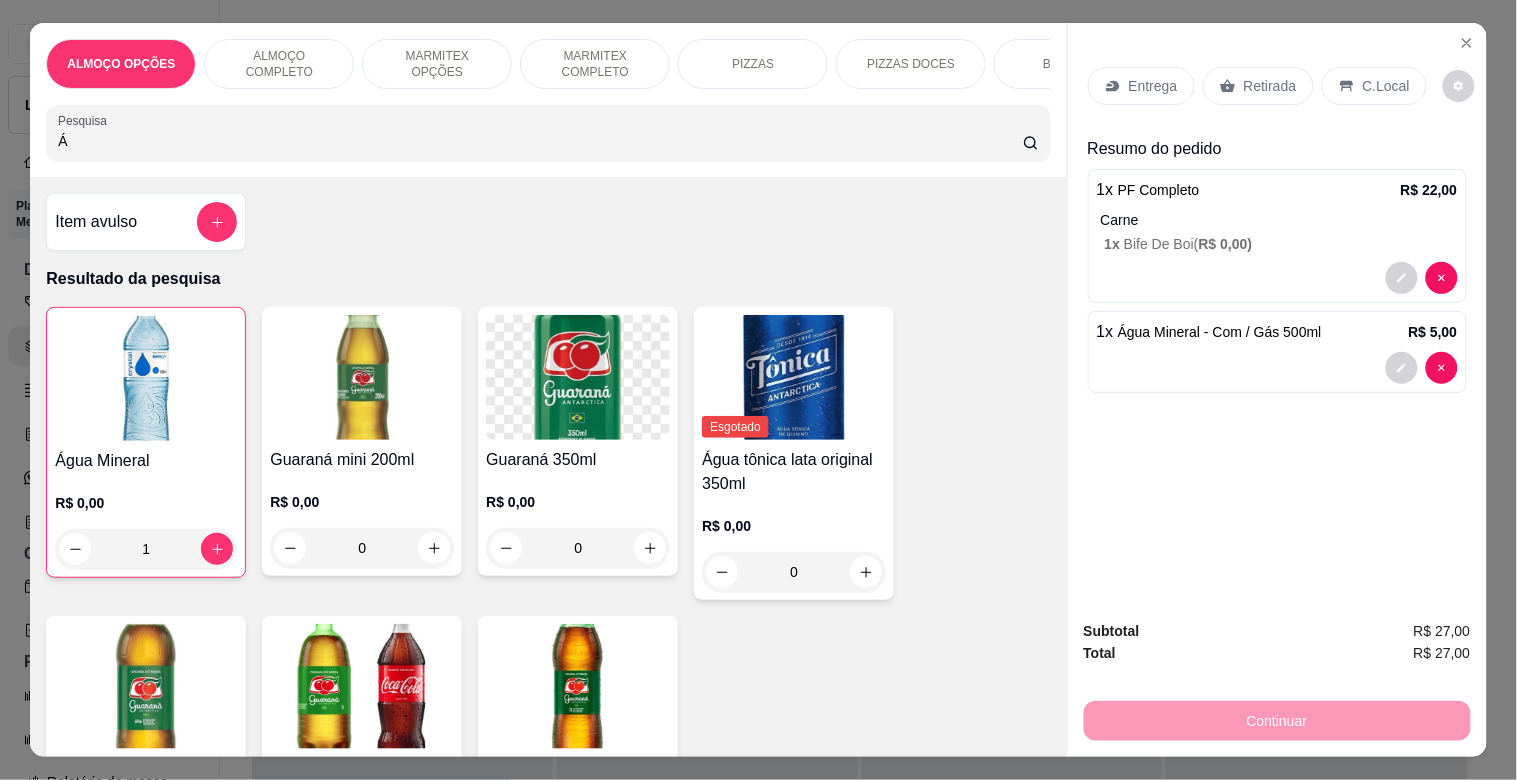 click on "Retirada" at bounding box center [1270, 86] 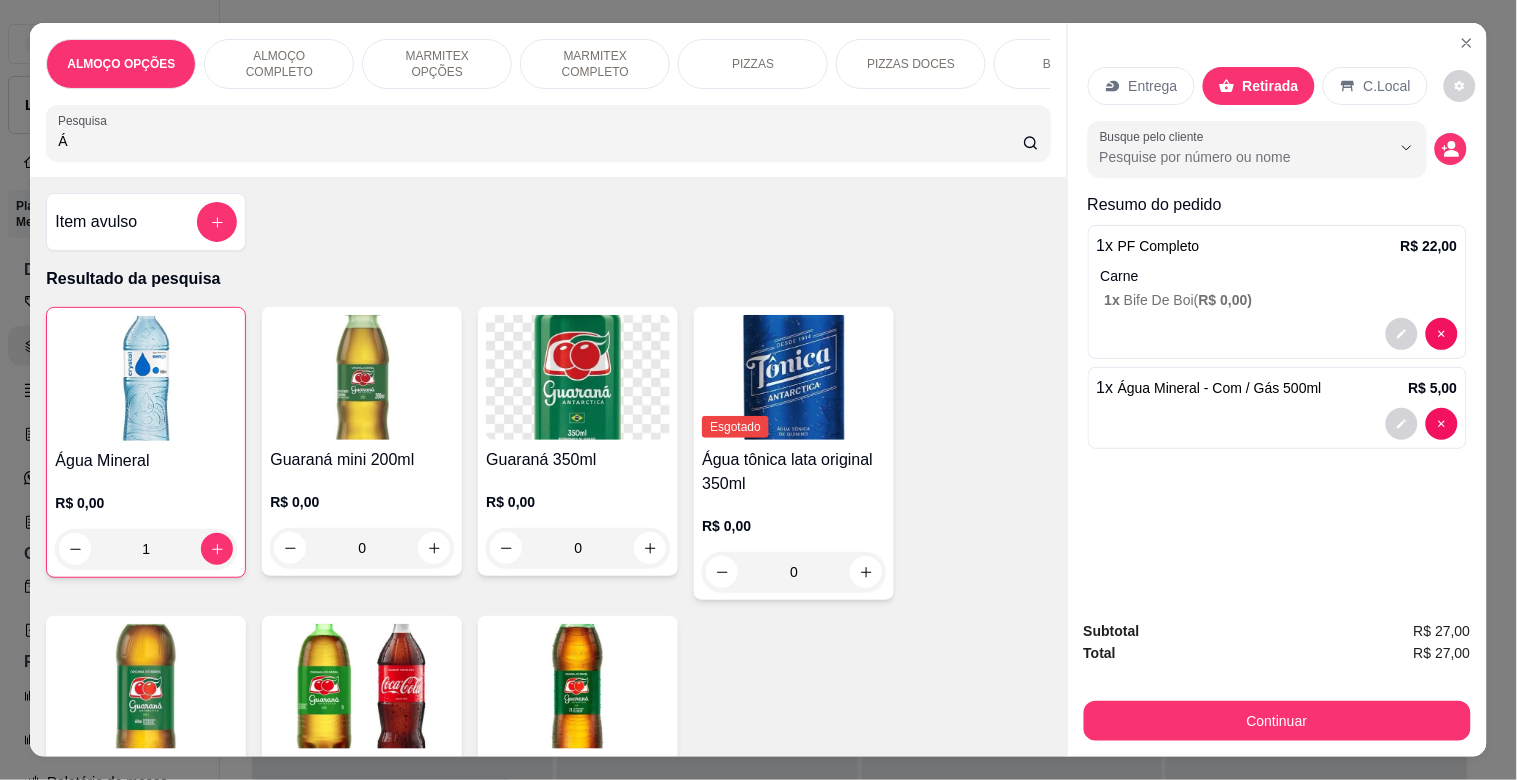 drag, startPoint x: 1337, startPoint y: 68, endPoint x: 1343, endPoint y: 92, distance: 24.738634 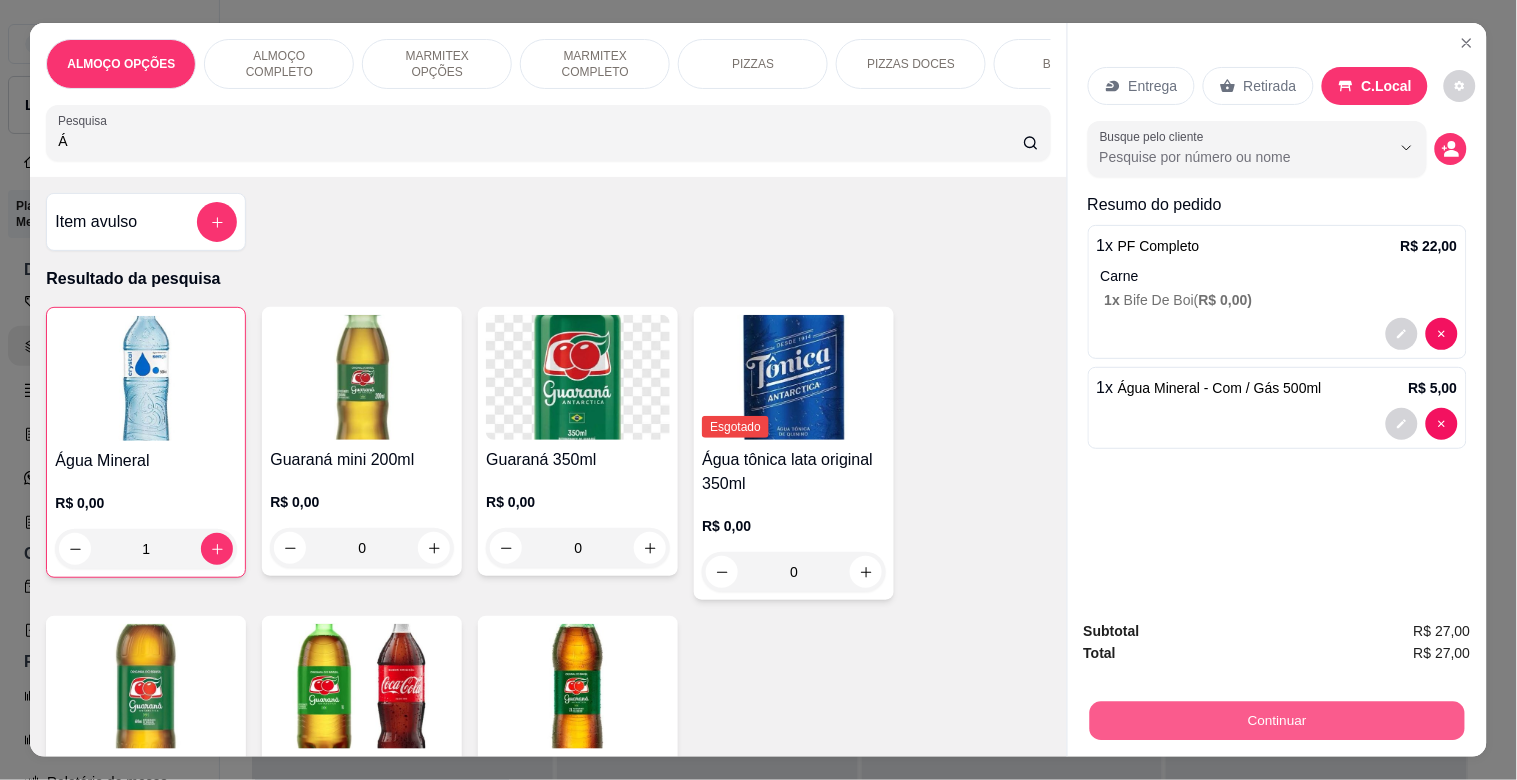 click on "Continuar" at bounding box center [1276, 720] 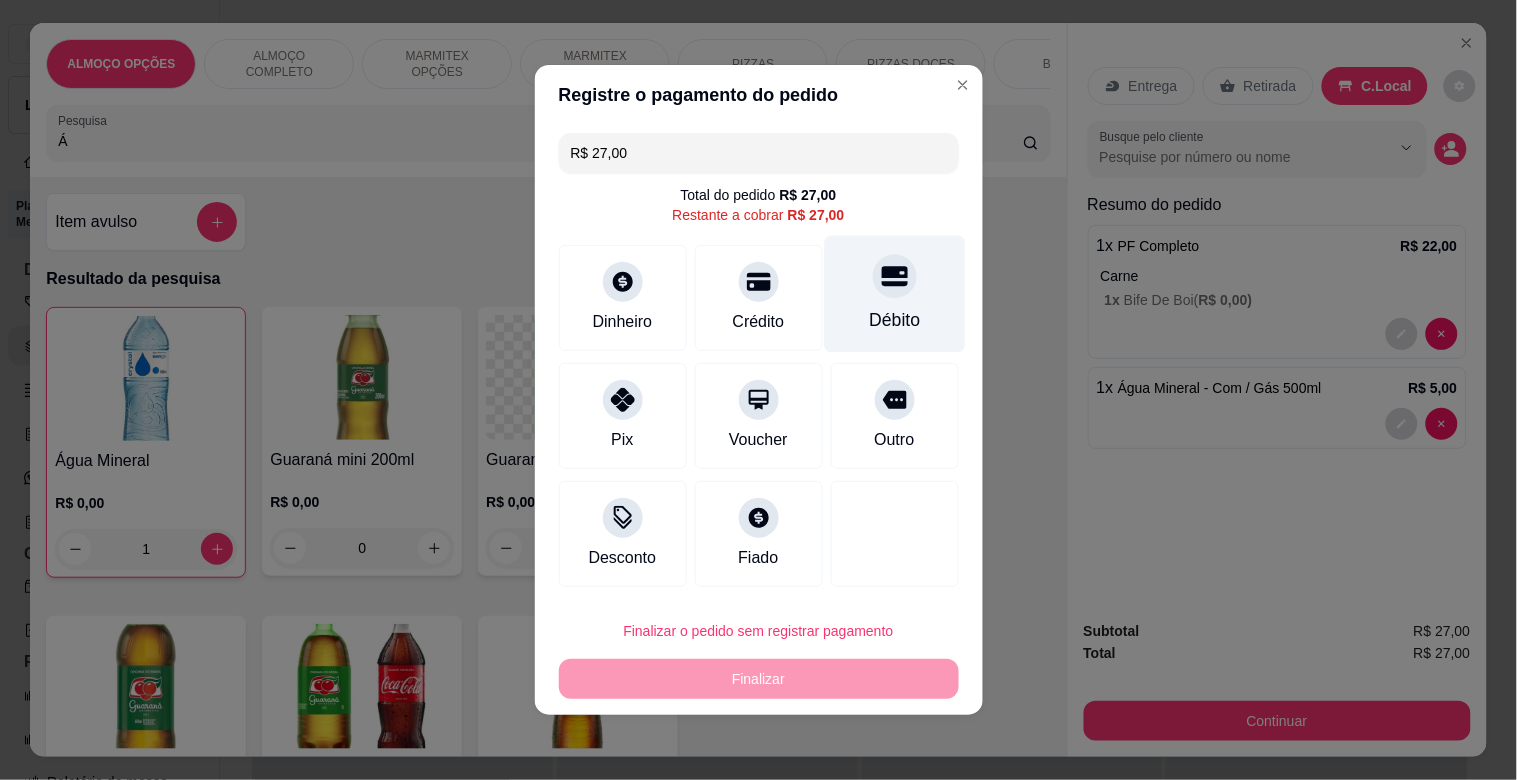 click on "Débito" at bounding box center [894, 294] 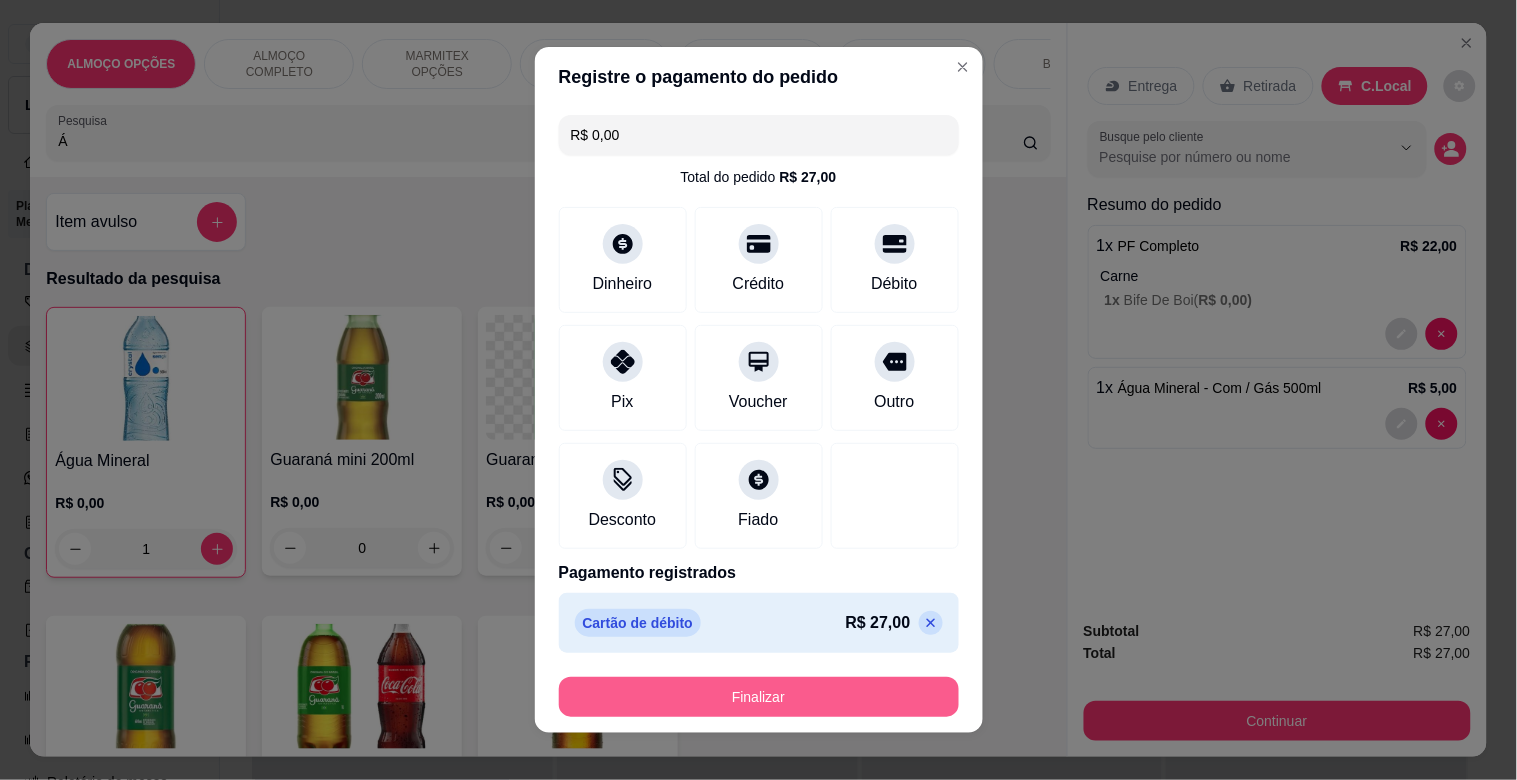 click on "Finalizar" at bounding box center (759, 697) 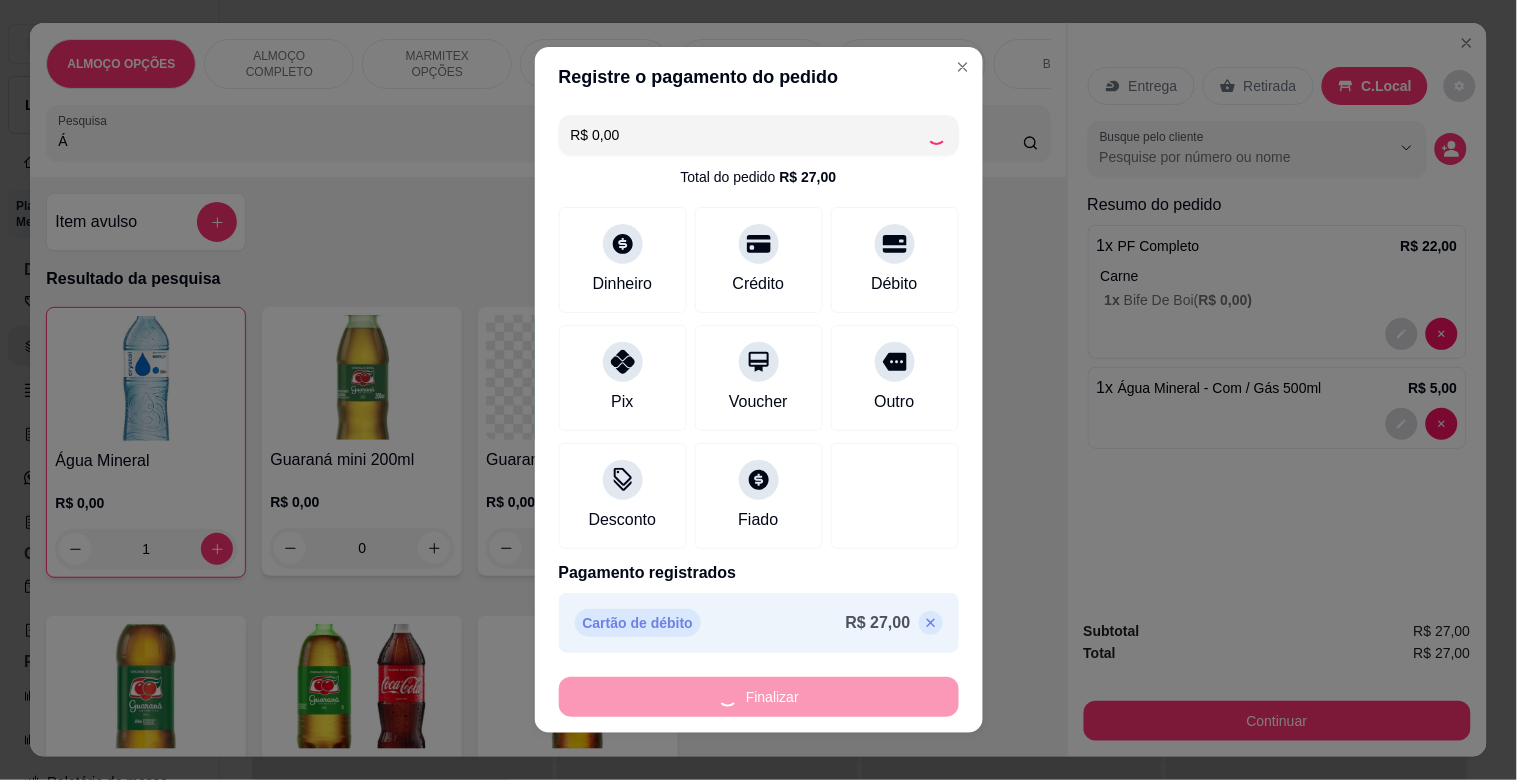 type on "0" 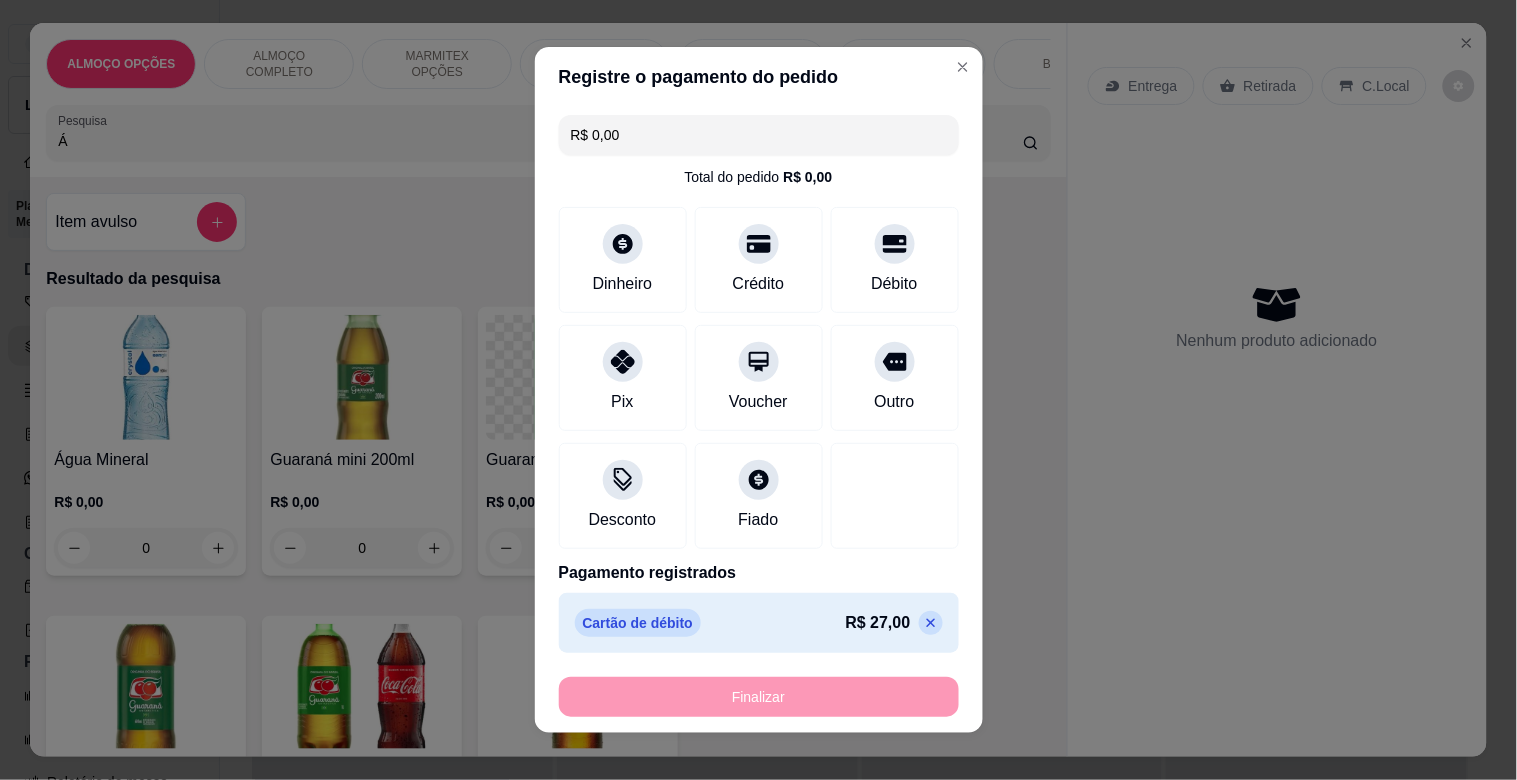 type on "-R$ 27,00" 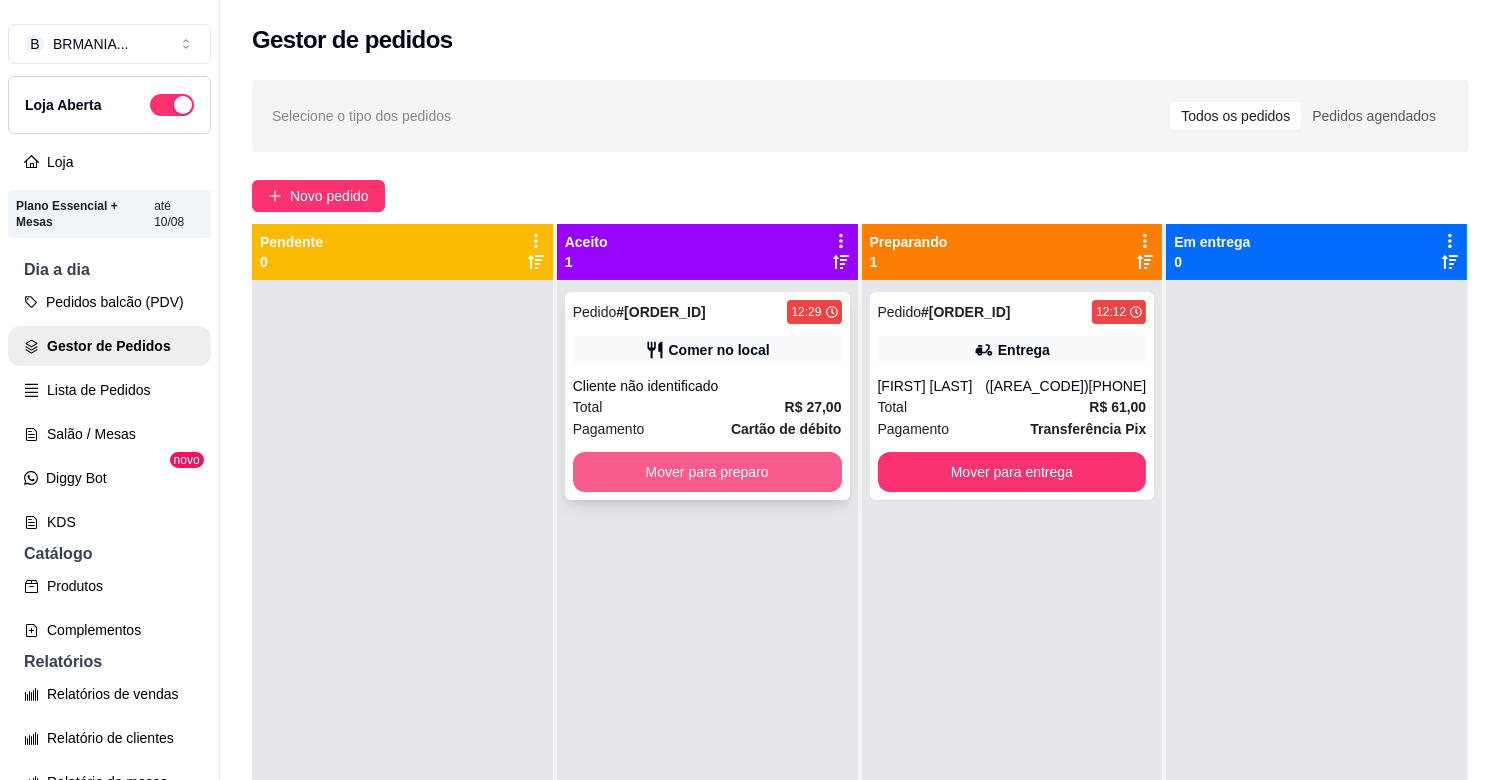 click on "Mover para preparo" at bounding box center [707, 472] 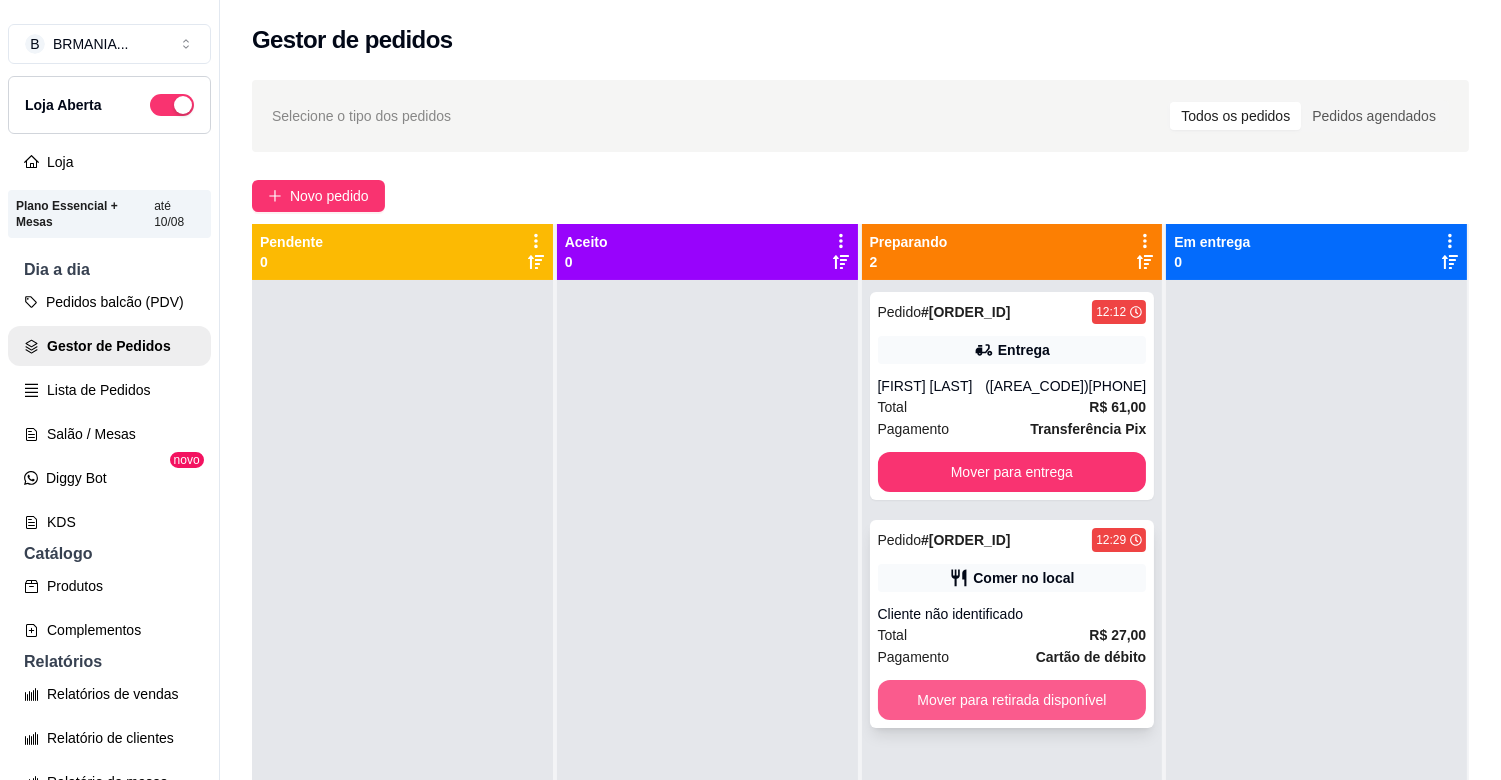 click on "Mover para retirada disponível" at bounding box center (1012, 700) 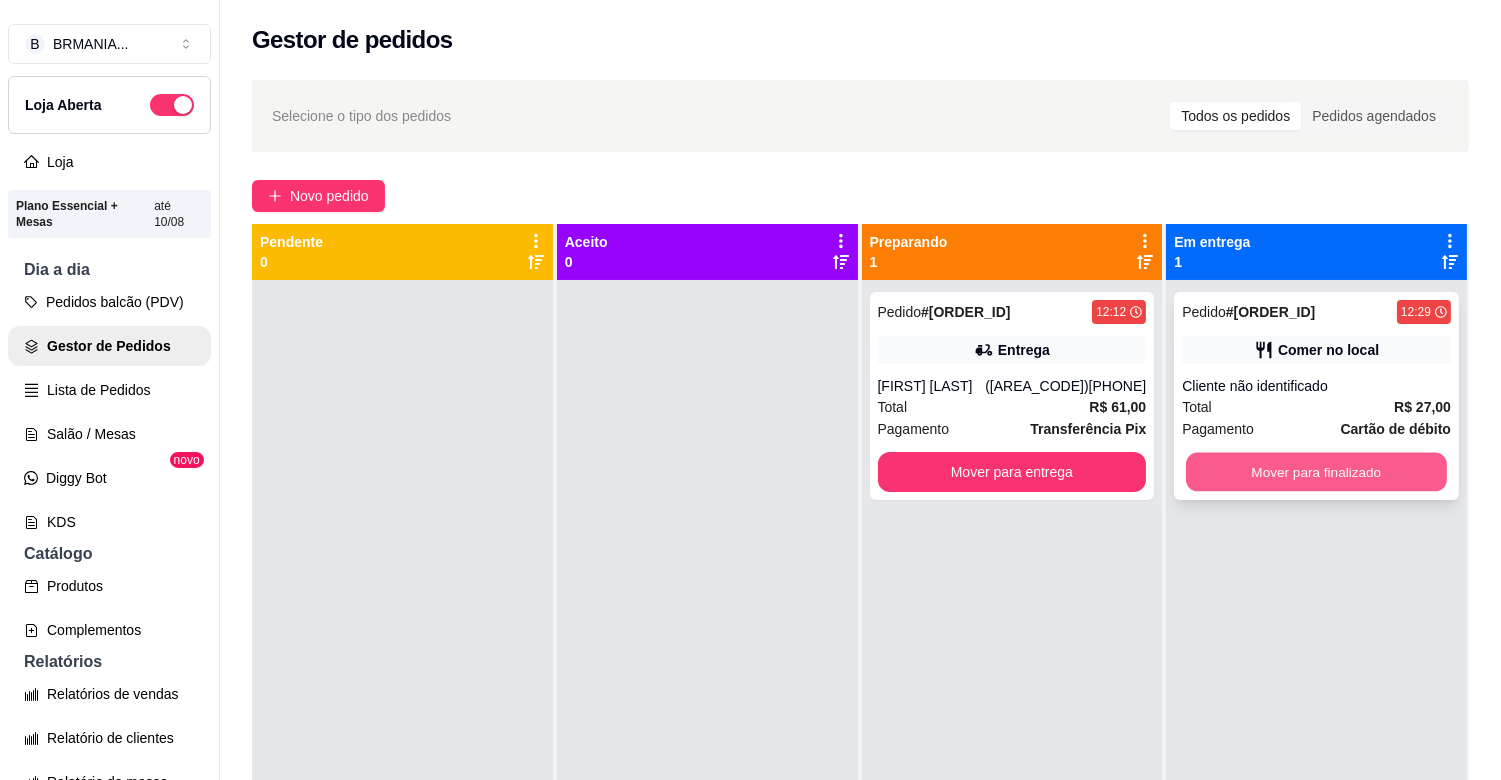 click on "Mover para finalizado" at bounding box center [1316, 472] 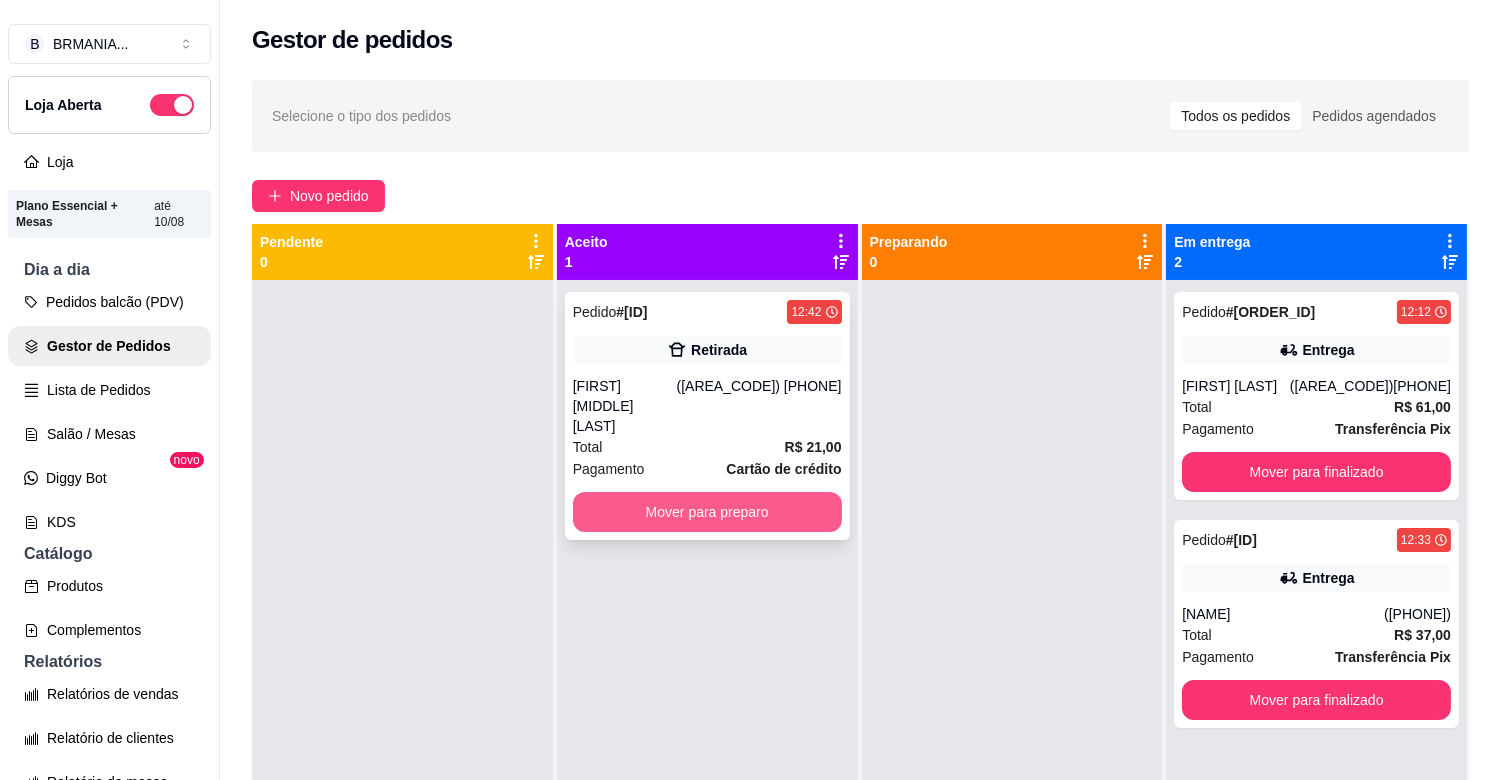 click on "Mover para preparo" at bounding box center [707, 512] 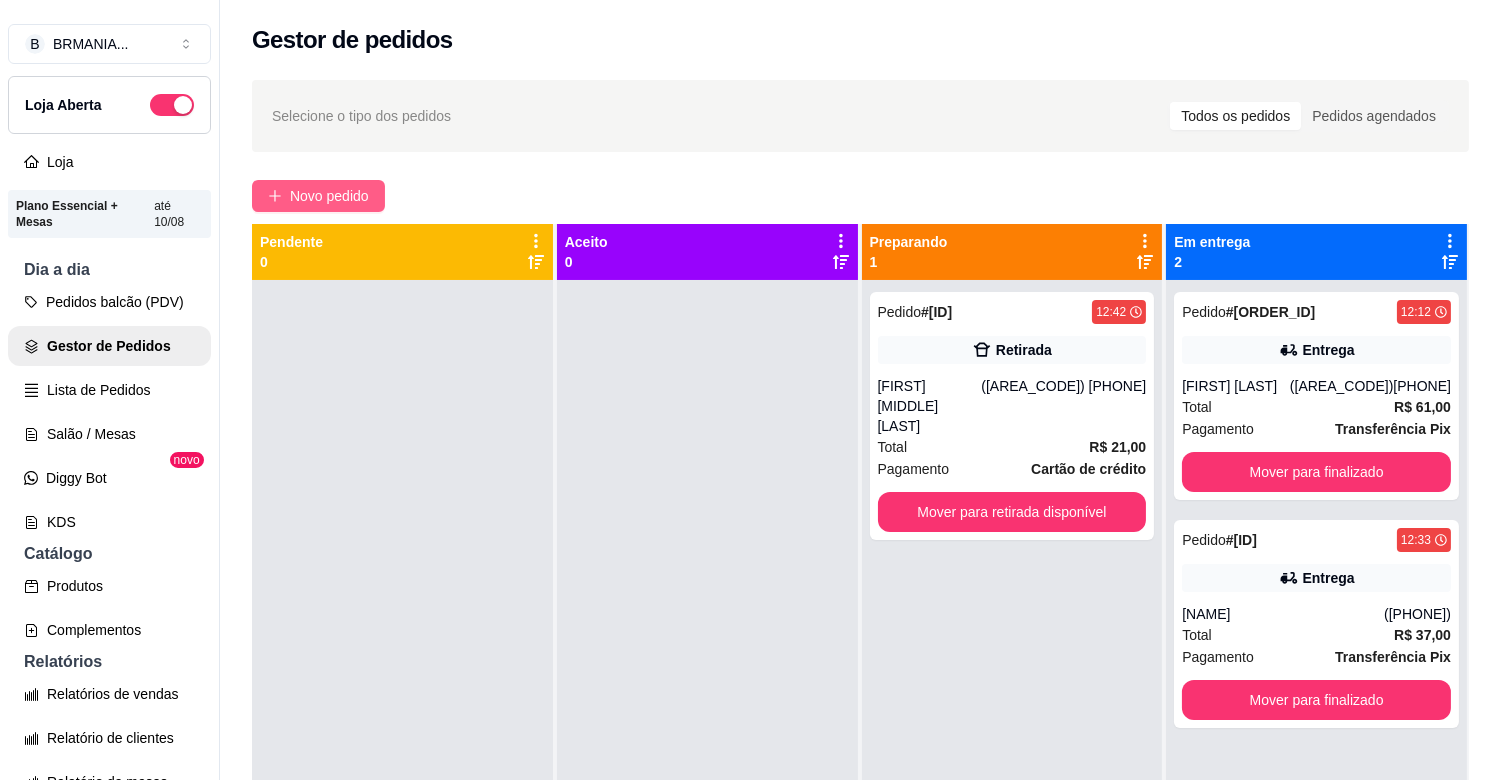click on "Novo pedido" at bounding box center [329, 196] 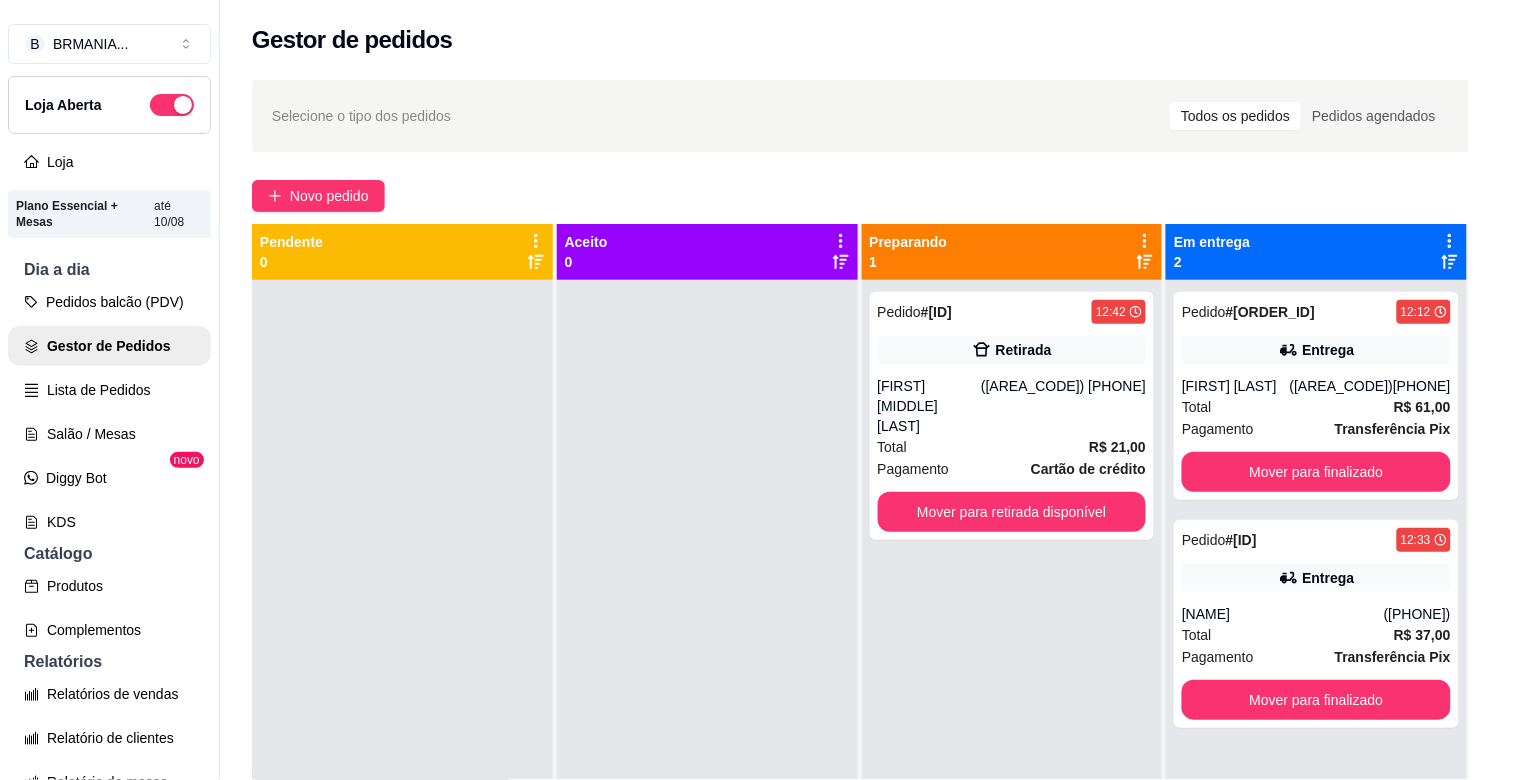 click on "Pesquisa" at bounding box center (540, 141) 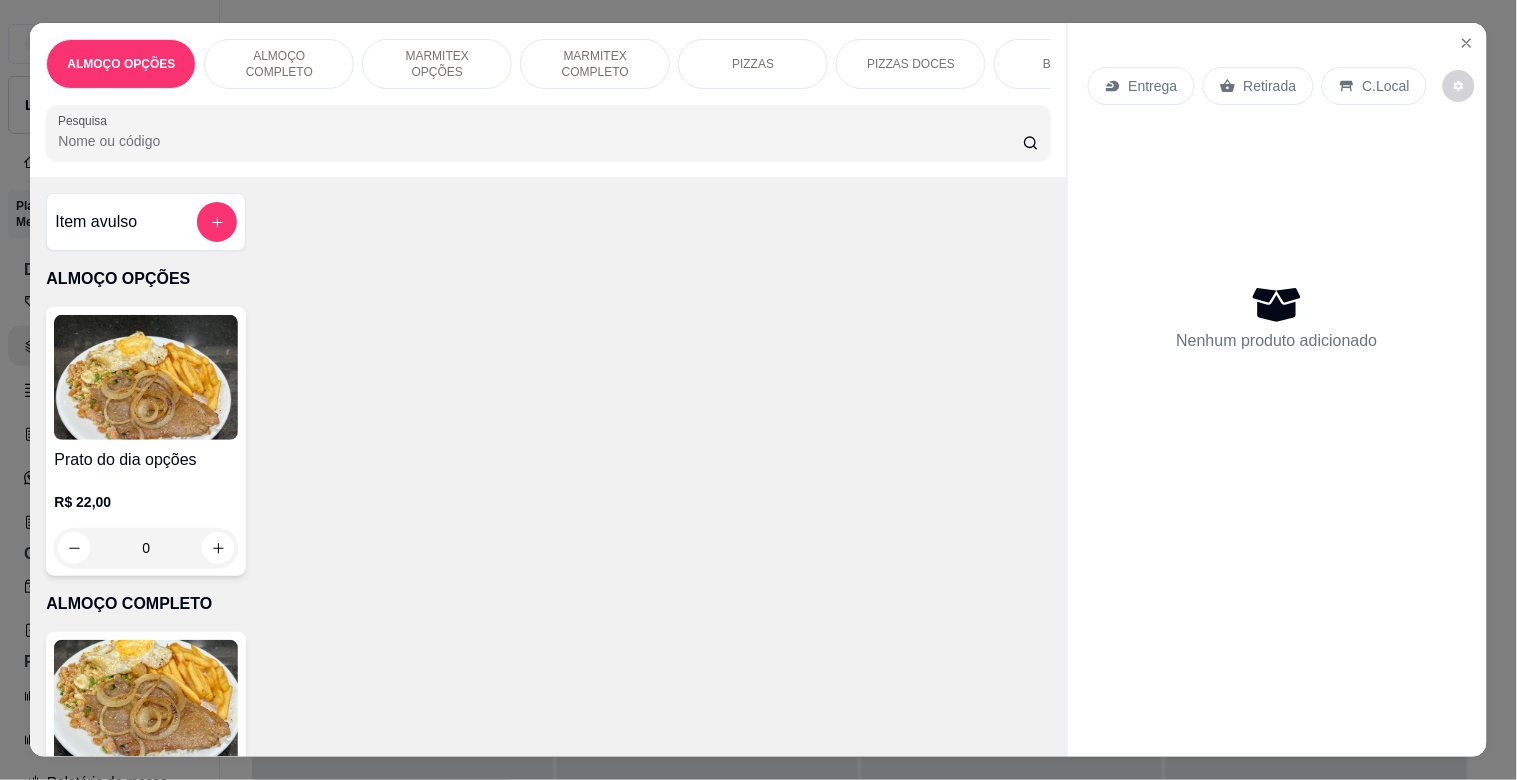 click on "MARMITEX OPÇÕES" at bounding box center [437, 64] 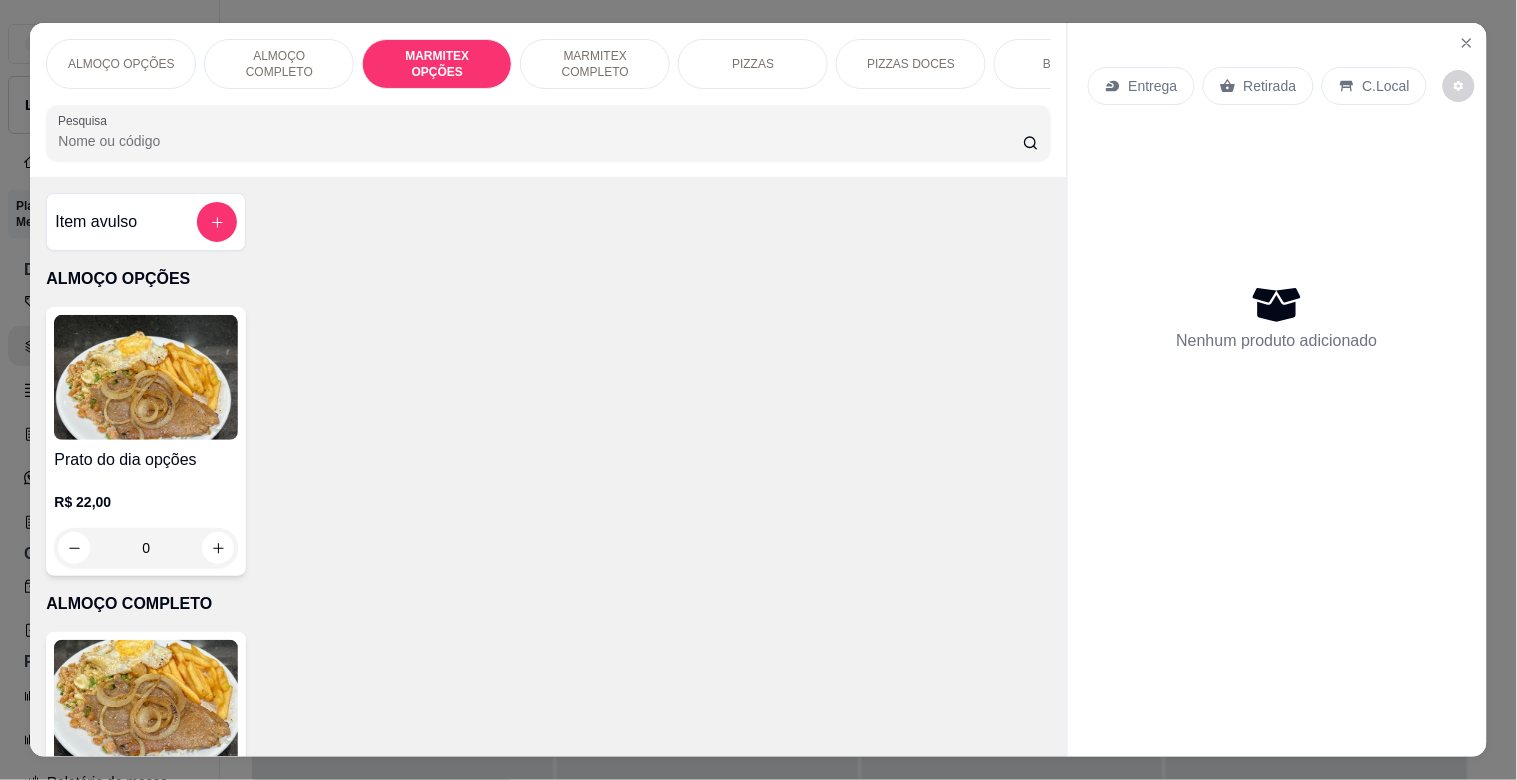 scroll, scrollTop: 740, scrollLeft: 0, axis: vertical 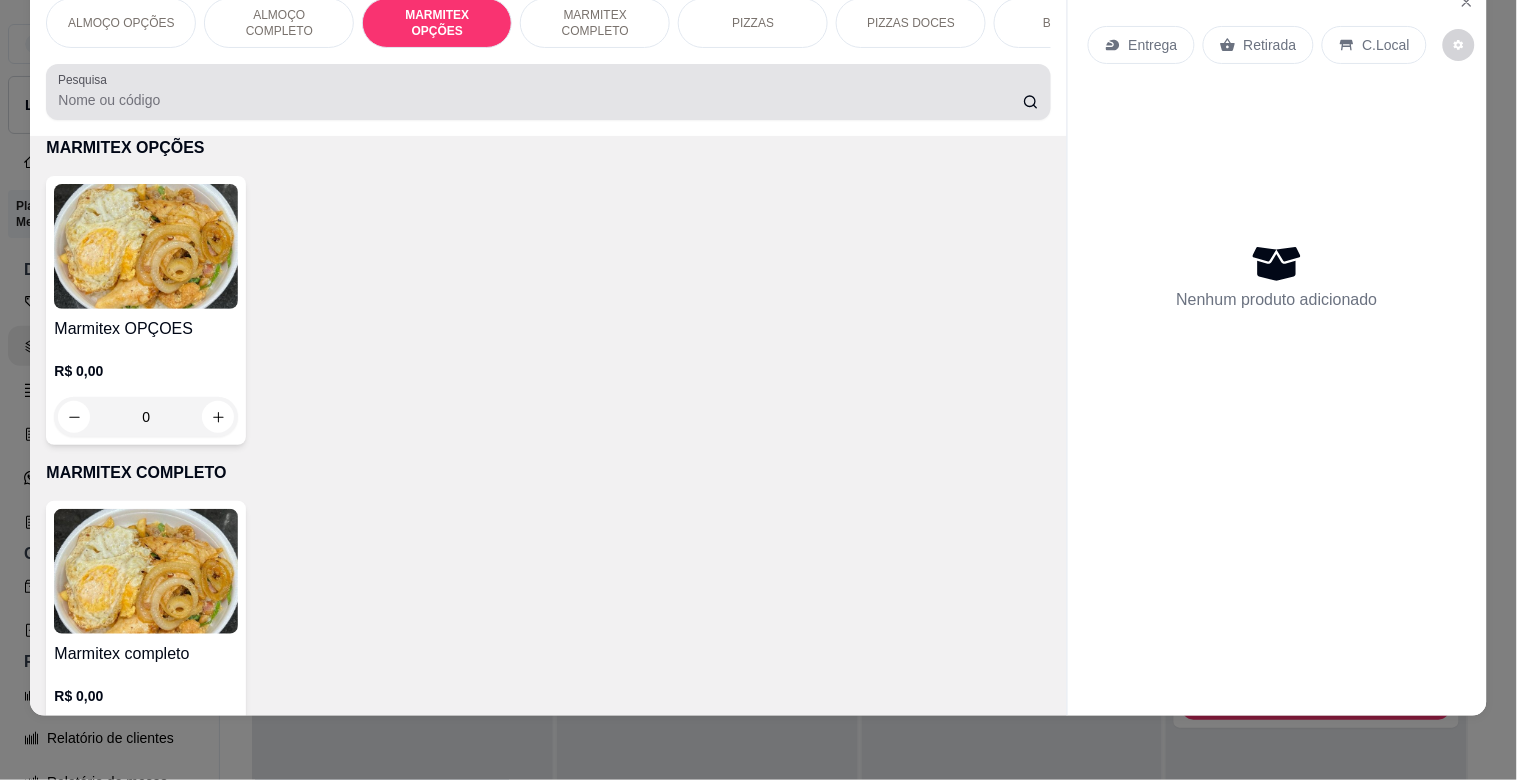 click at bounding box center [548, 92] 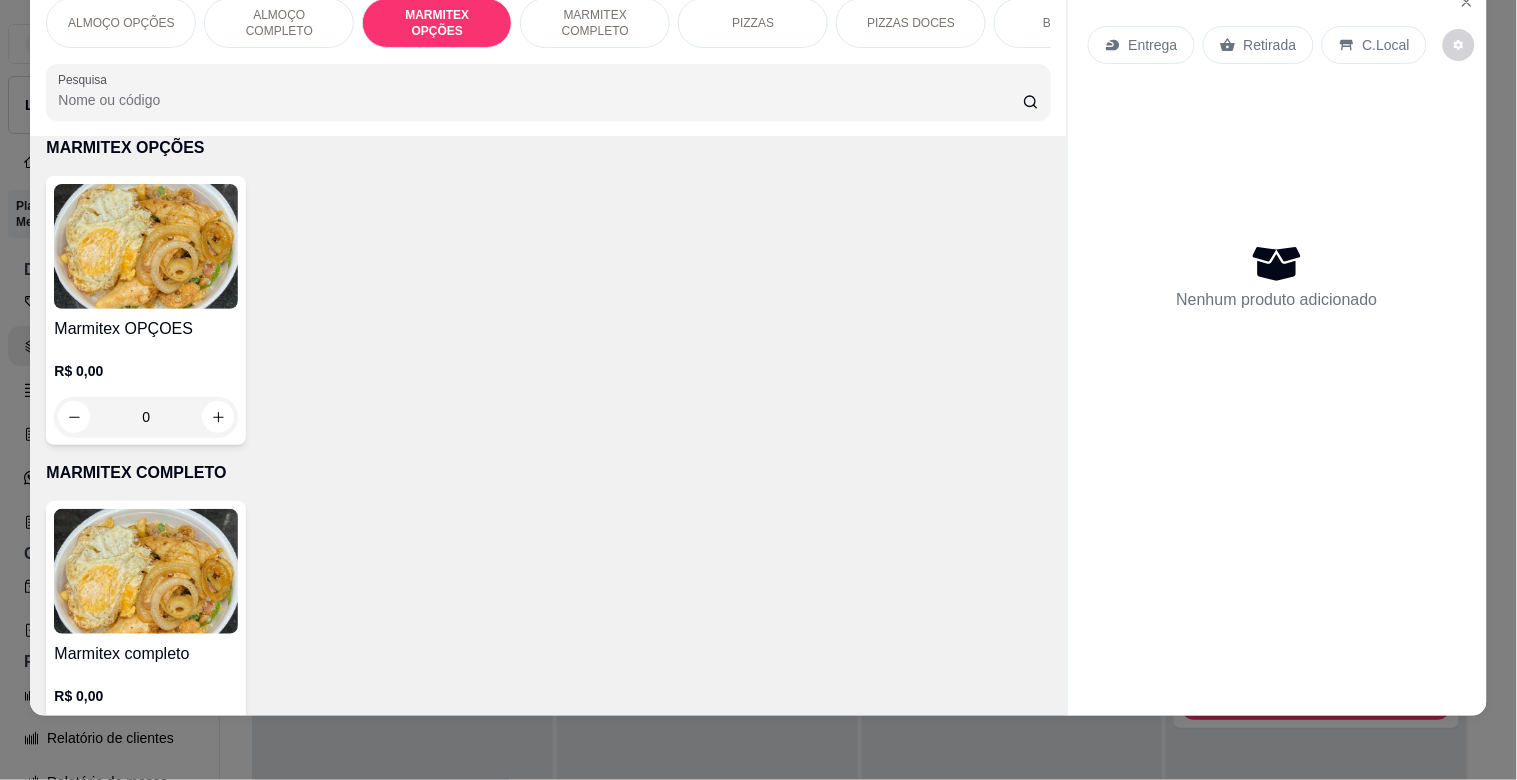 click at bounding box center [146, 246] 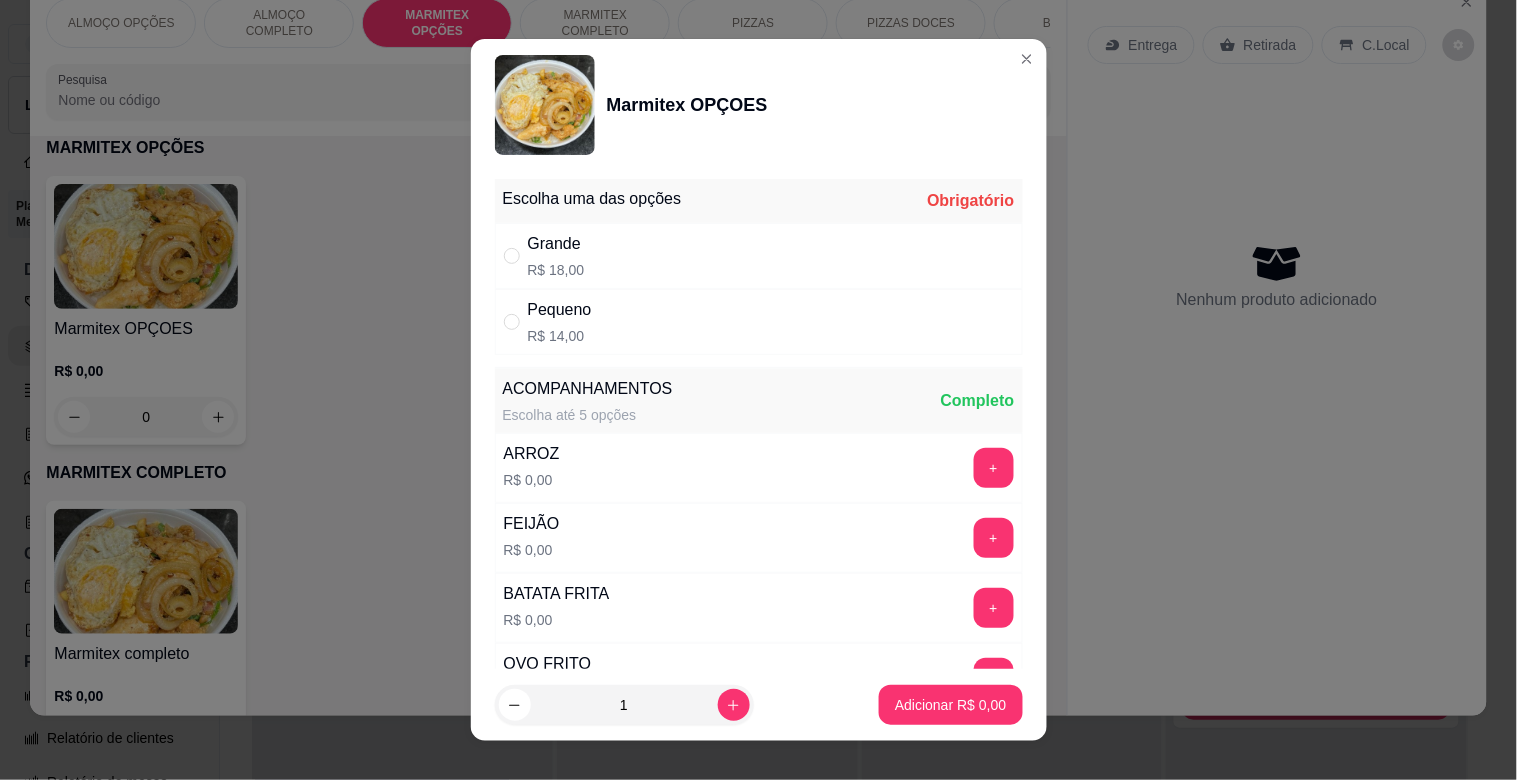 click on "Grande  R$ [PRICE]" at bounding box center [759, 256] 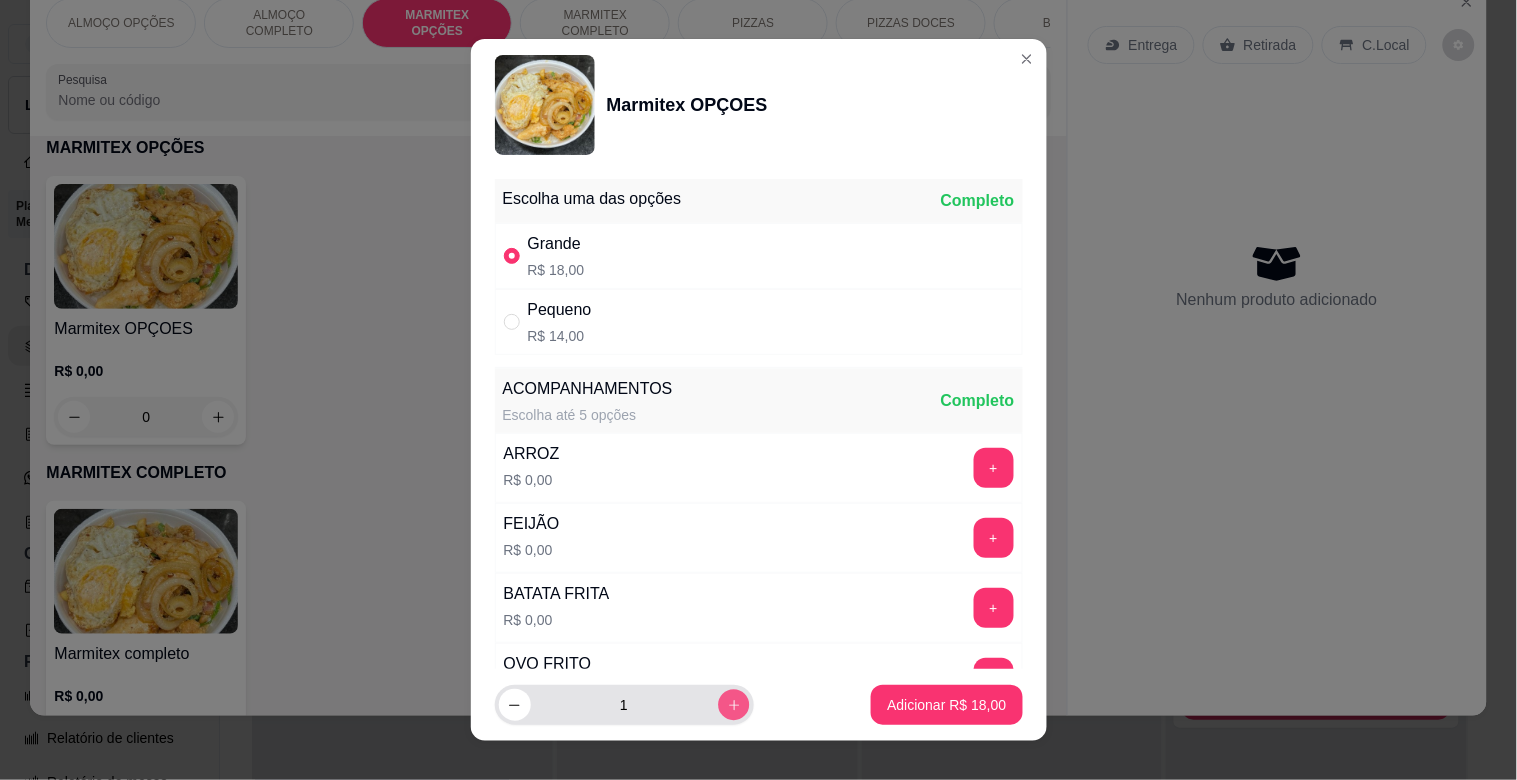 click 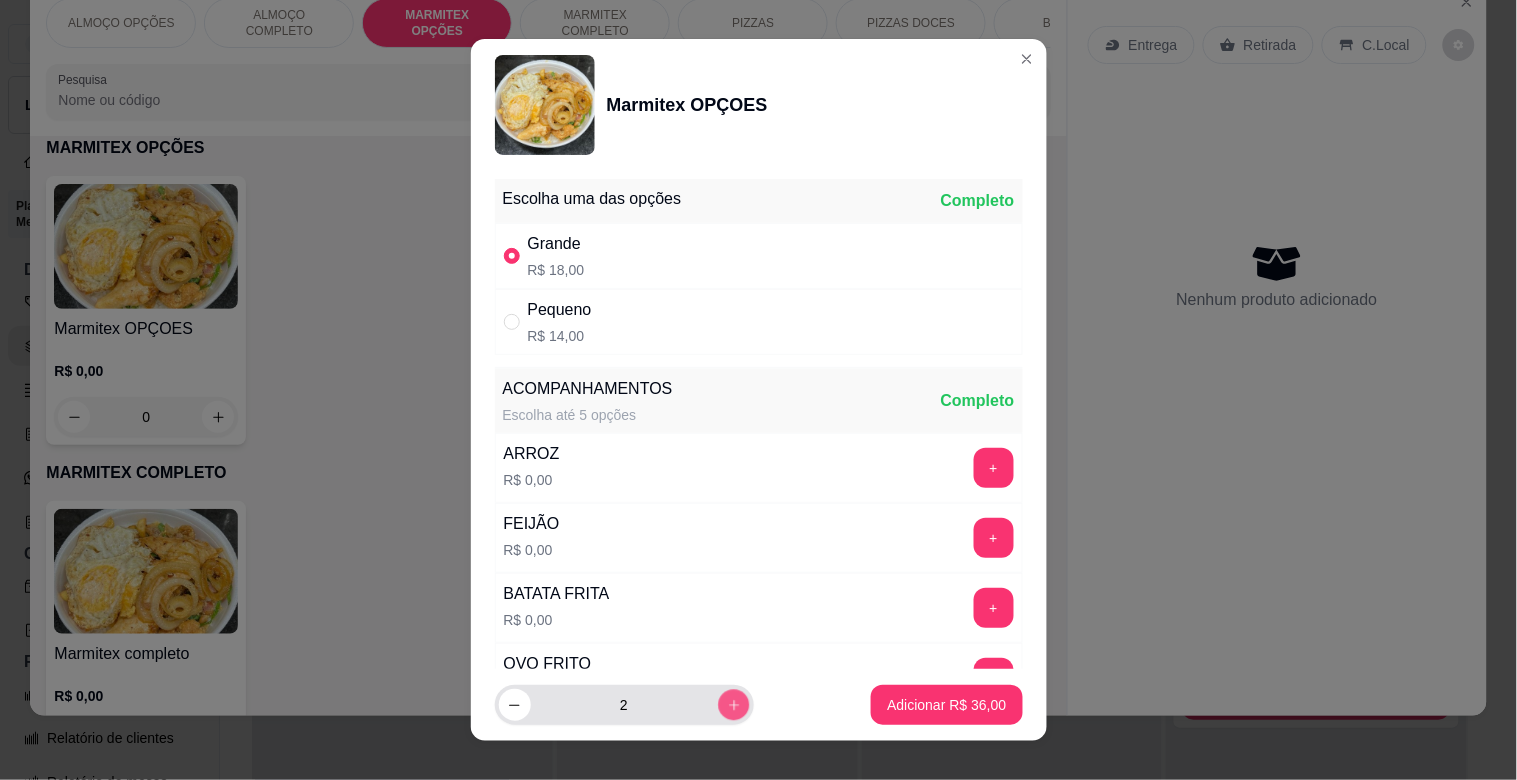 click 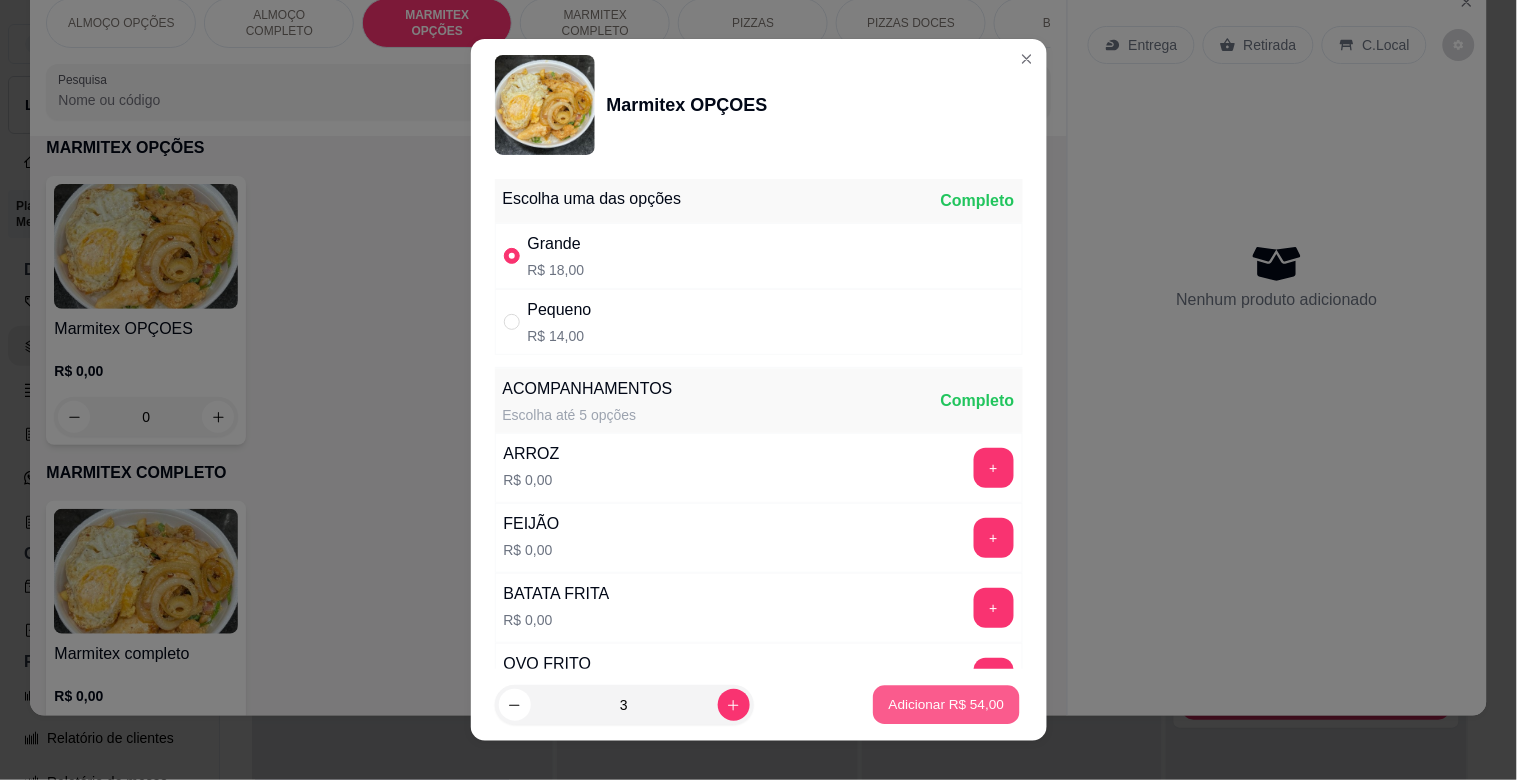 click on "Adicionar   R$ 54,00" at bounding box center (947, 705) 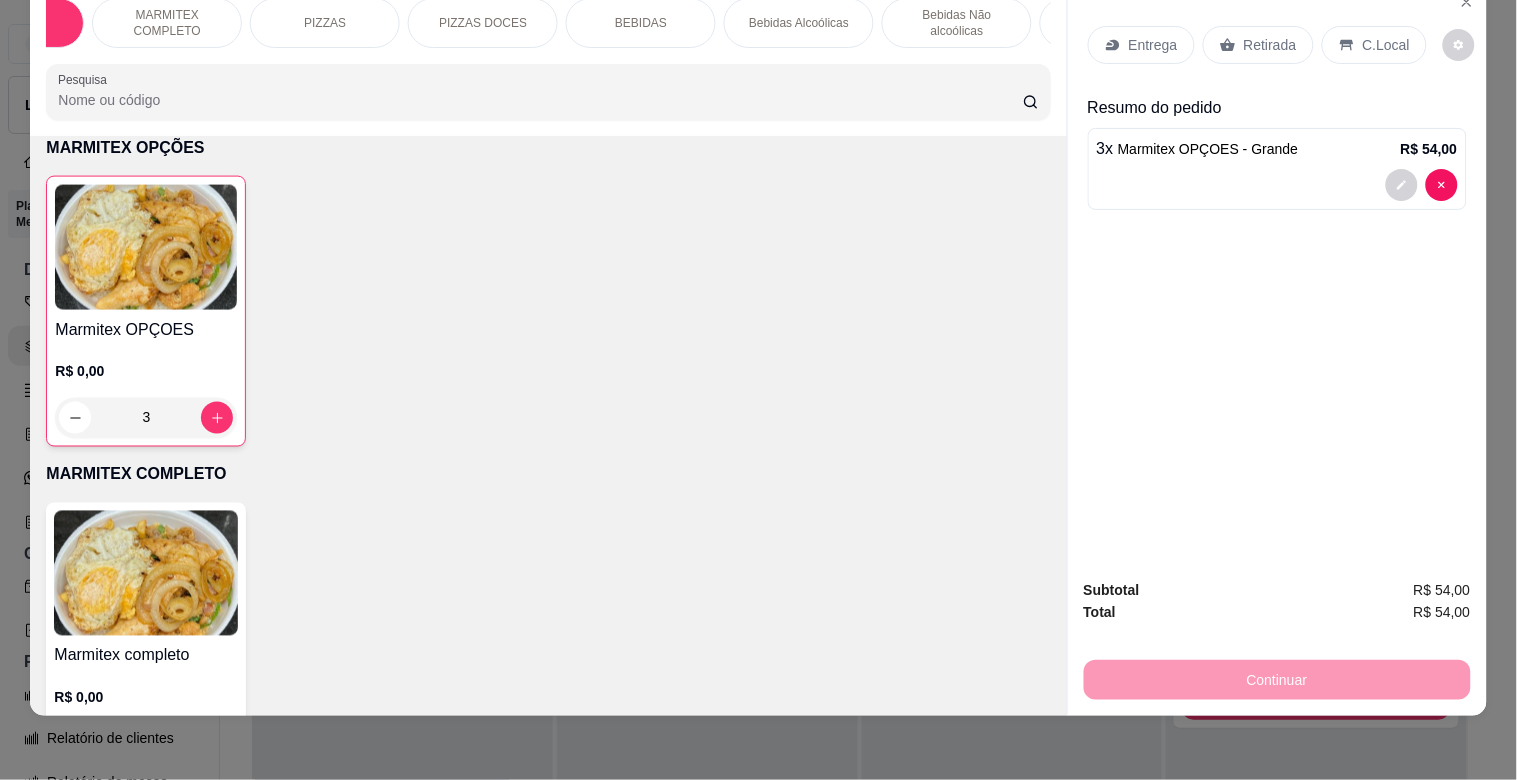 scroll, scrollTop: 0, scrollLeft: 444, axis: horizontal 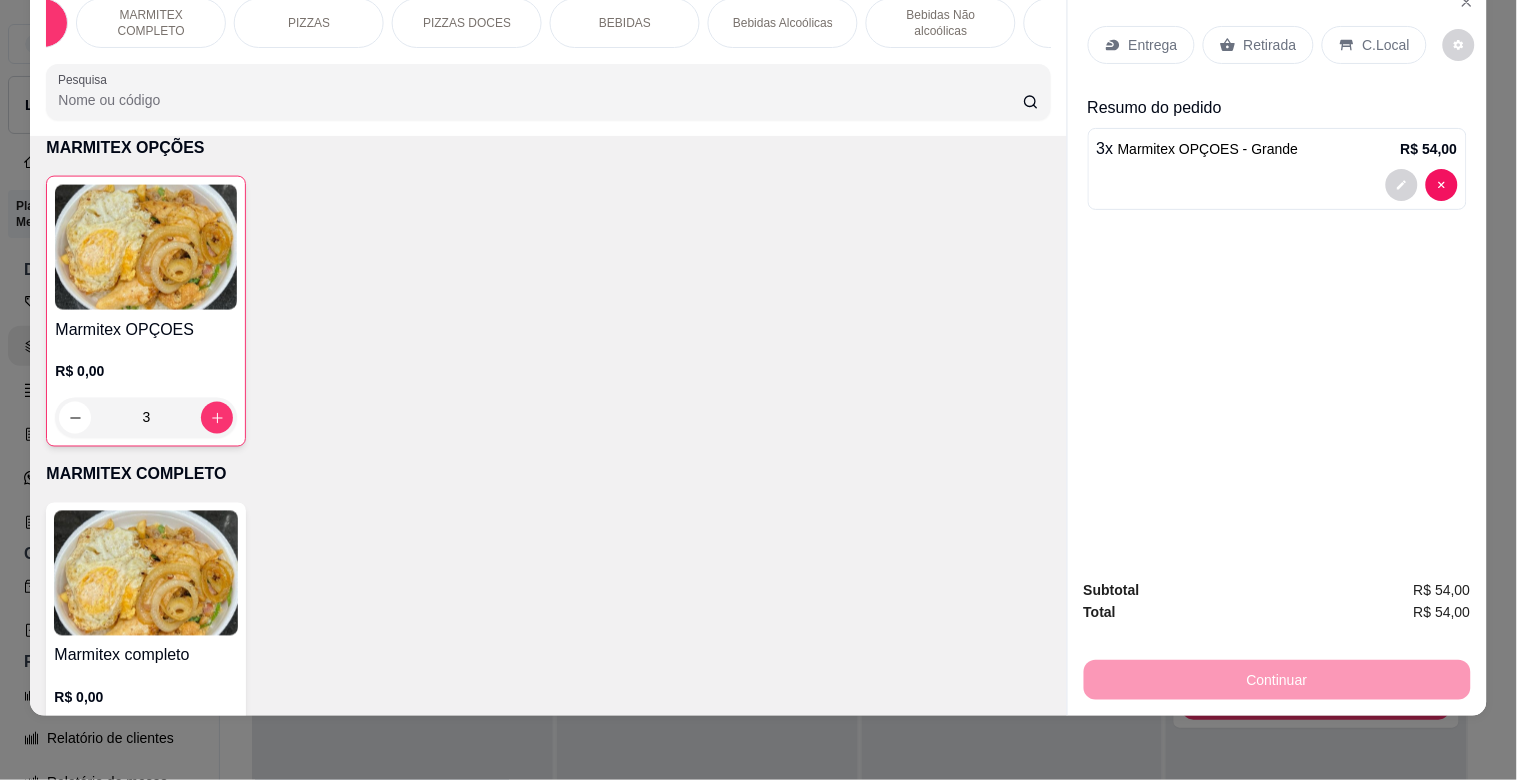 click on "BEBIDAS" at bounding box center (625, 23) 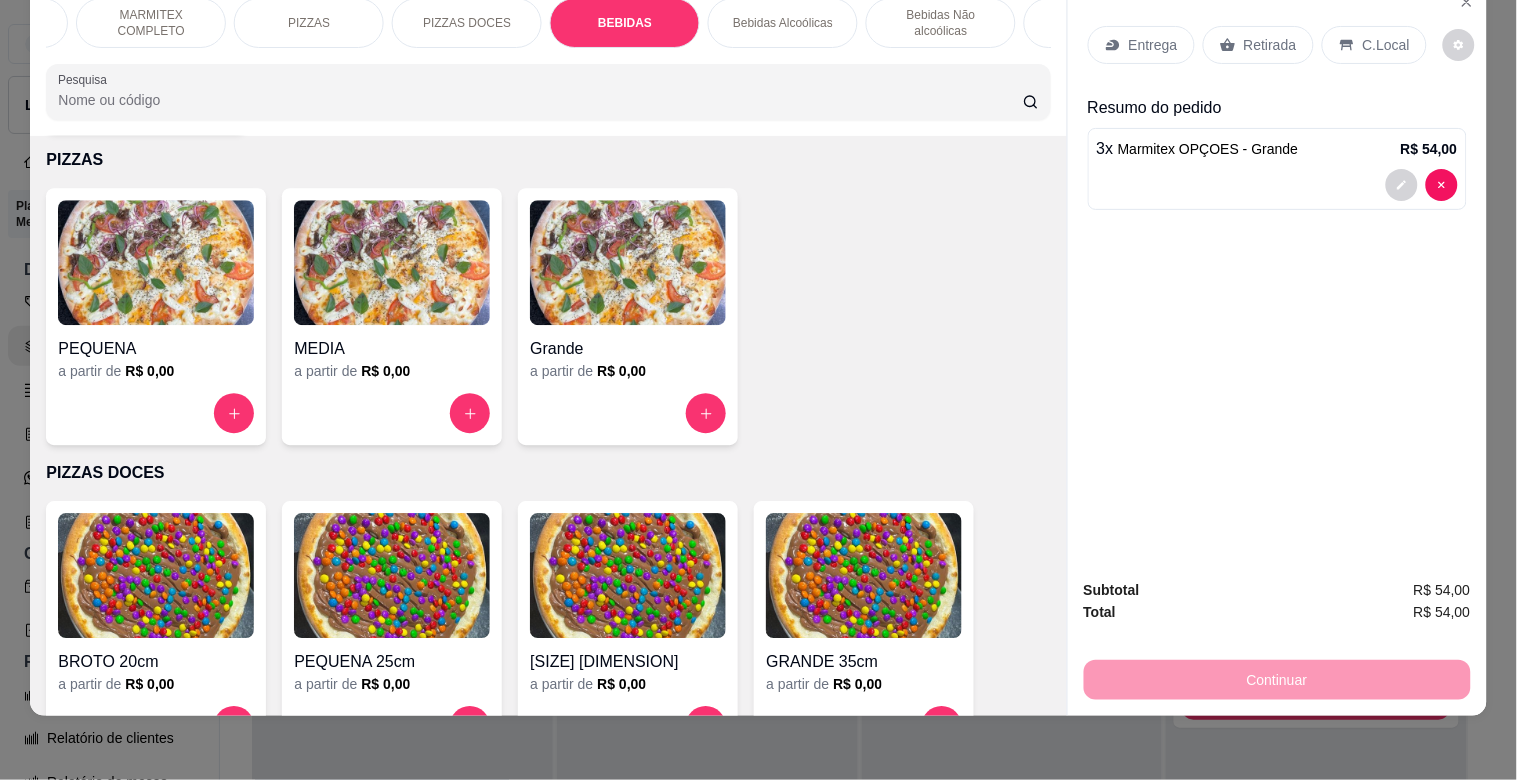 scroll, scrollTop: 301, scrollLeft: 0, axis: vertical 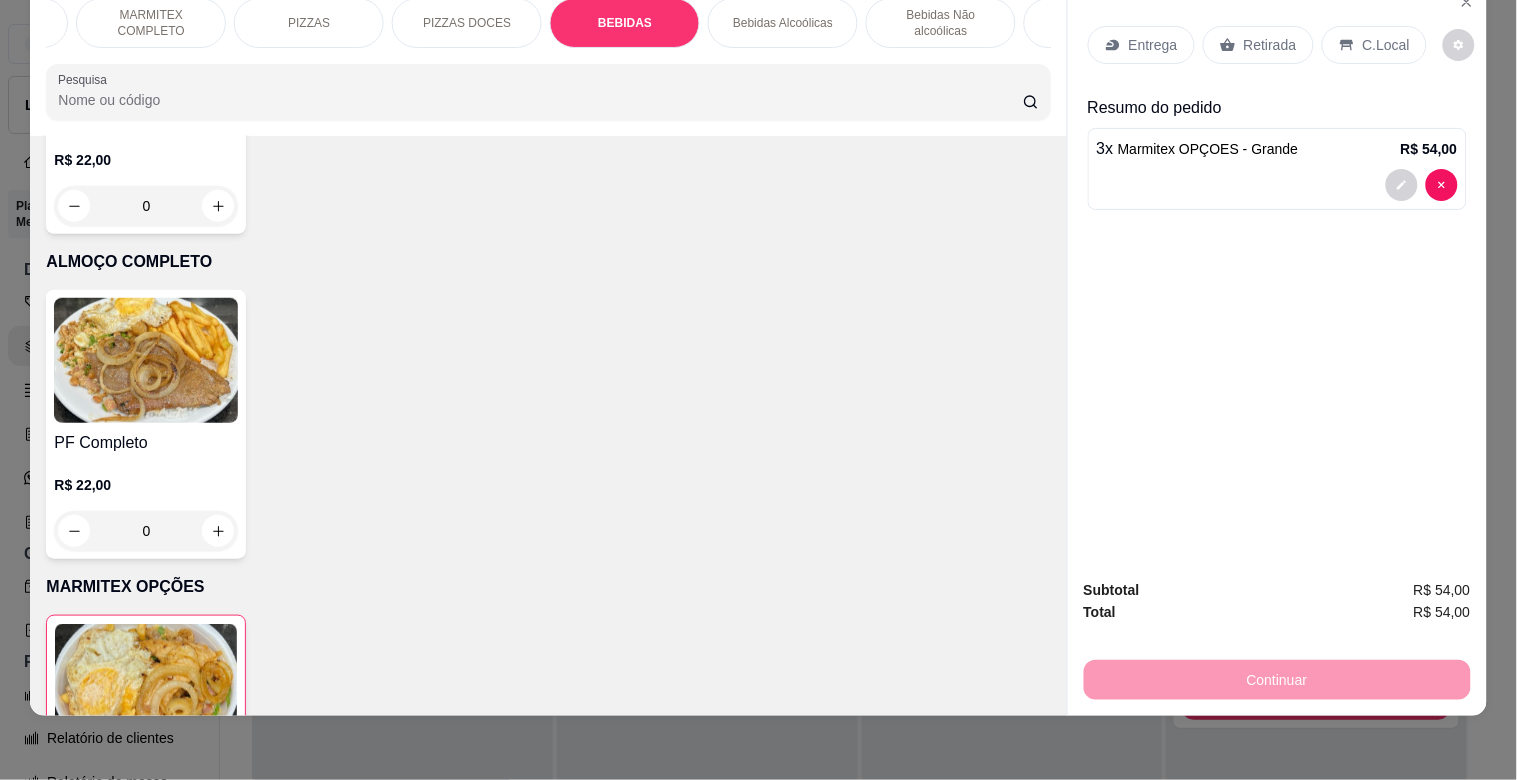 click at bounding box center (1277, 185) 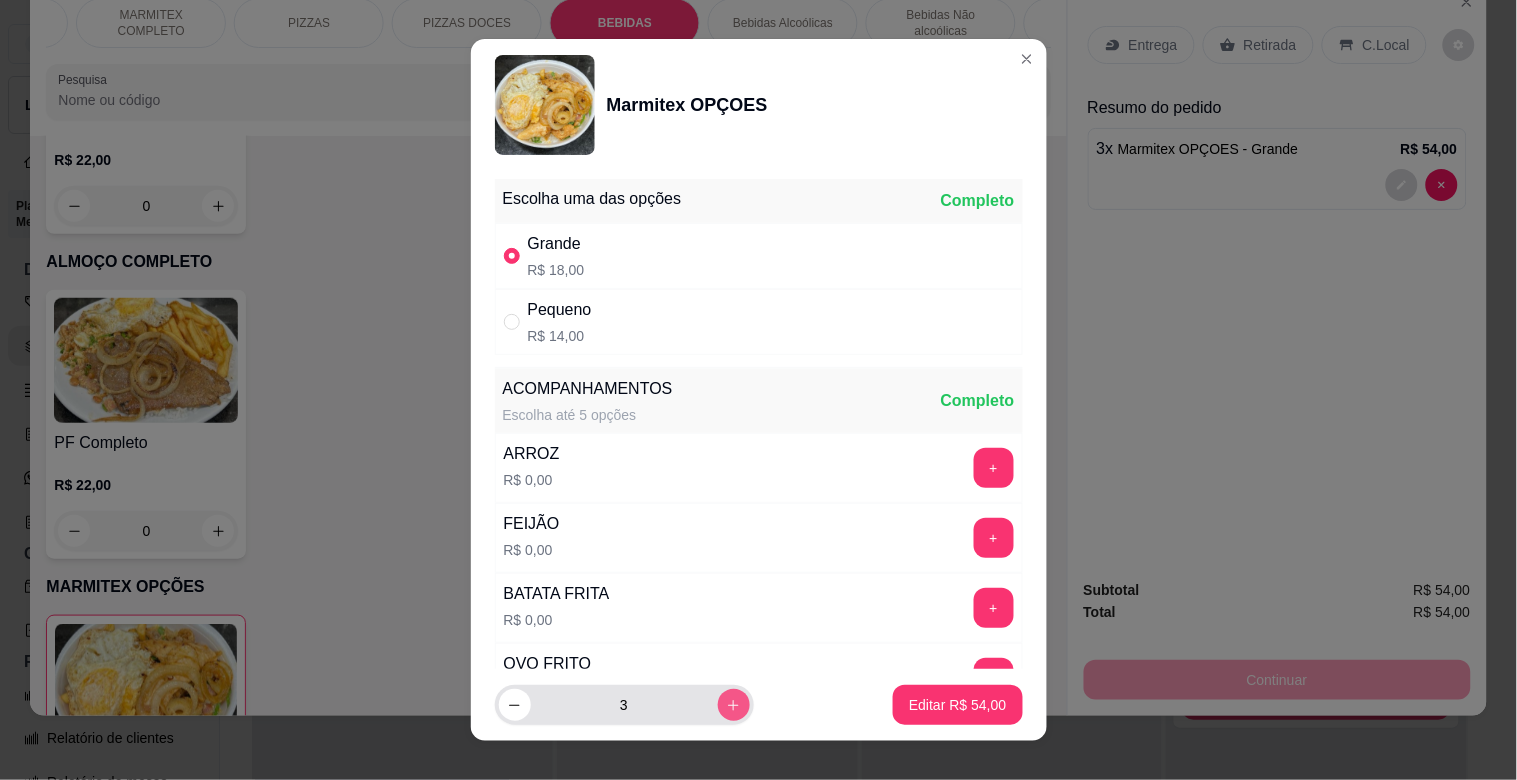click 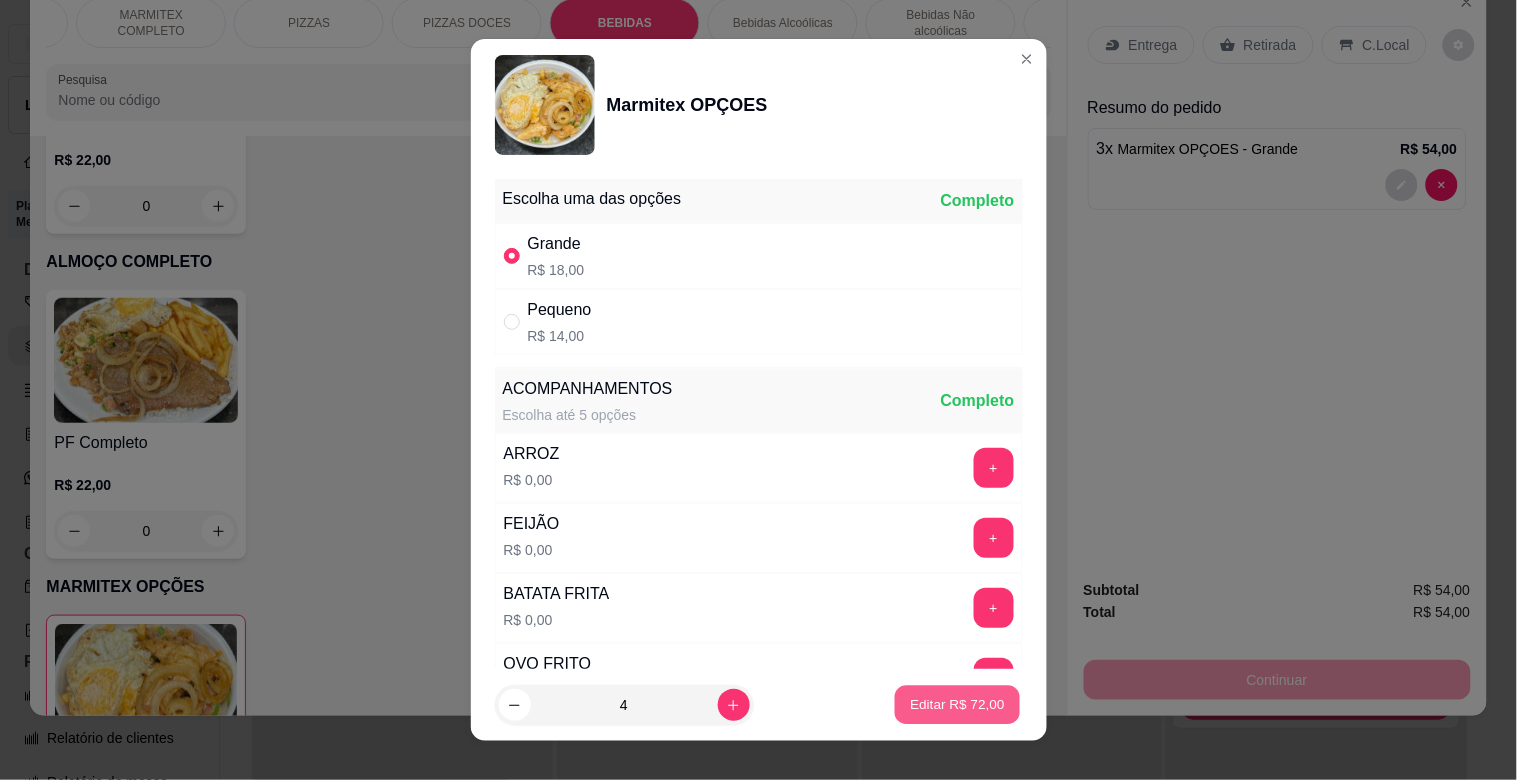 click on "Editar   R$ 72,00" at bounding box center (958, 704) 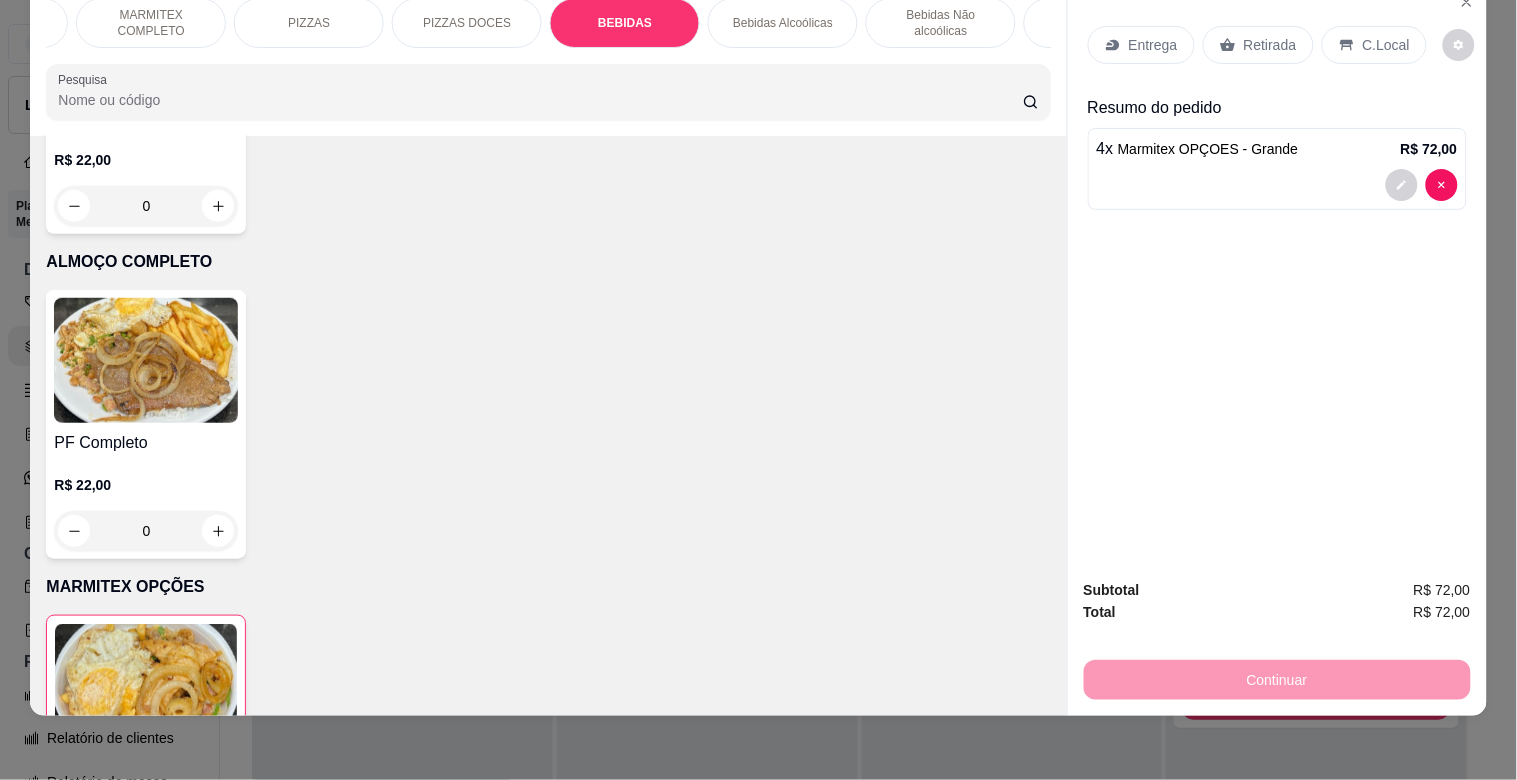 click on "Pesquisa" at bounding box center (540, 100) 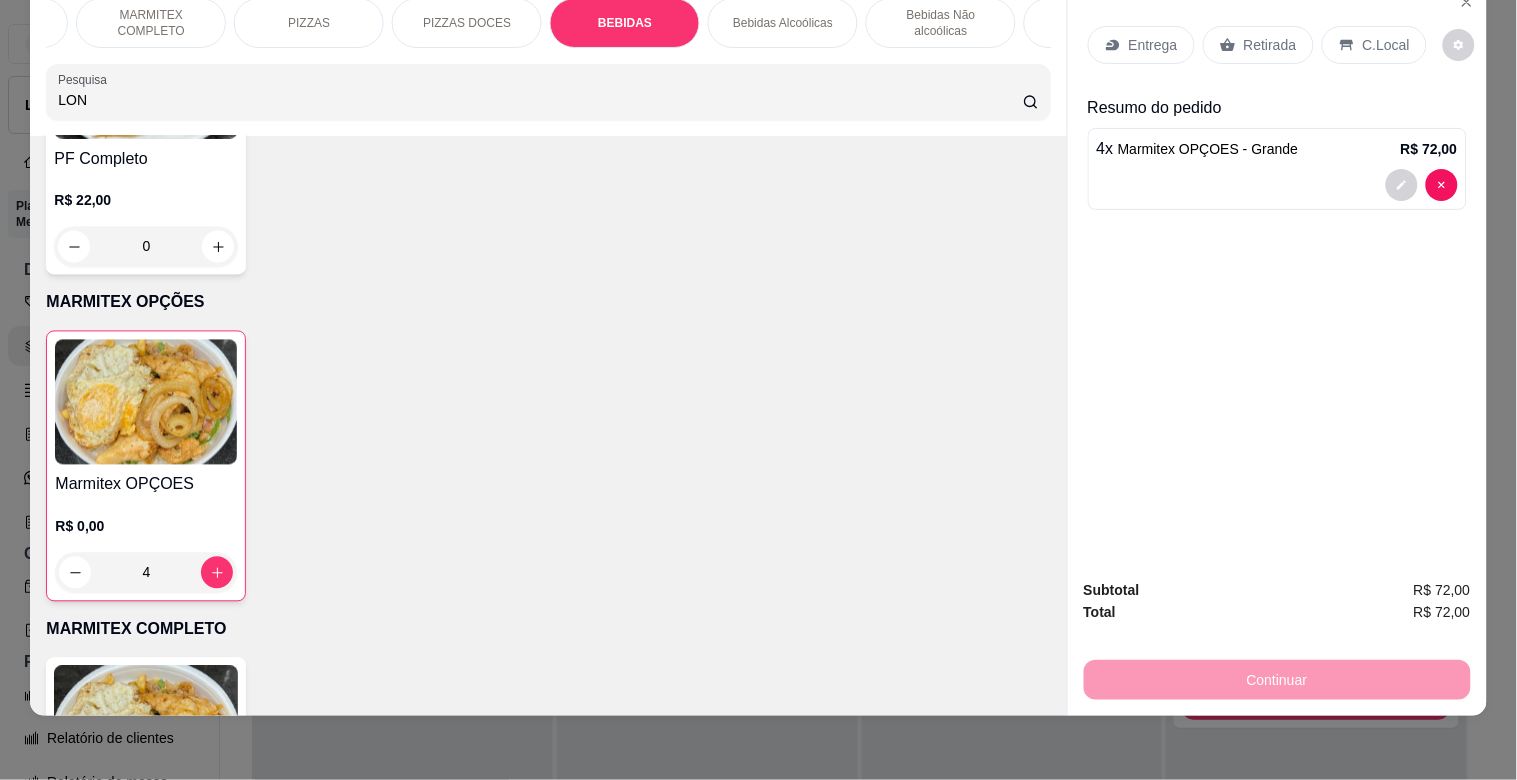scroll, scrollTop: 650, scrollLeft: 0, axis: vertical 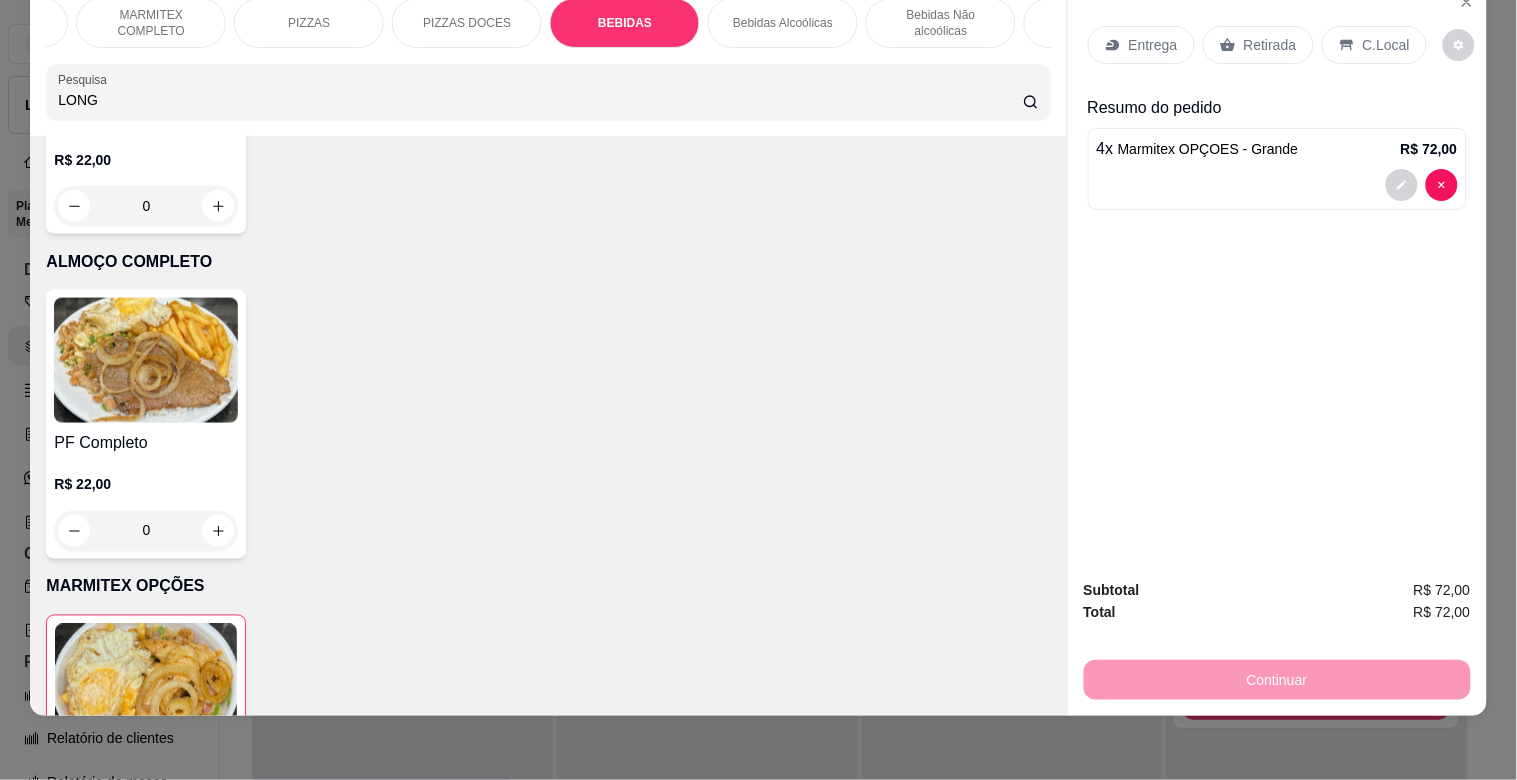 type on "LONG" 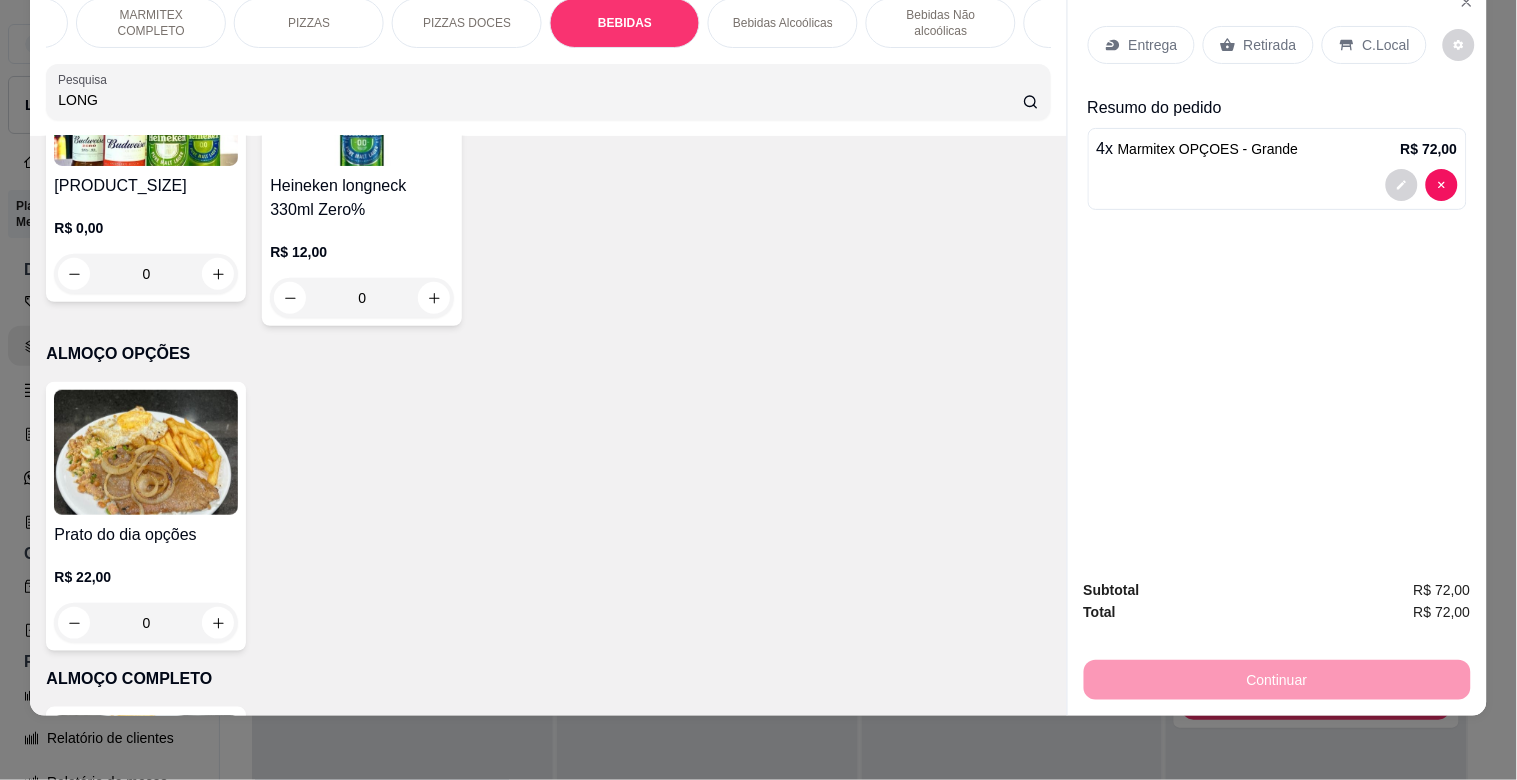 scroll, scrollTop: 0, scrollLeft: 0, axis: both 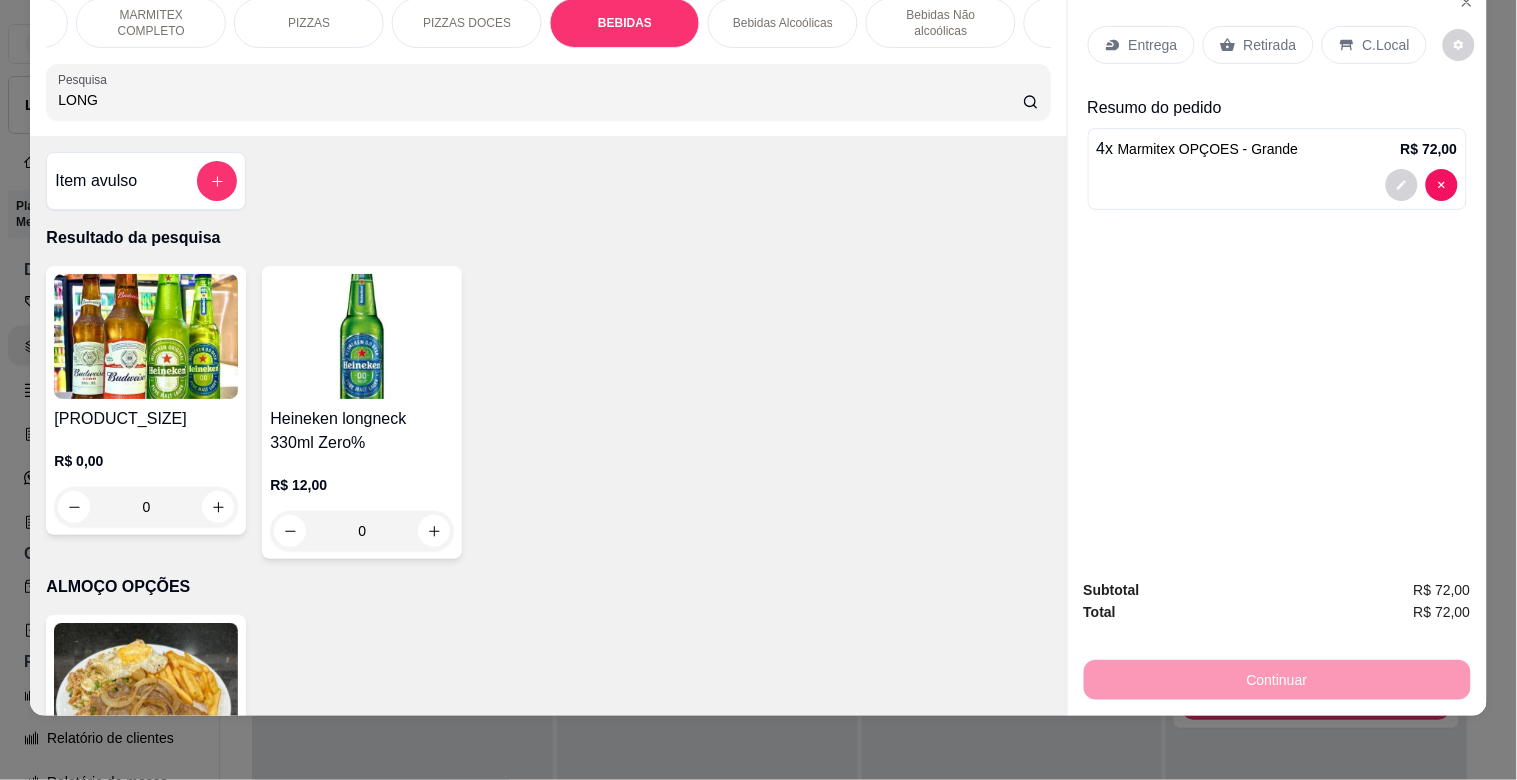 click at bounding box center [146, 336] 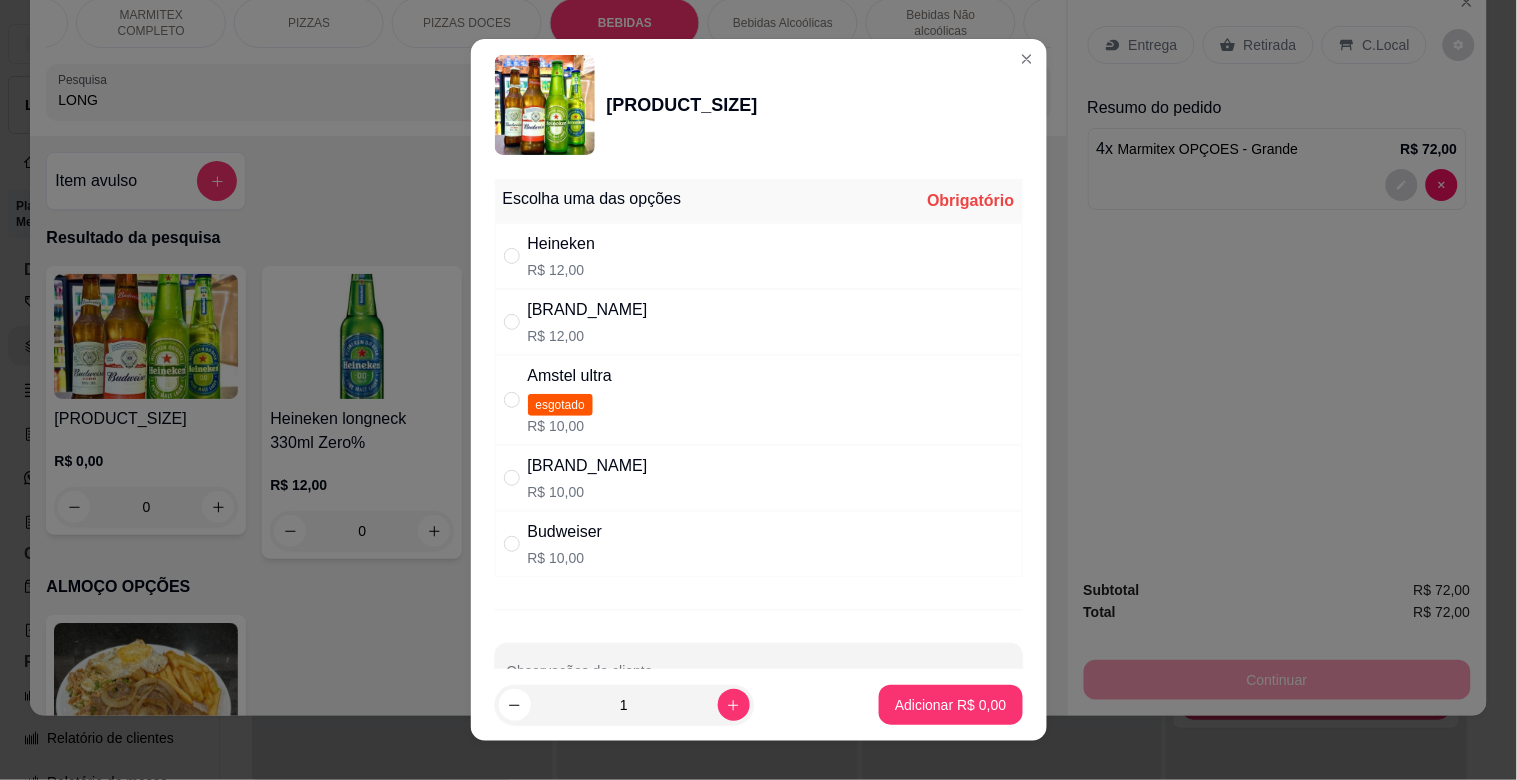 click on "Heineken" at bounding box center [562, 244] 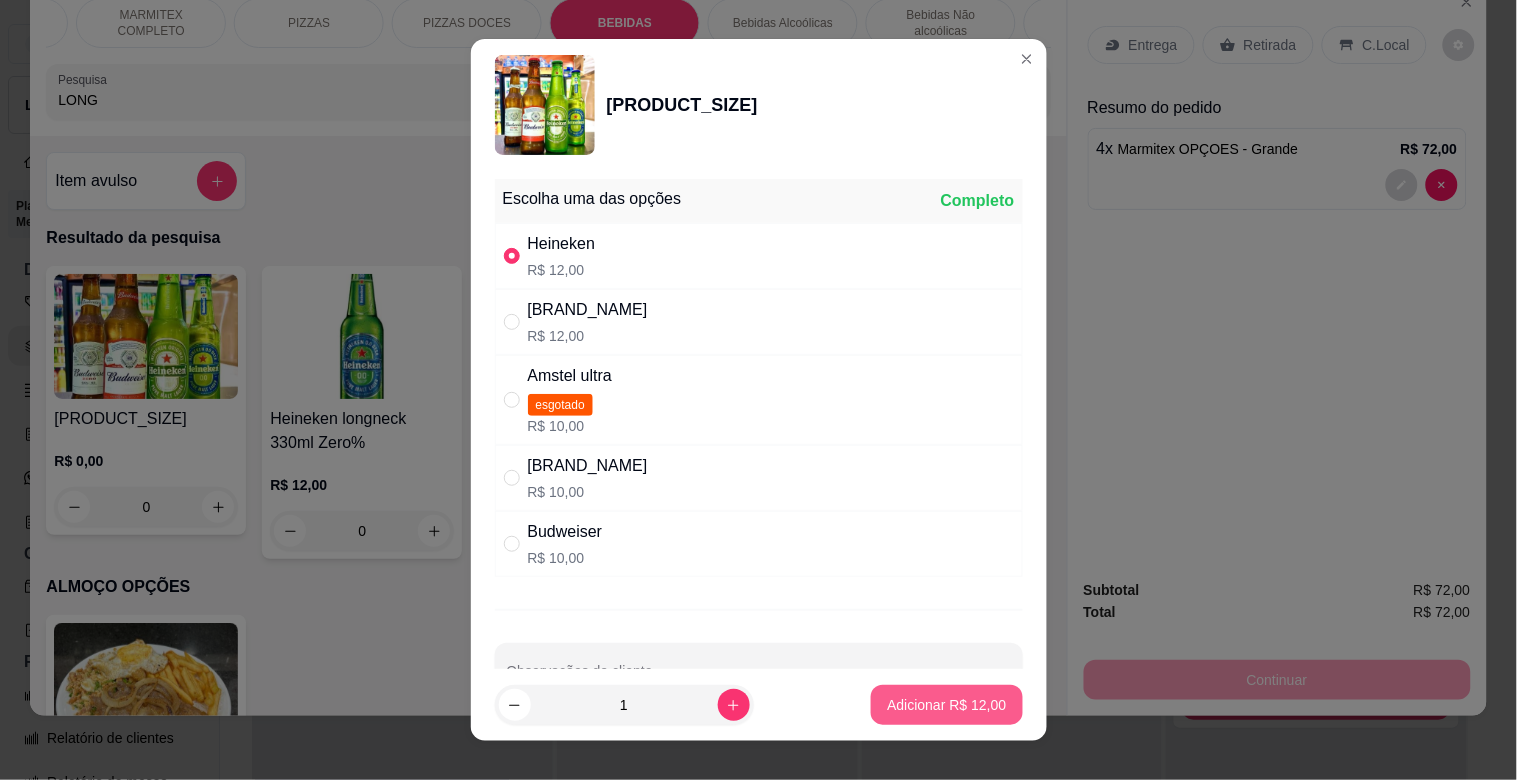 click on "Adicionar   R$ 12,00" at bounding box center (946, 705) 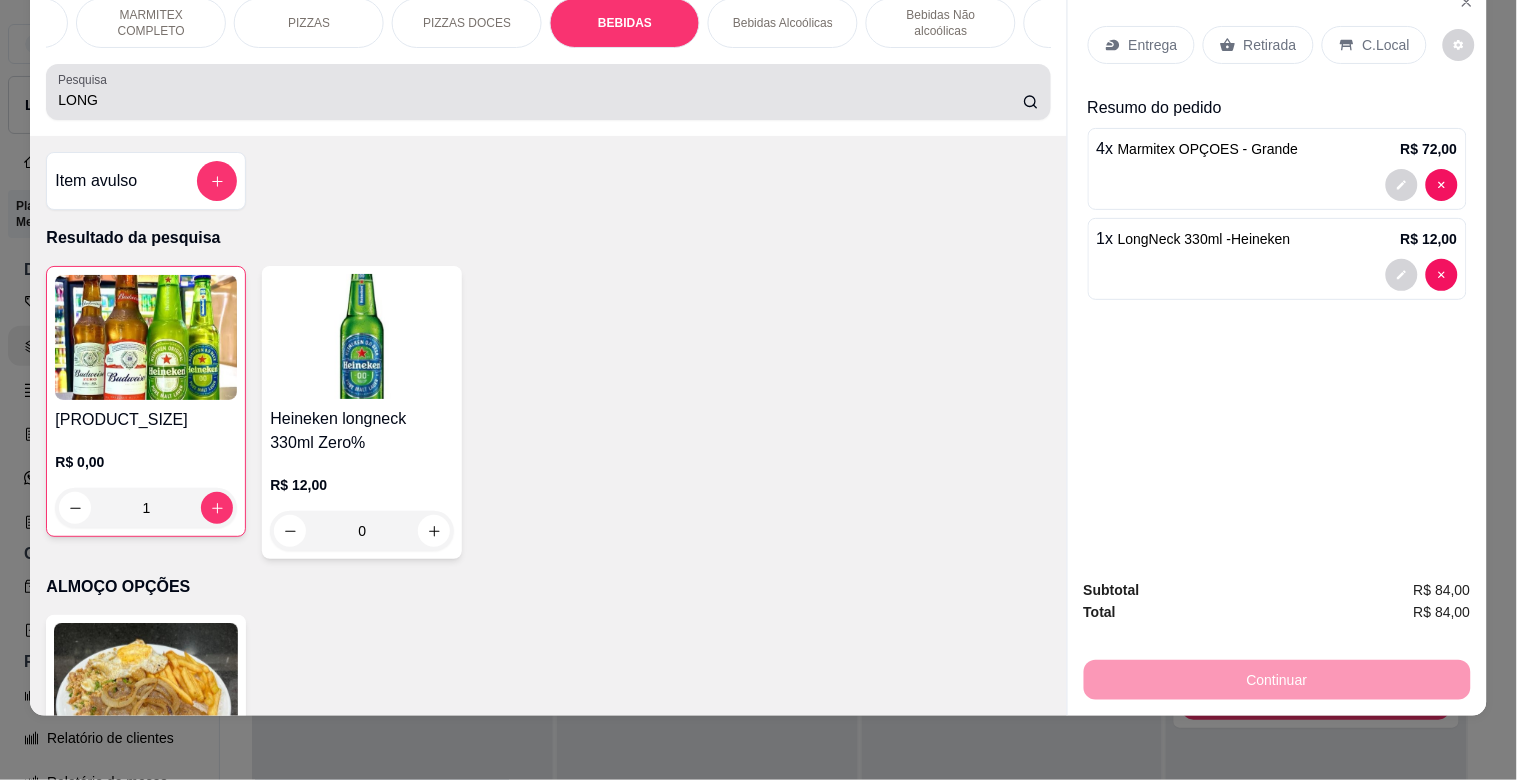 click on "LONG" at bounding box center [540, 100] 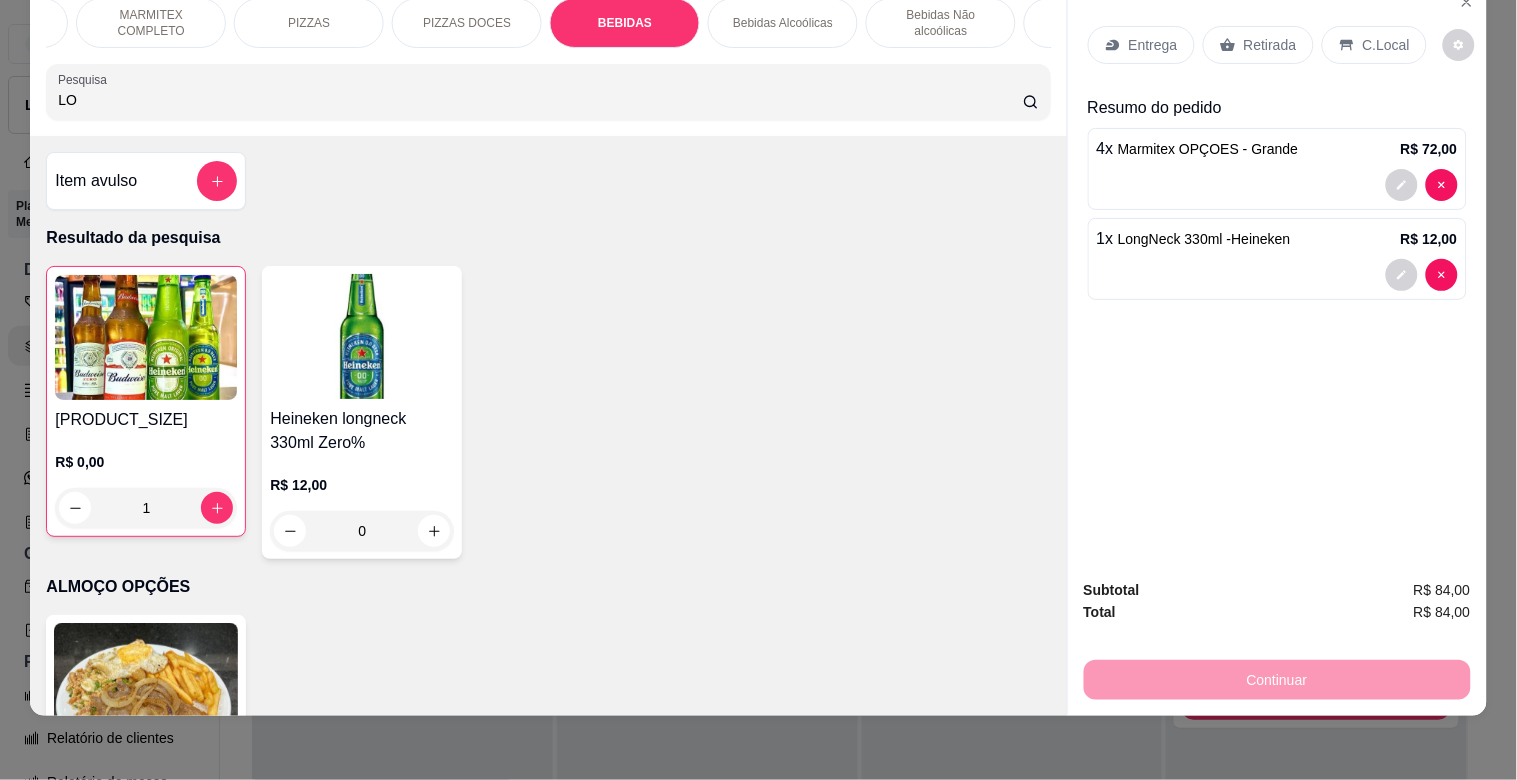 type on "L" 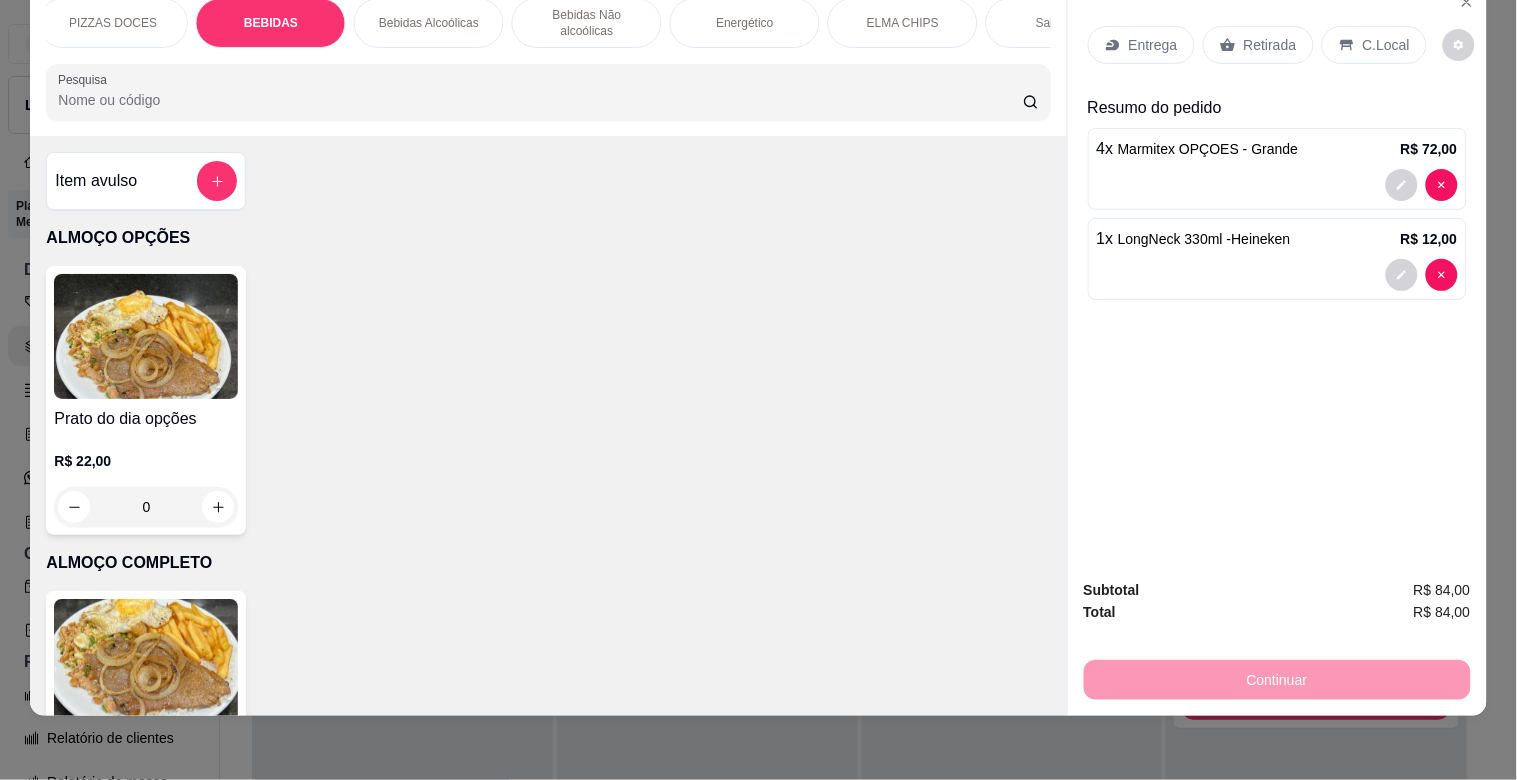 scroll, scrollTop: 0, scrollLeft: 800, axis: horizontal 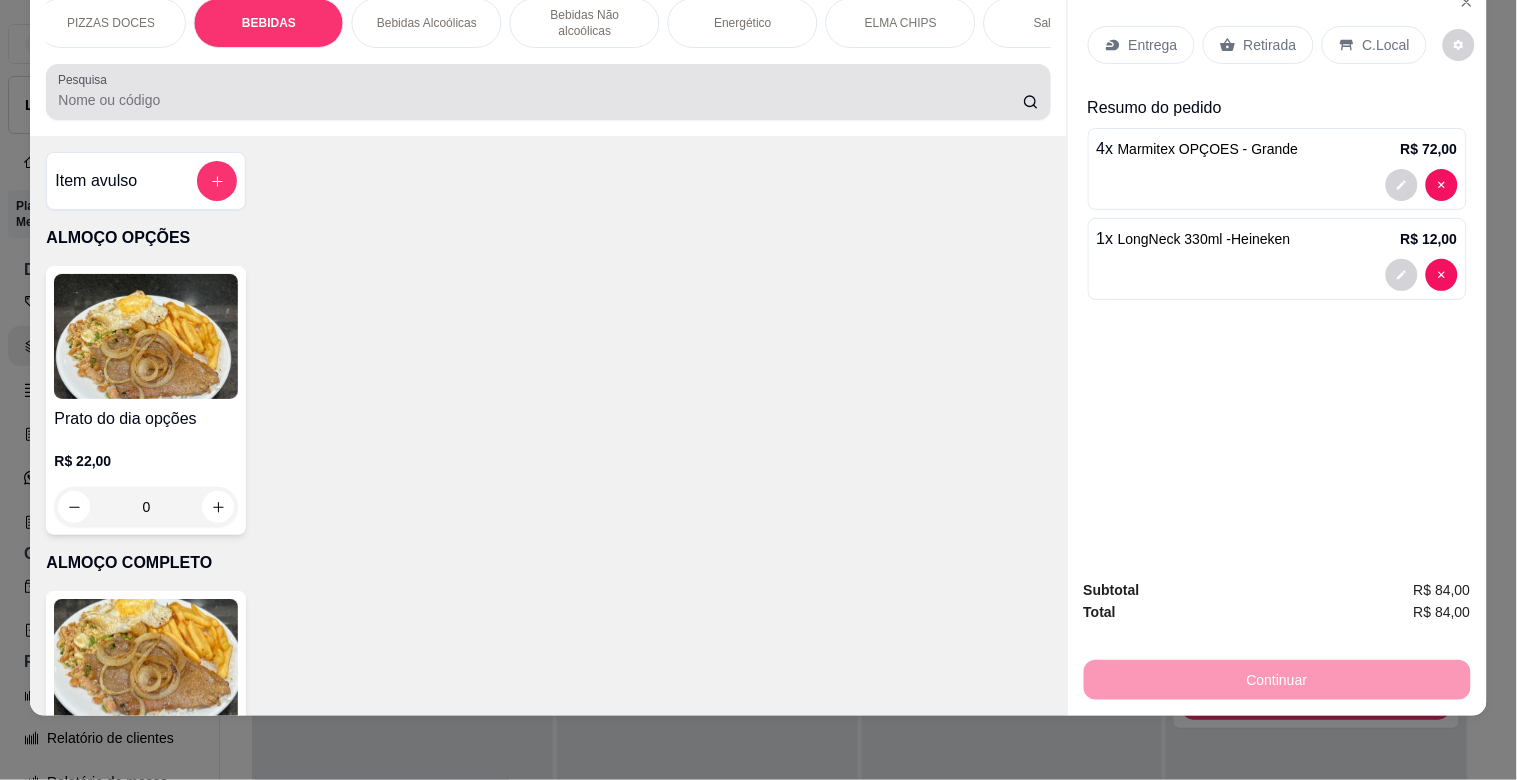 click at bounding box center (548, 92) 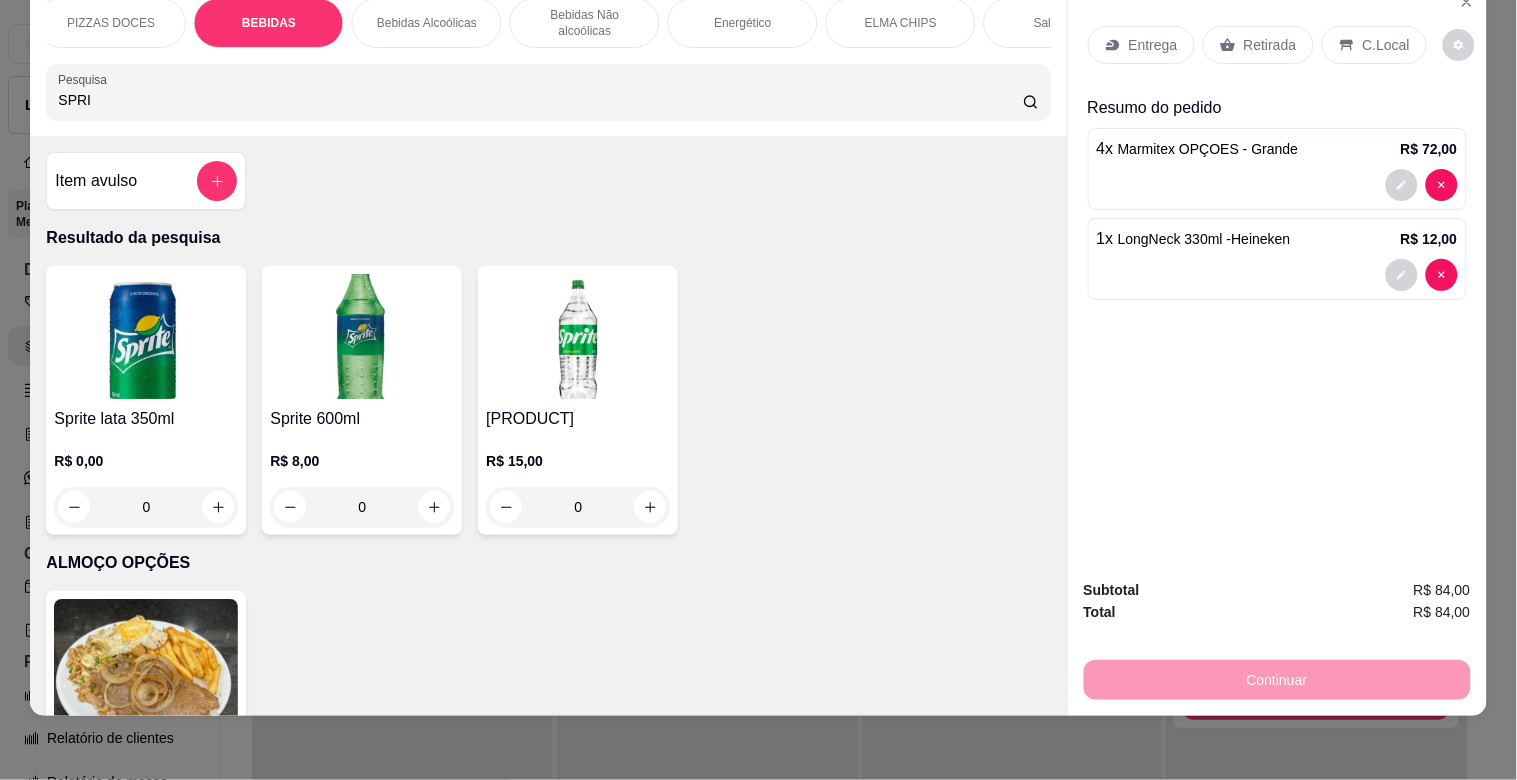 type on "SPRI" 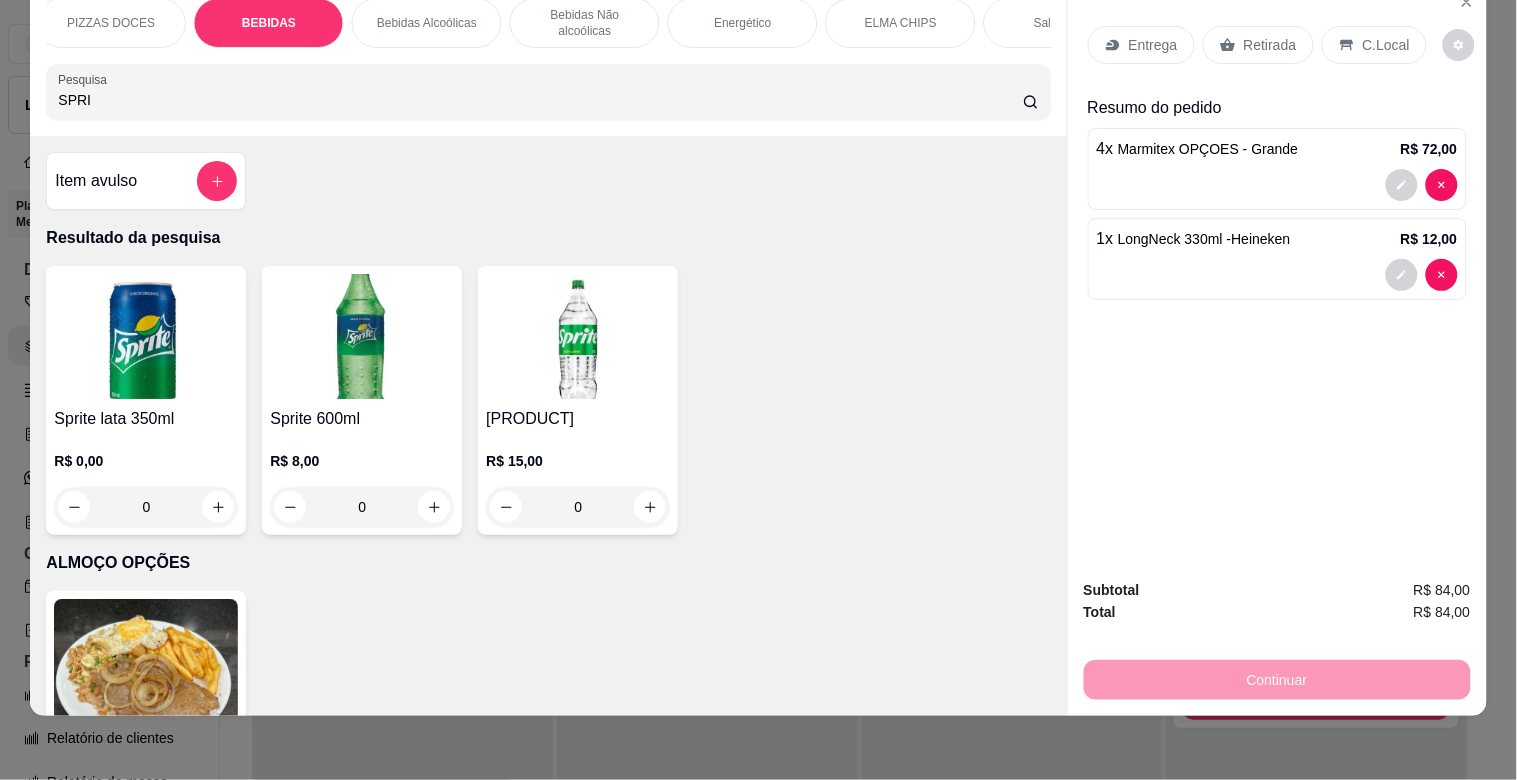 click at bounding box center (578, 336) 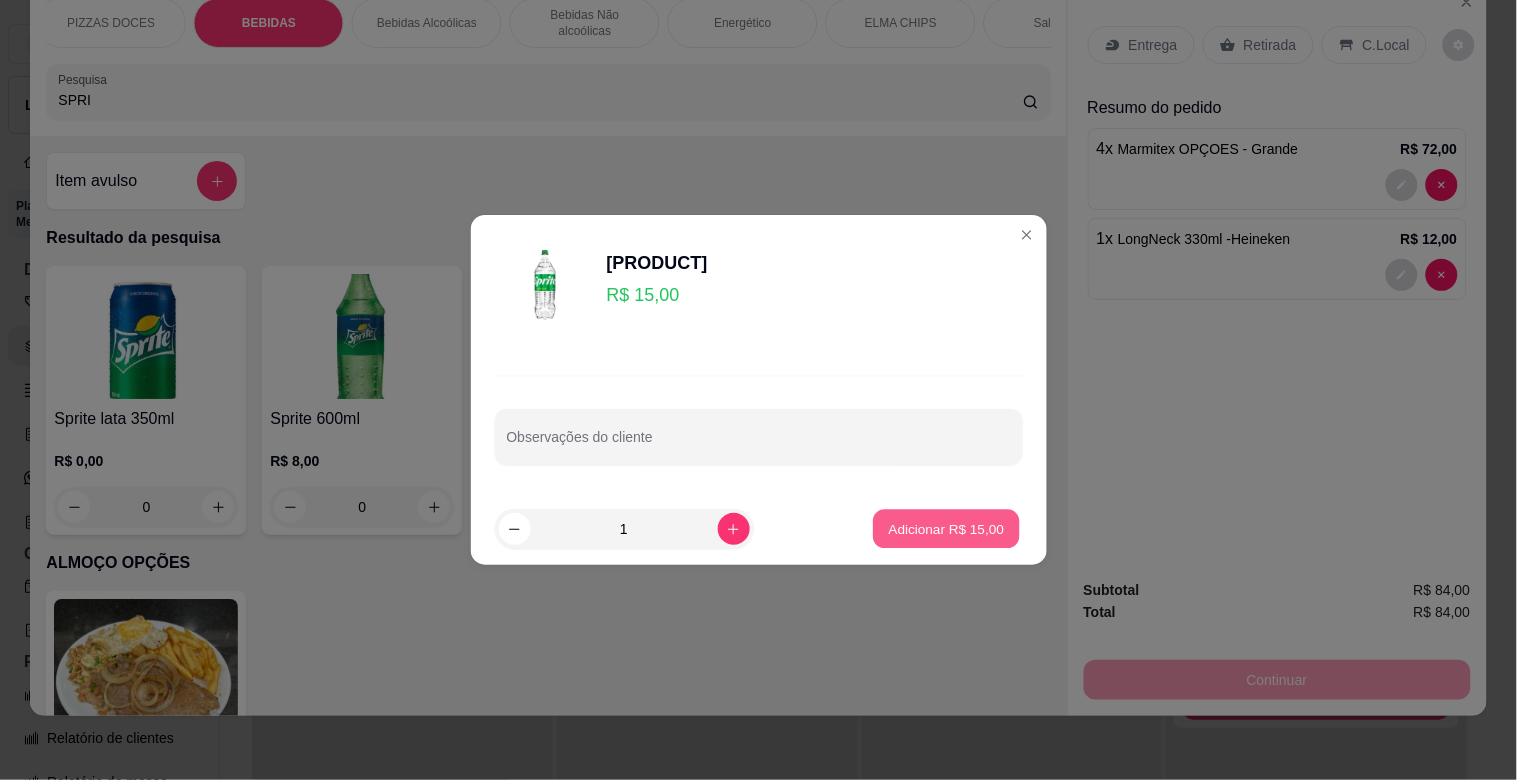 click on "Adicionar   R$ 15,00" at bounding box center (947, 528) 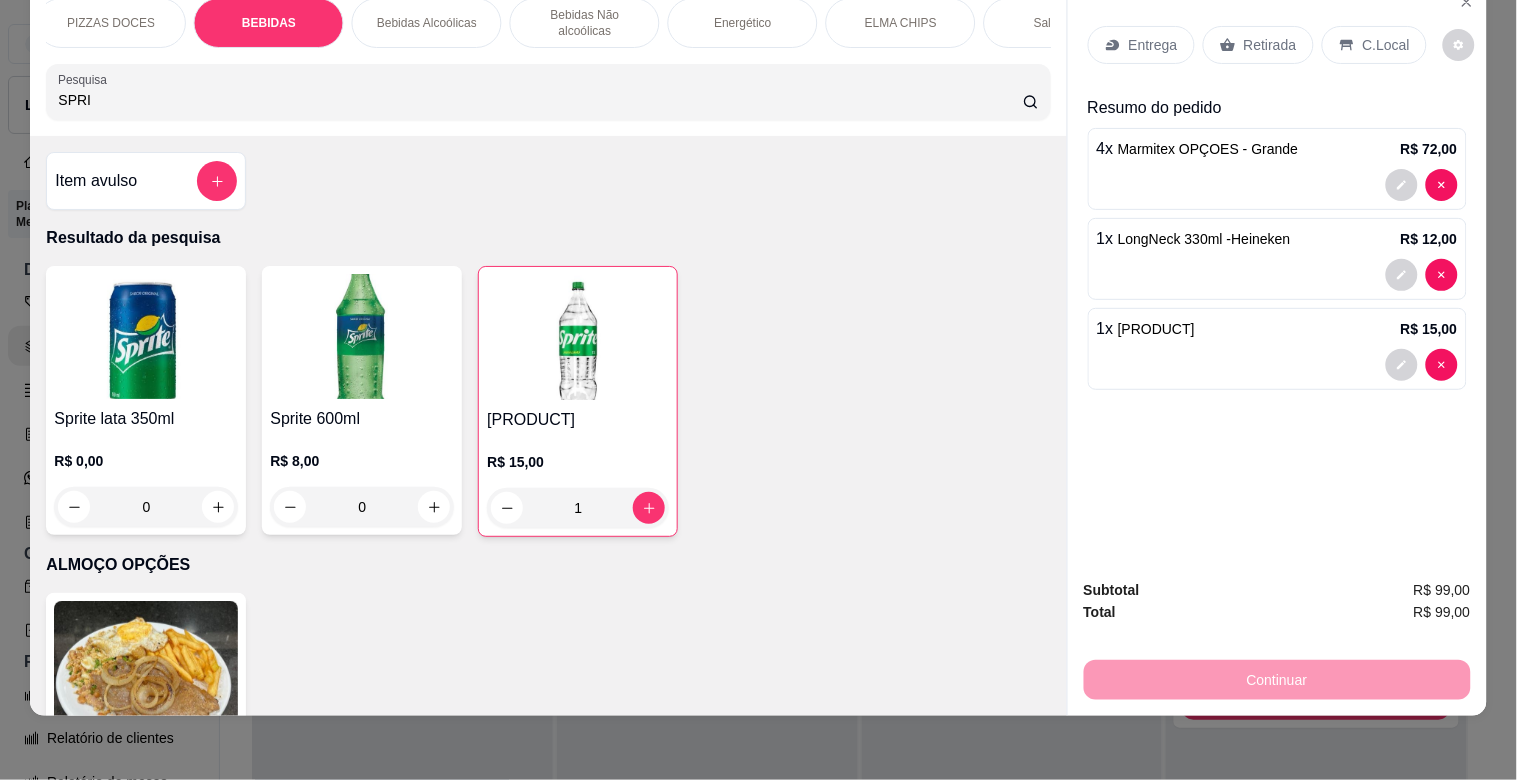 scroll, scrollTop: 48, scrollLeft: 2, axis: both 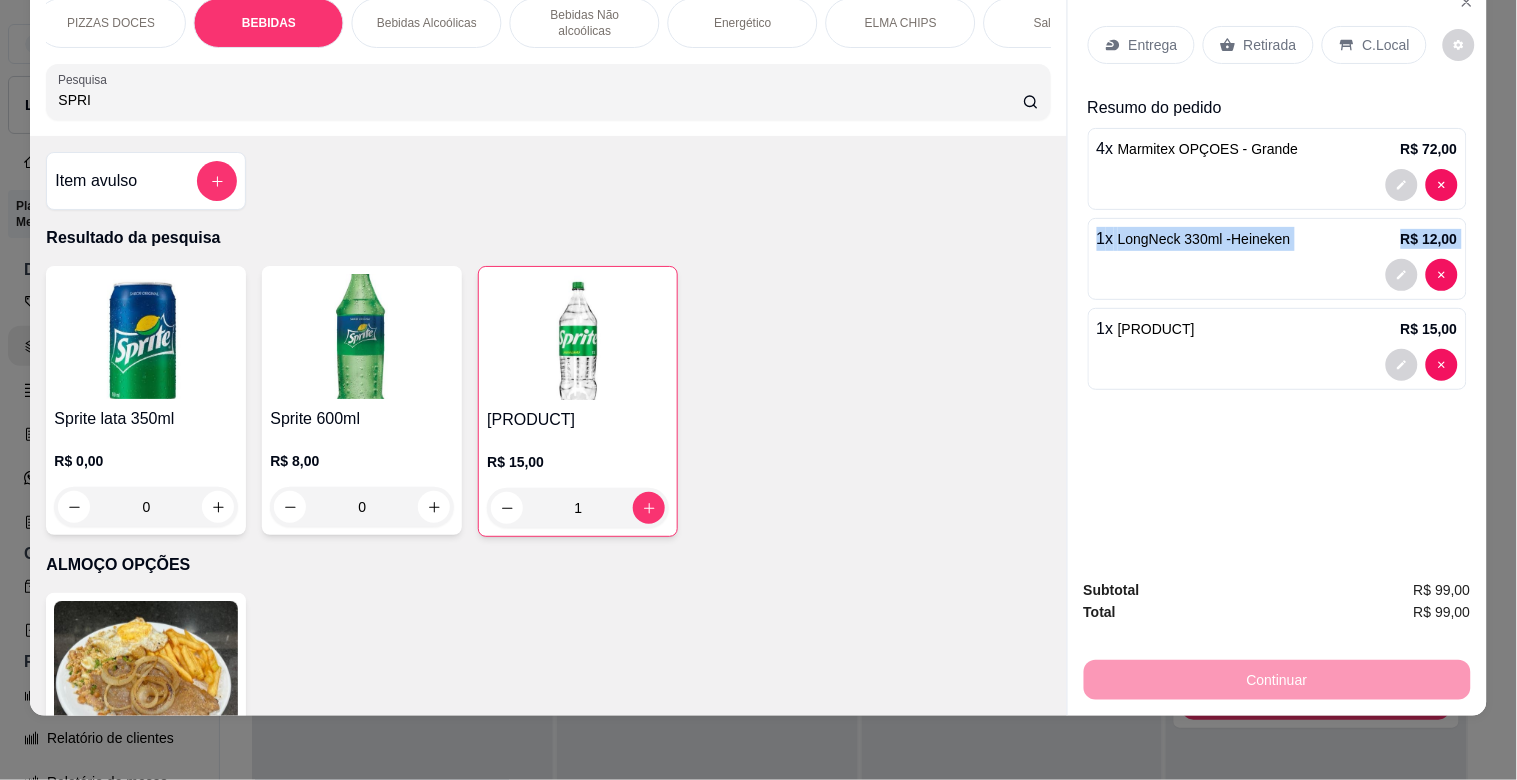 drag, startPoint x: 1482, startPoint y: 231, endPoint x: 1468, endPoint y: 162, distance: 70.40597 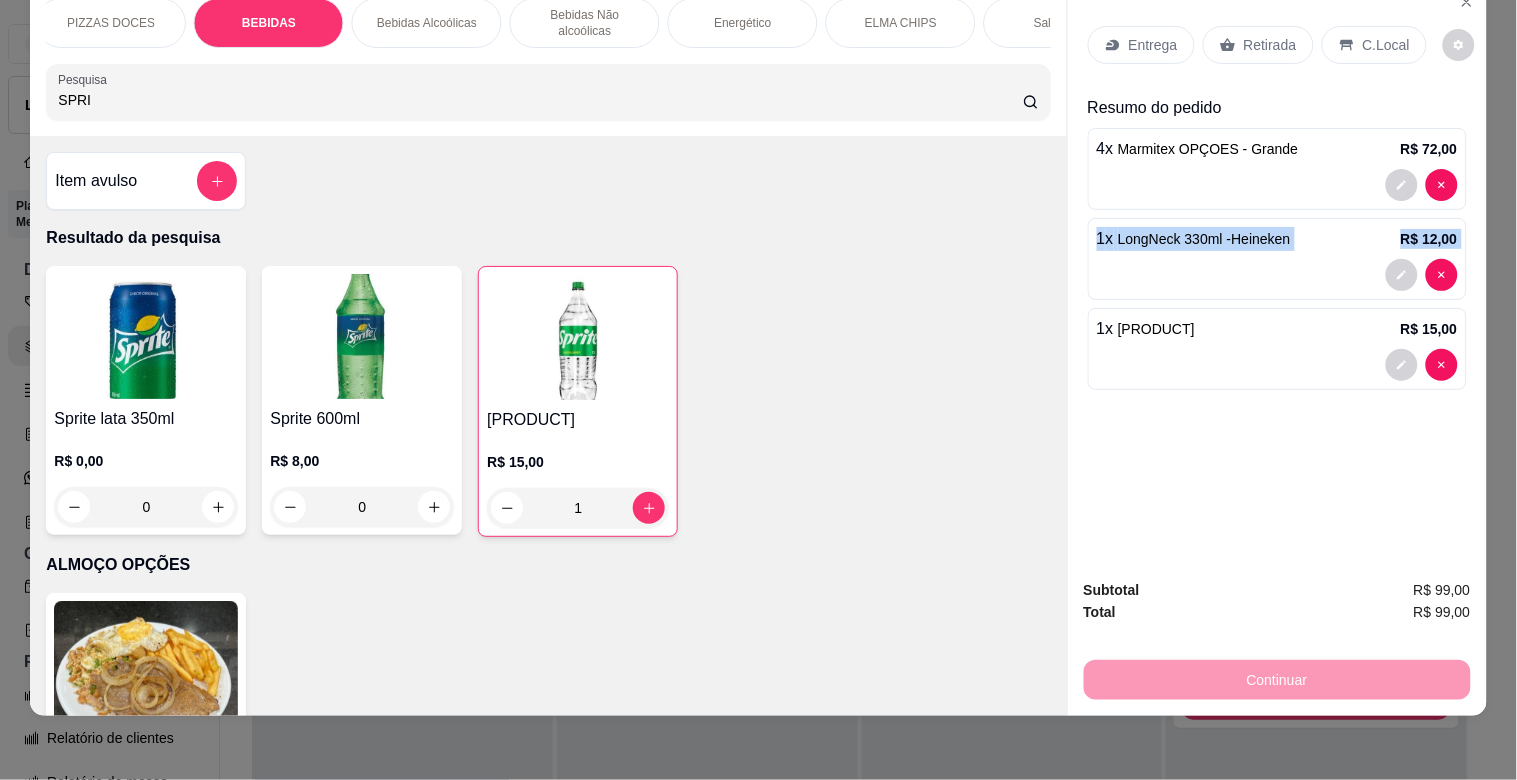 click on "Entrega Retirada C.Local Resumo do pedido 4 x Marmitex OPÇOES - Grande R$ 72,00 1 x LongNeck 330ml -heineken R$ 12,00 1 x Sprite 2 Litros R$ 15,00" at bounding box center (1277, 272) 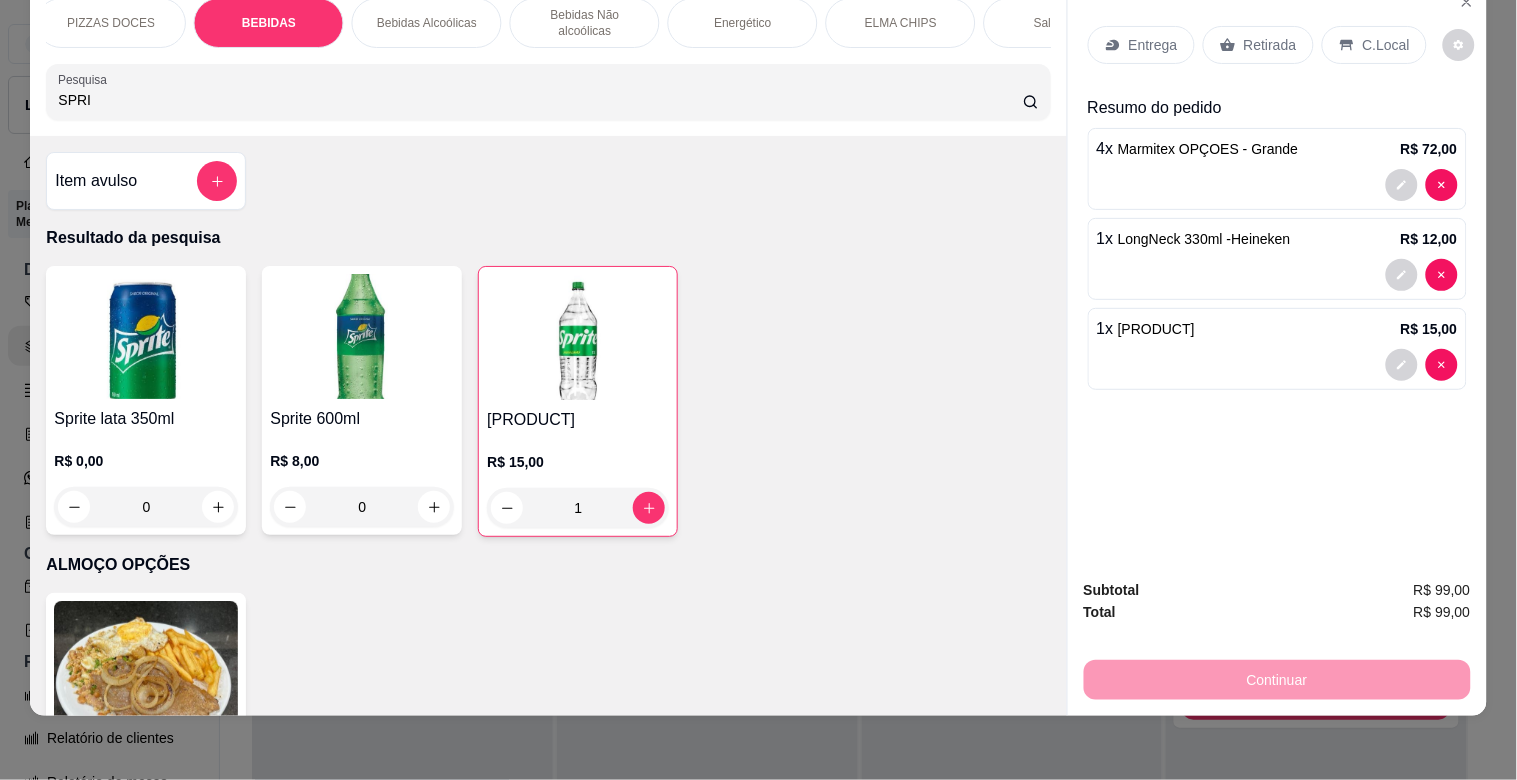 click on "Entrega Retirada C.Local Resumo do pedido 4 x Marmitex OPÇOES - Grande R$ 72,00 1 x LongNeck 330ml -heineken R$ 12,00 1 x Sprite 2 Litros R$ 15,00" at bounding box center [1277, 204] 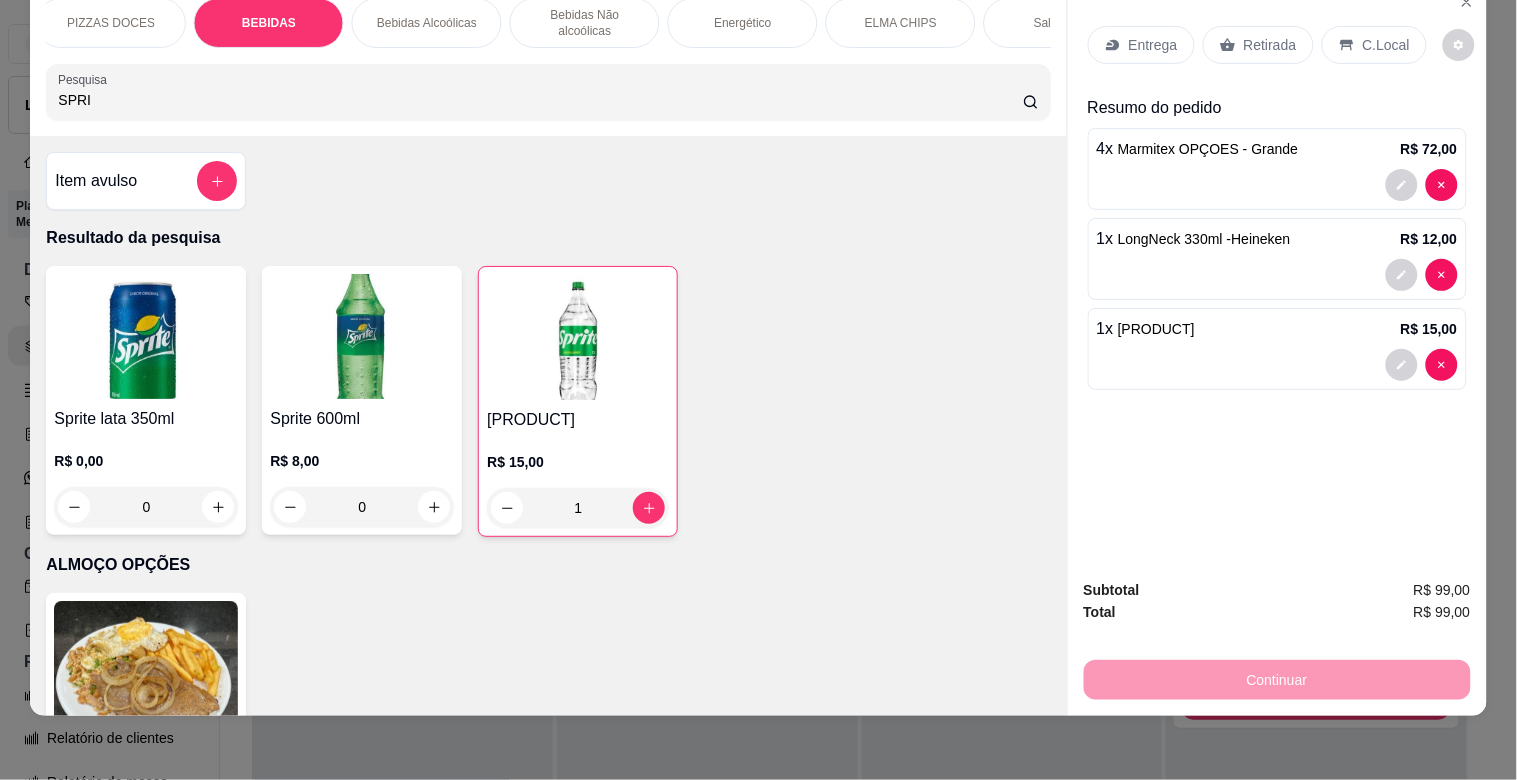click on "Entrega Retirada C.Local" at bounding box center (1277, 45) 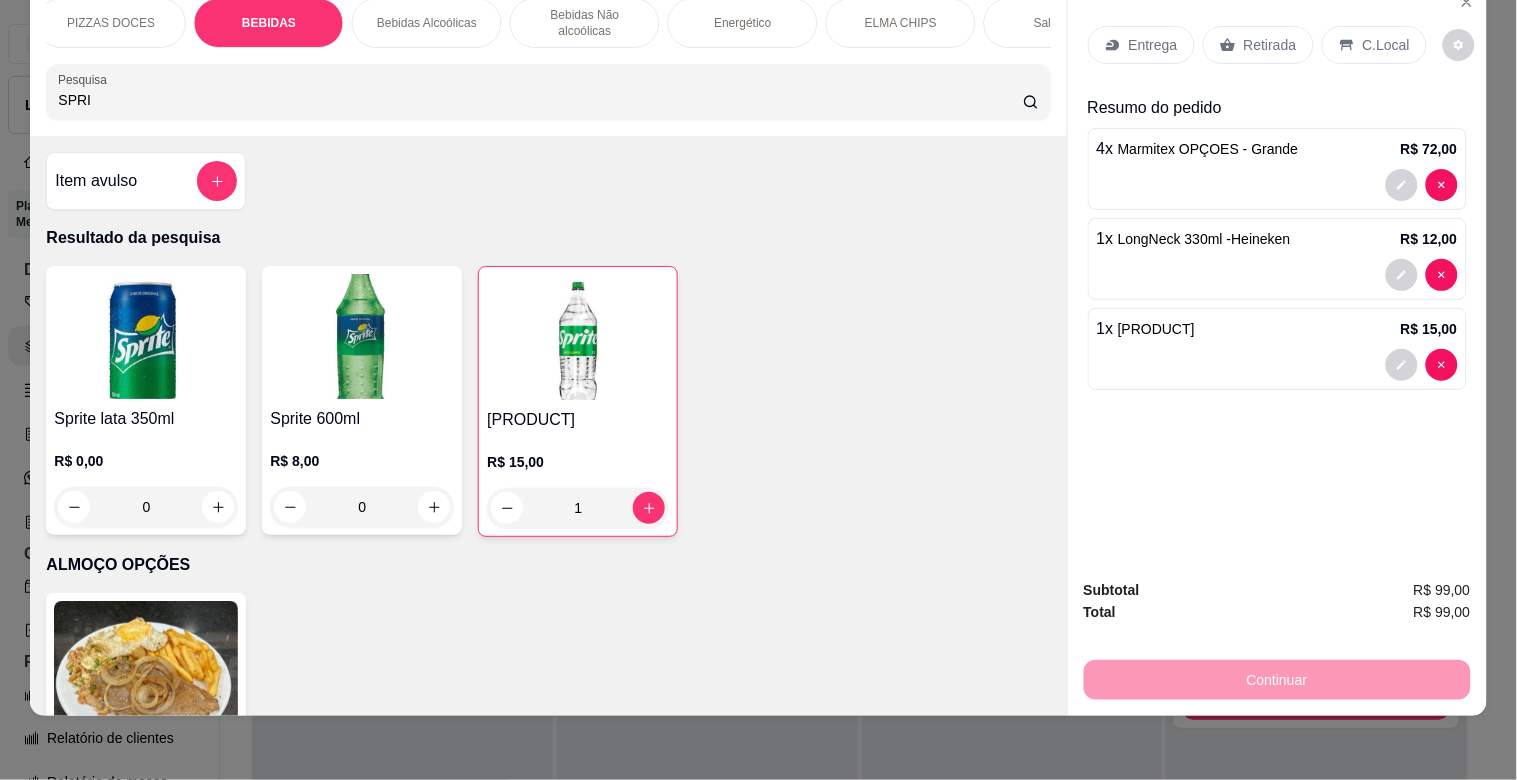 click on "Entrega Retirada C.Local Resumo do pedido 4 x Marmitex OPÇOES - Grande R$ 72,00 1 x LongNeck 330ml -heineken R$ 12,00 1 x Sprite 2 Litros R$ 15,00" at bounding box center [1277, 272] 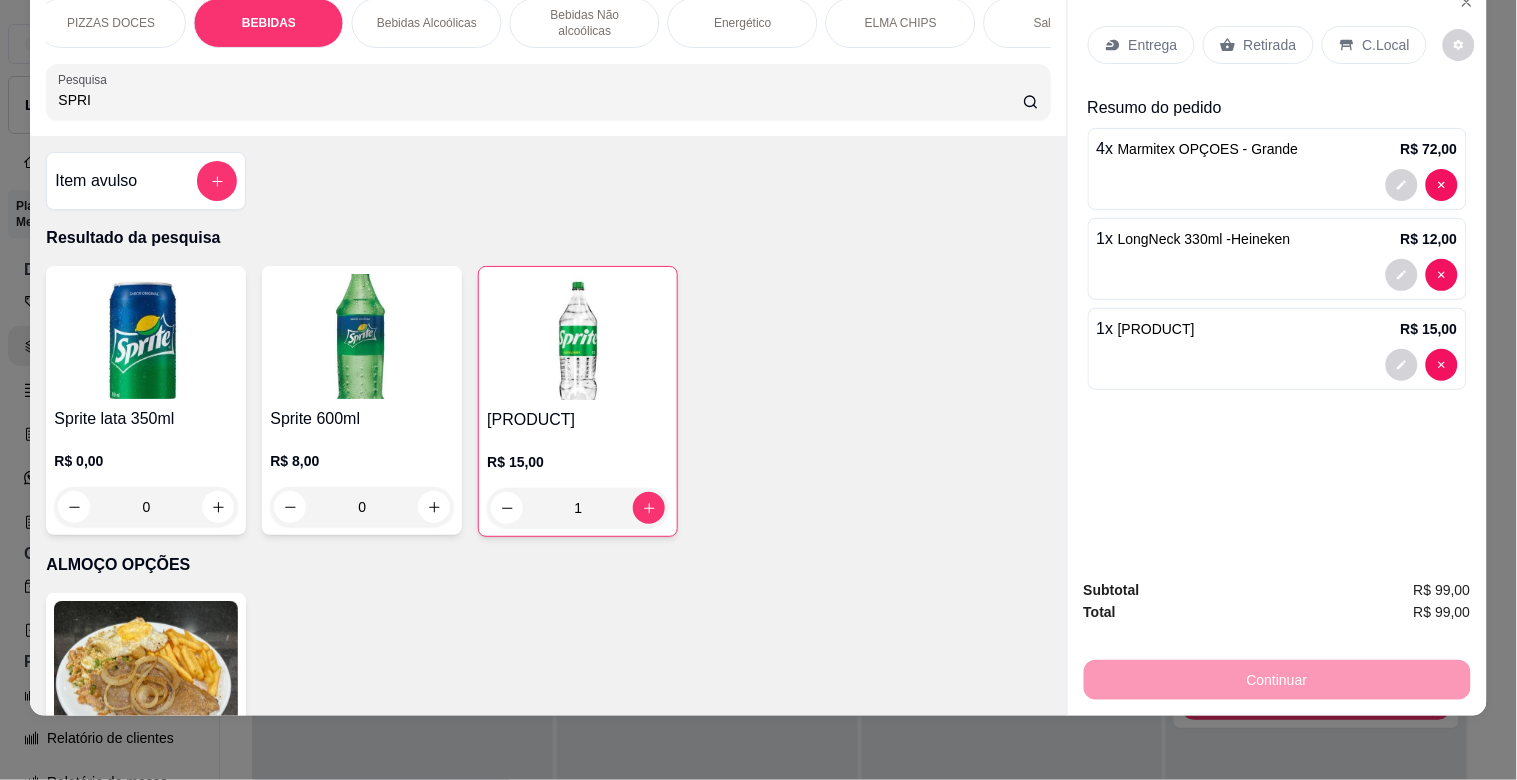 click on "Entrega Retirada C.Local" at bounding box center (1277, 45) 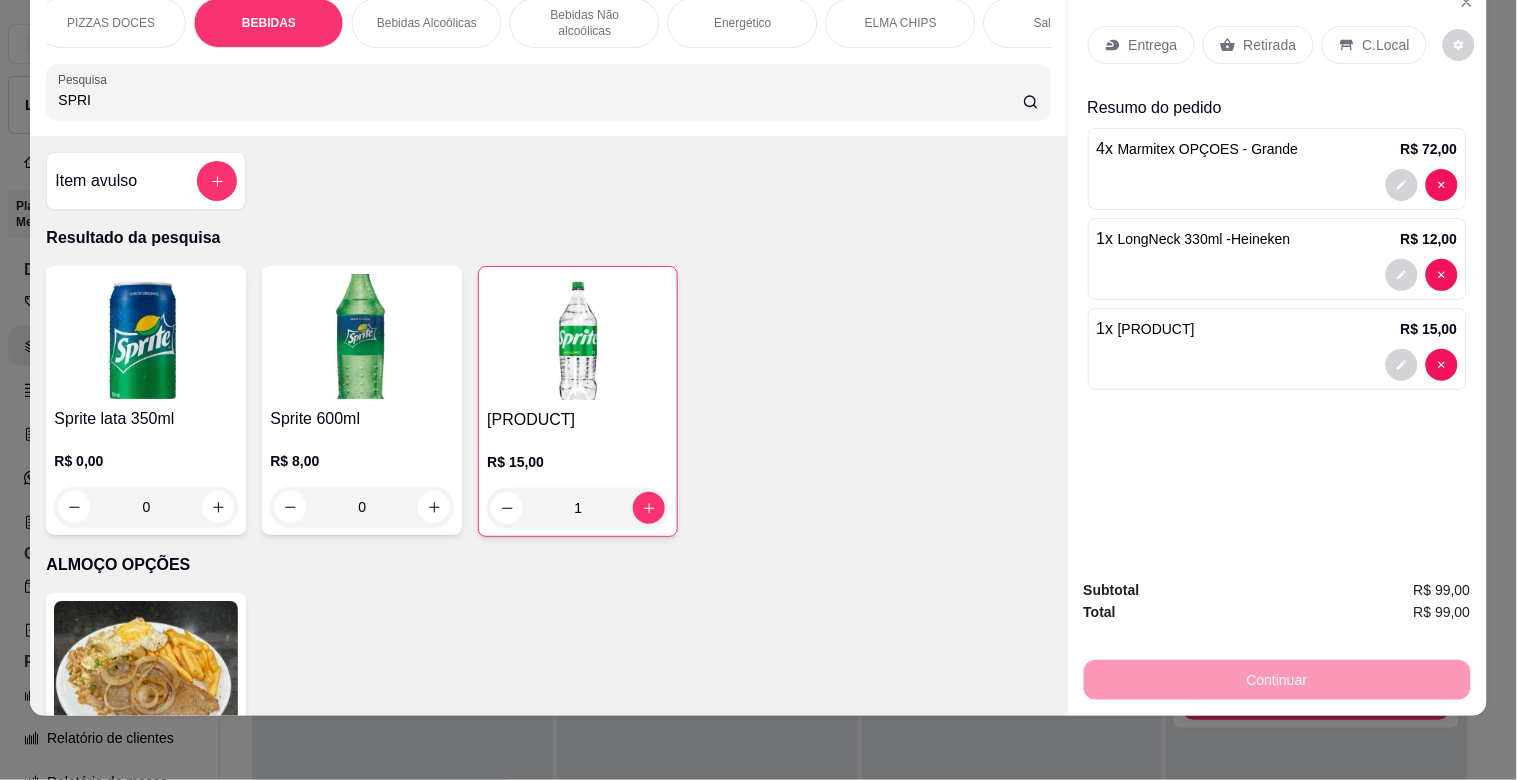 drag, startPoint x: 1246, startPoint y: 76, endPoint x: 1261, endPoint y: 90, distance: 20.518284 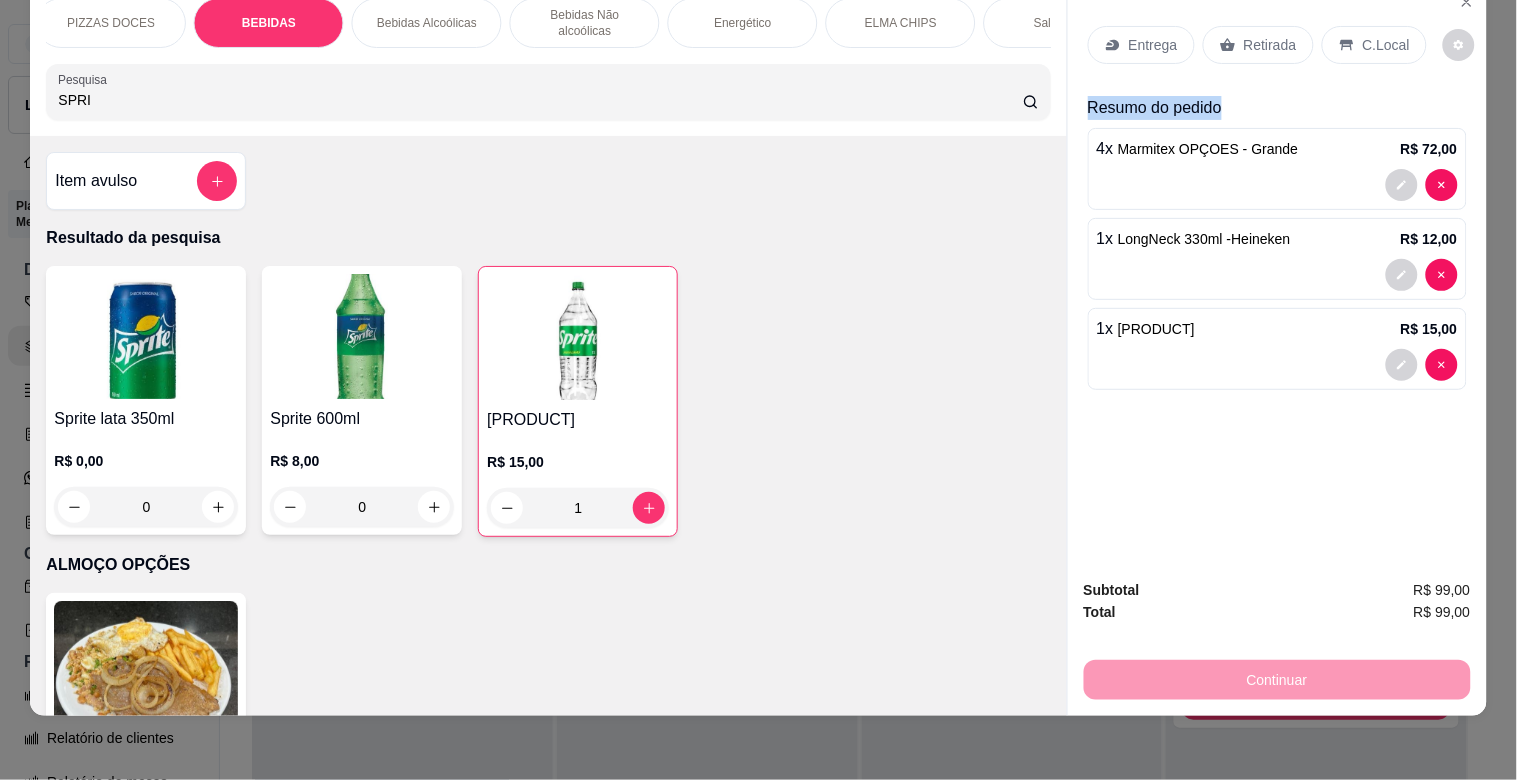 drag, startPoint x: 1470, startPoint y: 100, endPoint x: 1465, endPoint y: 47, distance: 53.235325 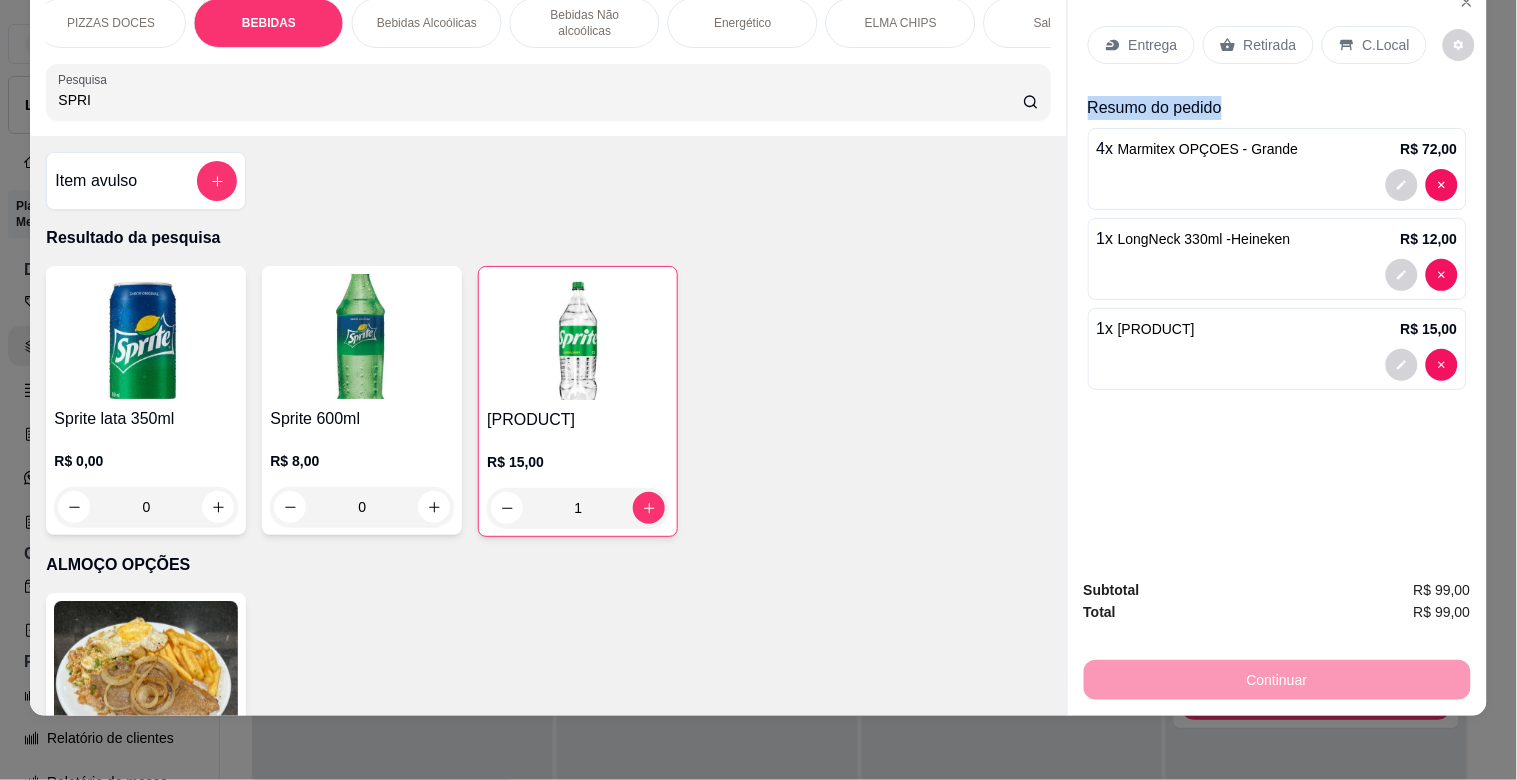 click on "Entrega Retirada C.Local Resumo do pedido 4 x Marmitex OPÇOES - Grande R$ 72,00 1 x LongNeck 330ml -heineken R$ 12,00 1 x Sprite 2 Litros R$ 15,00" at bounding box center [1277, 272] 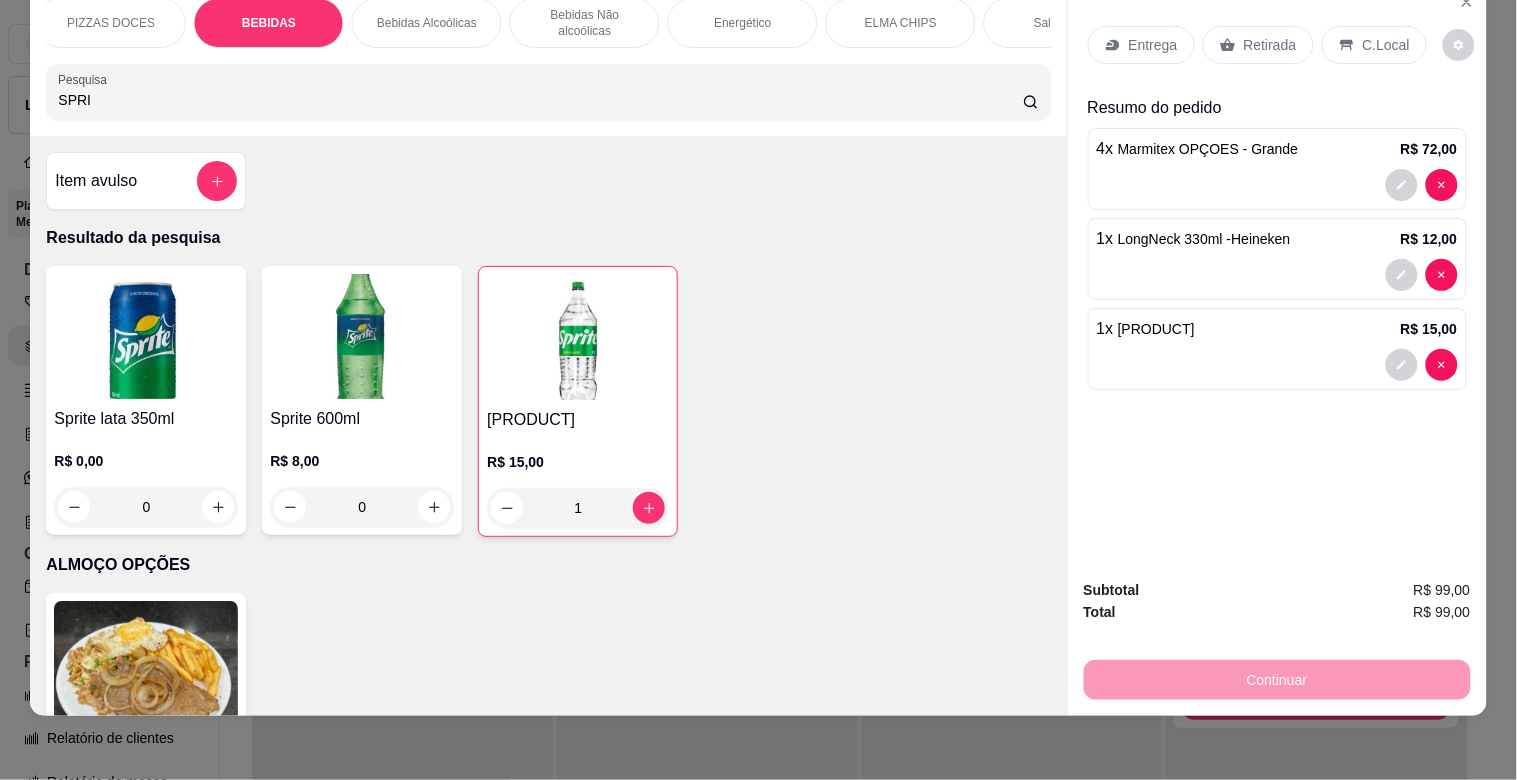click on "Retirada" at bounding box center (1258, 45) 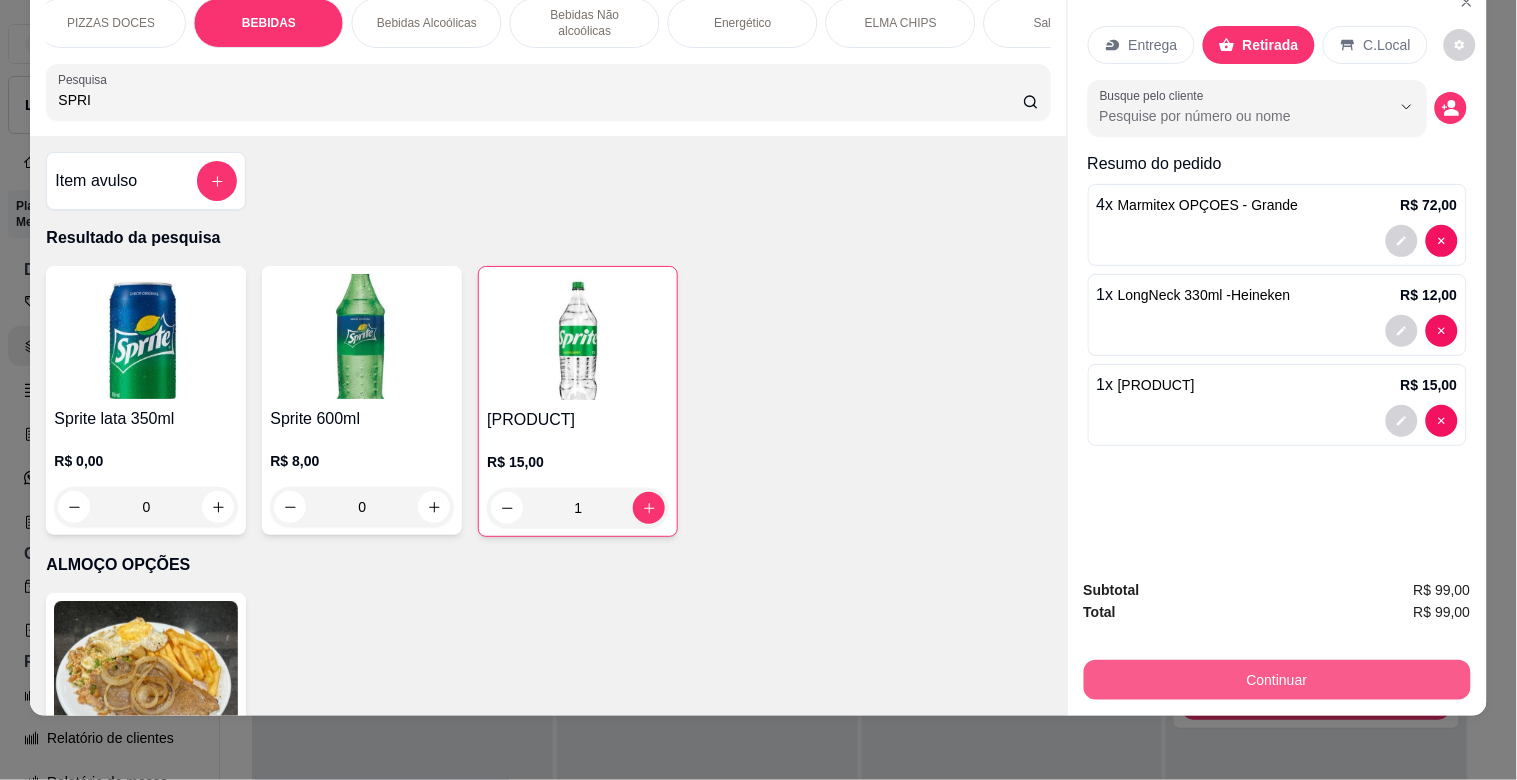 click on "Continuar" at bounding box center [1277, 680] 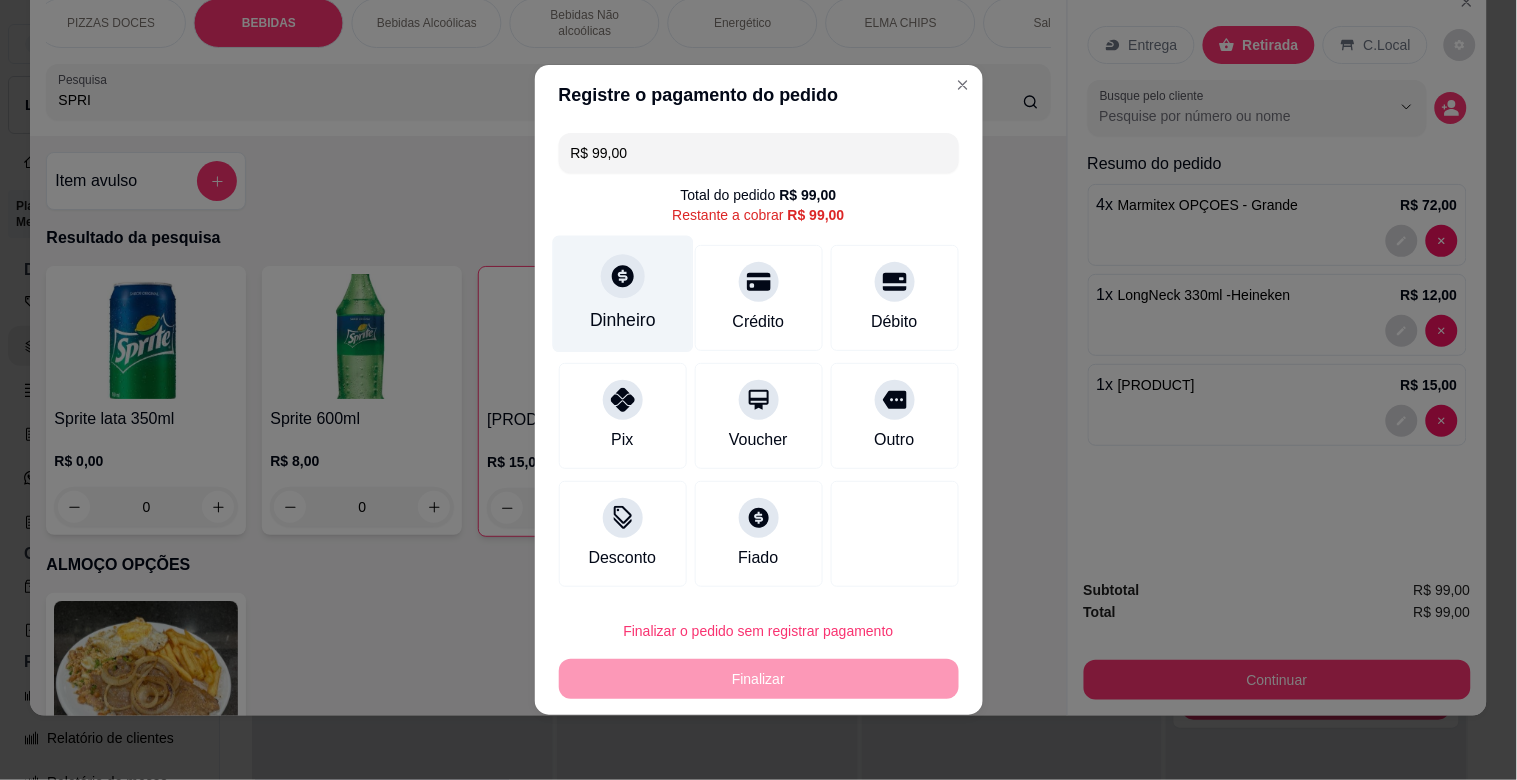 click on "Dinheiro" at bounding box center (622, 294) 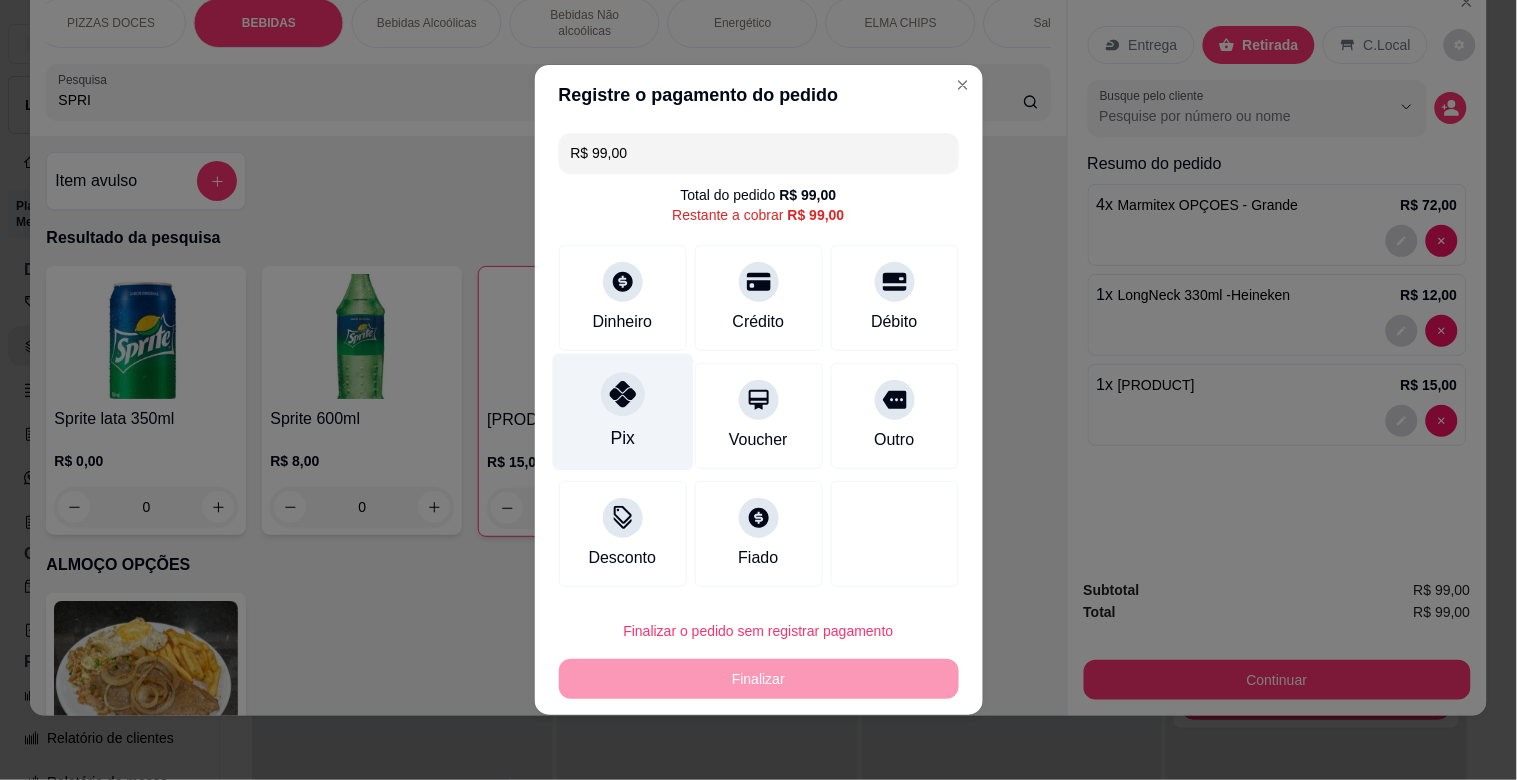 click on "Pix" at bounding box center [622, 412] 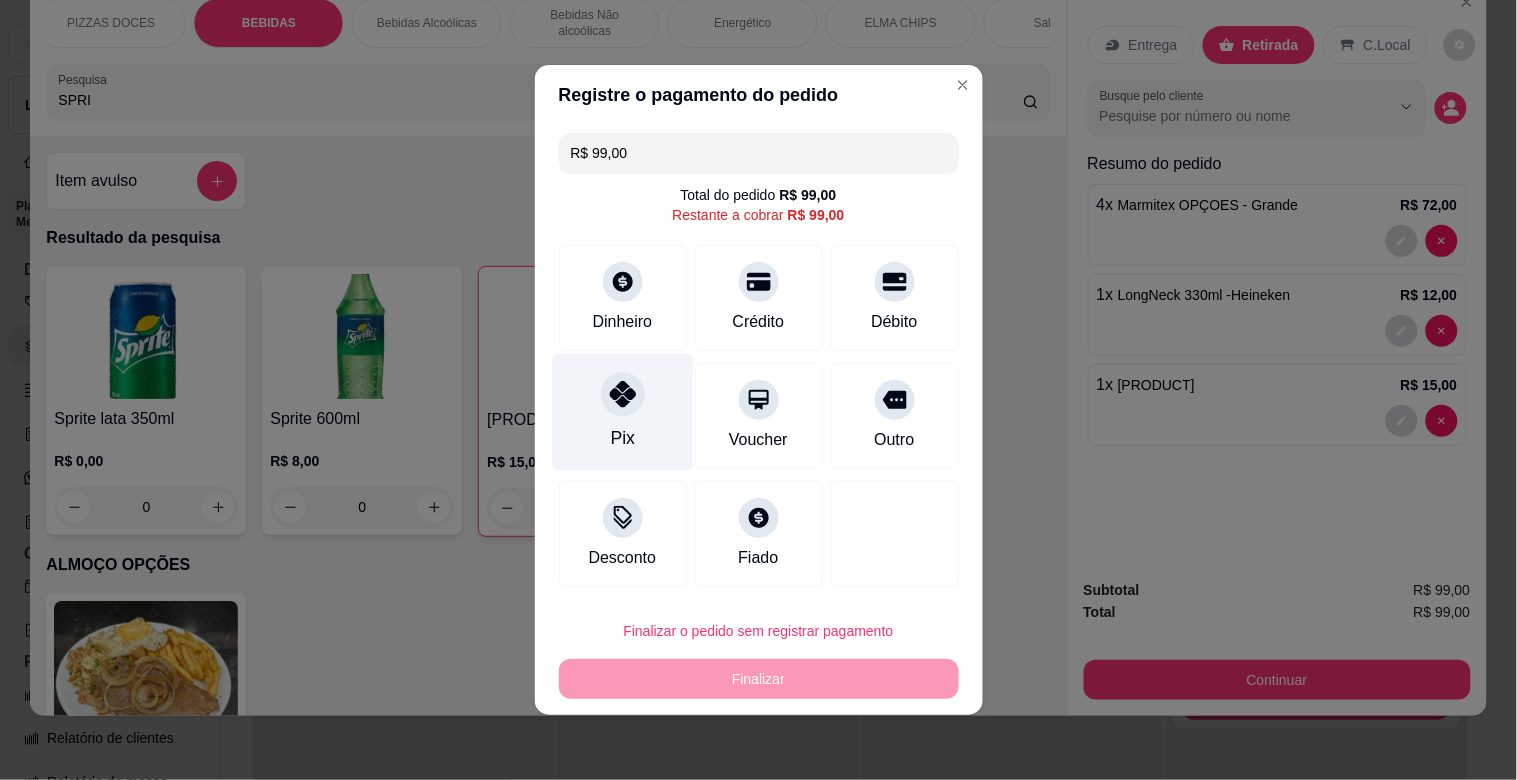 type on "R$ 0,00" 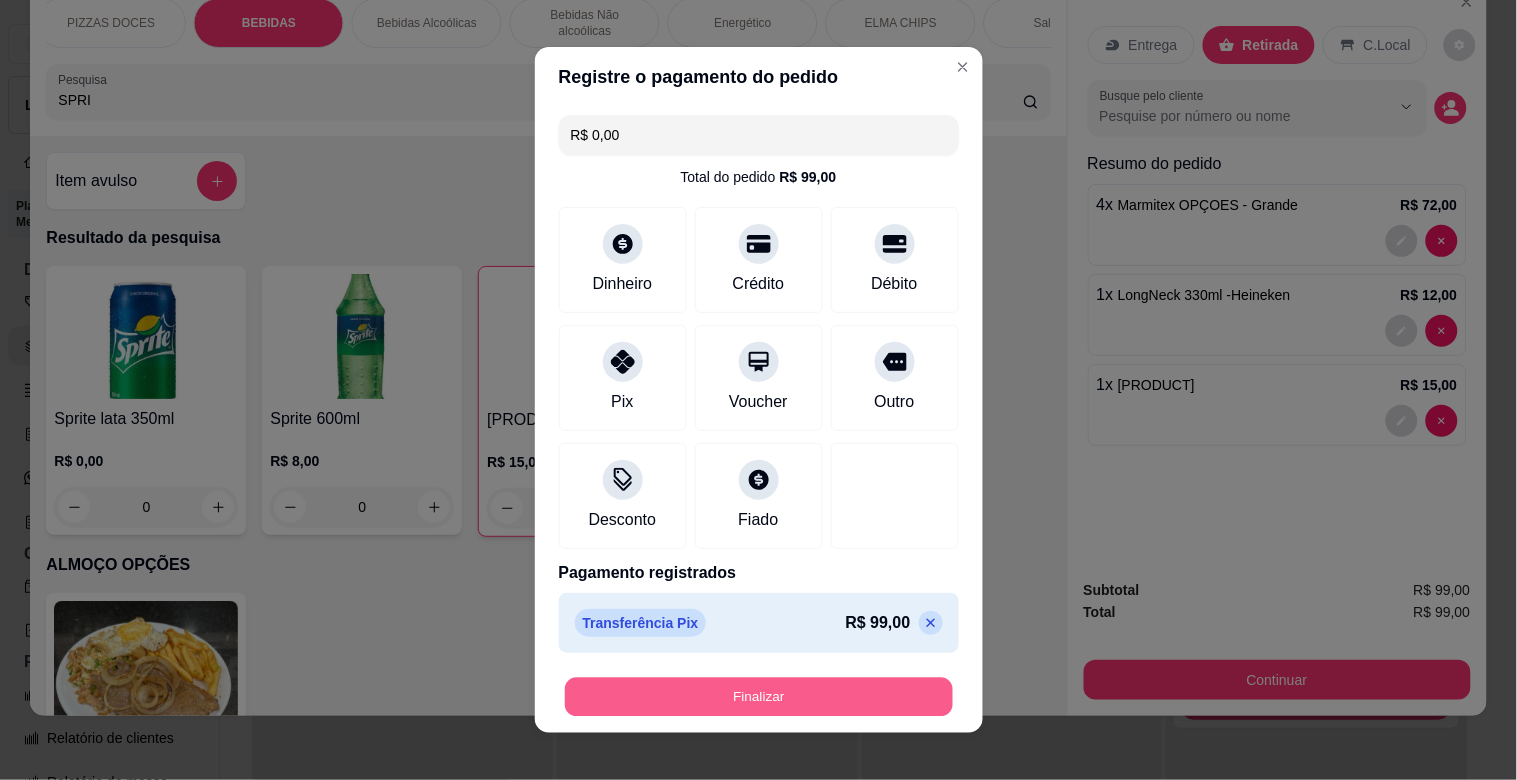 click on "Finalizar" at bounding box center [759, 697] 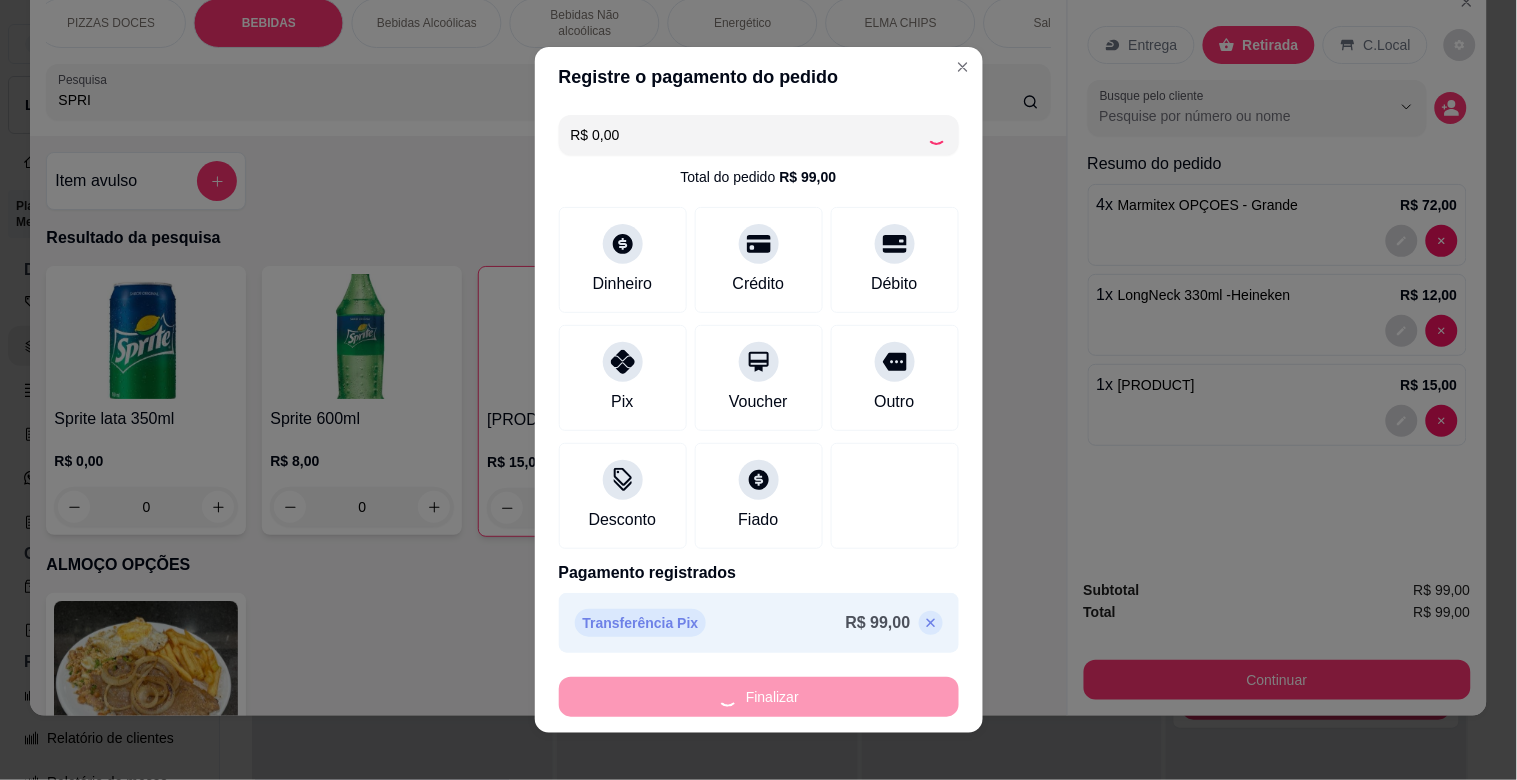 type on "0" 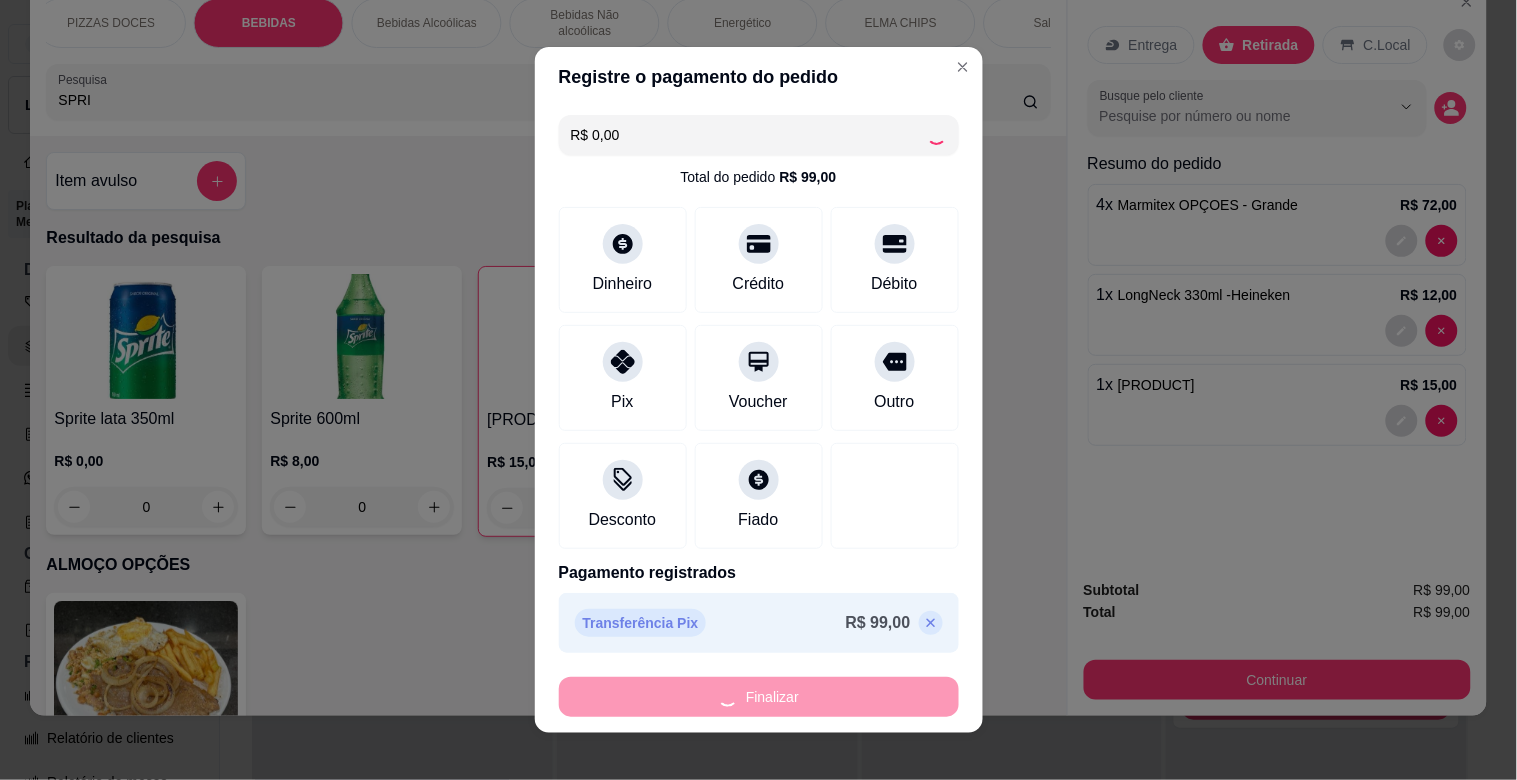 type on "0" 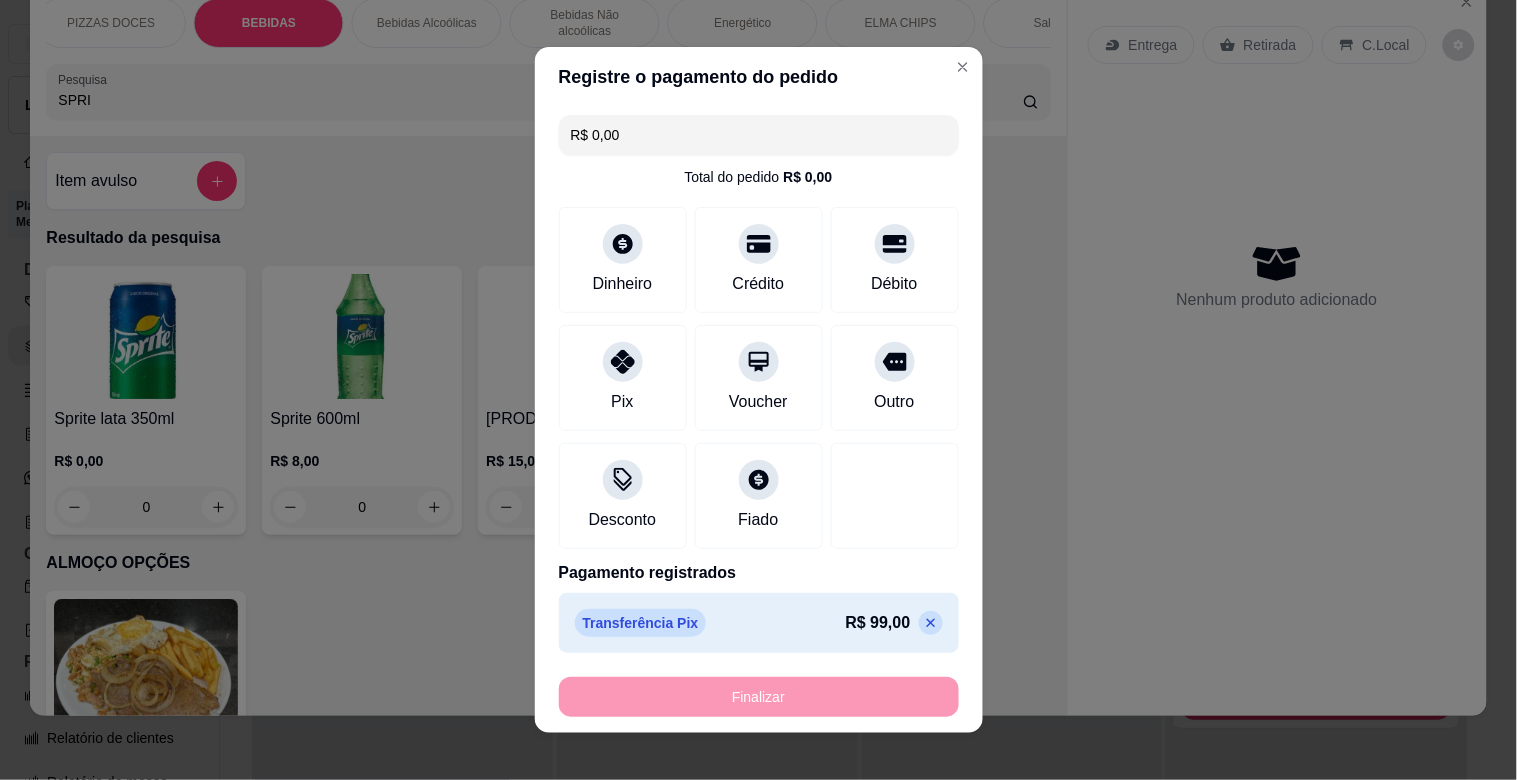 type on "-R$ [PRICE]" 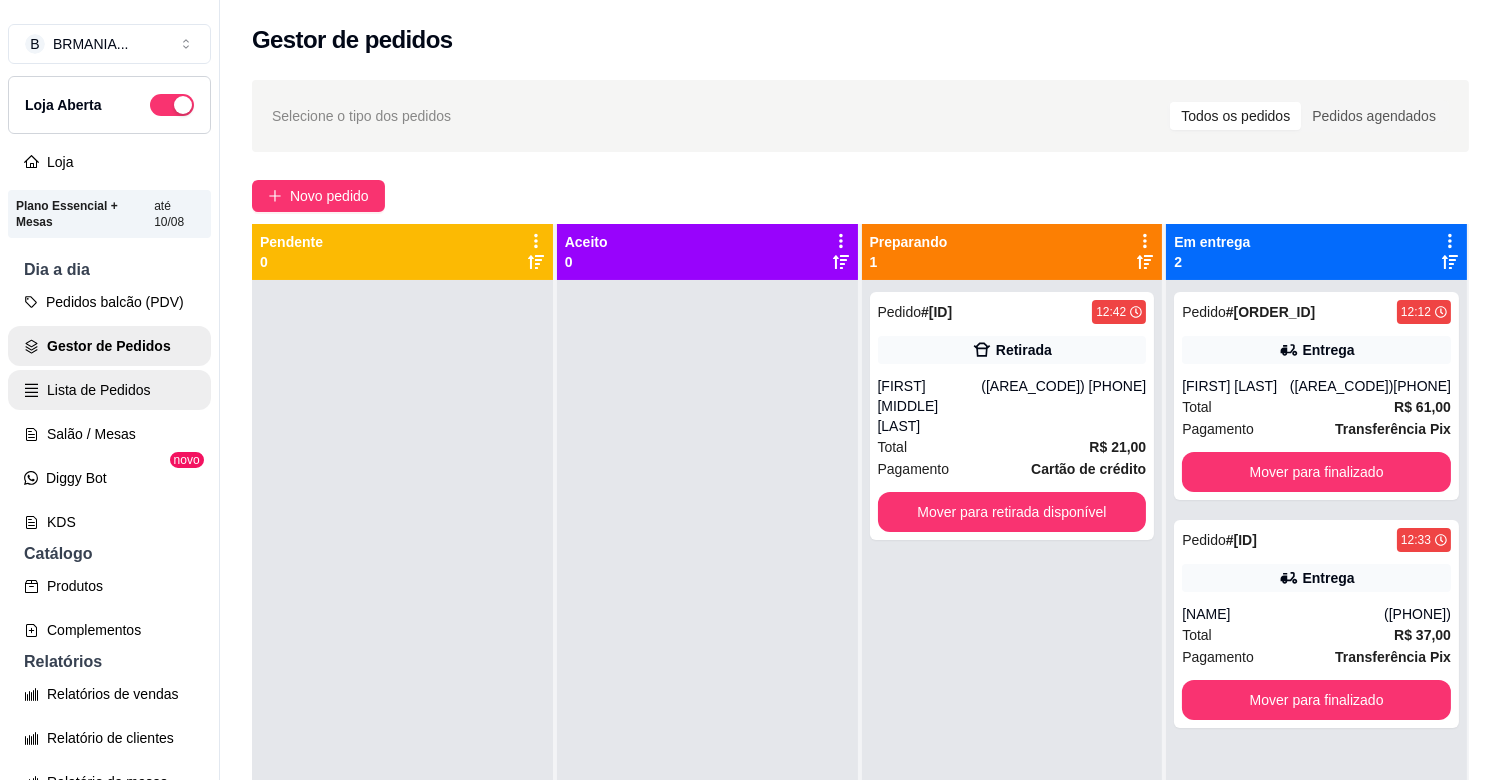 click on "Lista de Pedidos" at bounding box center [109, 390] 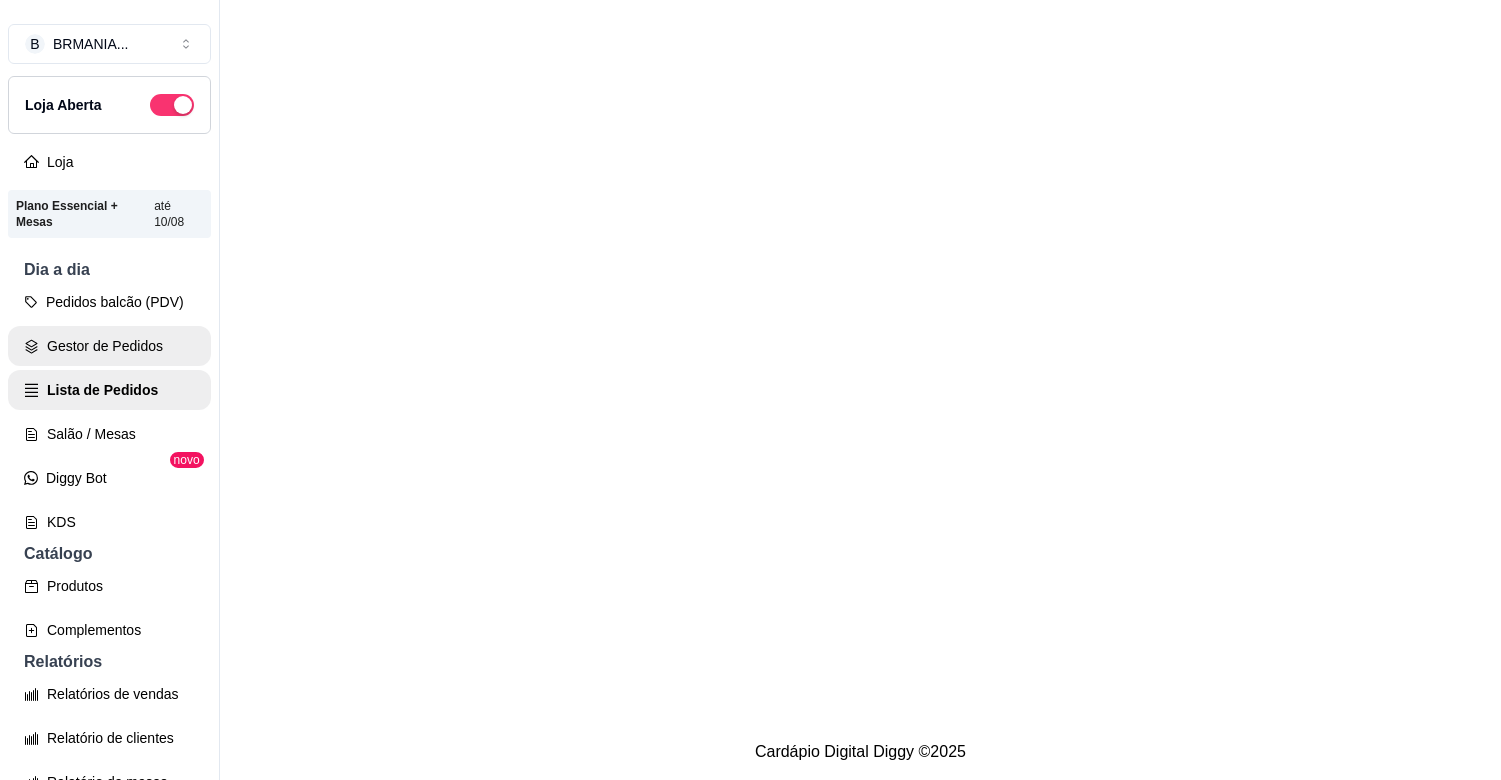 click on "Gestor de Pedidos" at bounding box center [109, 346] 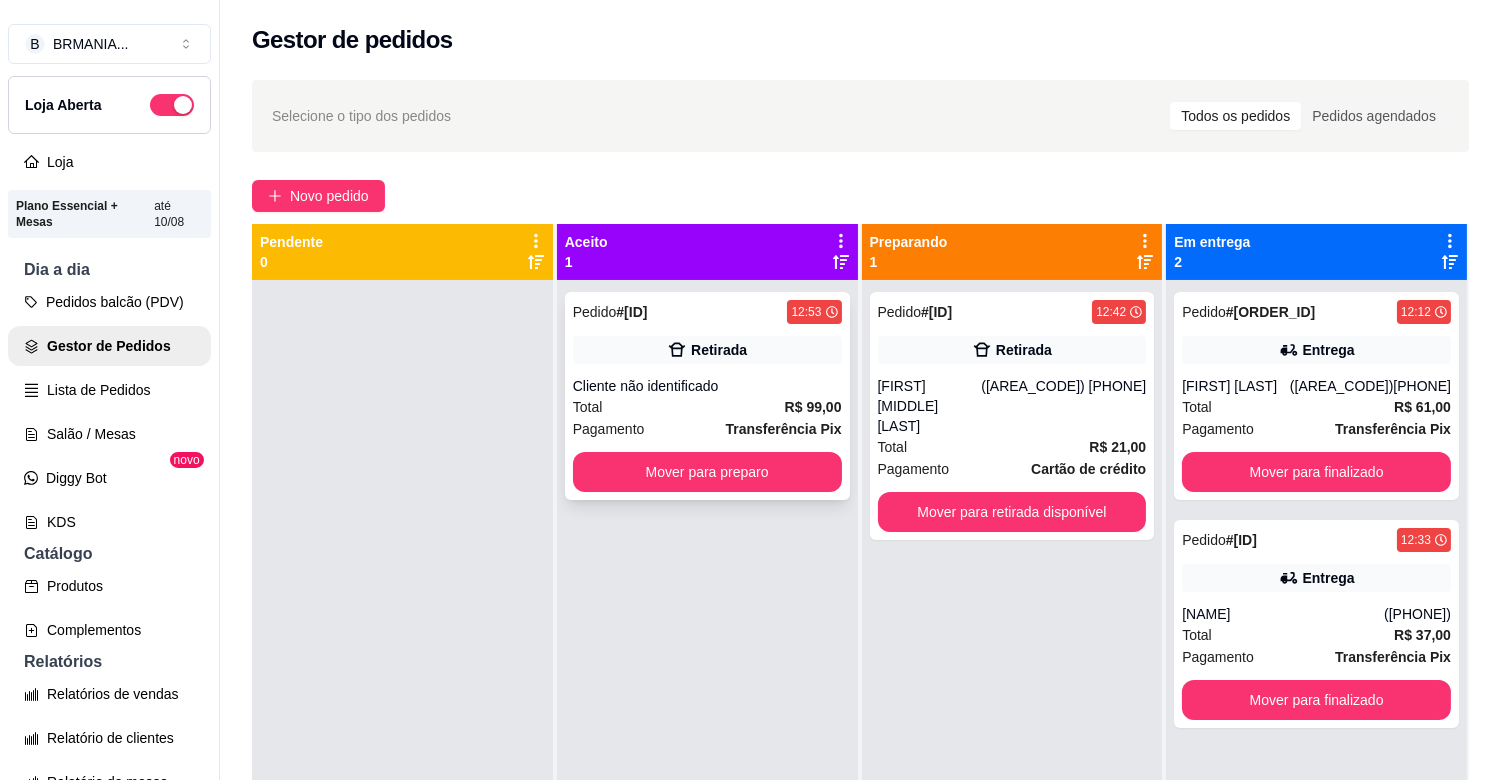 click on "Cliente não identificado" at bounding box center [707, 386] 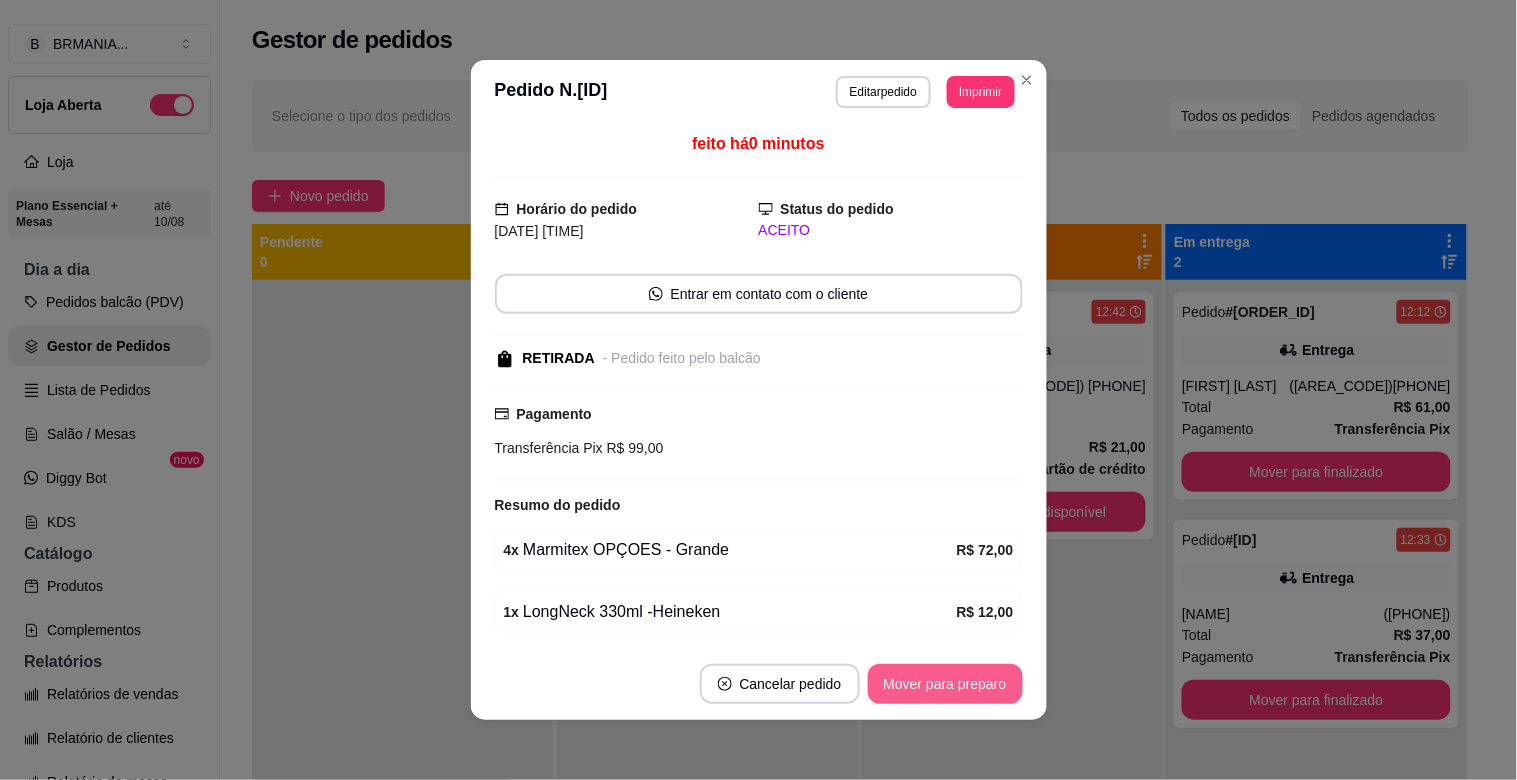 click on "Mover para preparo" at bounding box center [945, 684] 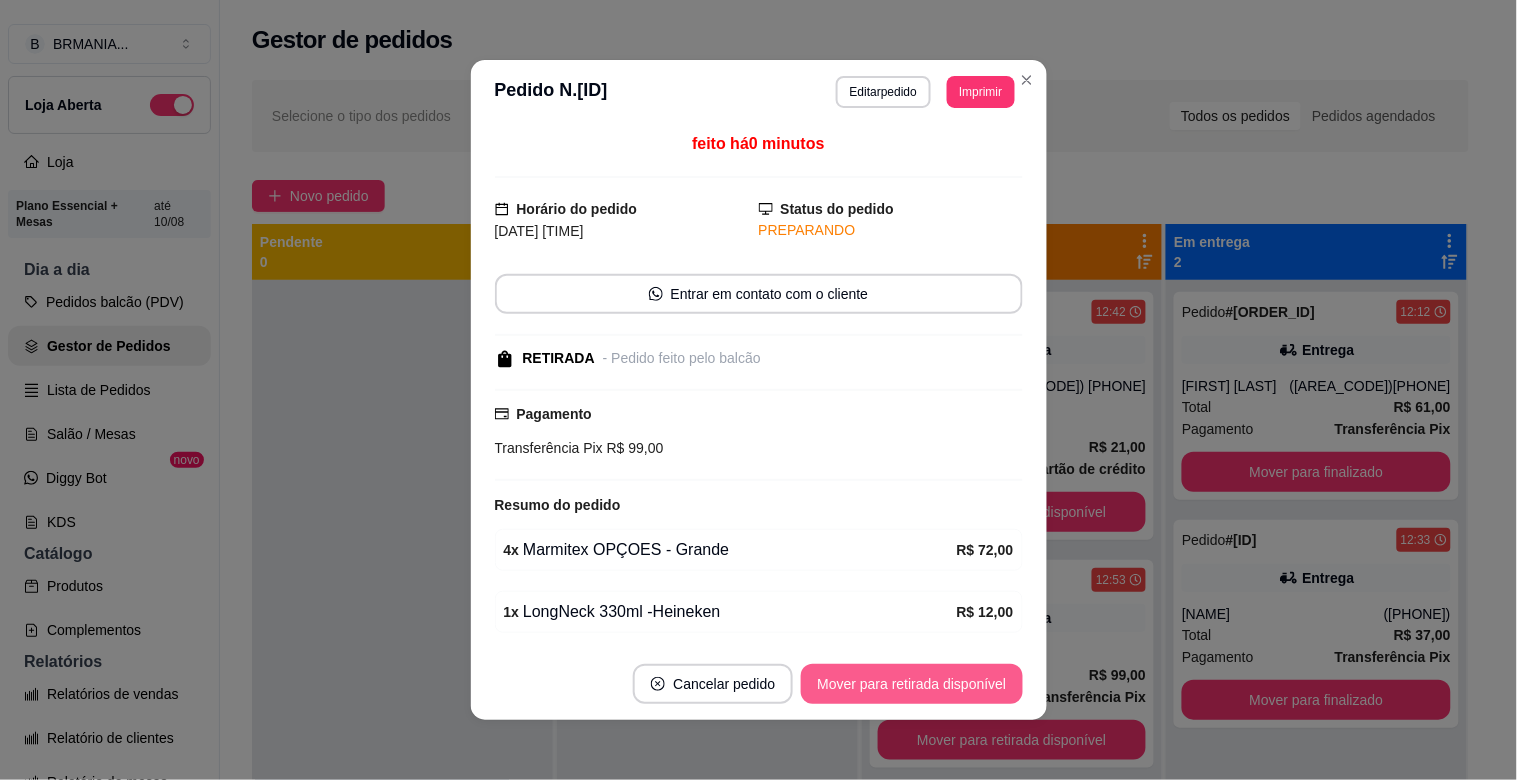 click on "Mover para retirada disponível" at bounding box center [911, 684] 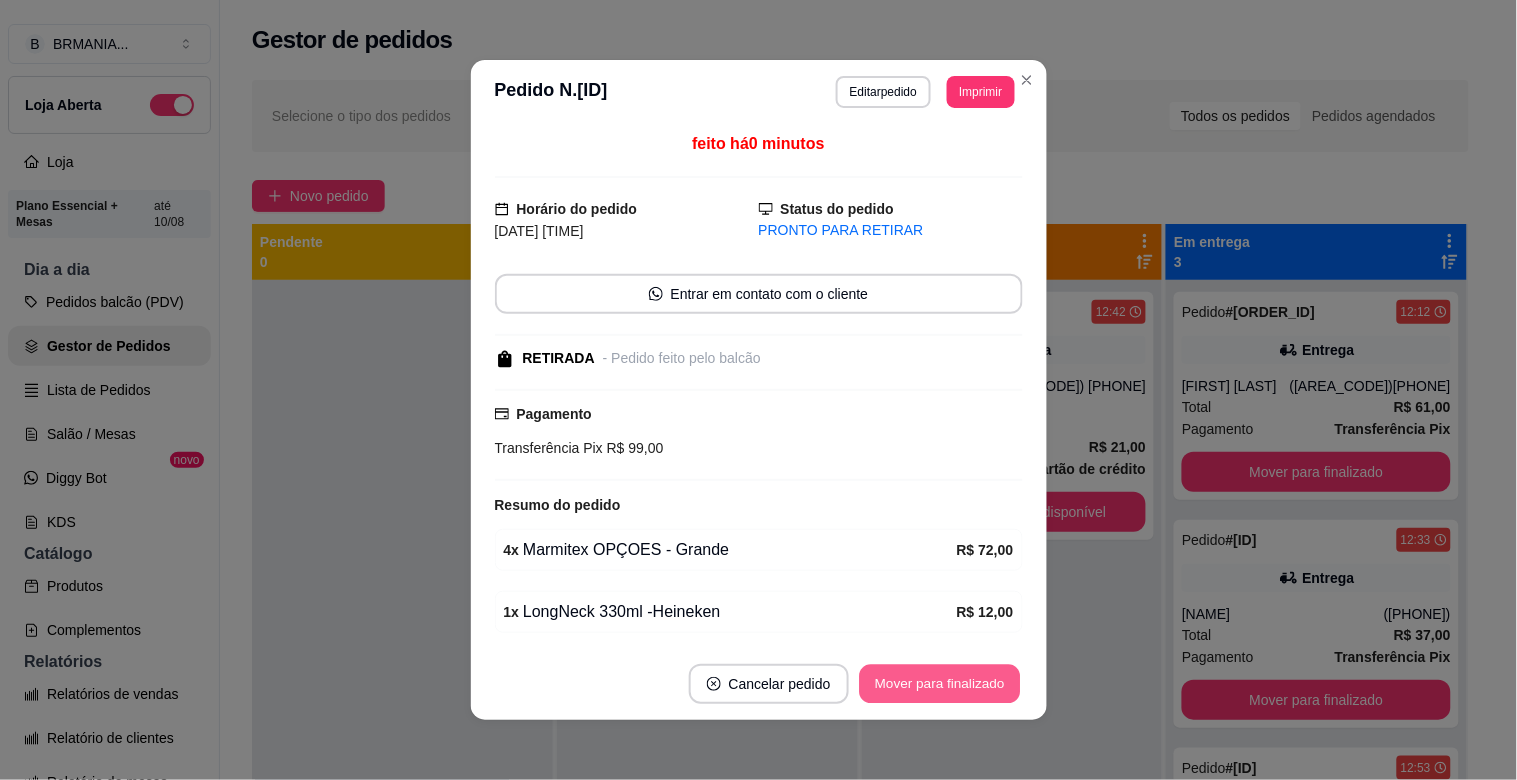 click on "Mover para finalizado" at bounding box center [939, 684] 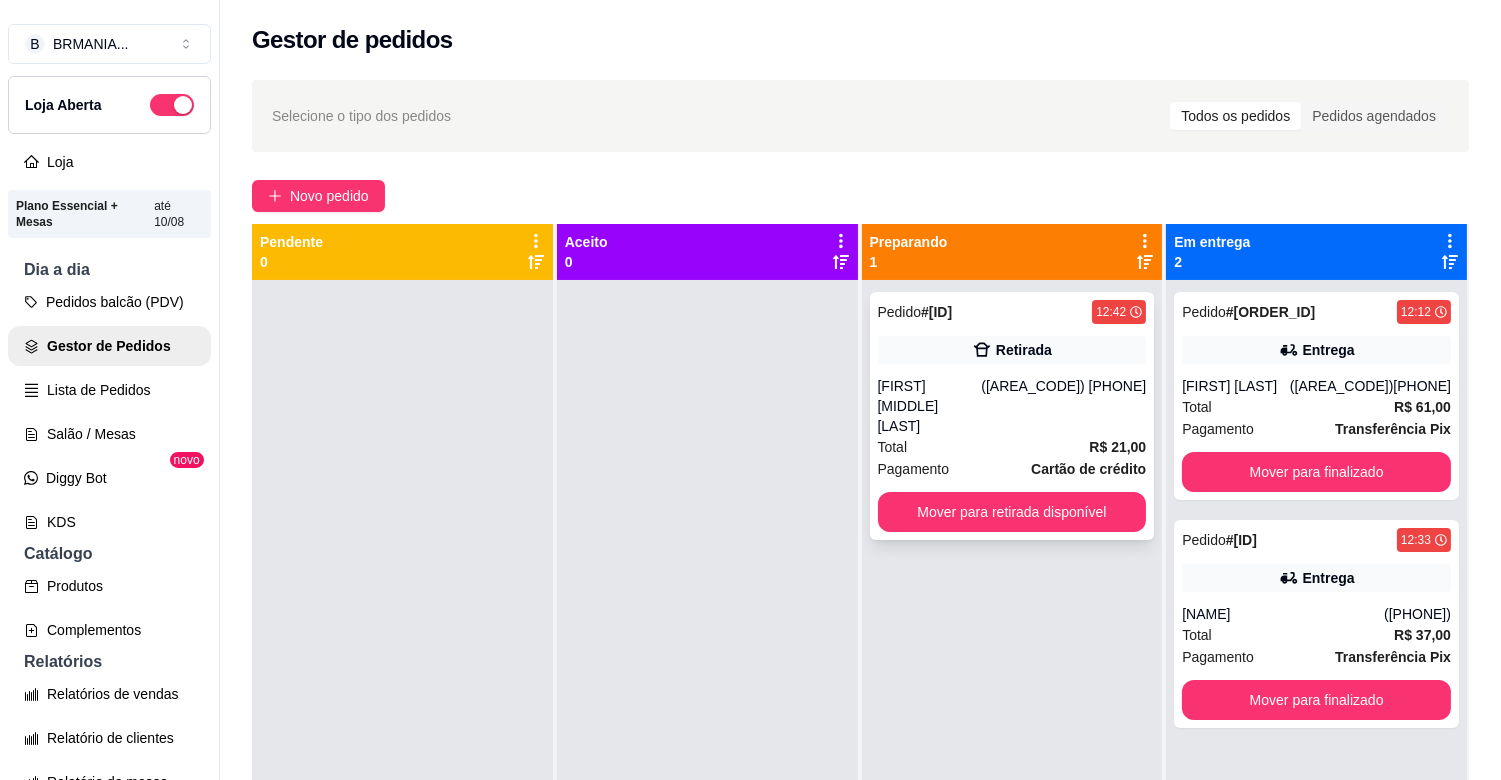 click on "[FIRST] [MIDDLE] [LAST]" at bounding box center (930, 406) 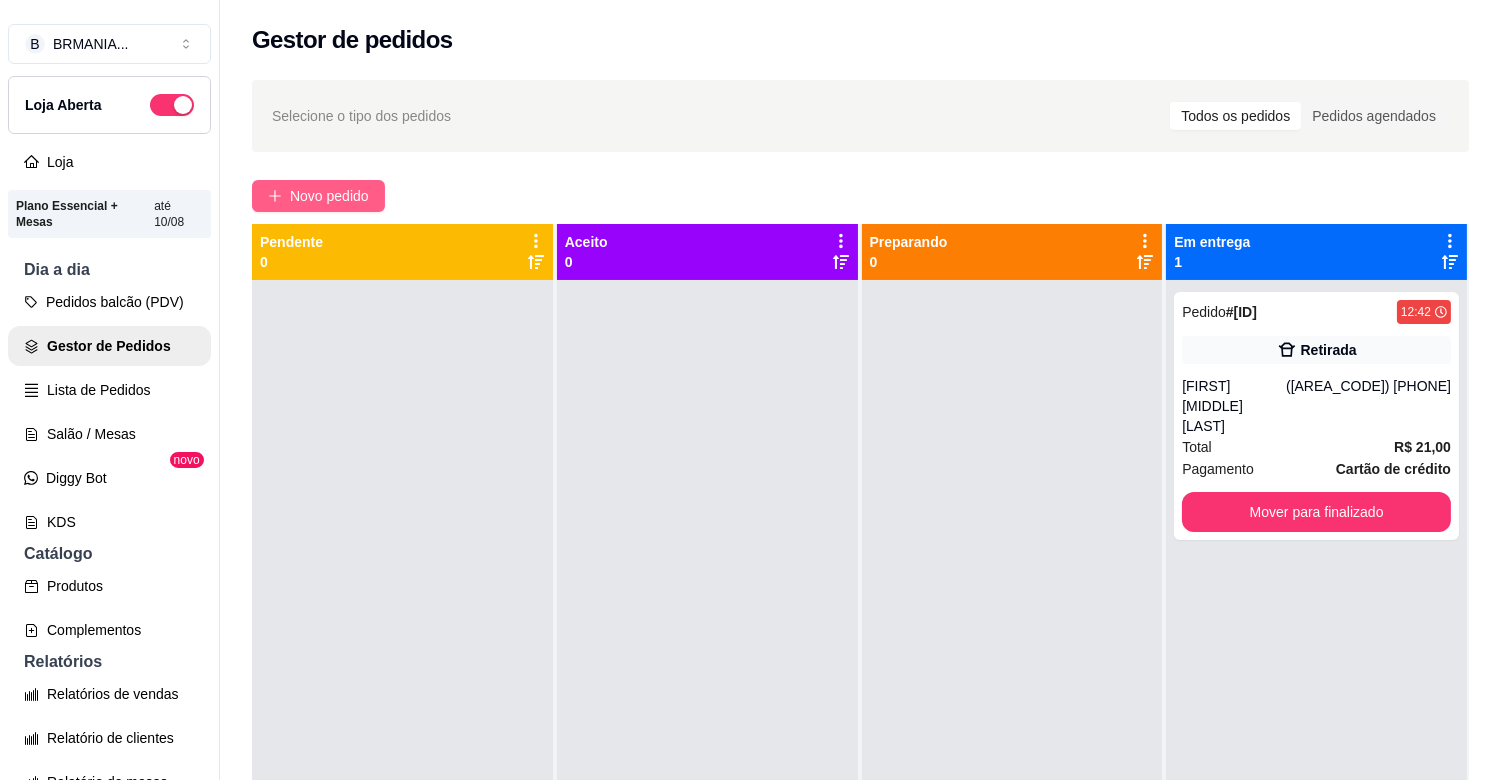 click on "Novo pedido" at bounding box center [329, 196] 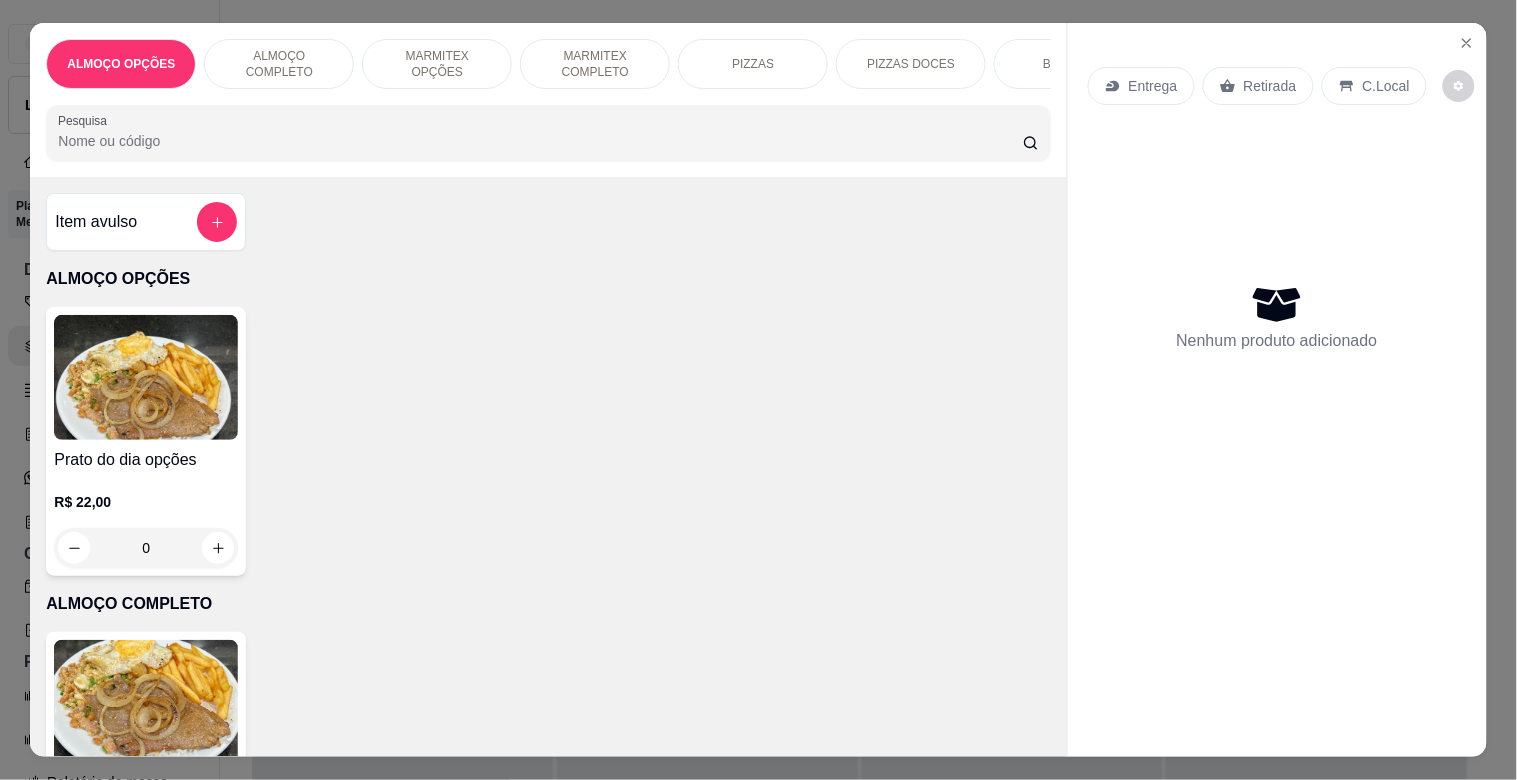 click on "Pesquisa" at bounding box center [540, 141] 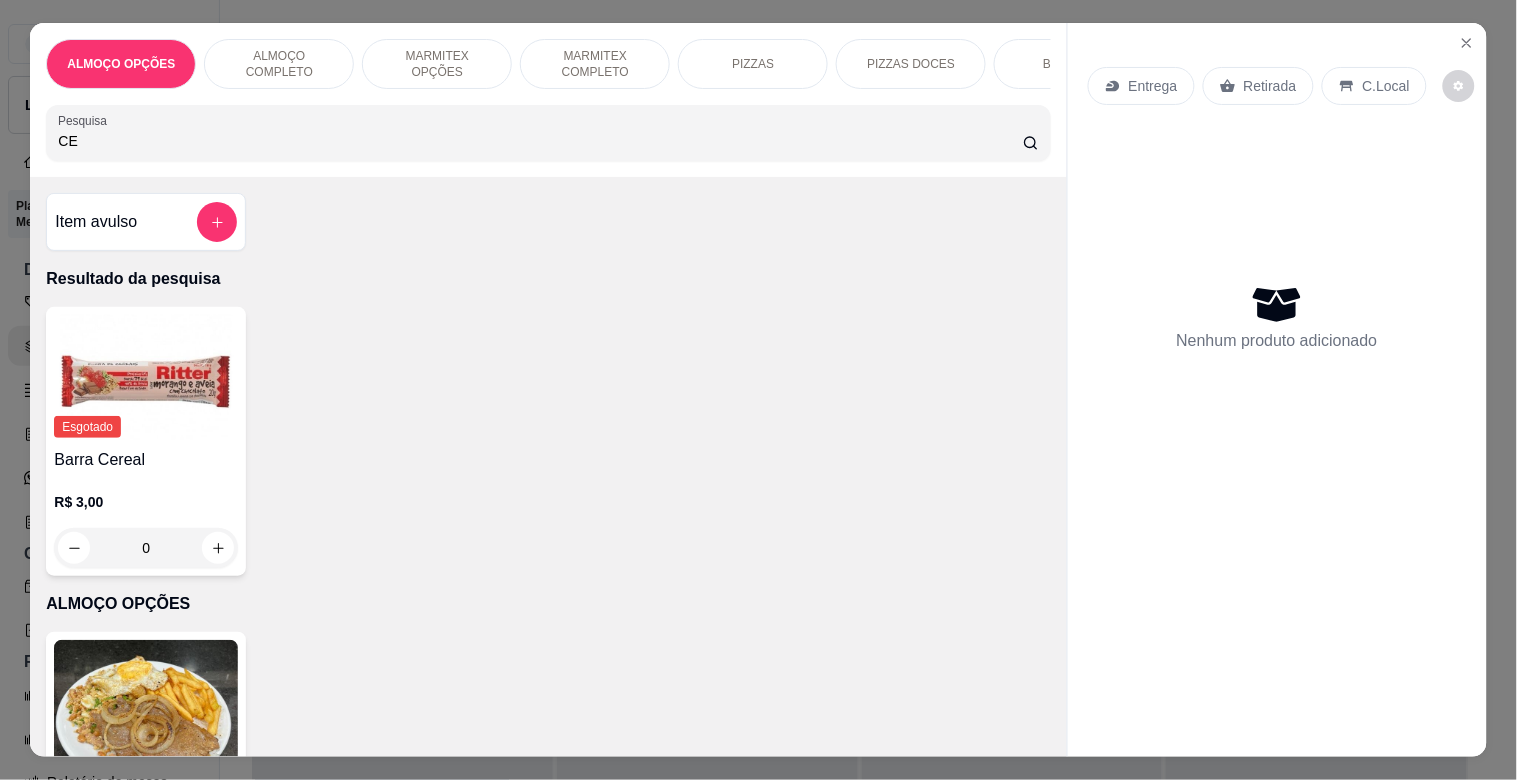 type on "C" 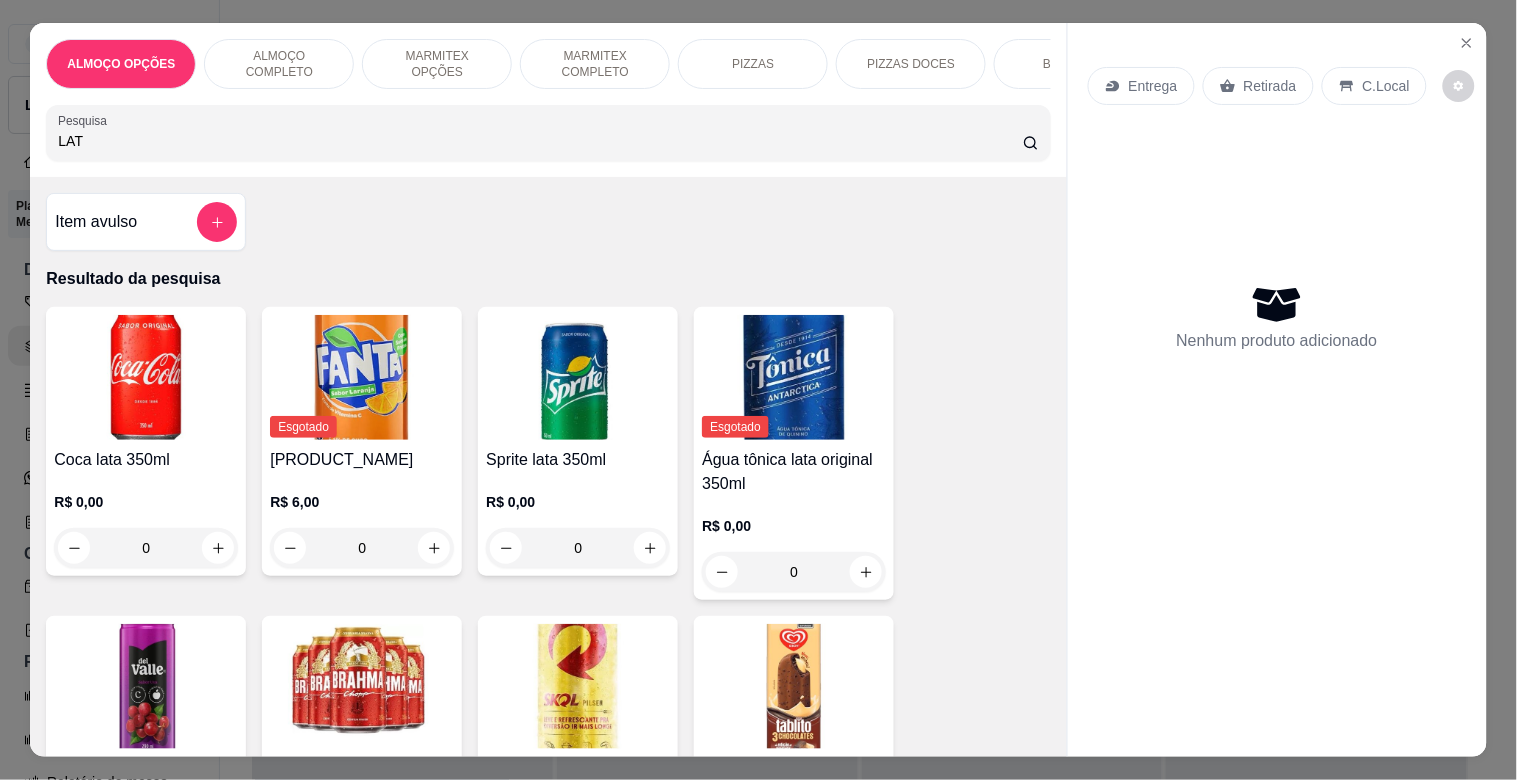 type on "LAT" 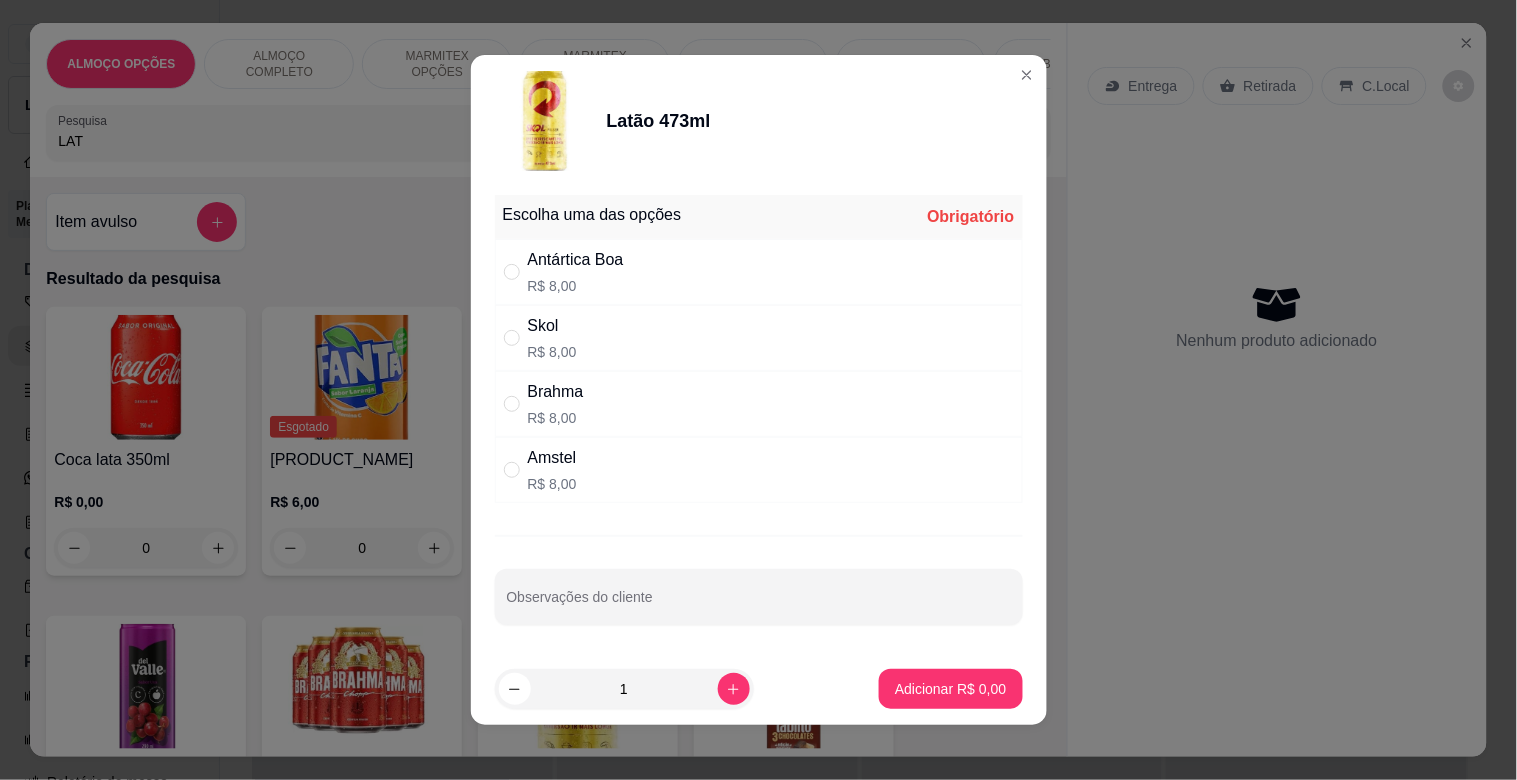click on "R$ 8,00" at bounding box center (556, 418) 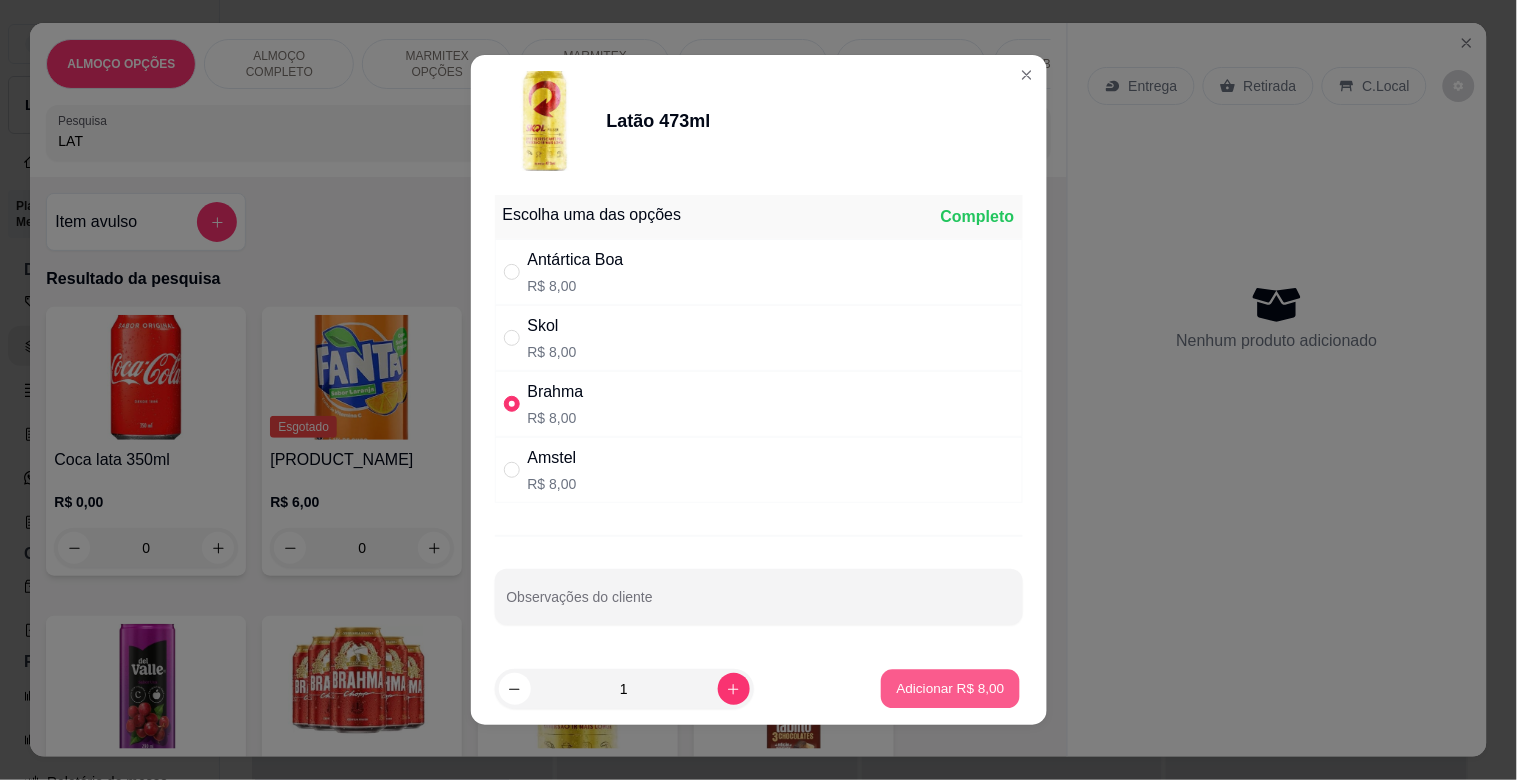 click on "Adicionar   R$ 8,00" at bounding box center (951, 688) 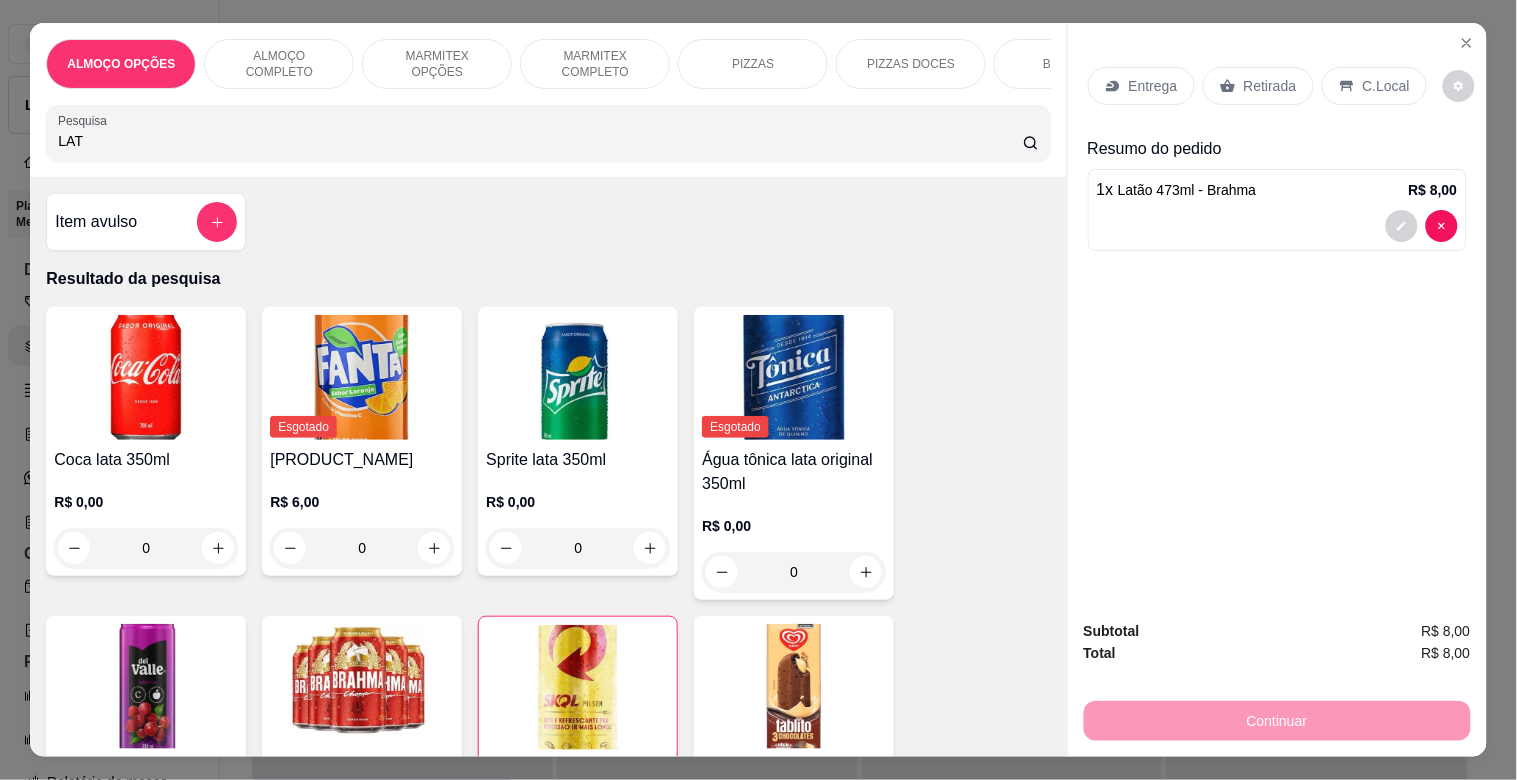 click on "Retirada" at bounding box center [1258, 86] 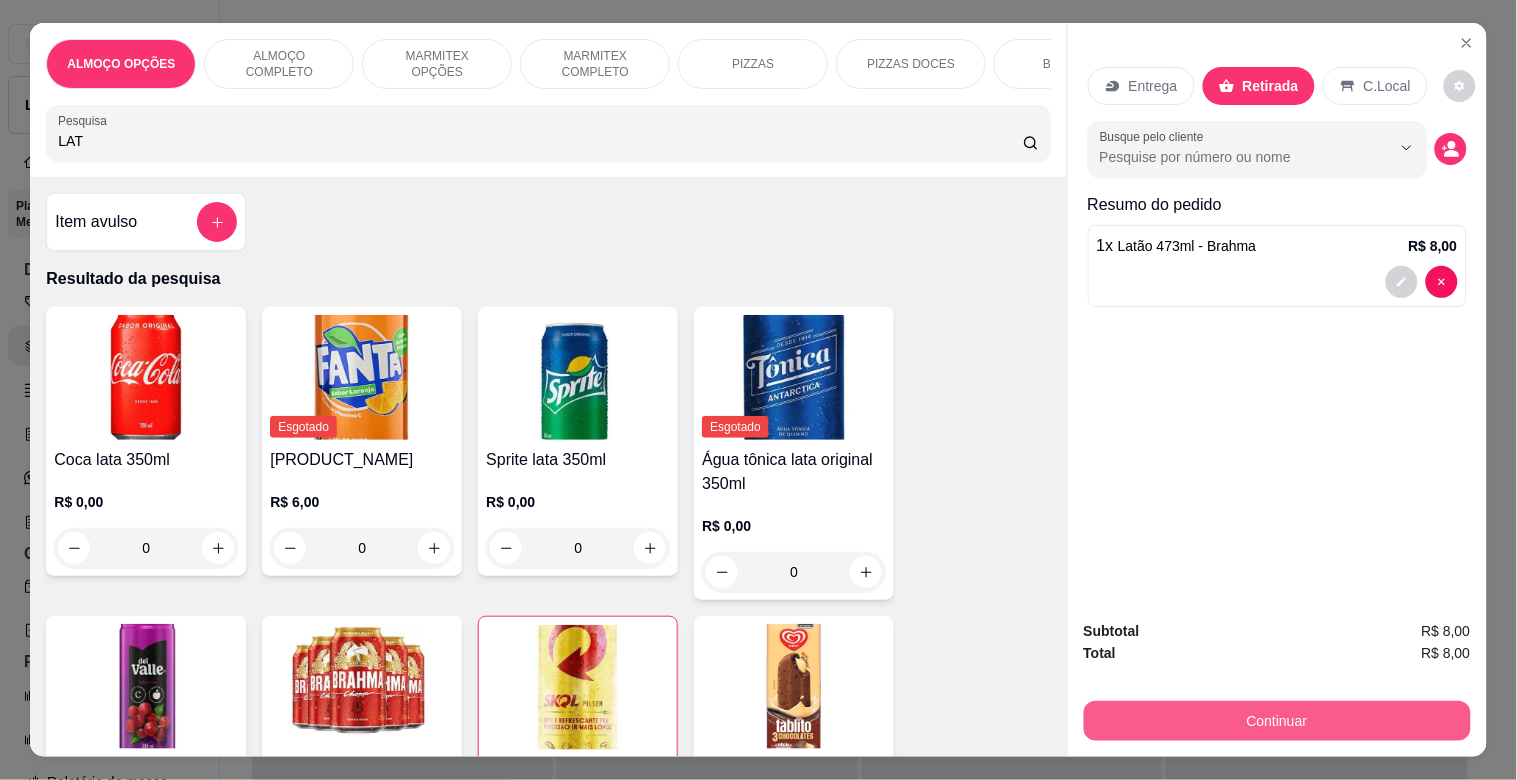 click on "Continuar" at bounding box center [1277, 721] 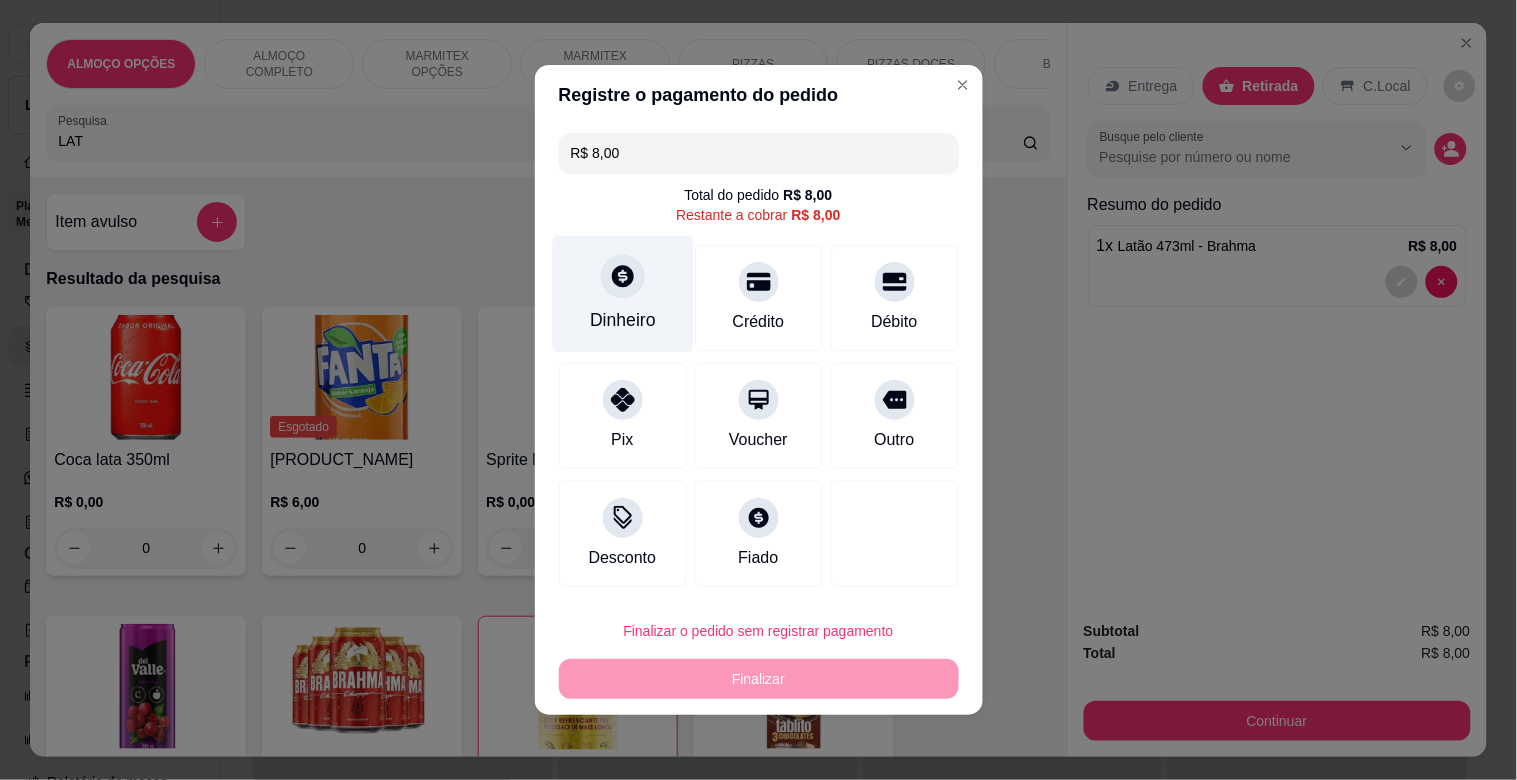 click on "Dinheiro" at bounding box center (622, 294) 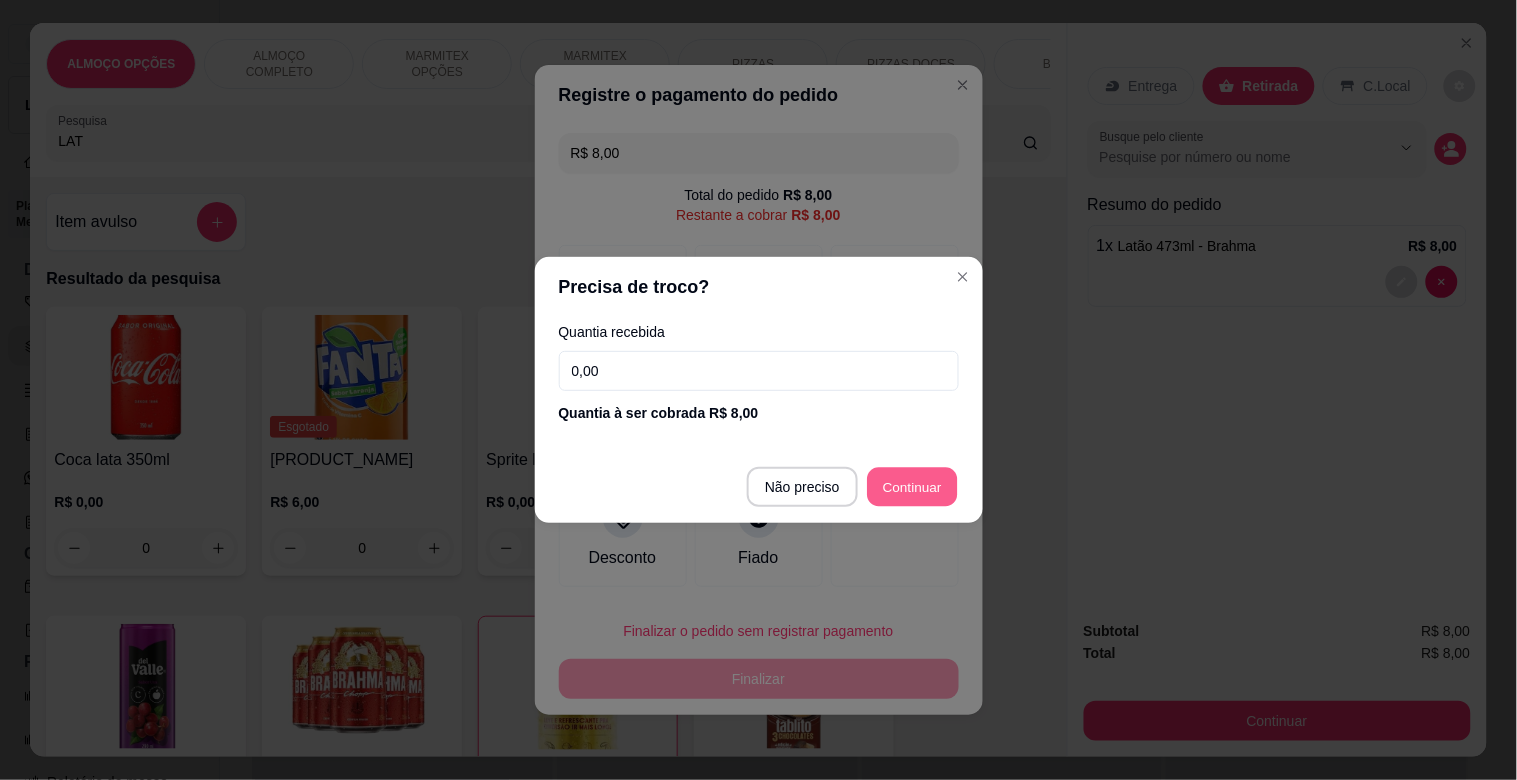 type on "R$ 0,00" 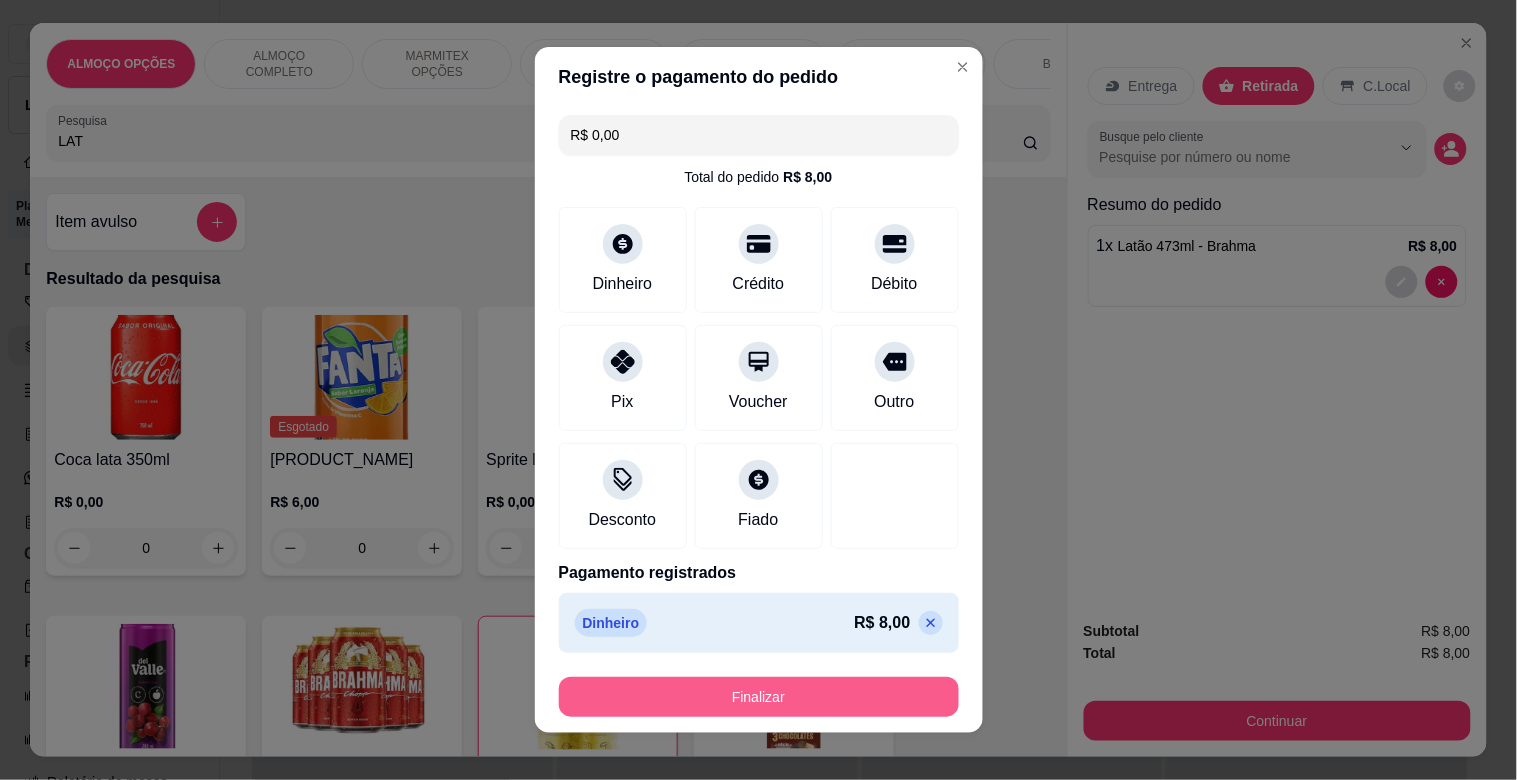 click on "Finalizar" at bounding box center (759, 697) 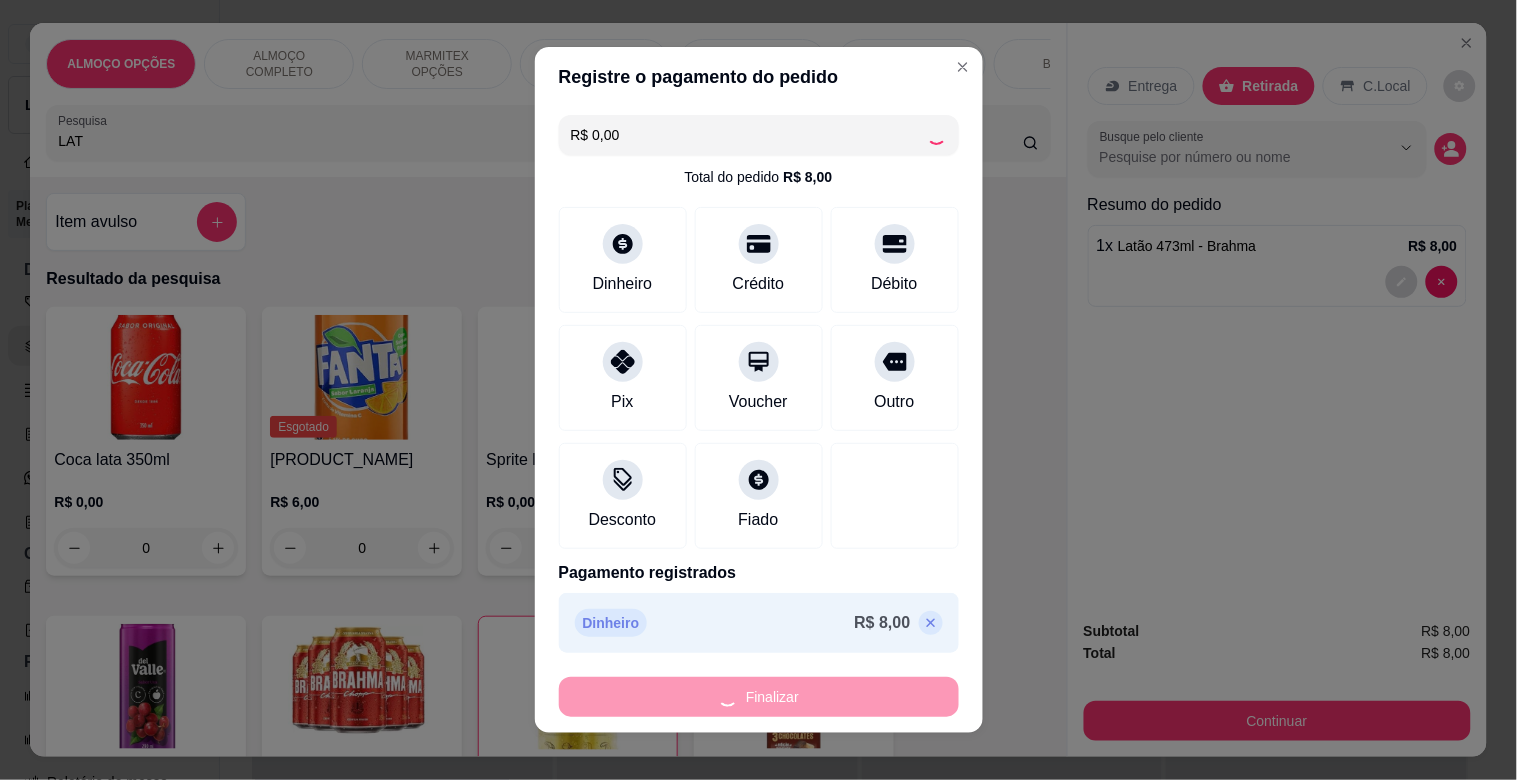 type on "0" 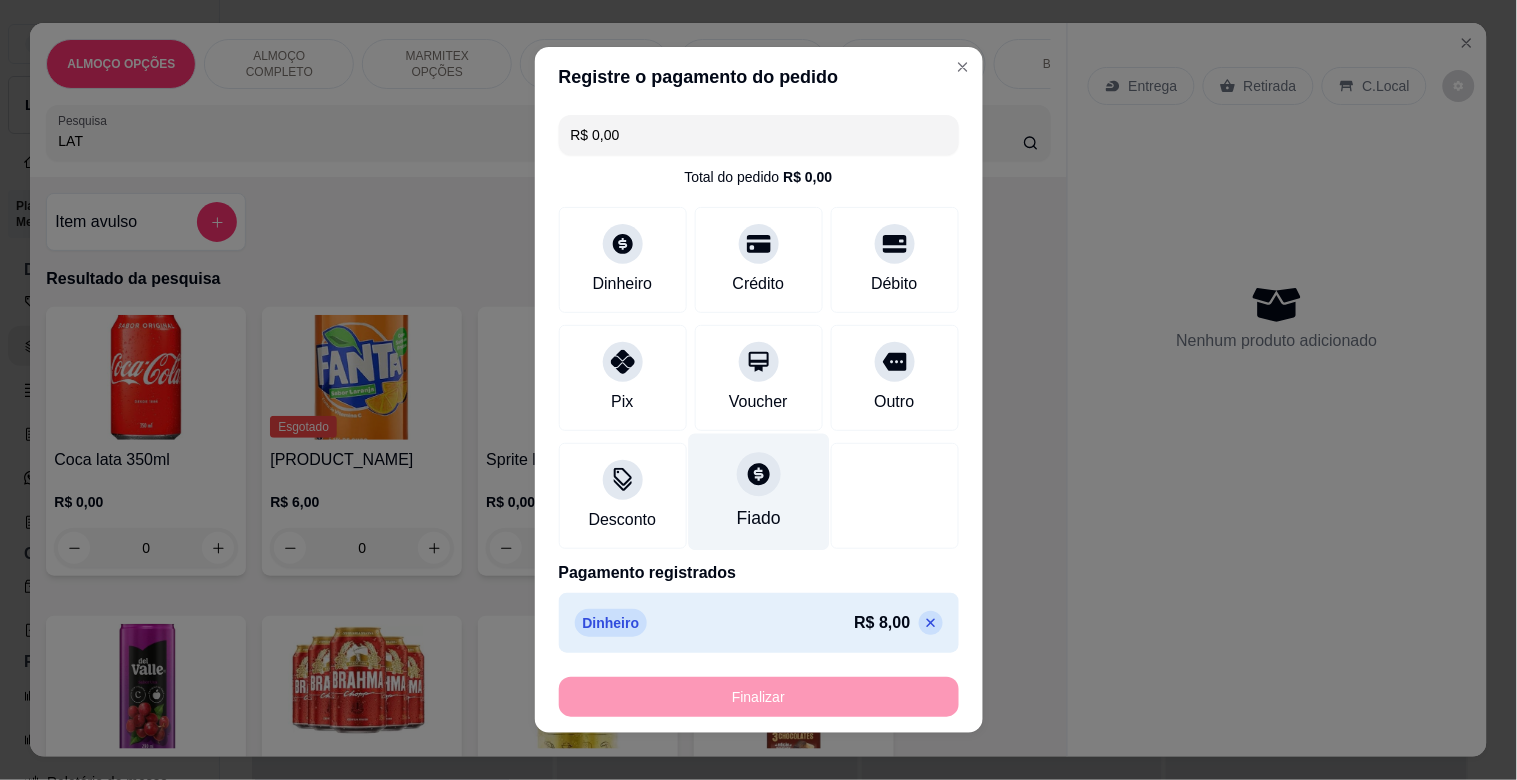 type on "-R$ 8,00" 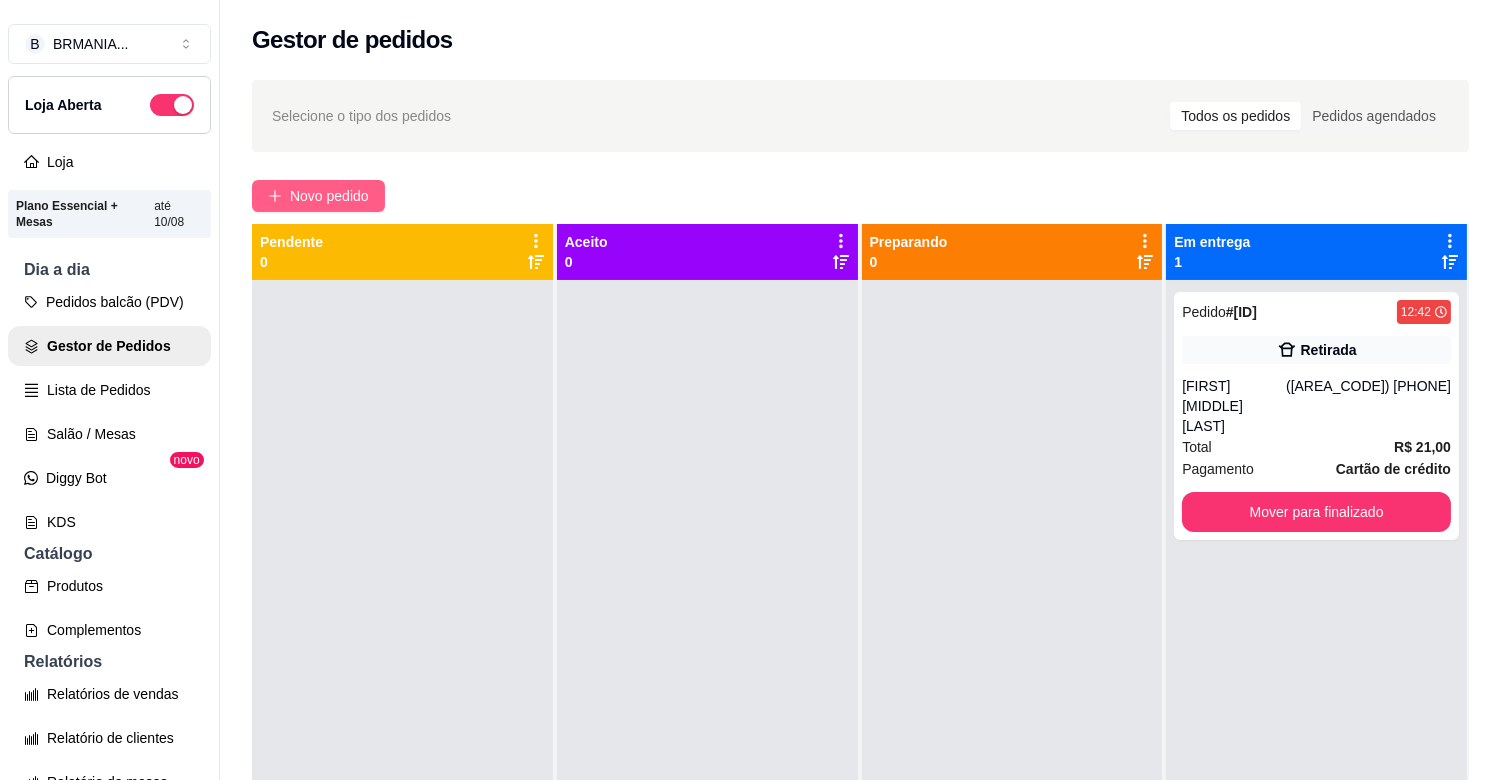 click on "Novo pedido" at bounding box center (318, 196) 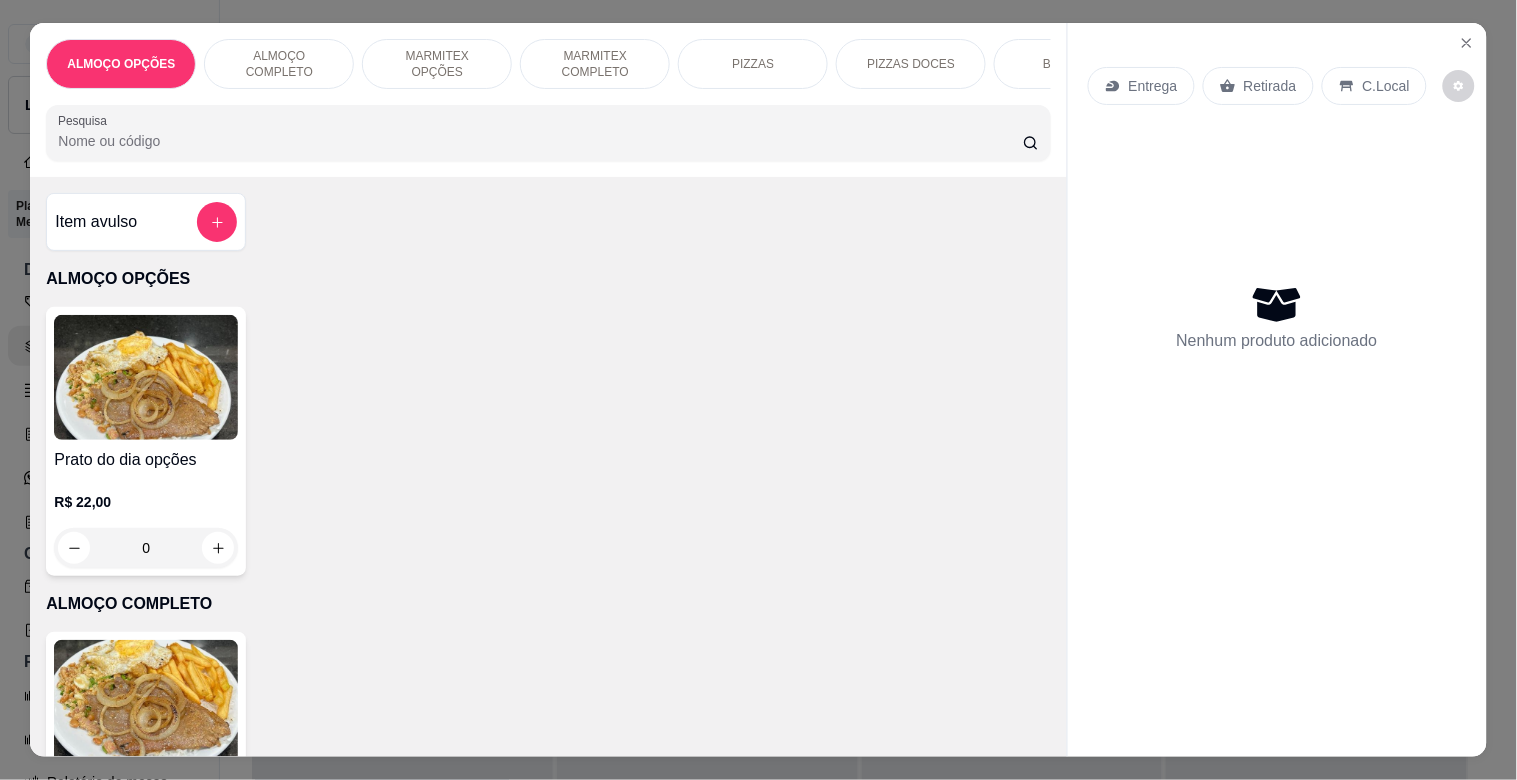 click on "MARMITEX OPÇÕES" at bounding box center [437, 64] 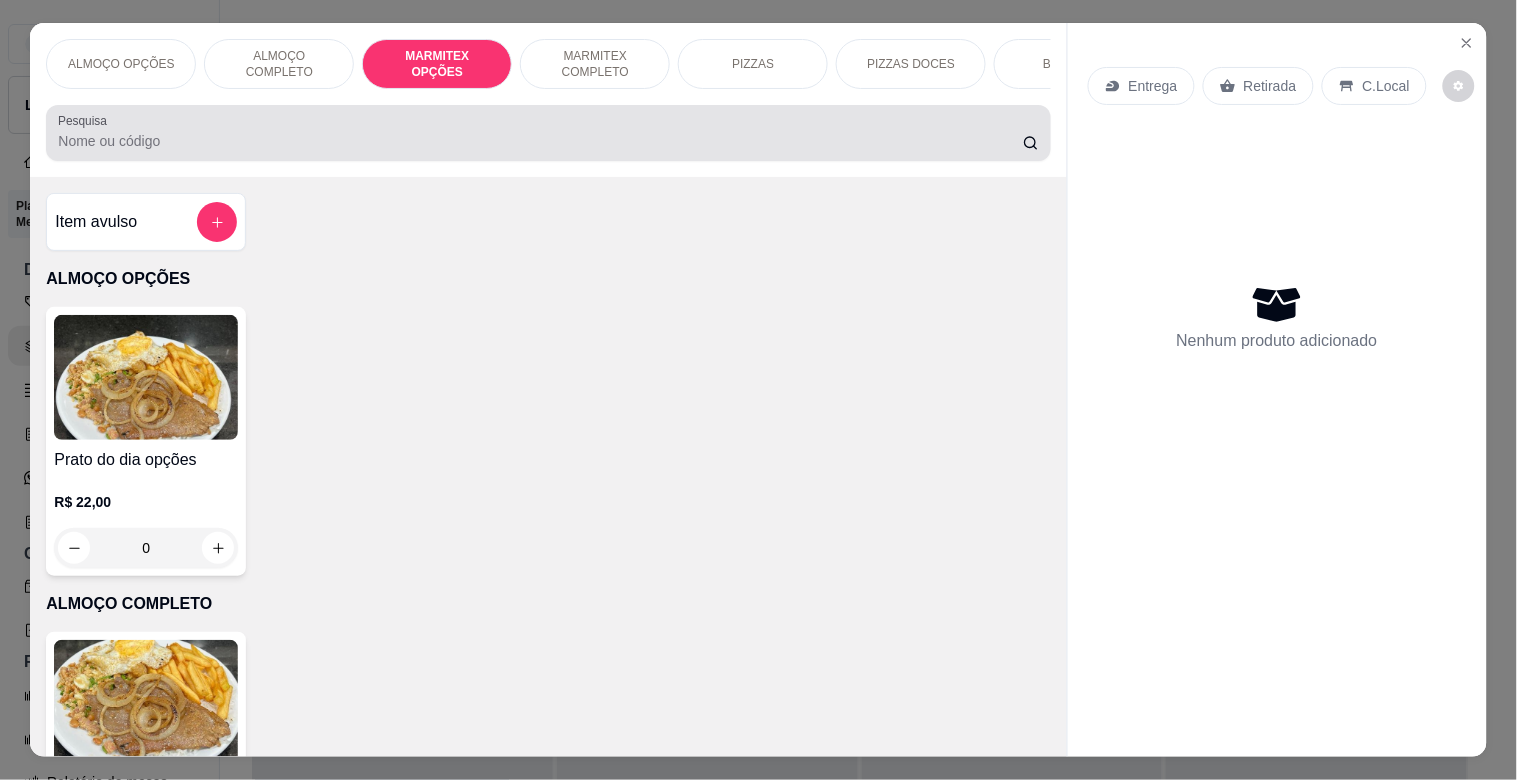scroll, scrollTop: 740, scrollLeft: 0, axis: vertical 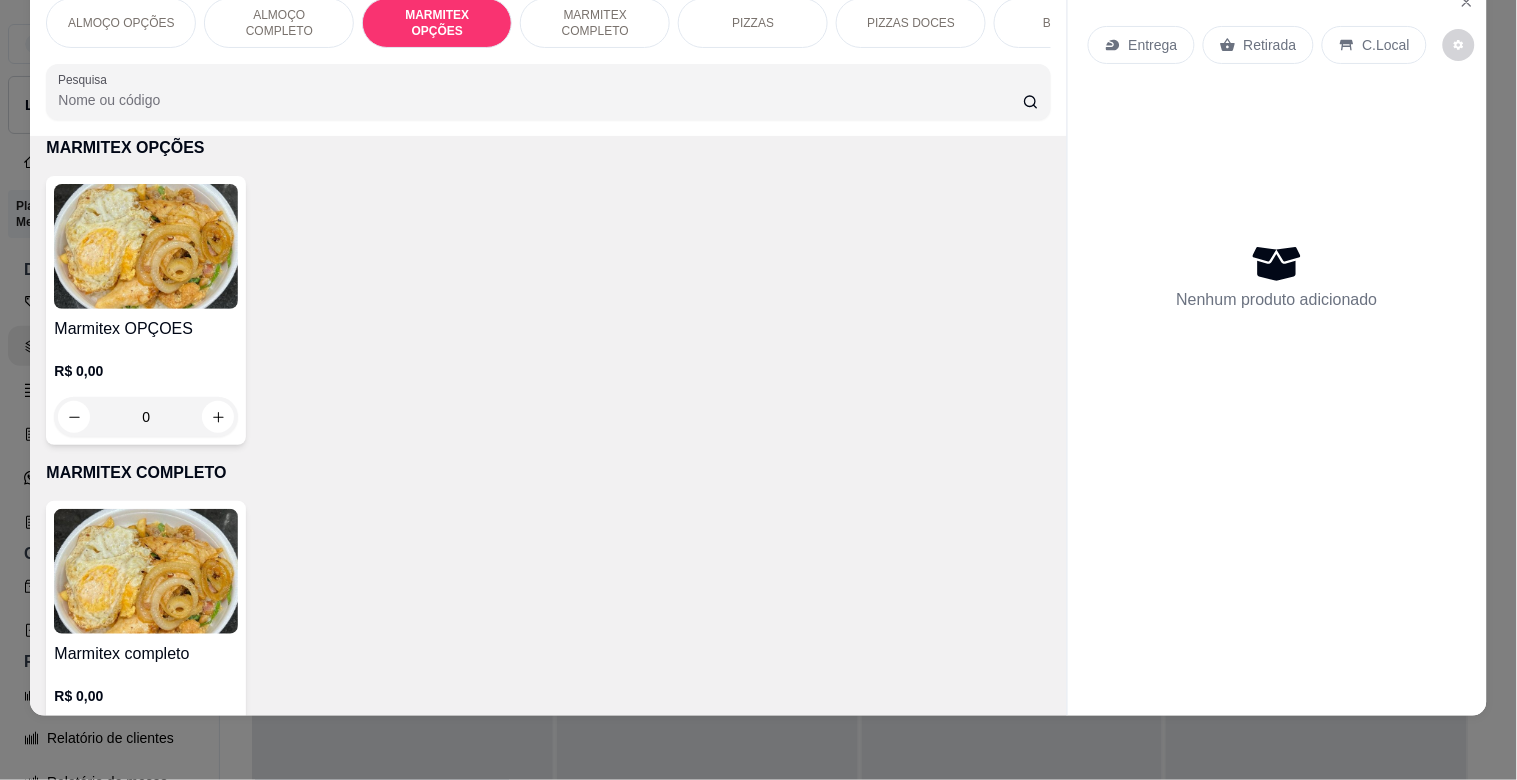 click at bounding box center [146, 246] 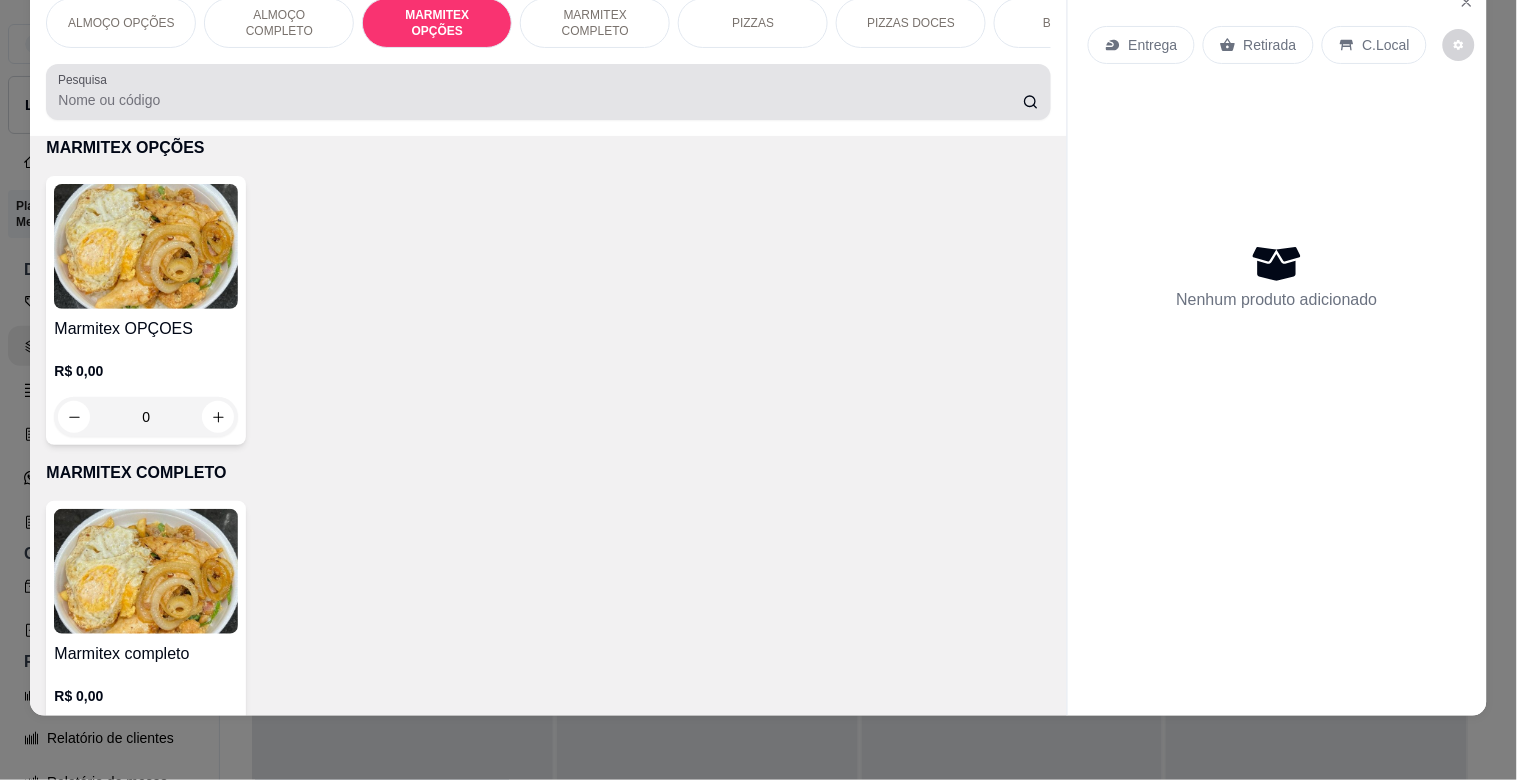click on "Pesquisa" at bounding box center (540, 100) 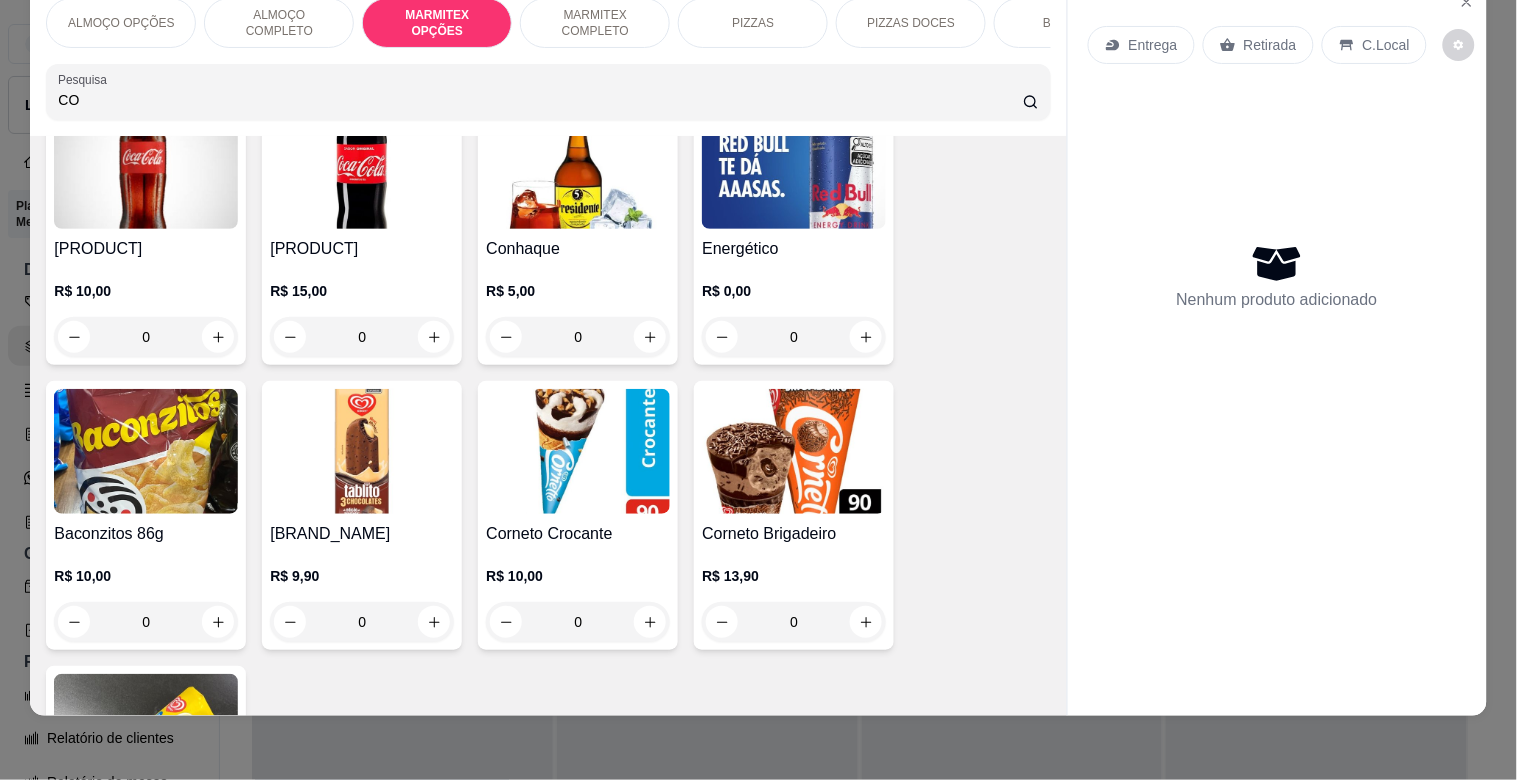 scroll, scrollTop: 2204, scrollLeft: 0, axis: vertical 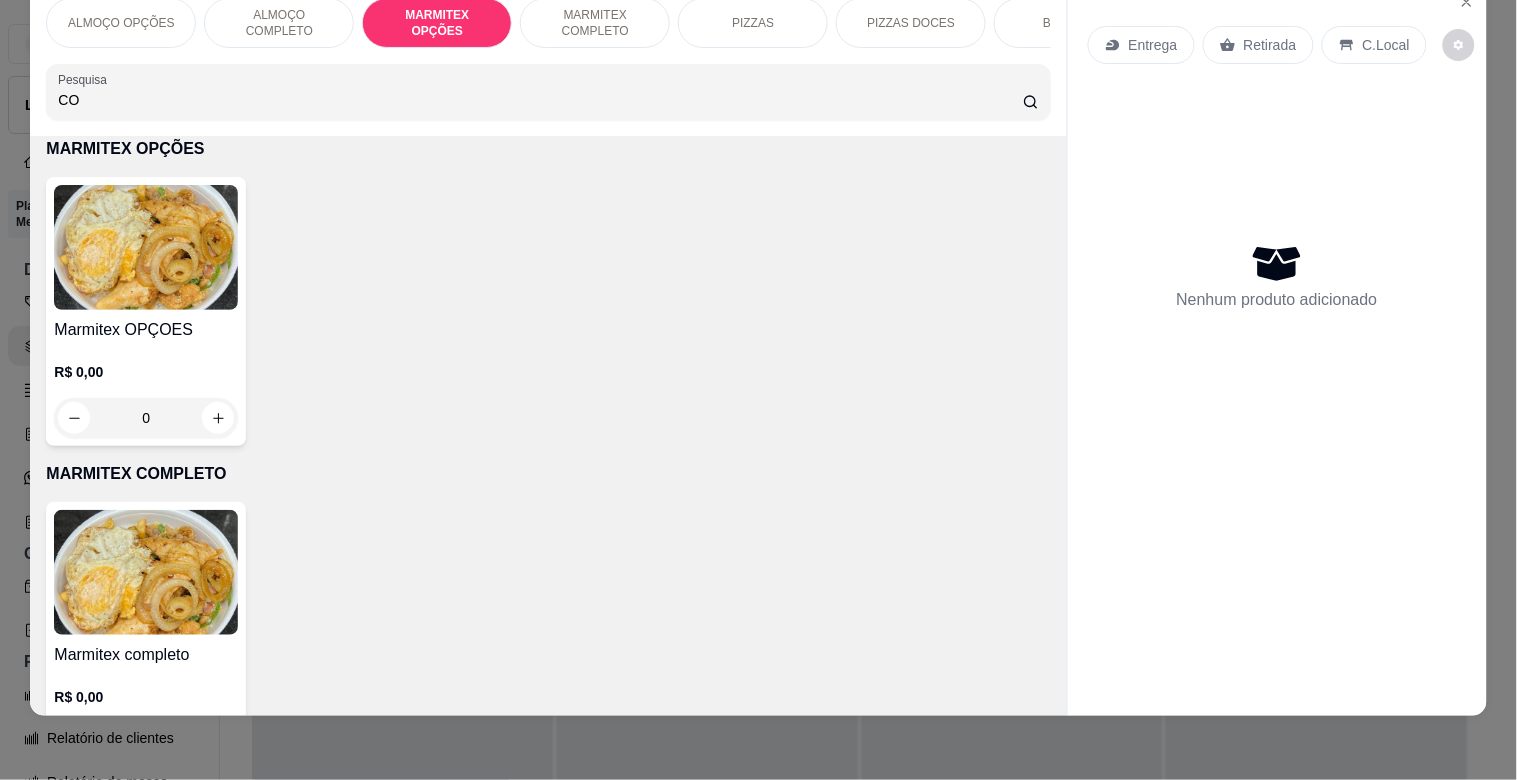 type on "CO" 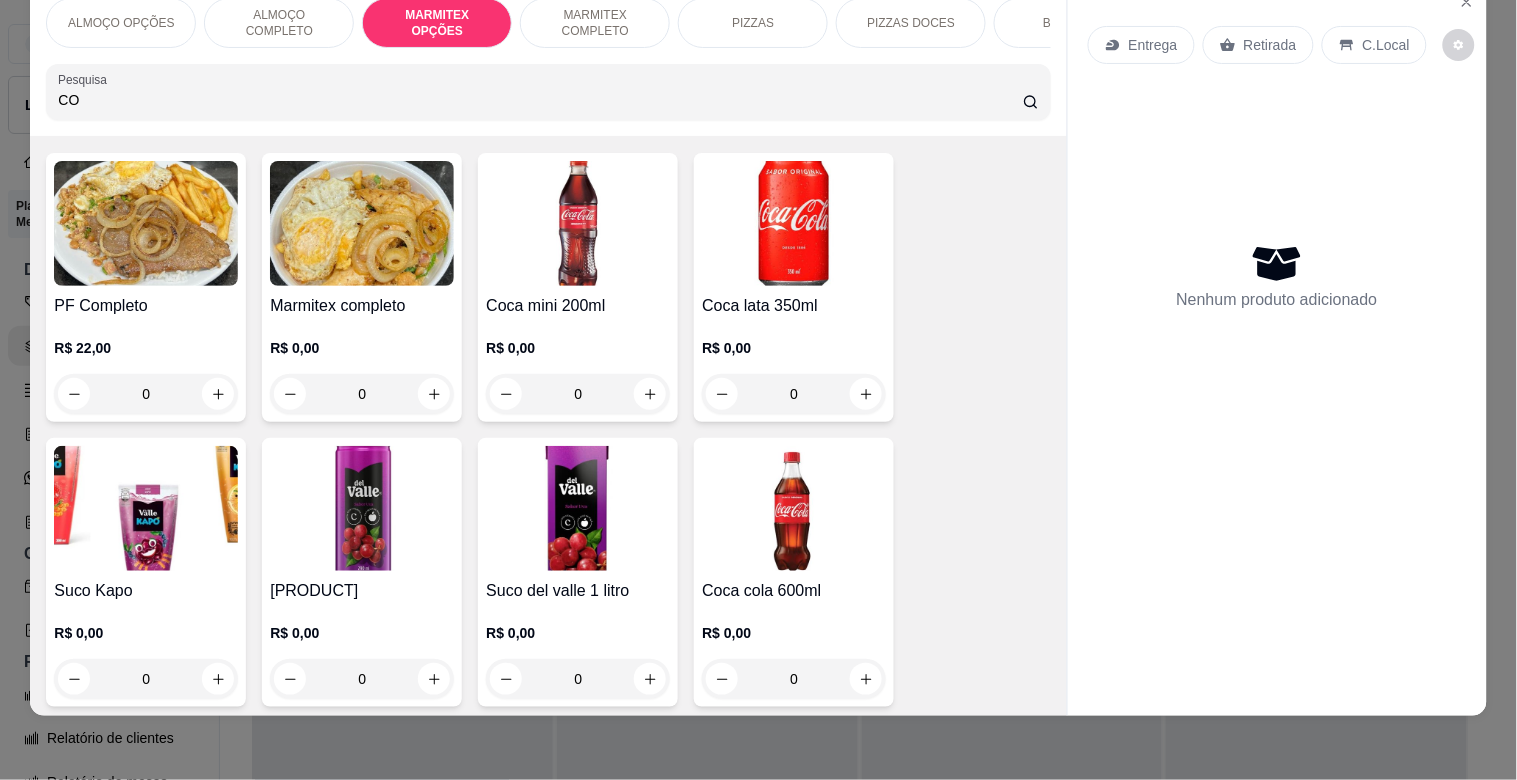 scroll, scrollTop: 27, scrollLeft: 0, axis: vertical 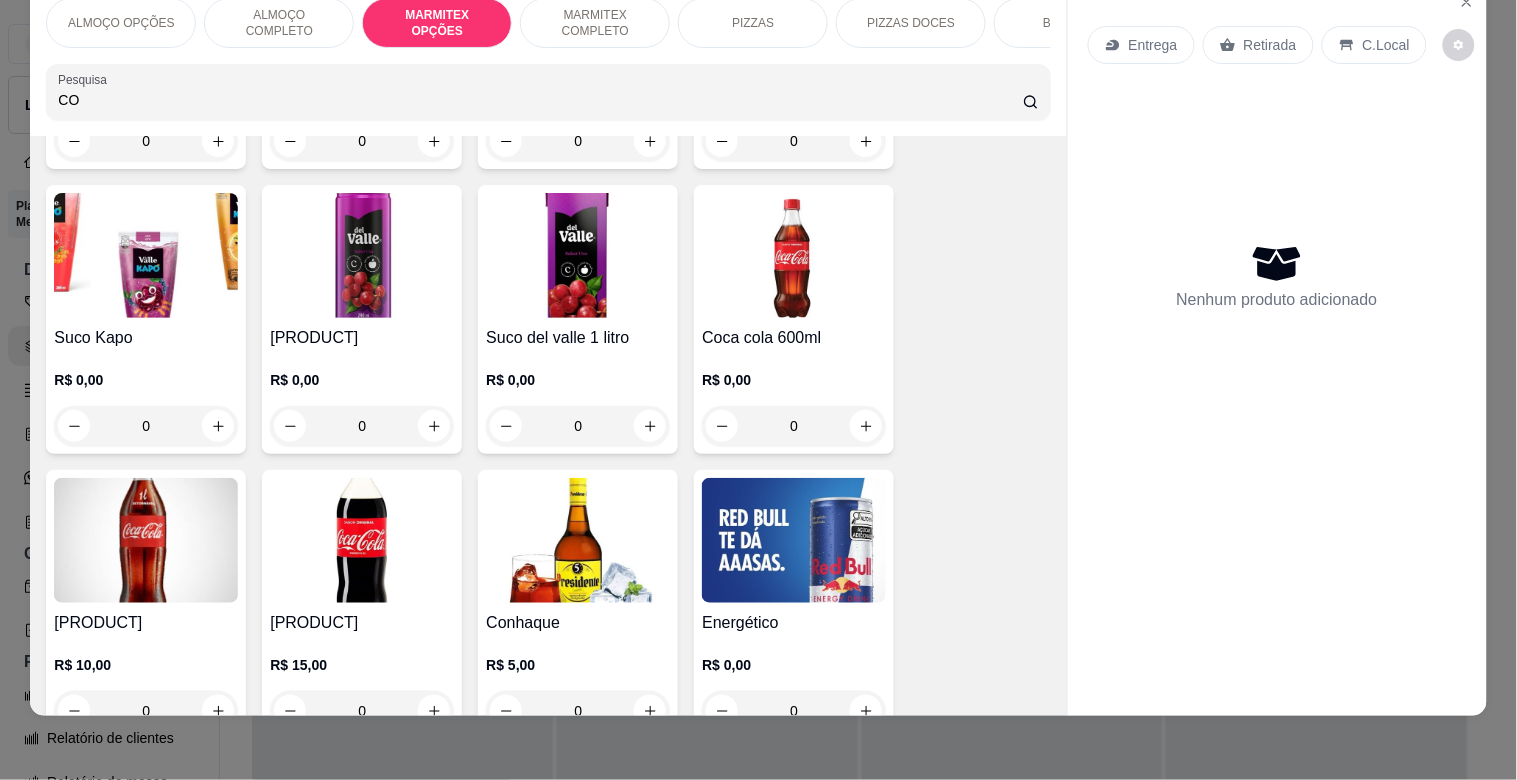 click at bounding box center [362, 540] 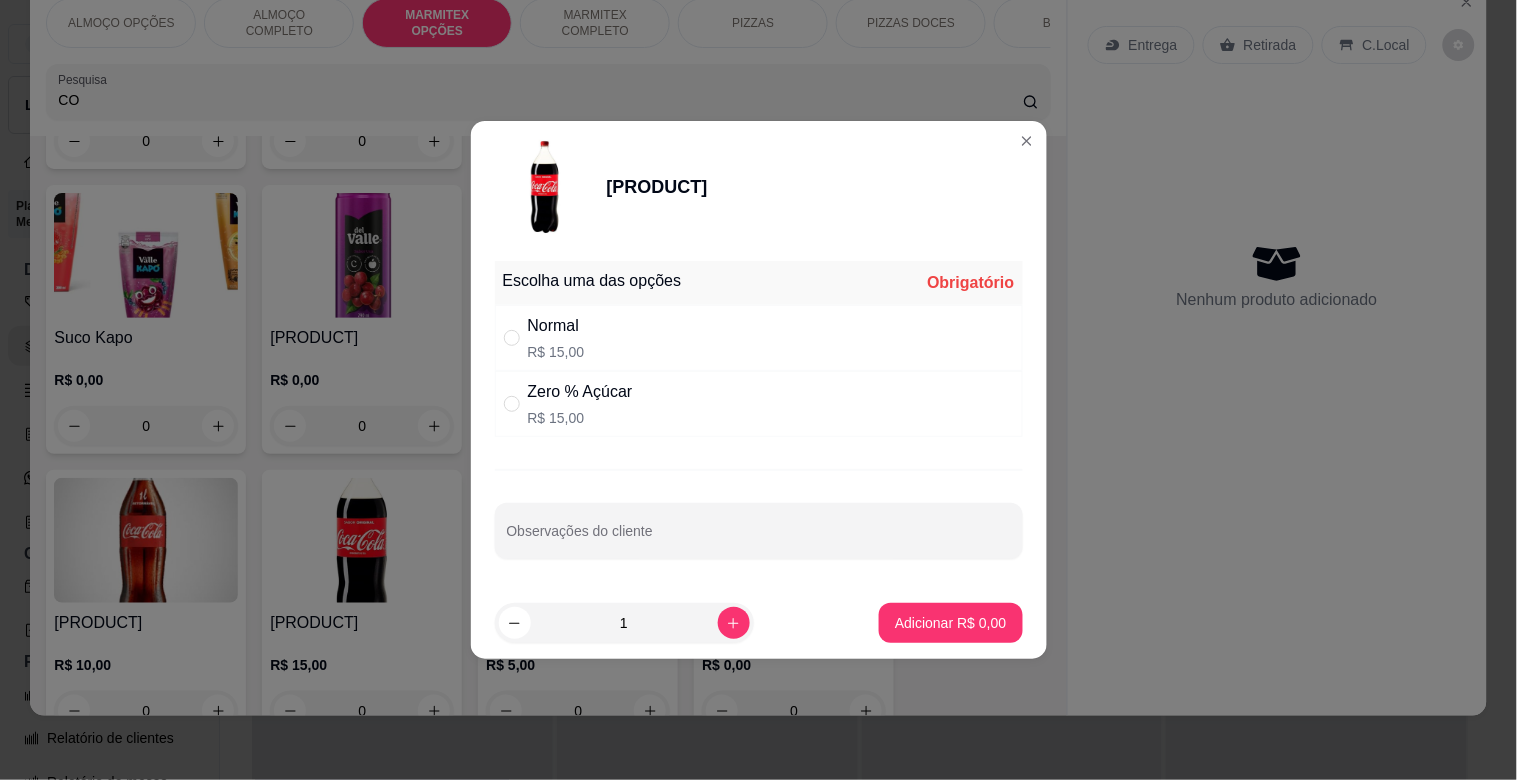 drag, startPoint x: 541, startPoint y: 334, endPoint x: 613, endPoint y: 380, distance: 85.44004 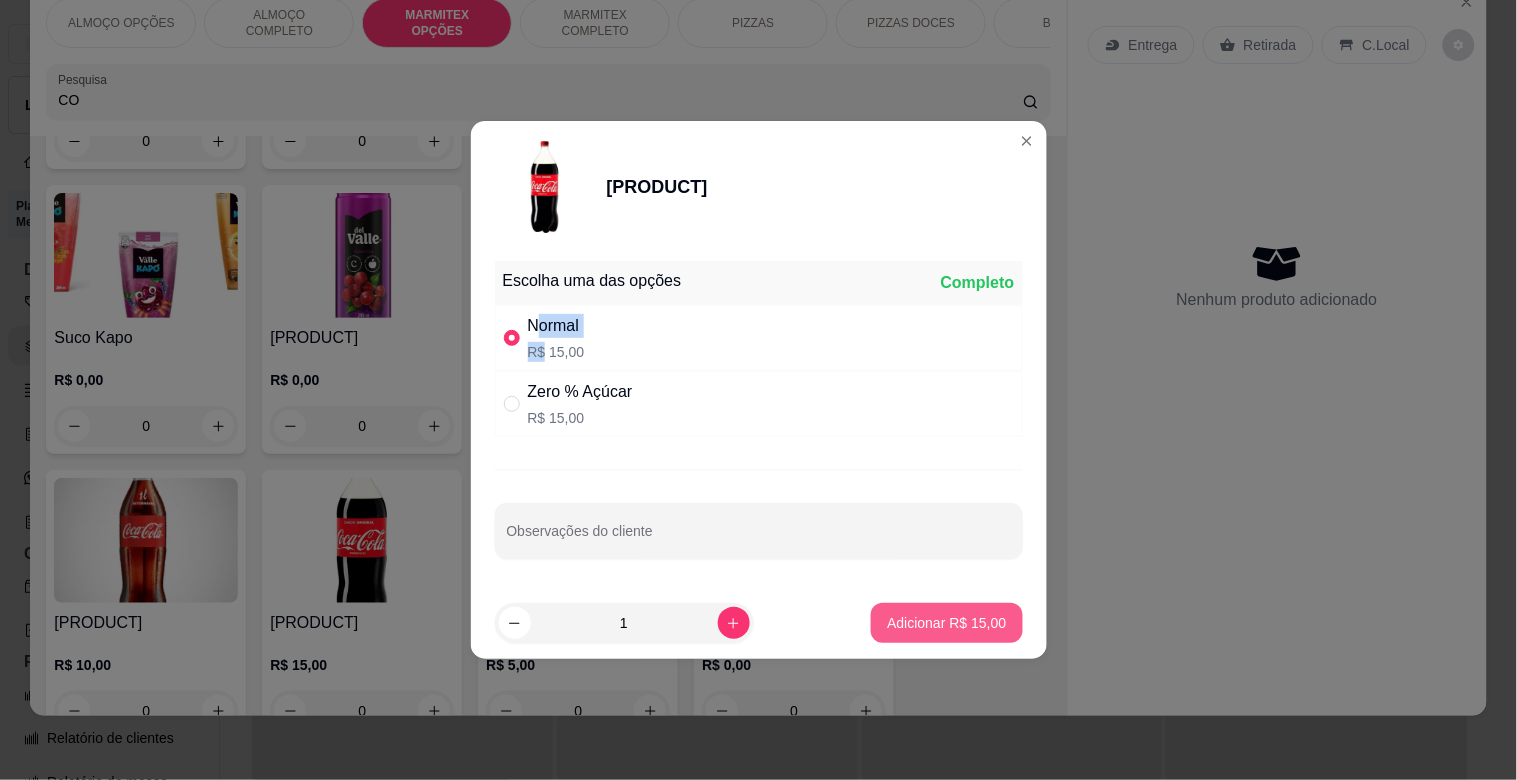 click on "Adicionar   R$ 15,00" at bounding box center [946, 623] 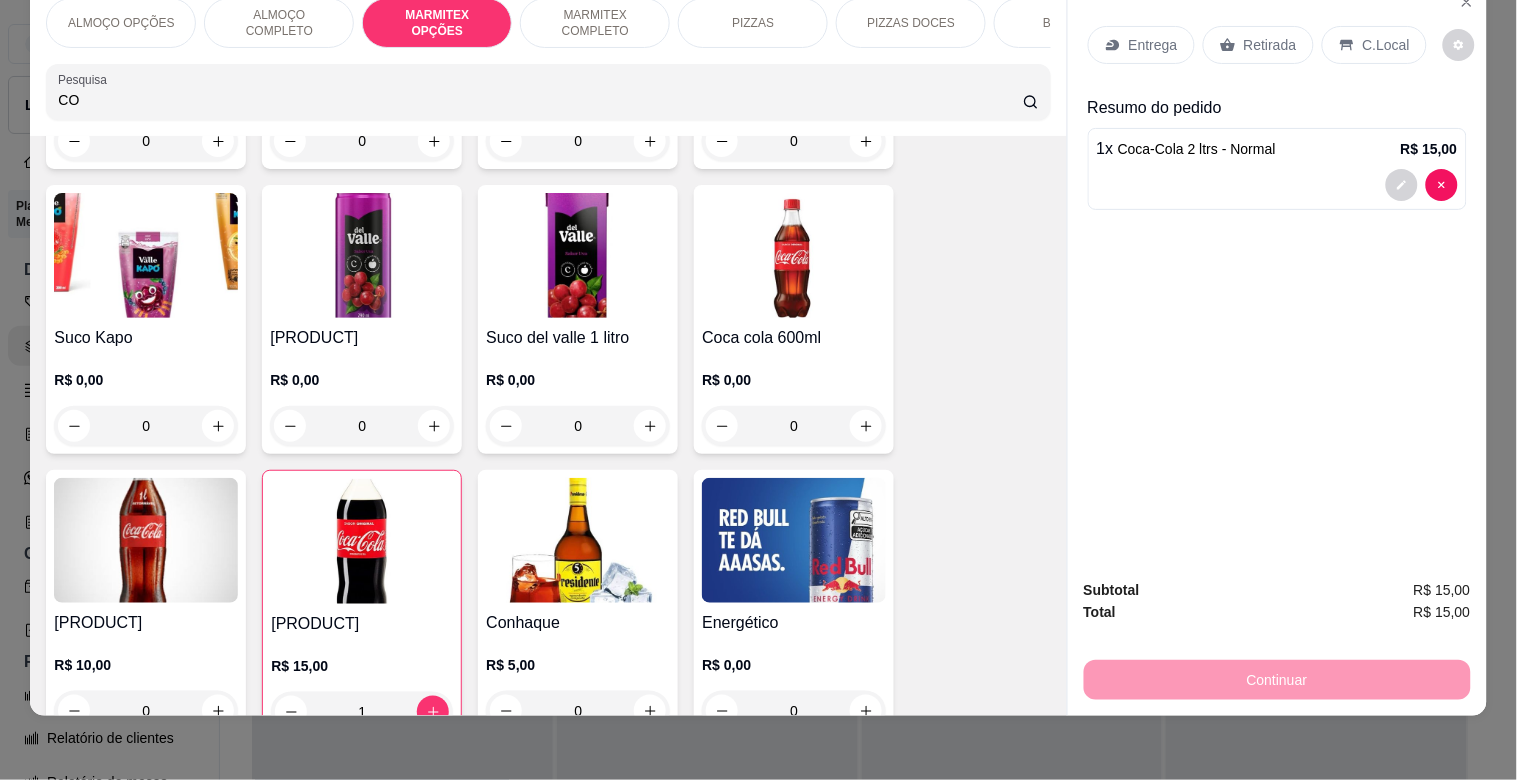 click on "Retirada" at bounding box center [1270, 45] 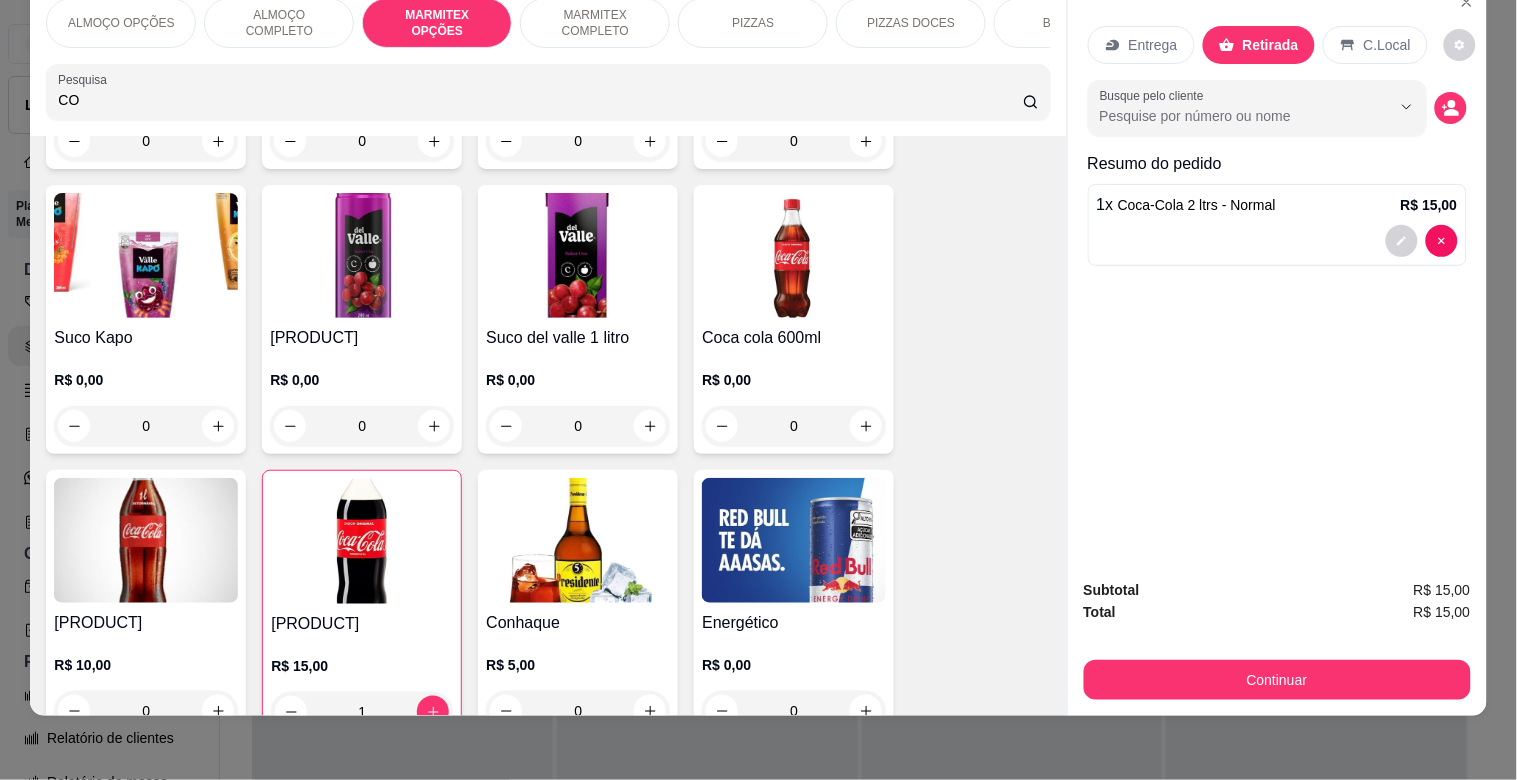 drag, startPoint x: 1238, startPoint y: 634, endPoint x: 1257, endPoint y: 660, distance: 32.202484 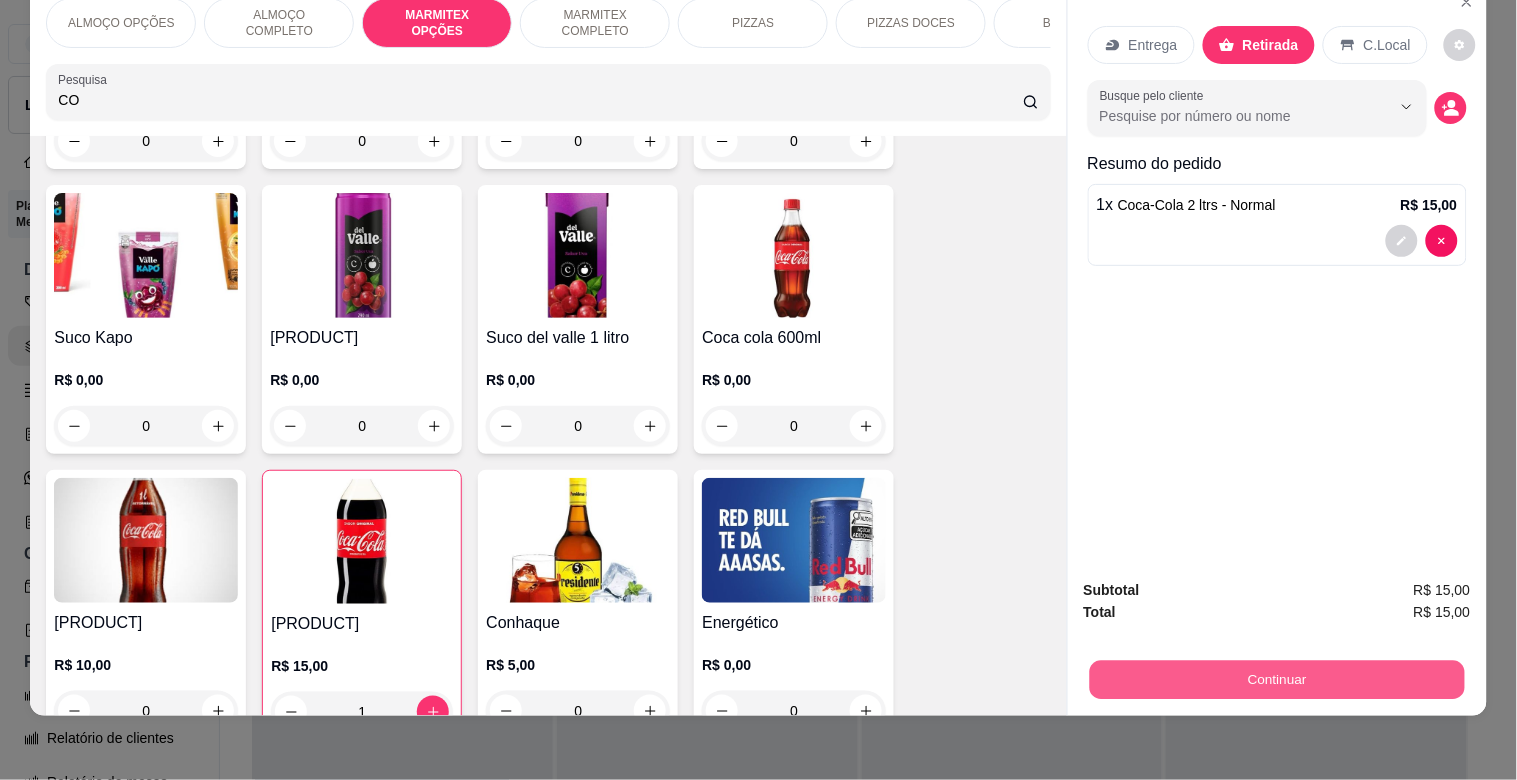 click on "Continuar" at bounding box center [1276, 679] 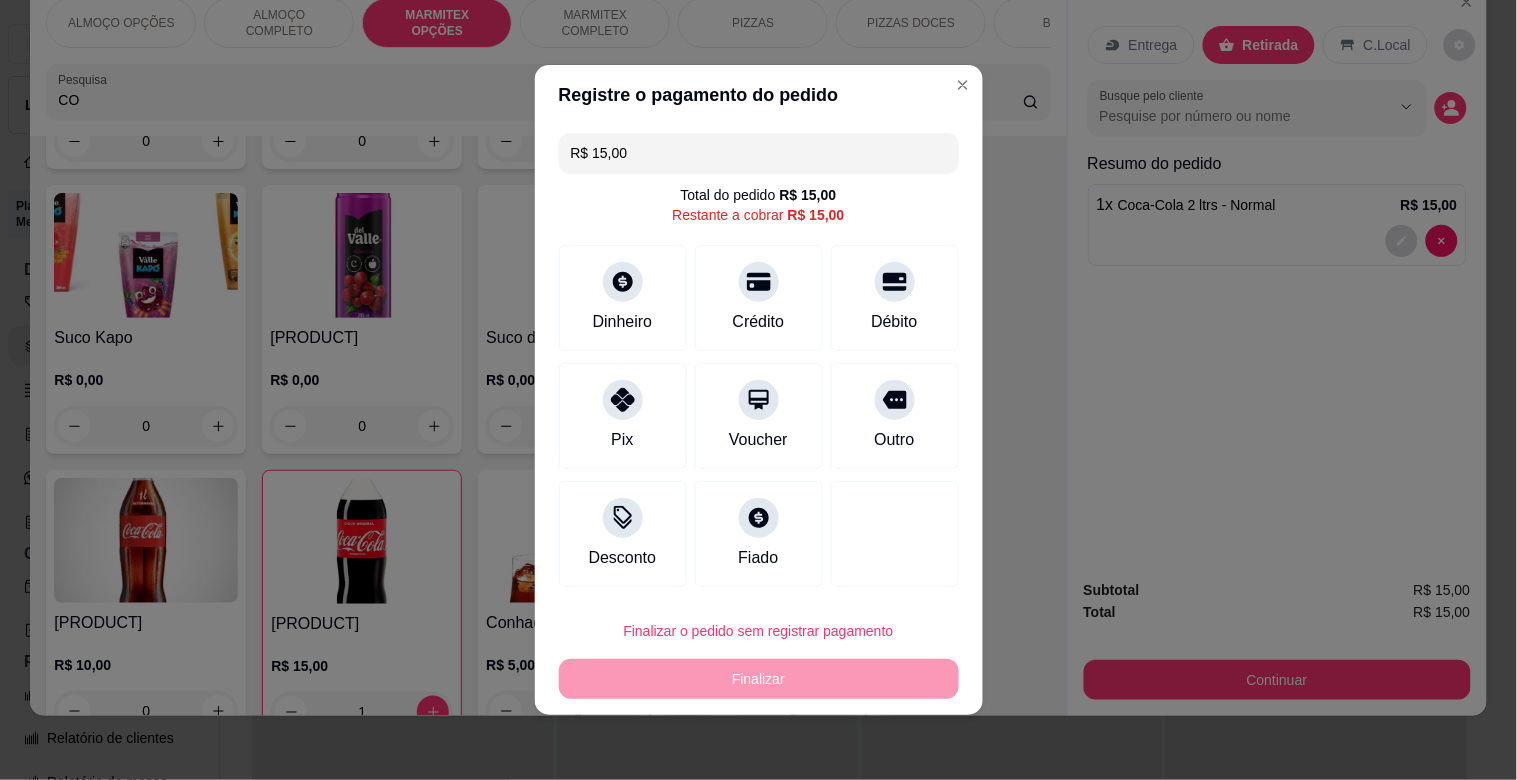 click on "R$ 15,00" at bounding box center [759, 153] 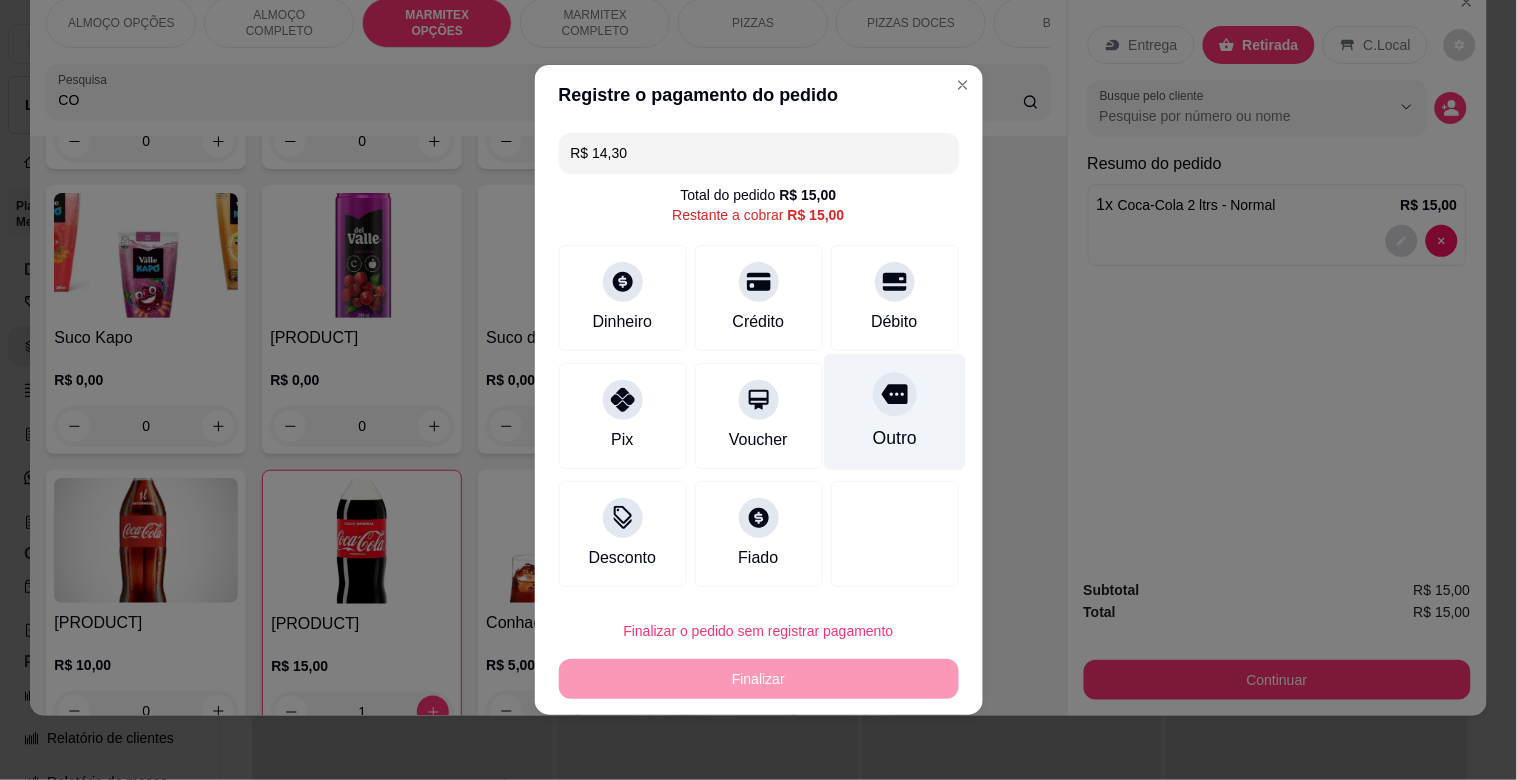 click at bounding box center (895, 394) 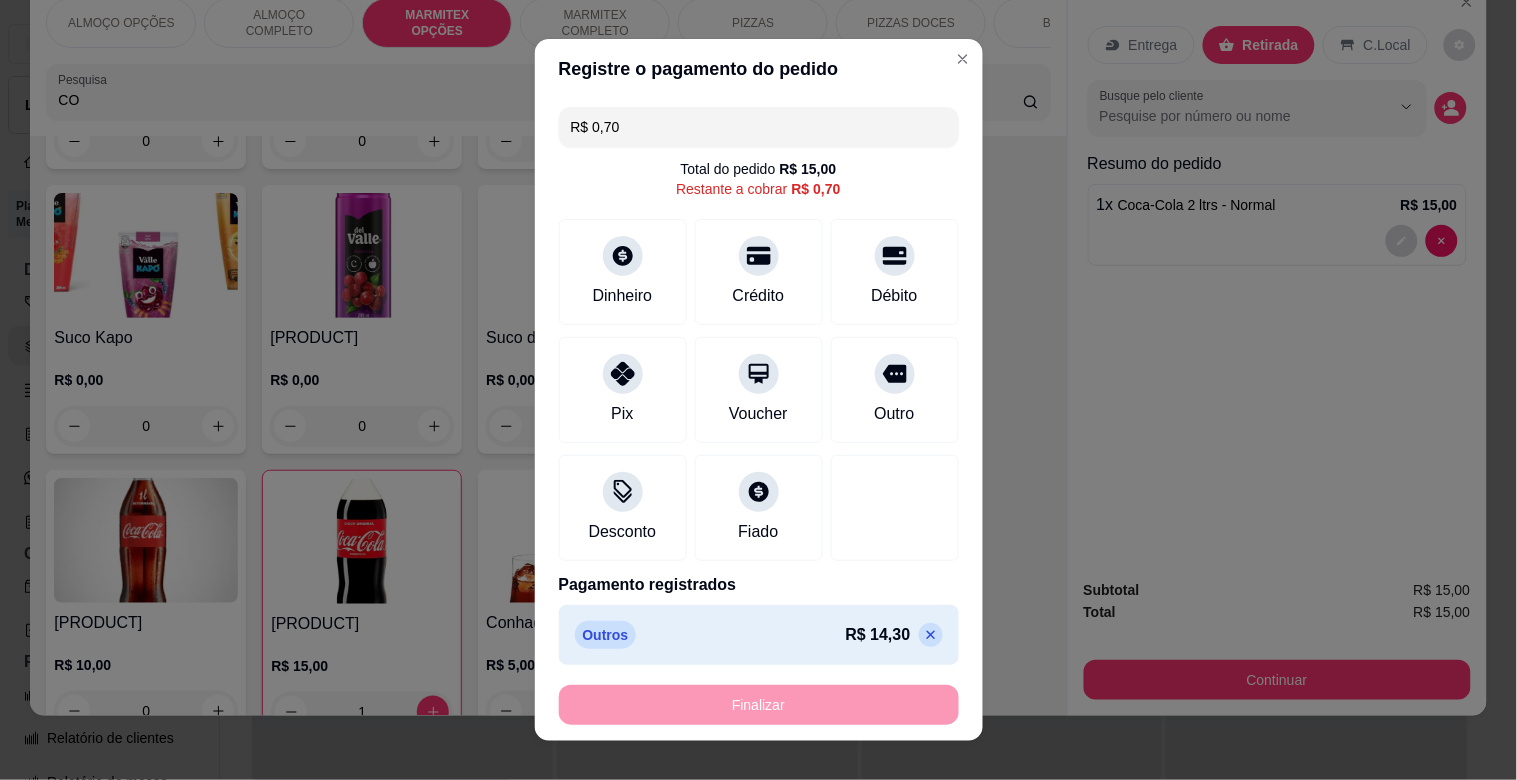 click on "Finalizar" at bounding box center [759, 705] 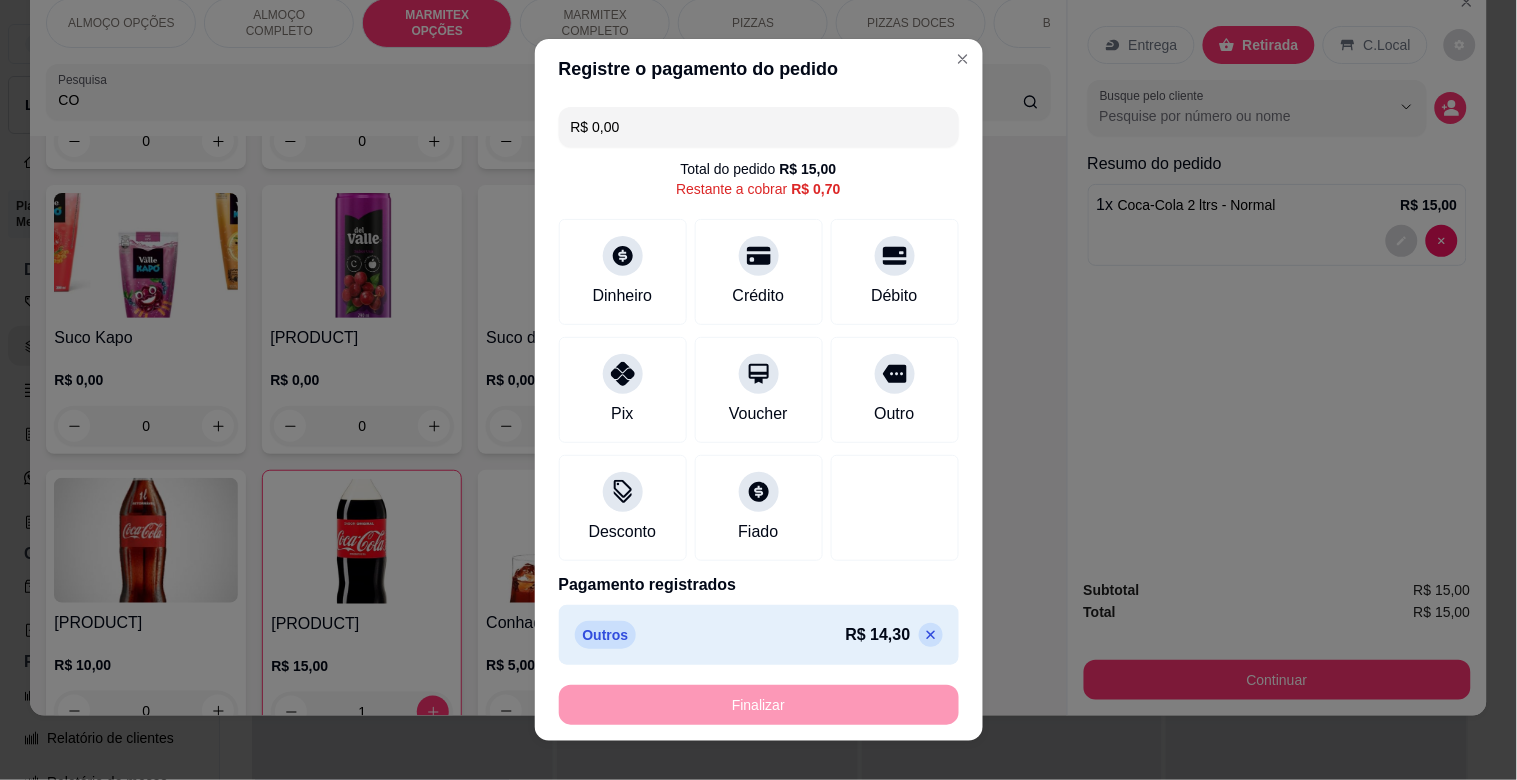 type on "R$ 0,00" 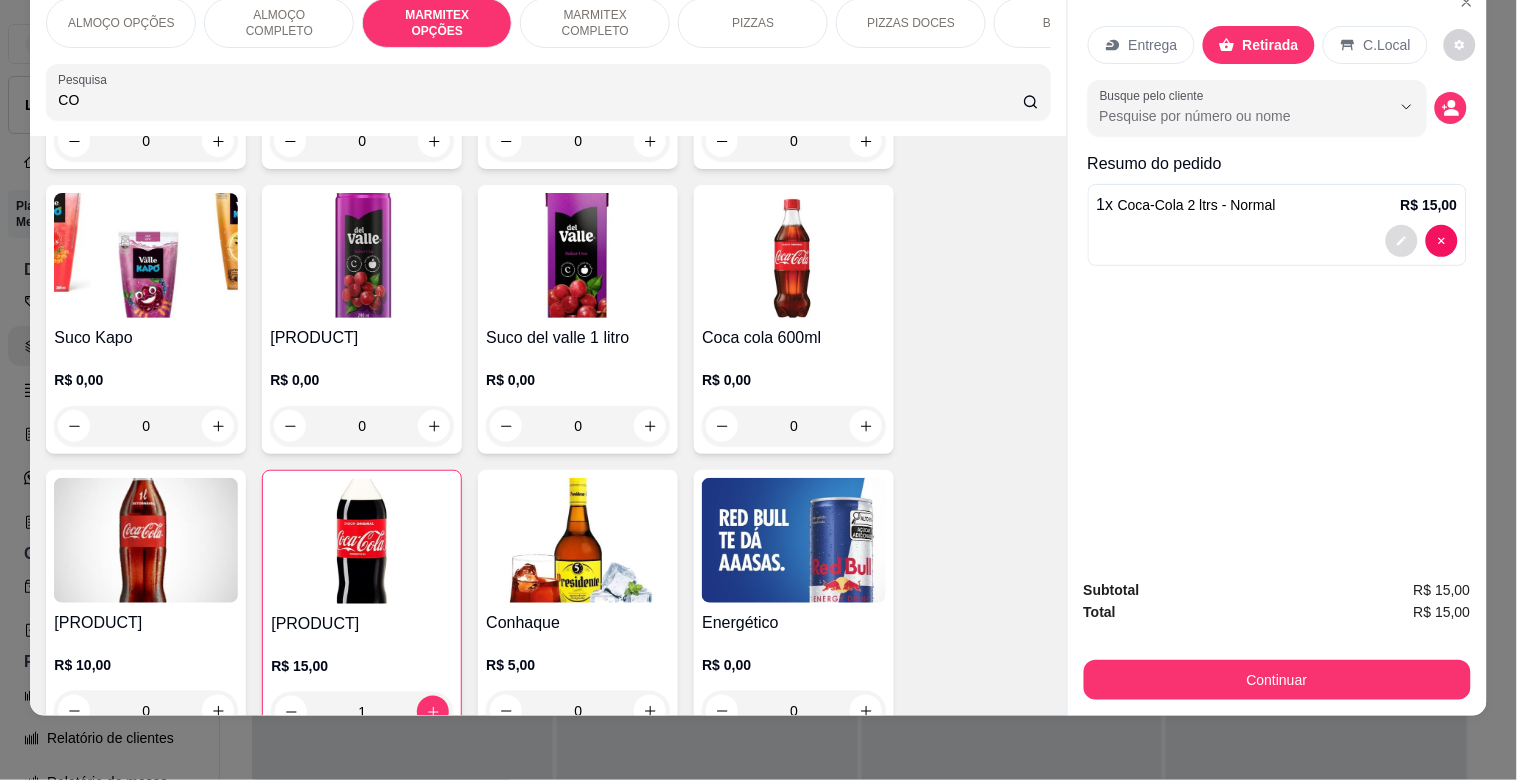 click 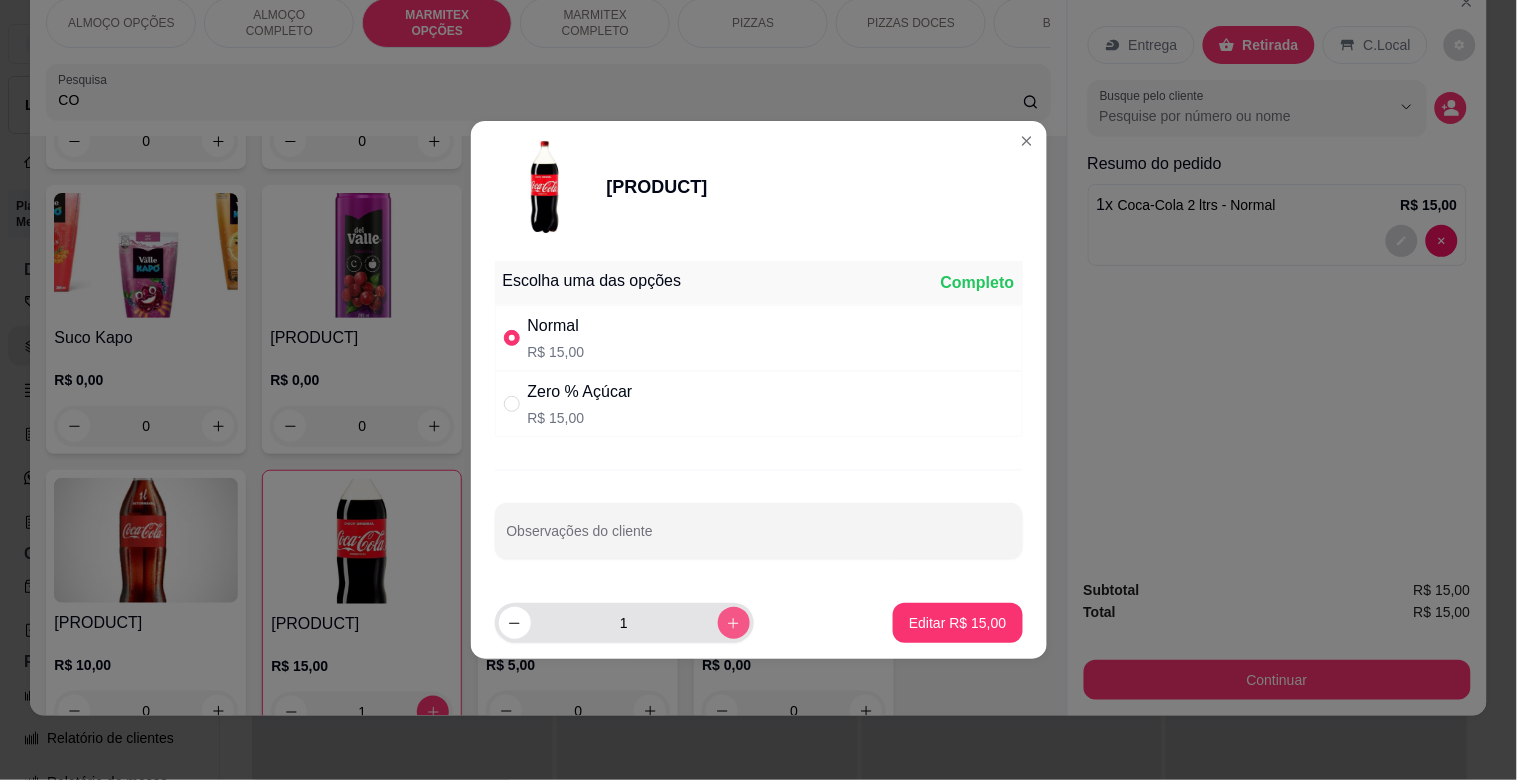 click 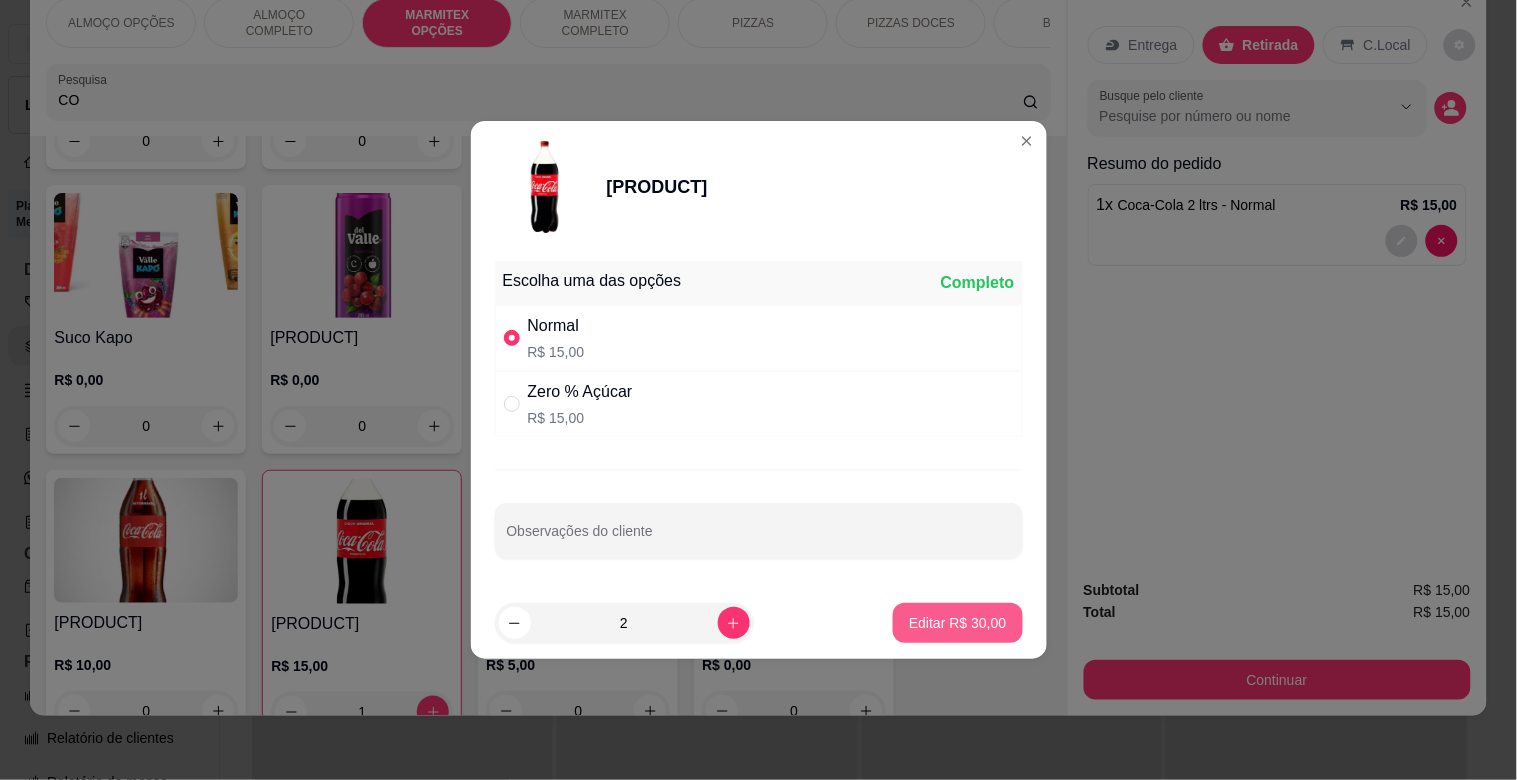 click on "Editar   R$ 30,00" at bounding box center (957, 623) 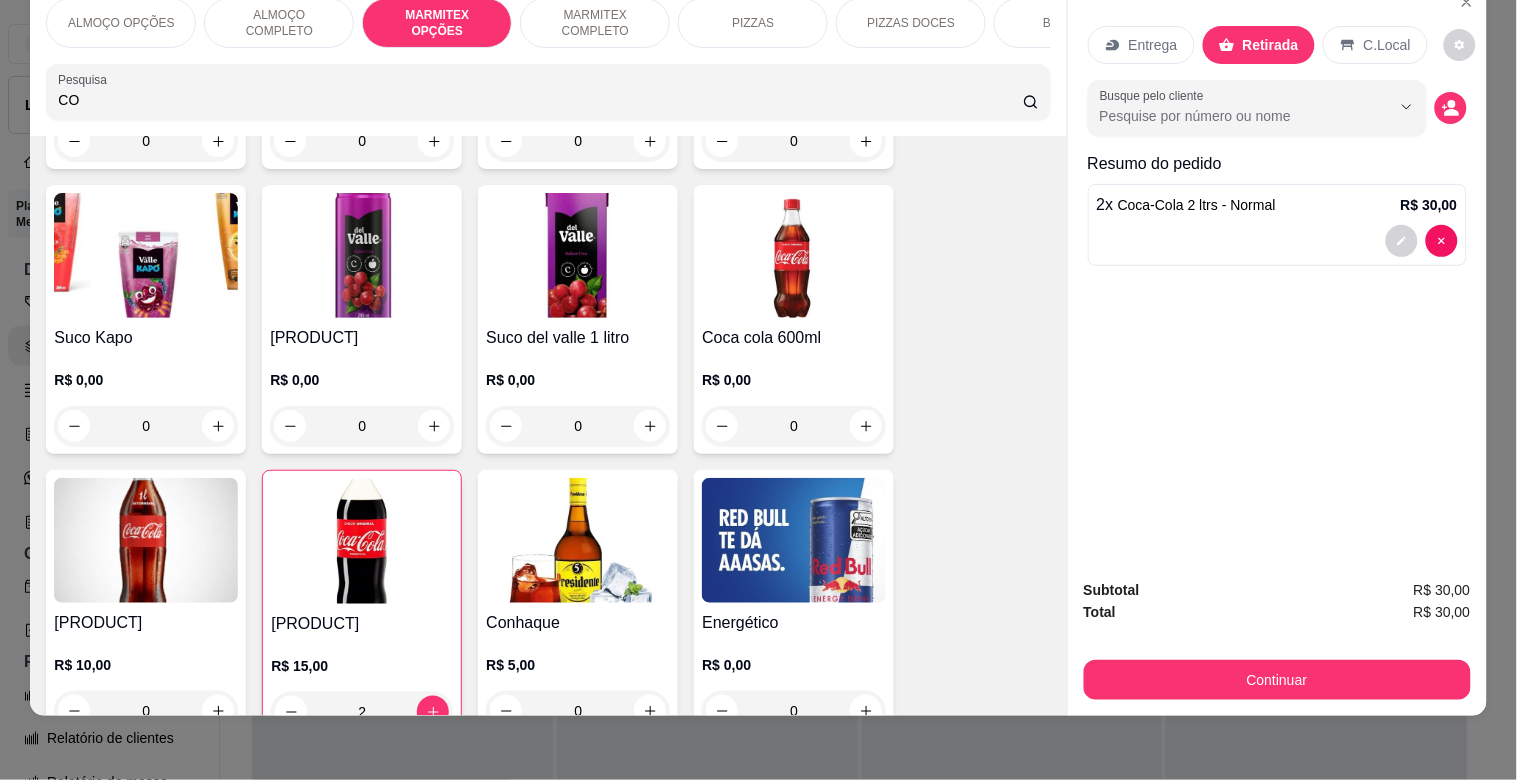 scroll, scrollTop: 0, scrollLeft: 0, axis: both 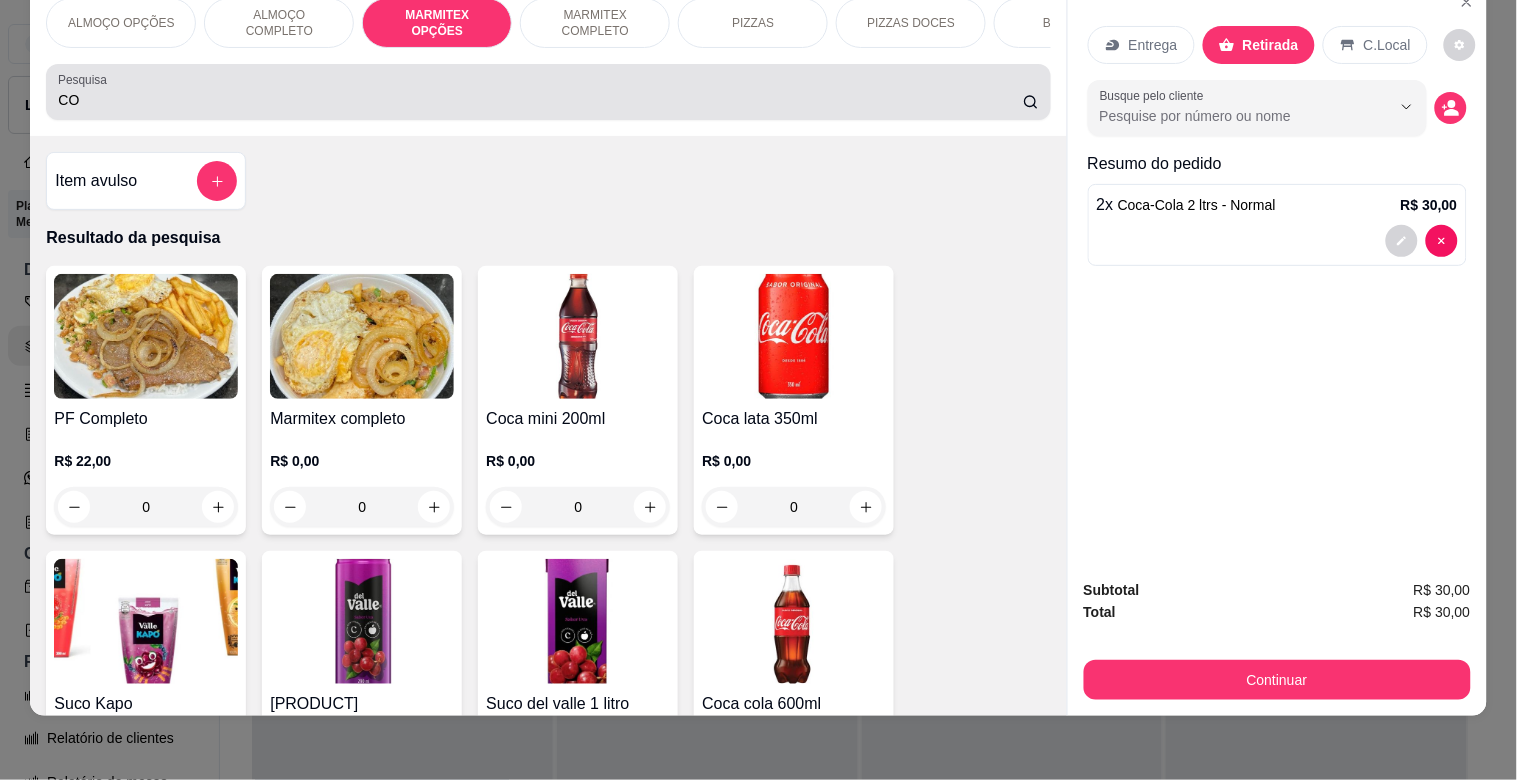 click on "CO" at bounding box center (540, 100) 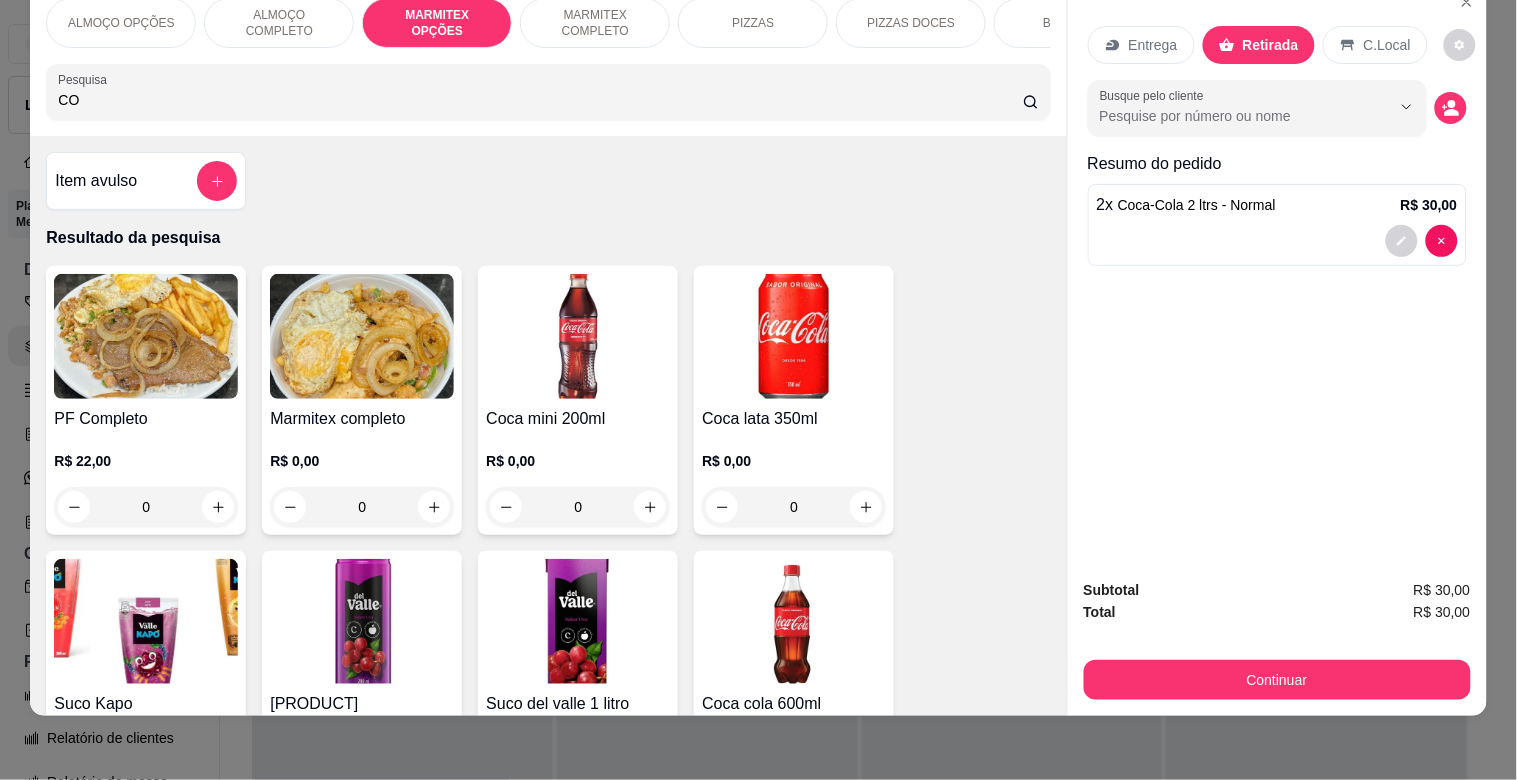 type on "C" 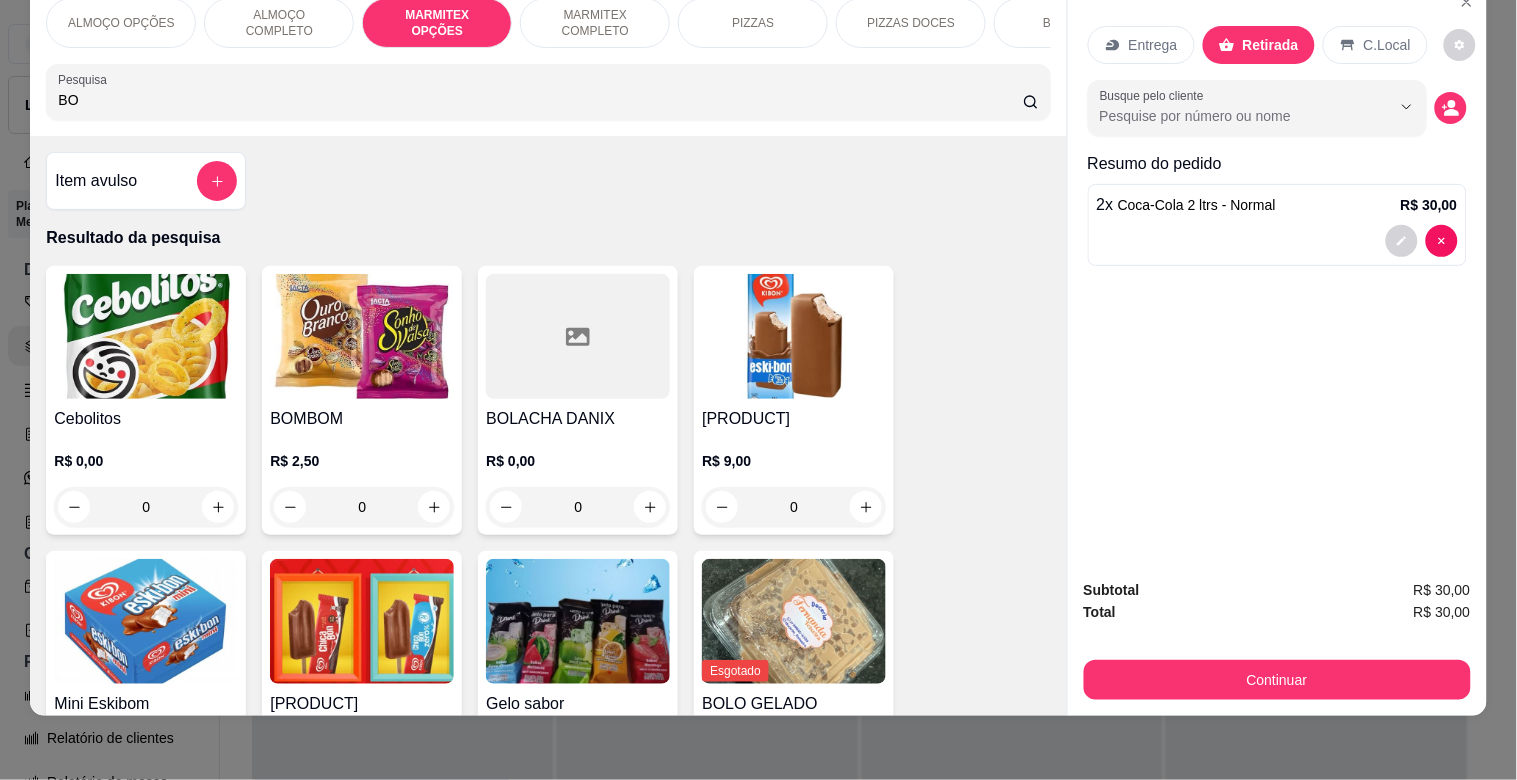 type on "BO" 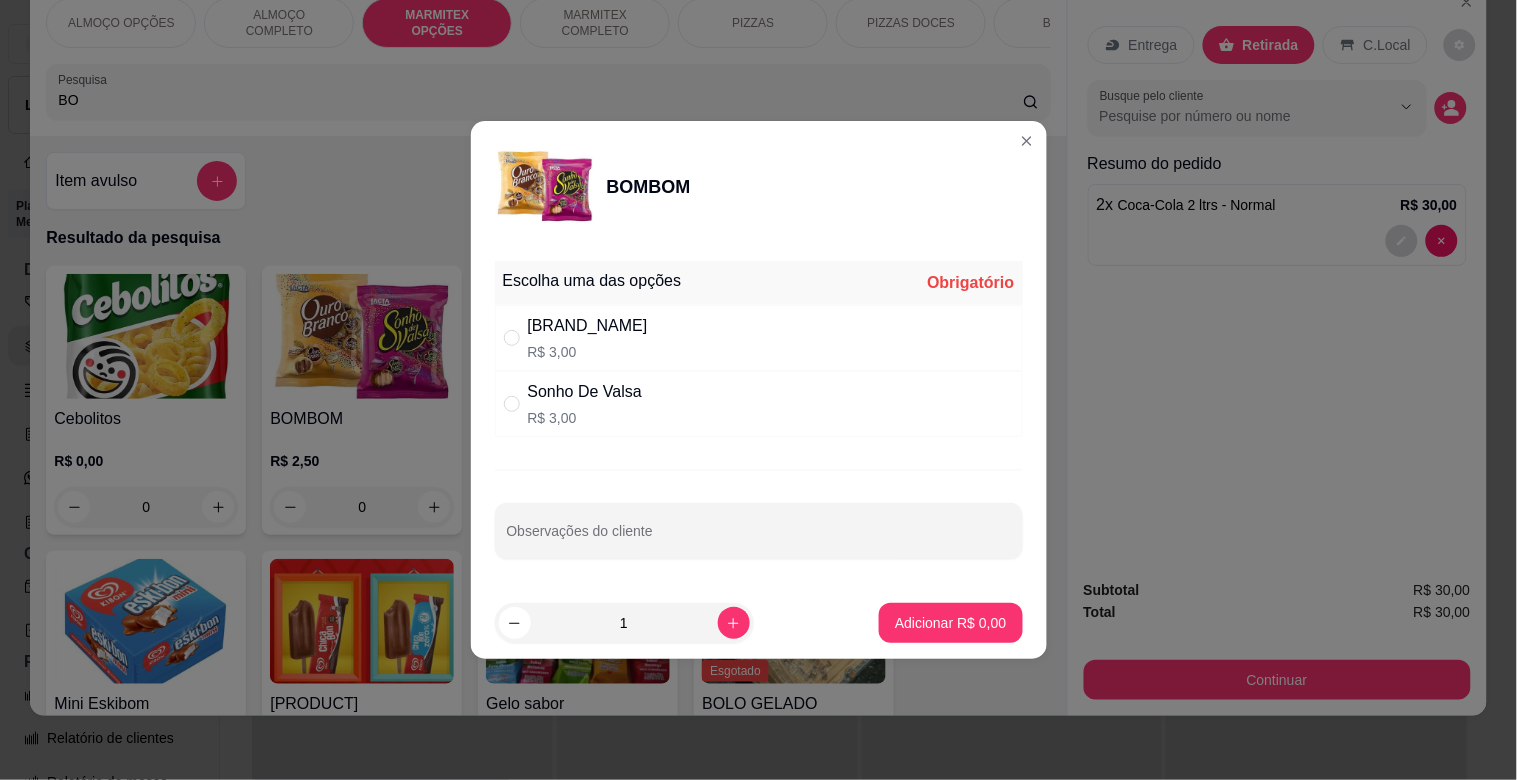 drag, startPoint x: 610, startPoint y: 335, endPoint x: 658, endPoint y: 346, distance: 49.24429 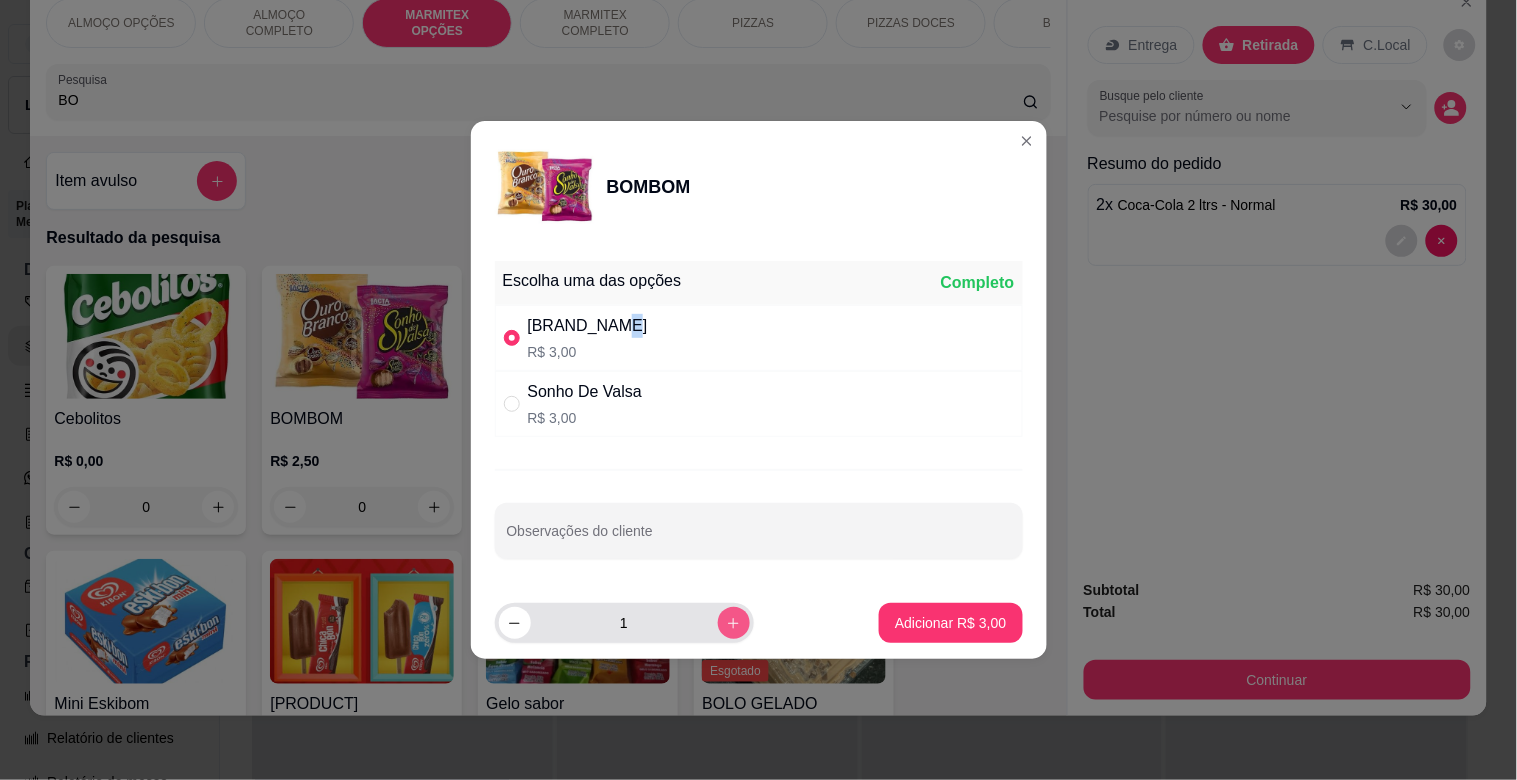 click 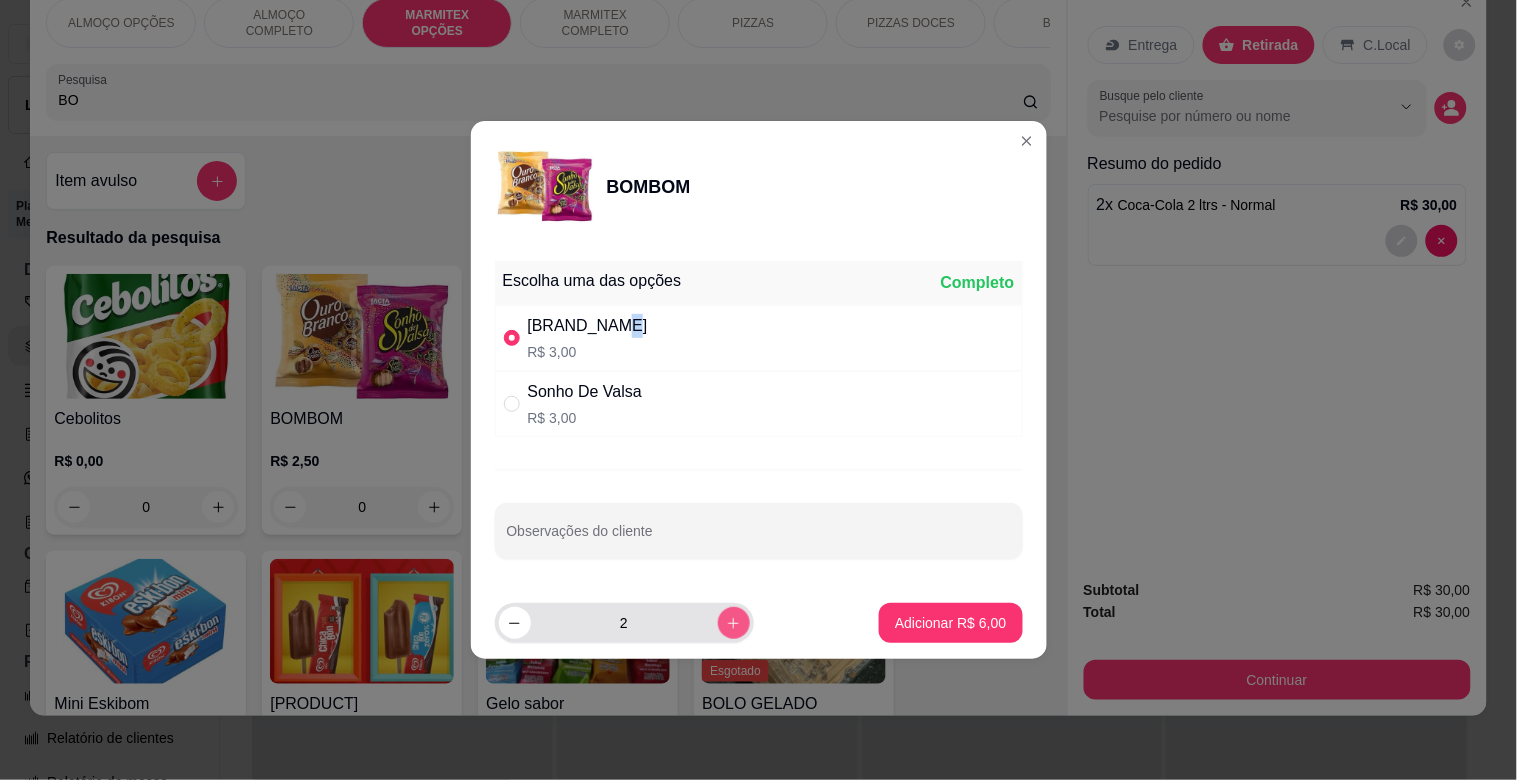 click 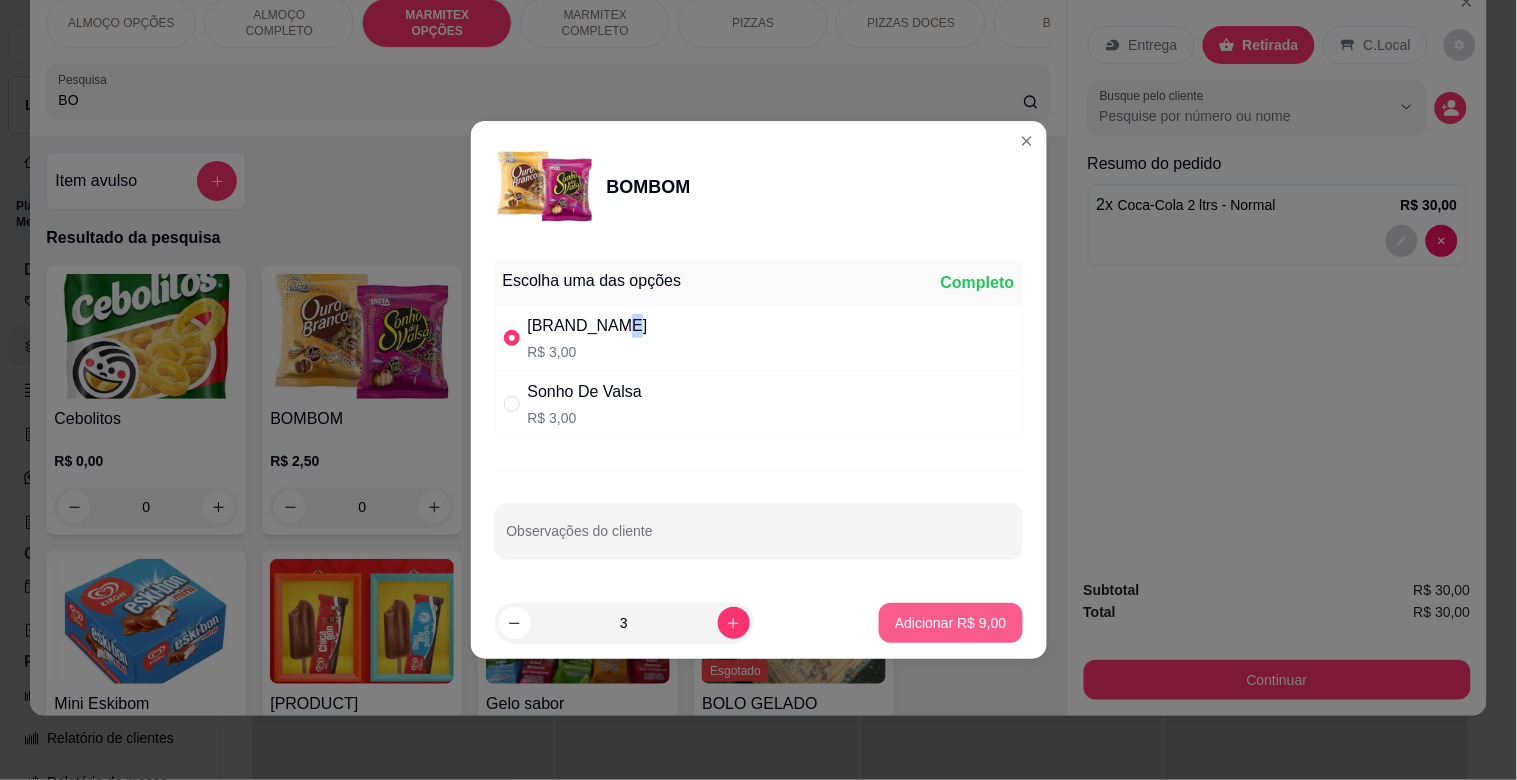 click on "Adicionar   R$ 9,00" at bounding box center (950, 623) 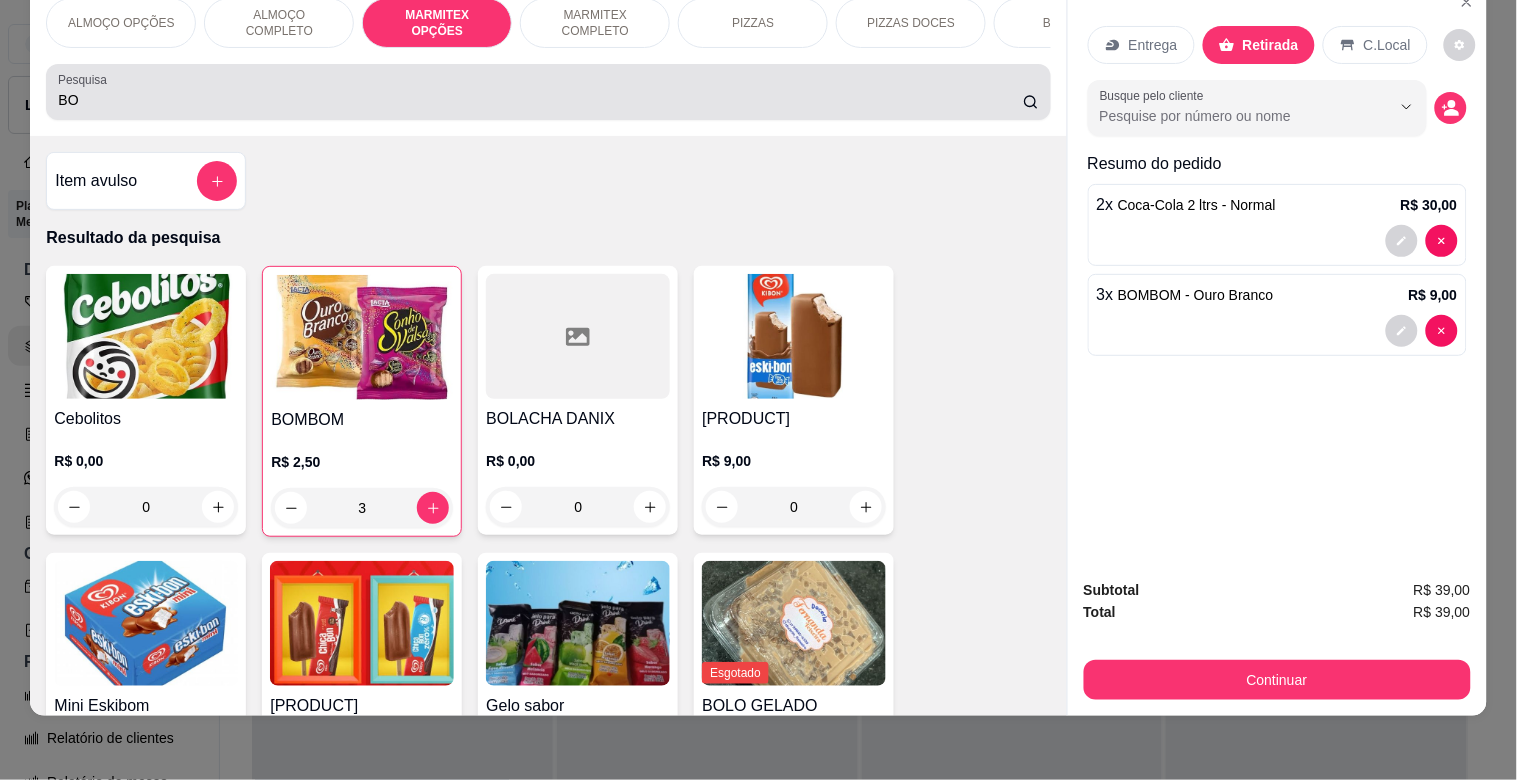 click on "BO" at bounding box center [540, 100] 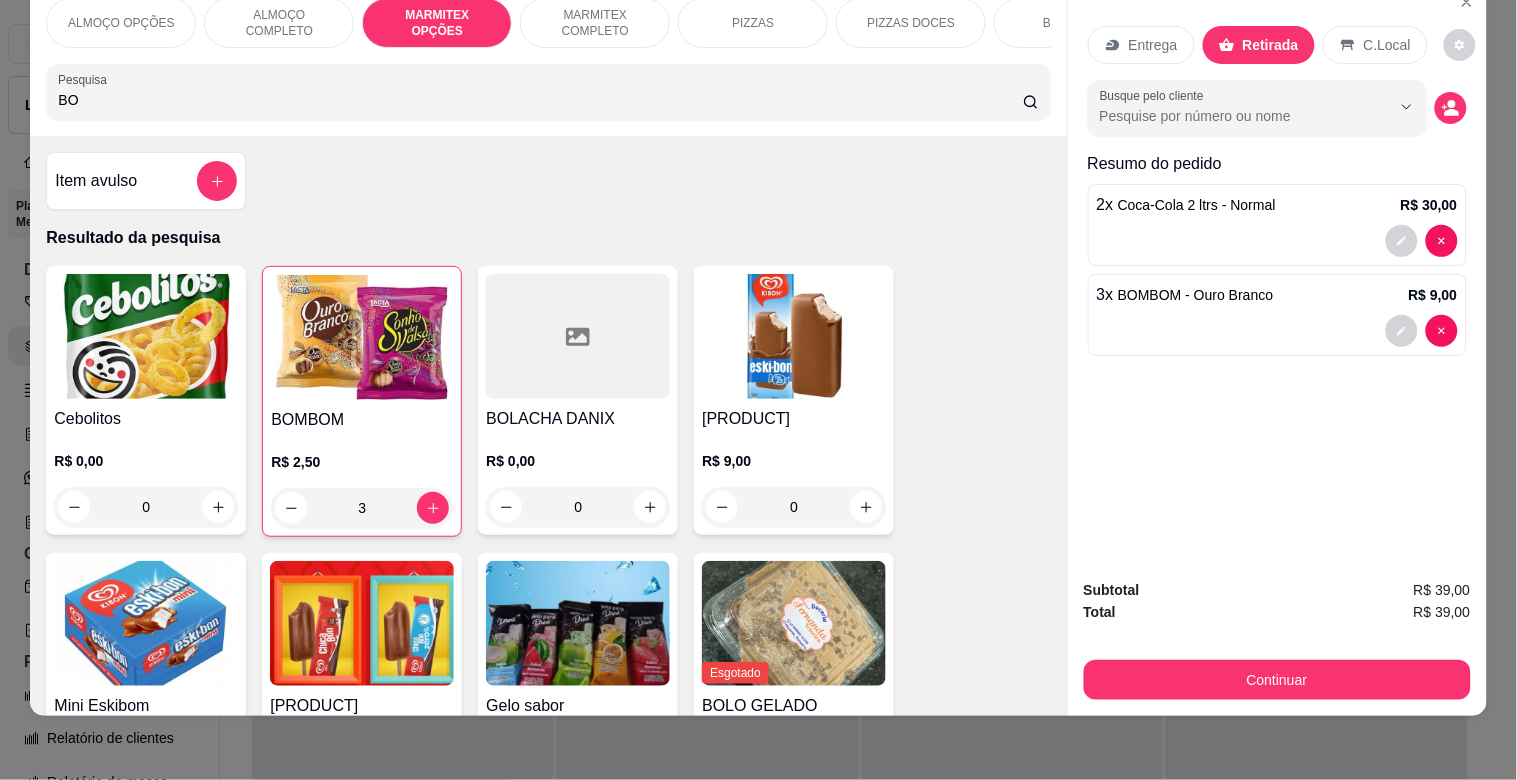 type on "B" 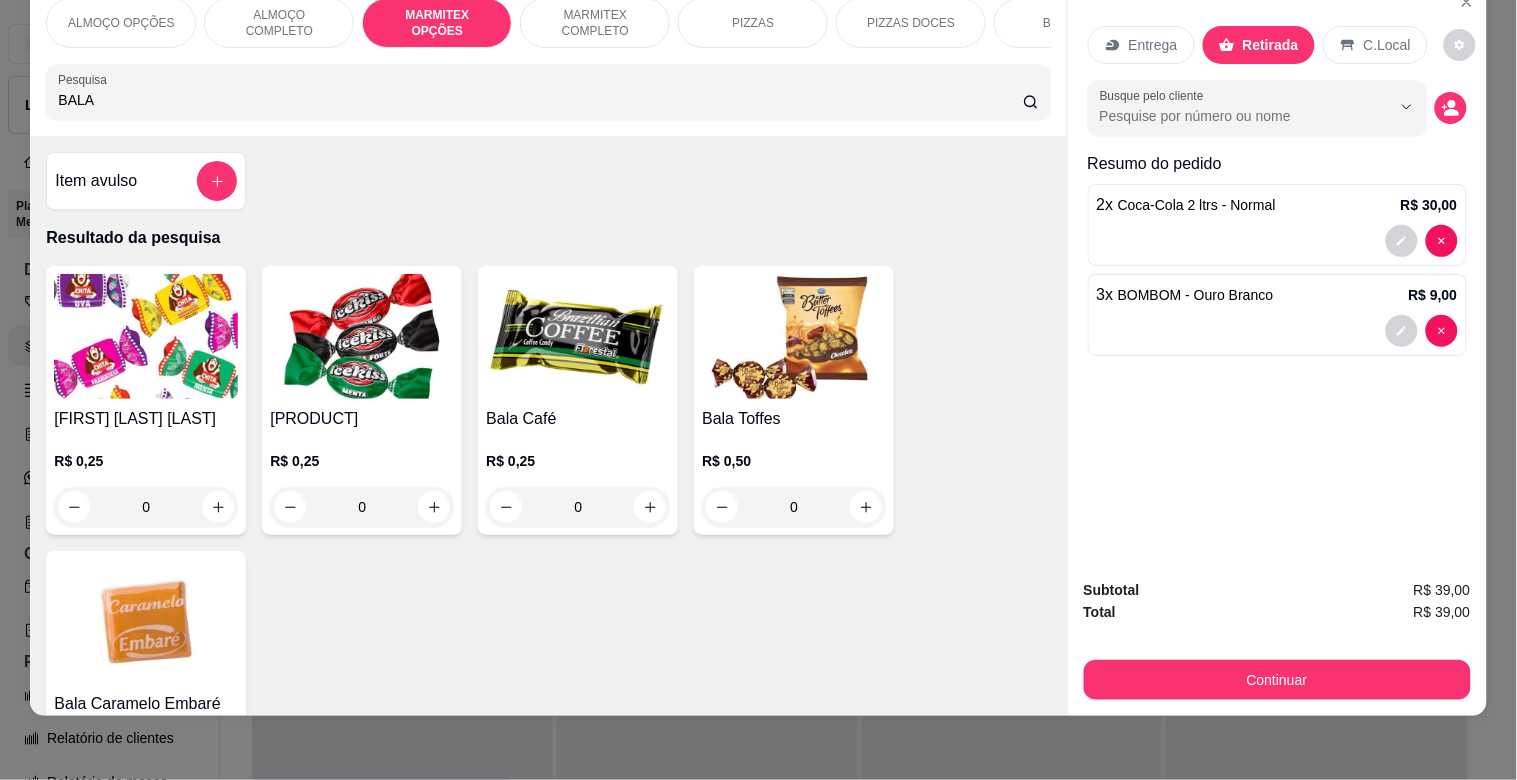 type on "BALA" 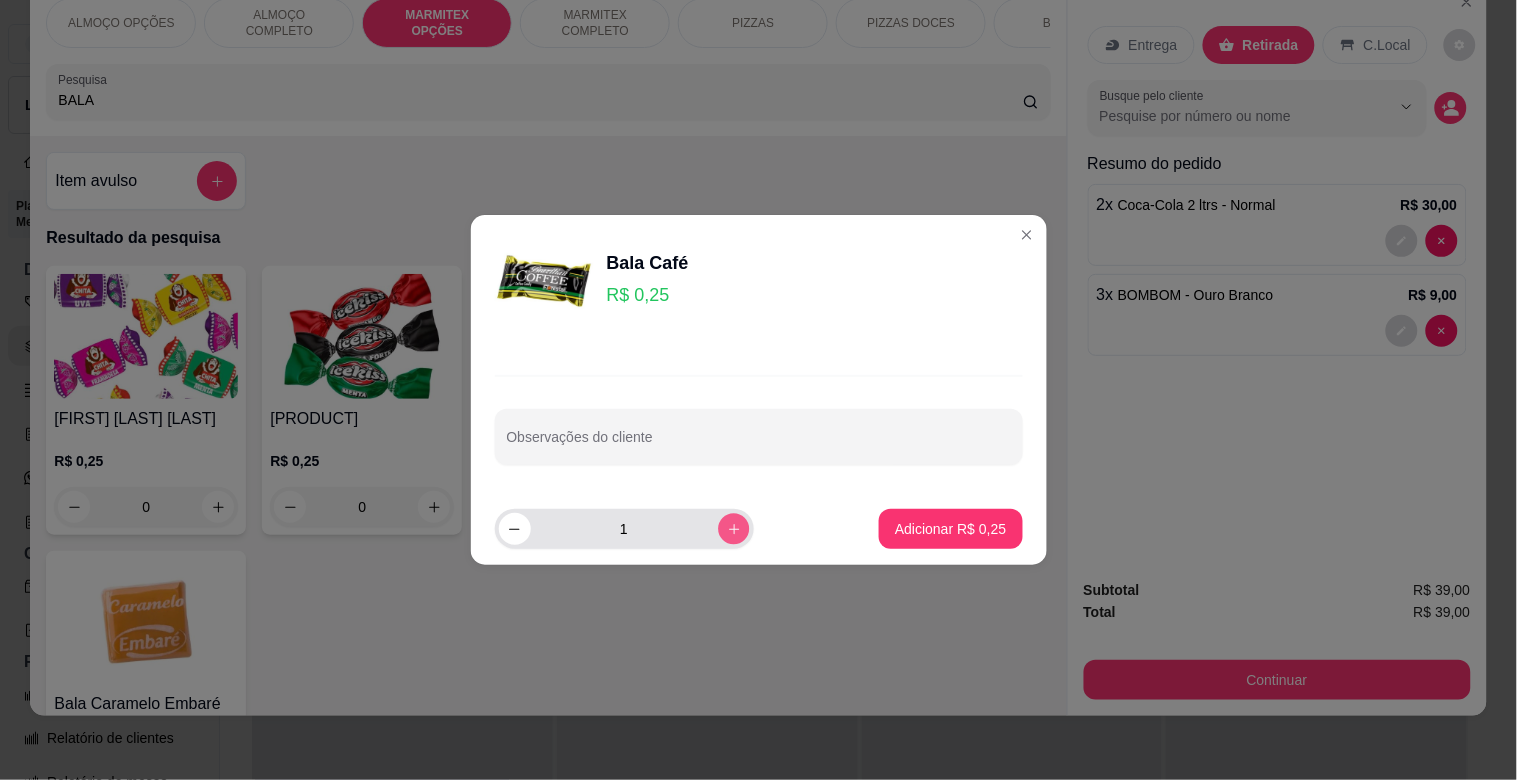 click at bounding box center (733, 528) 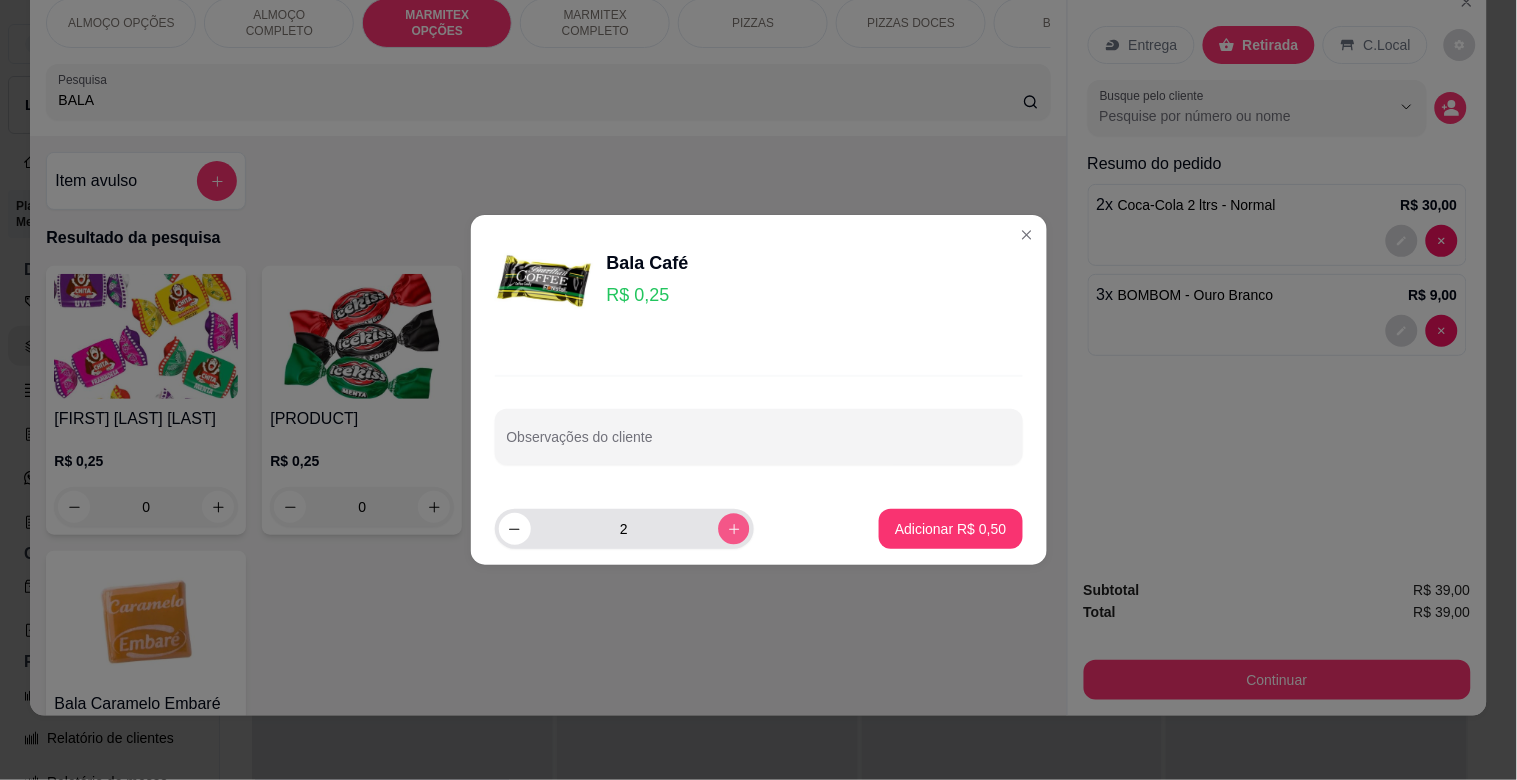 click at bounding box center (733, 528) 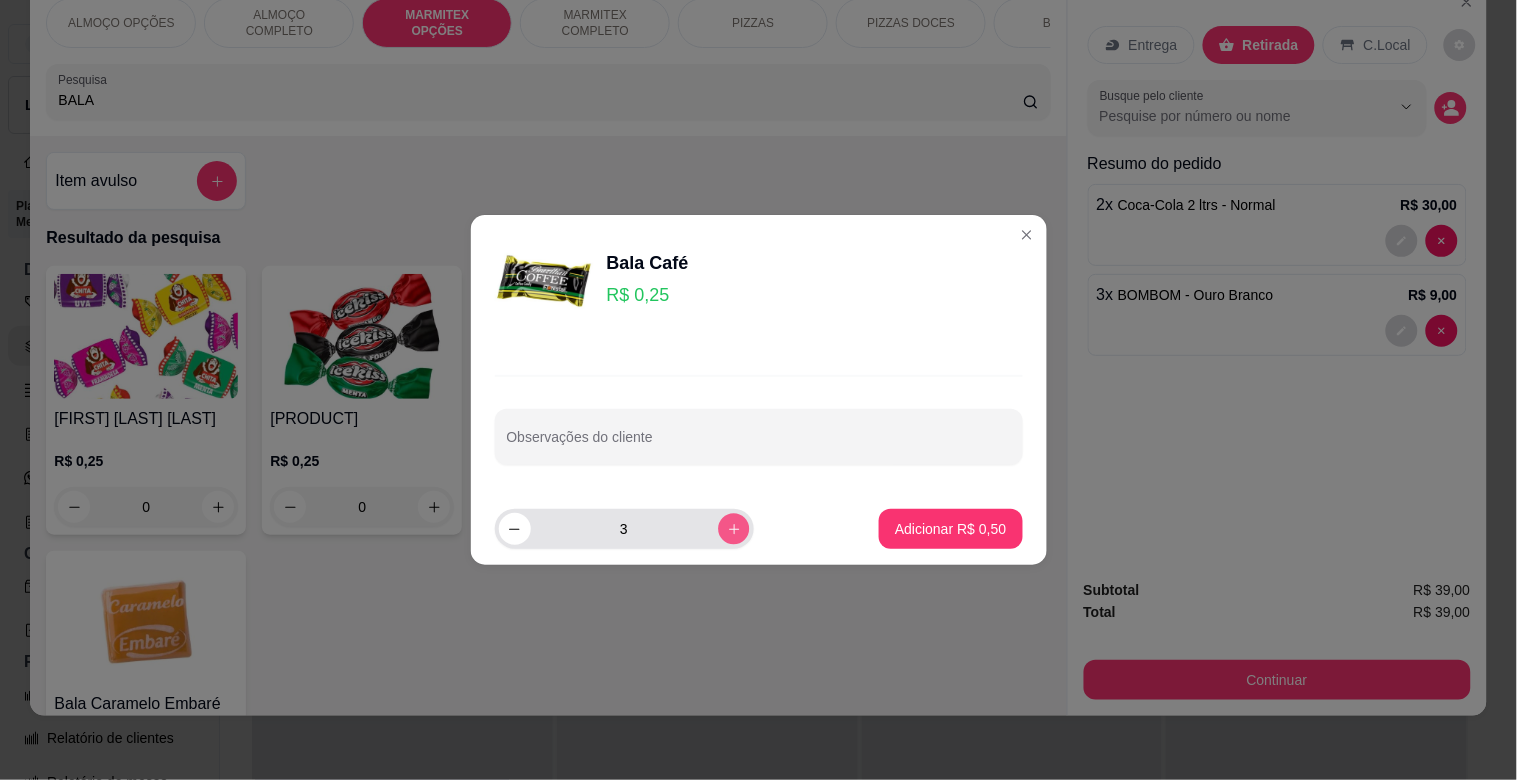 click at bounding box center (733, 528) 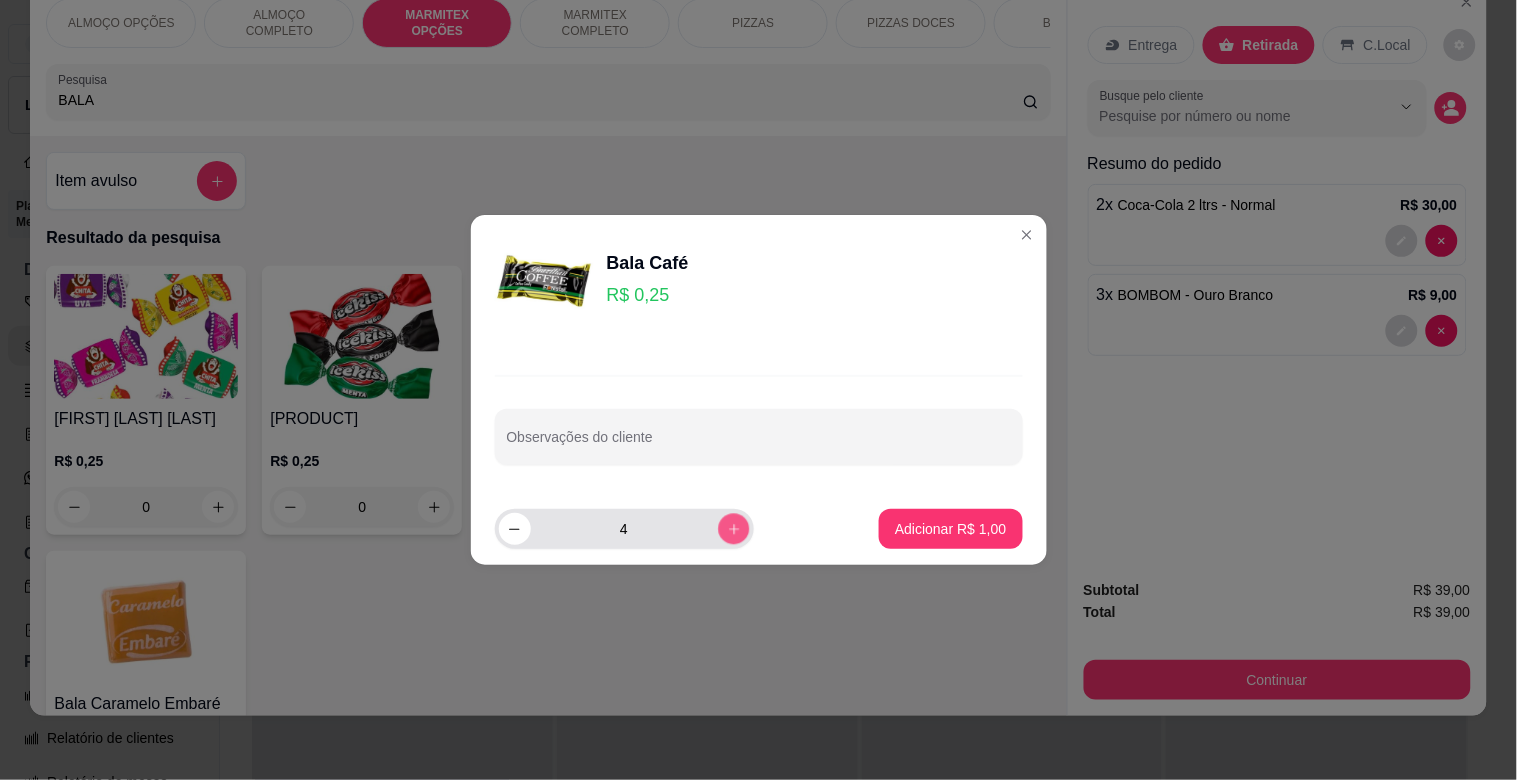 click at bounding box center (733, 528) 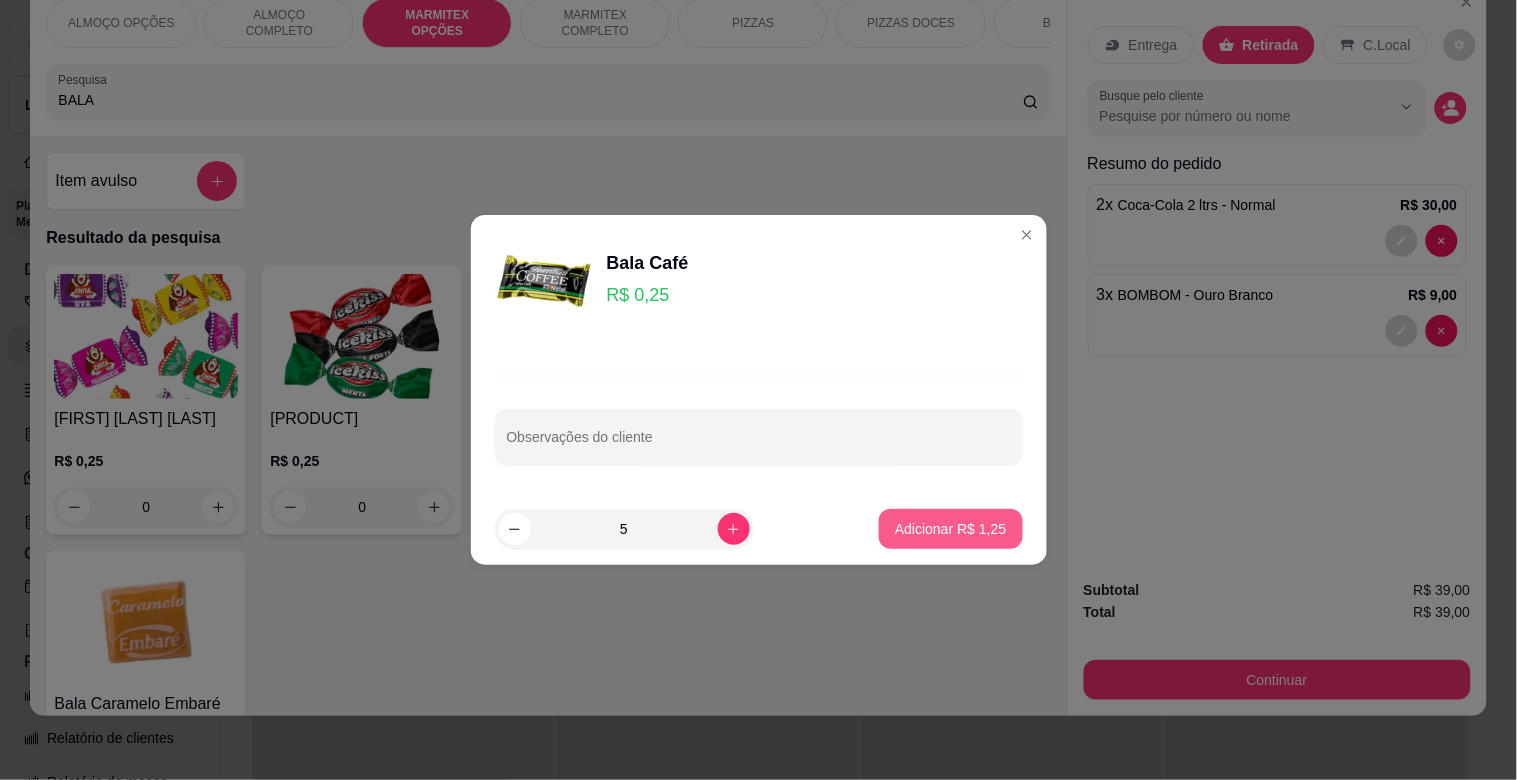 click on "Adicionar   R$ [PRICE]" at bounding box center [950, 529] 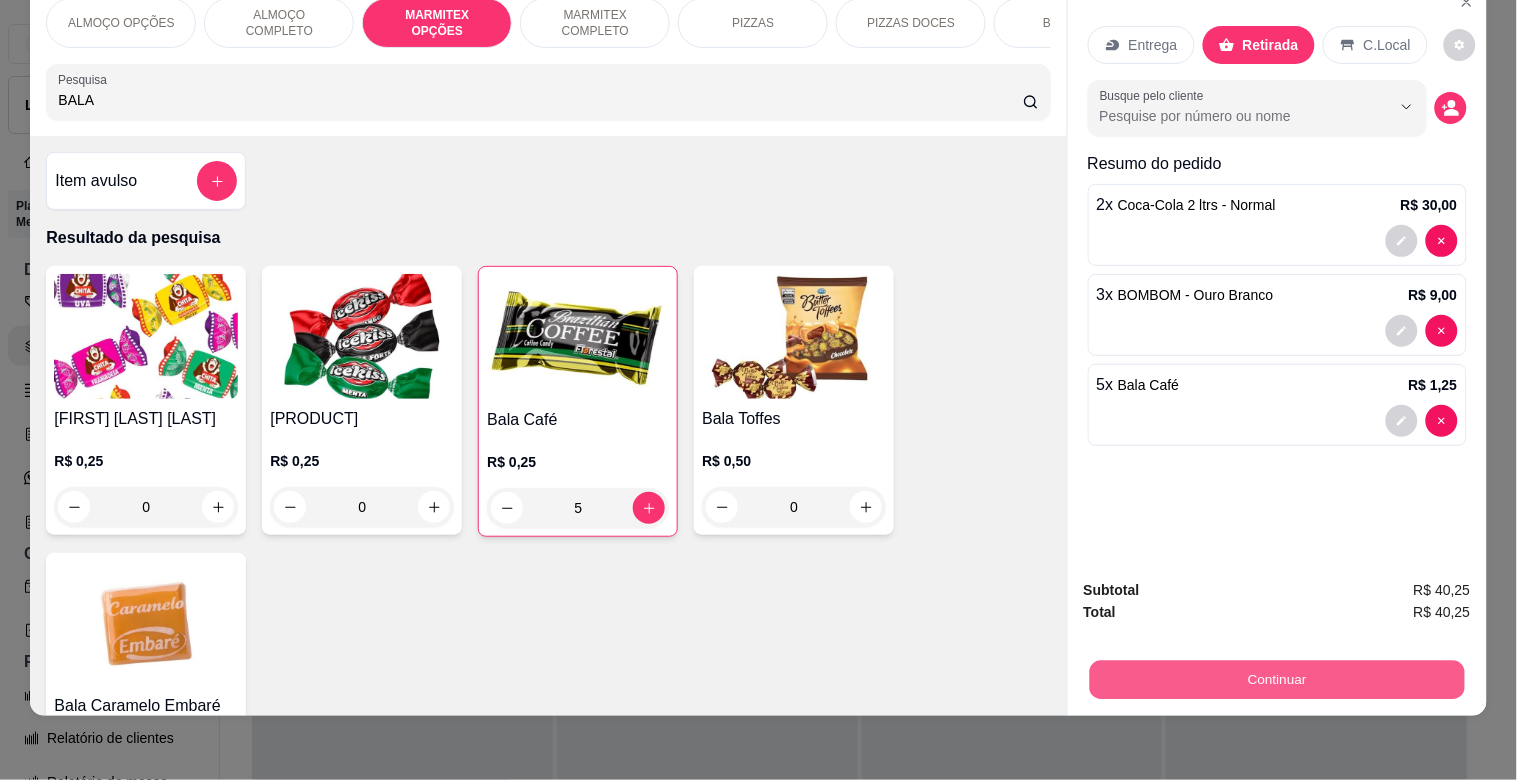 click on "Continuar" at bounding box center [1276, 679] 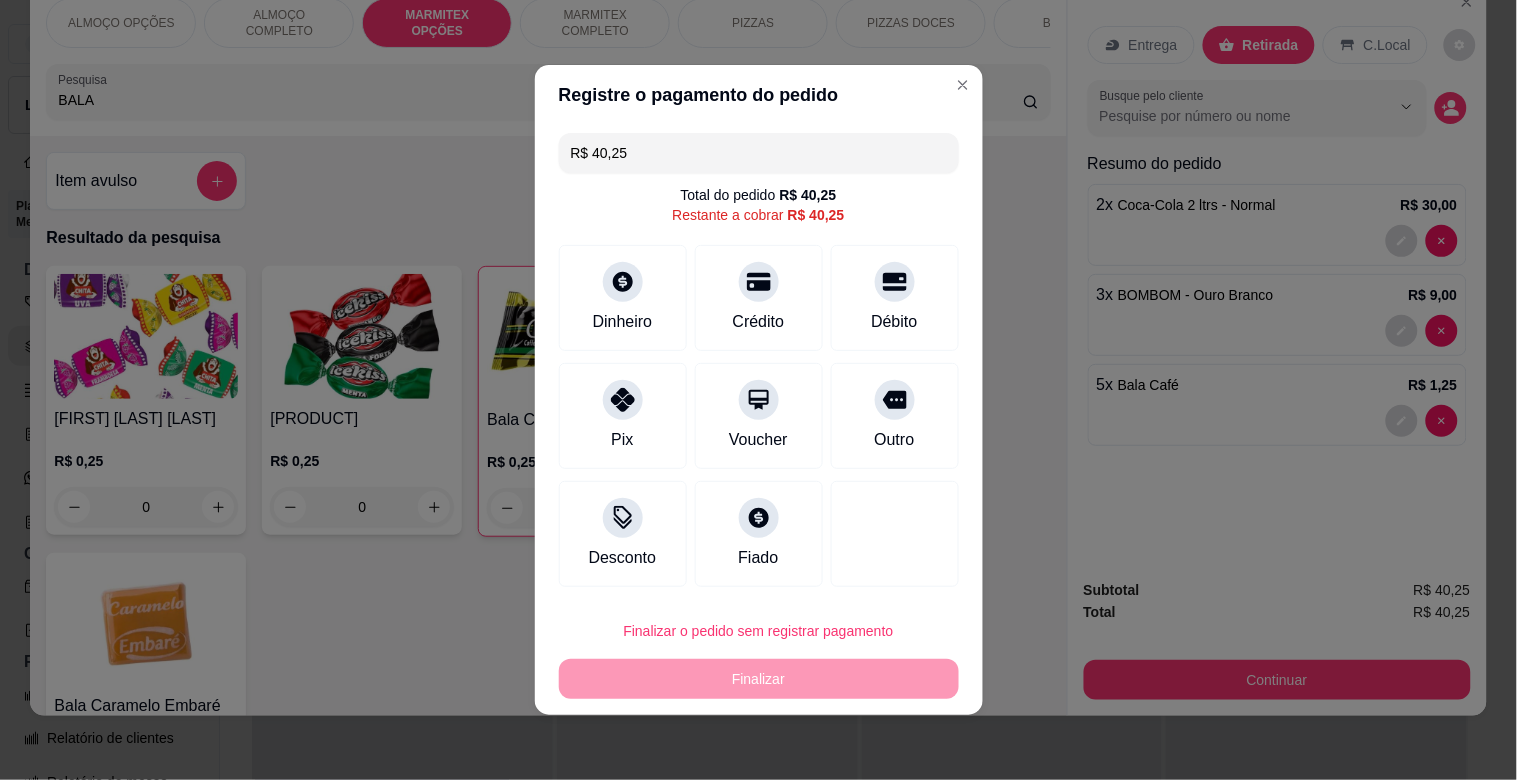 click on "R$ 40,25" at bounding box center (759, 153) 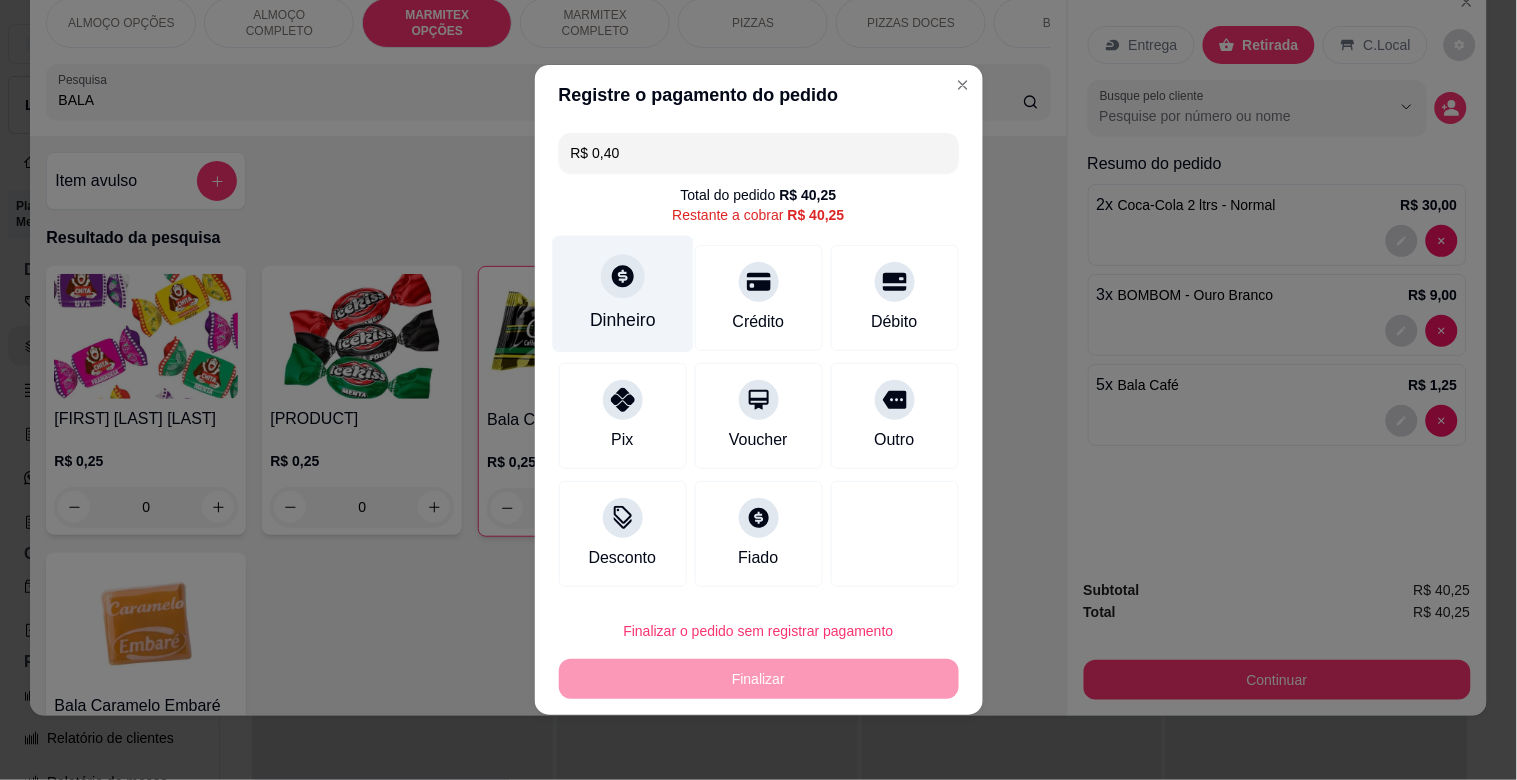 click on "Dinheiro" at bounding box center [622, 294] 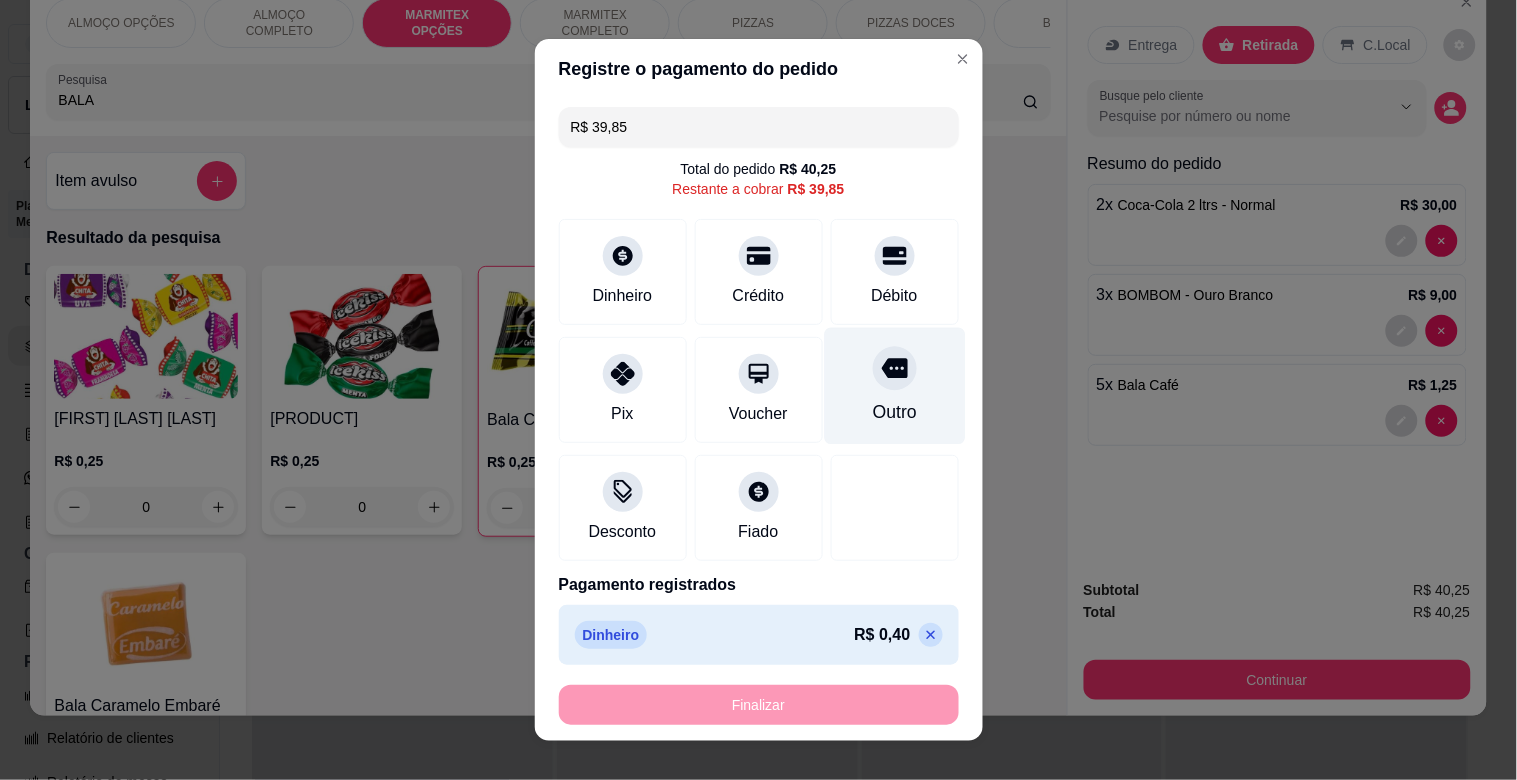 click on "Outro" at bounding box center [894, 412] 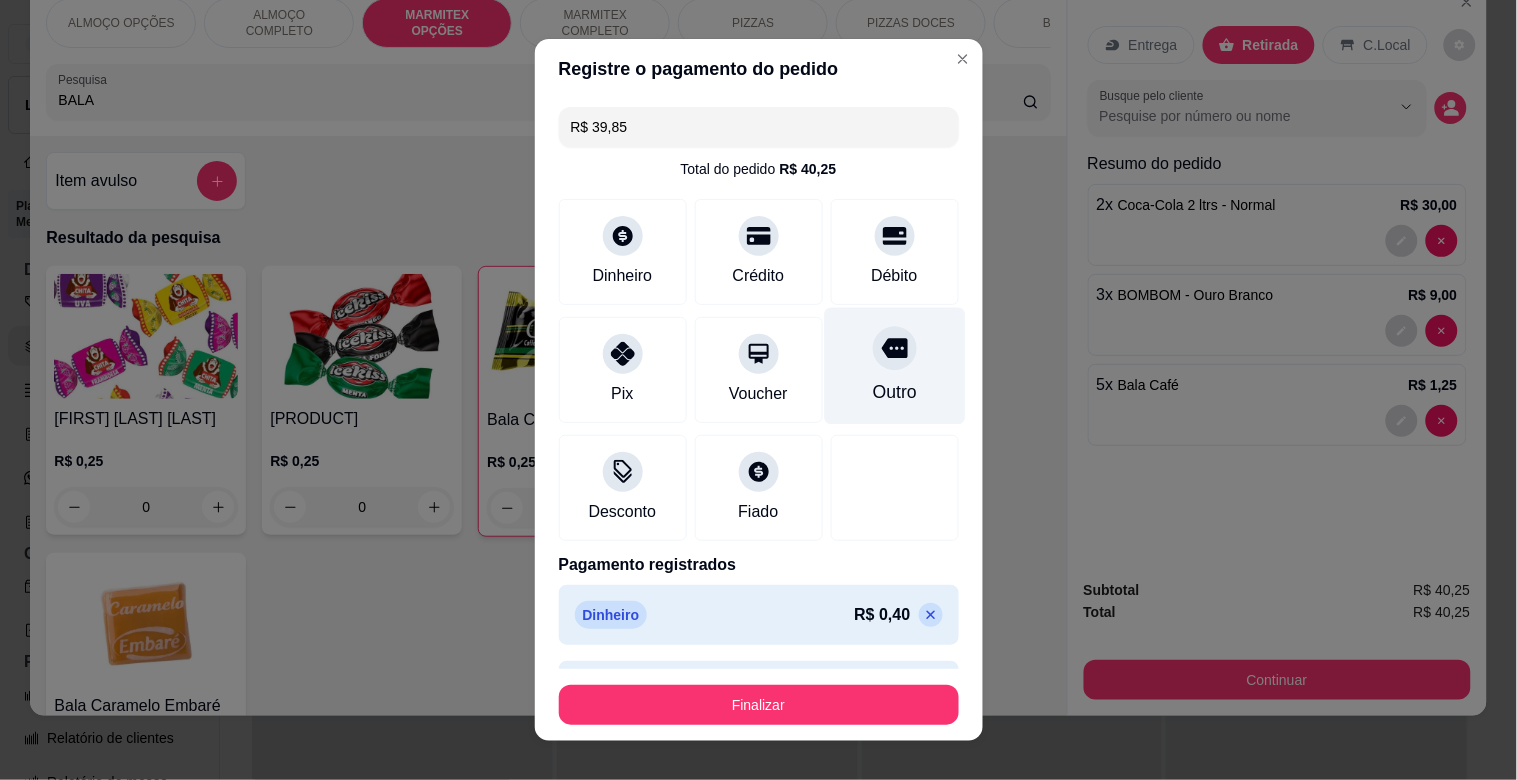 type on "R$ 0,00" 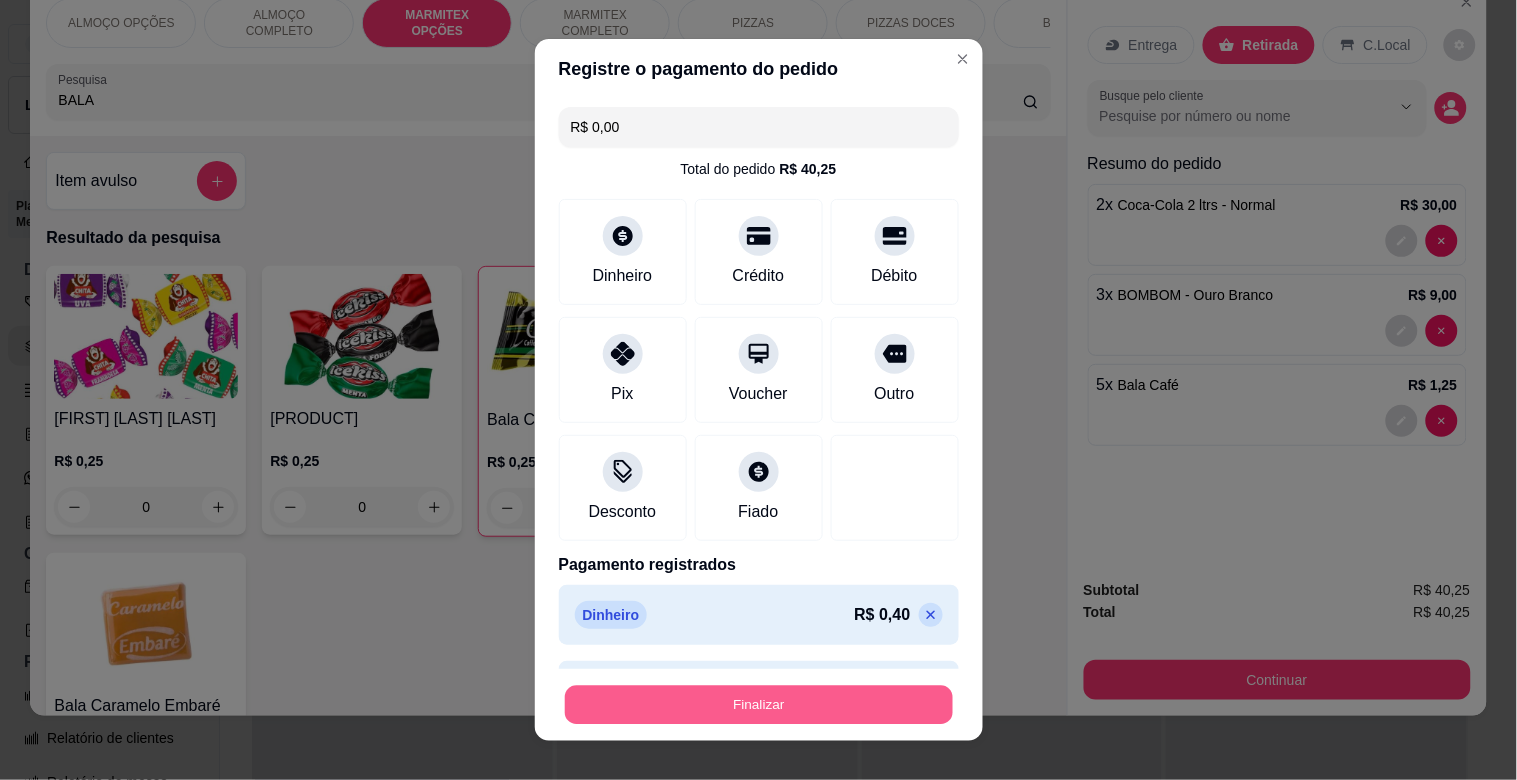 click on "Finalizar" at bounding box center [759, 705] 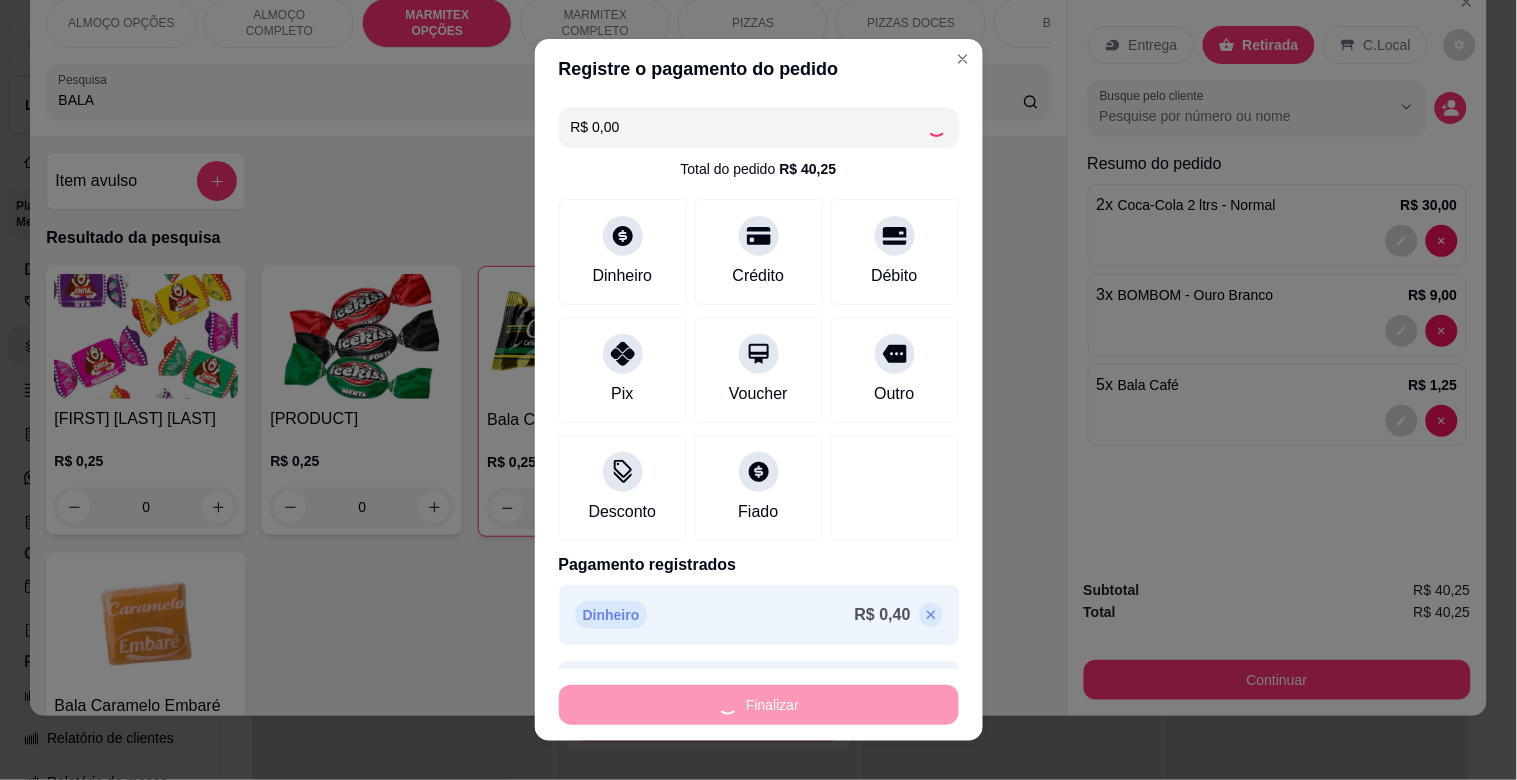 type on "0" 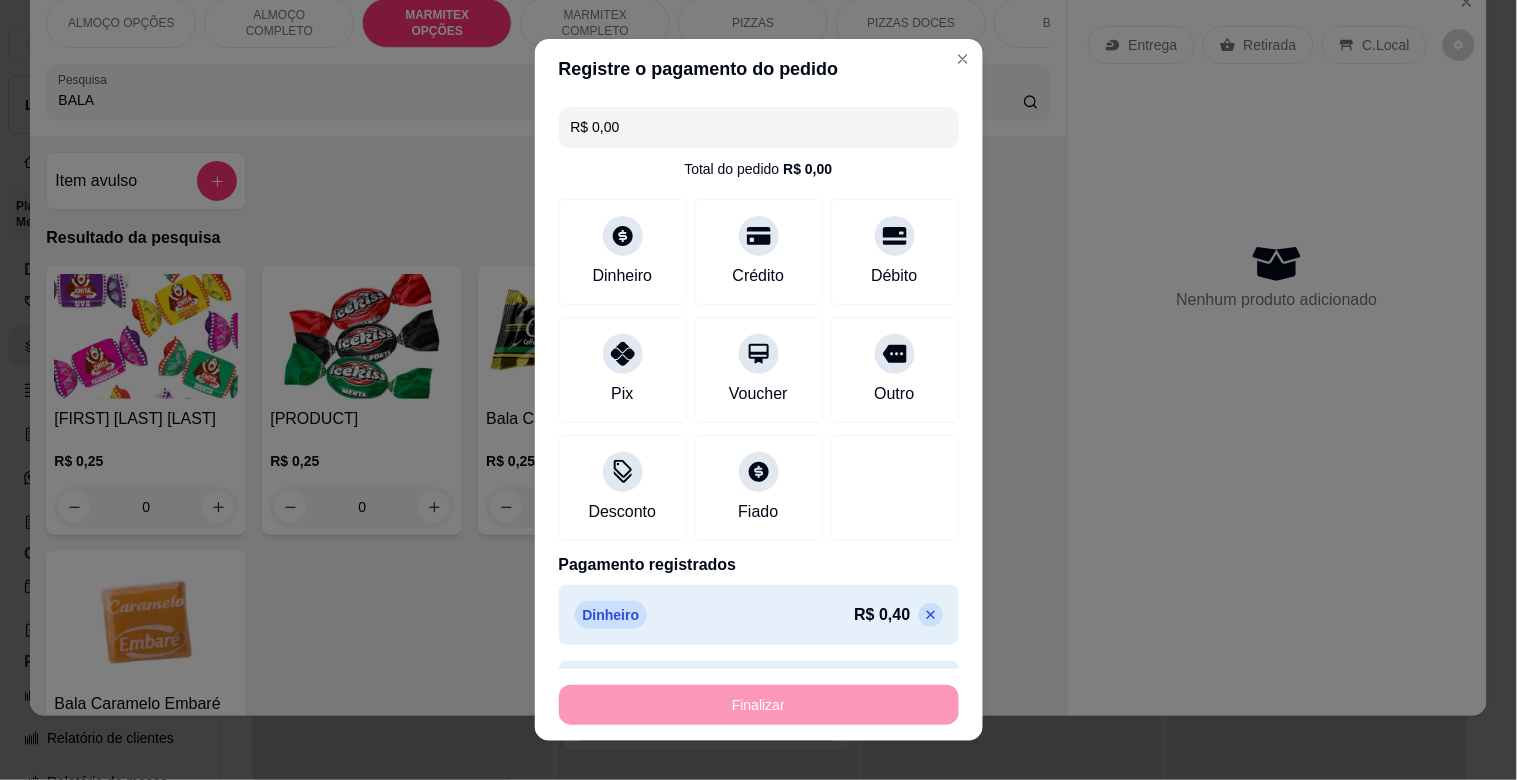 type on "-R$ 40,25" 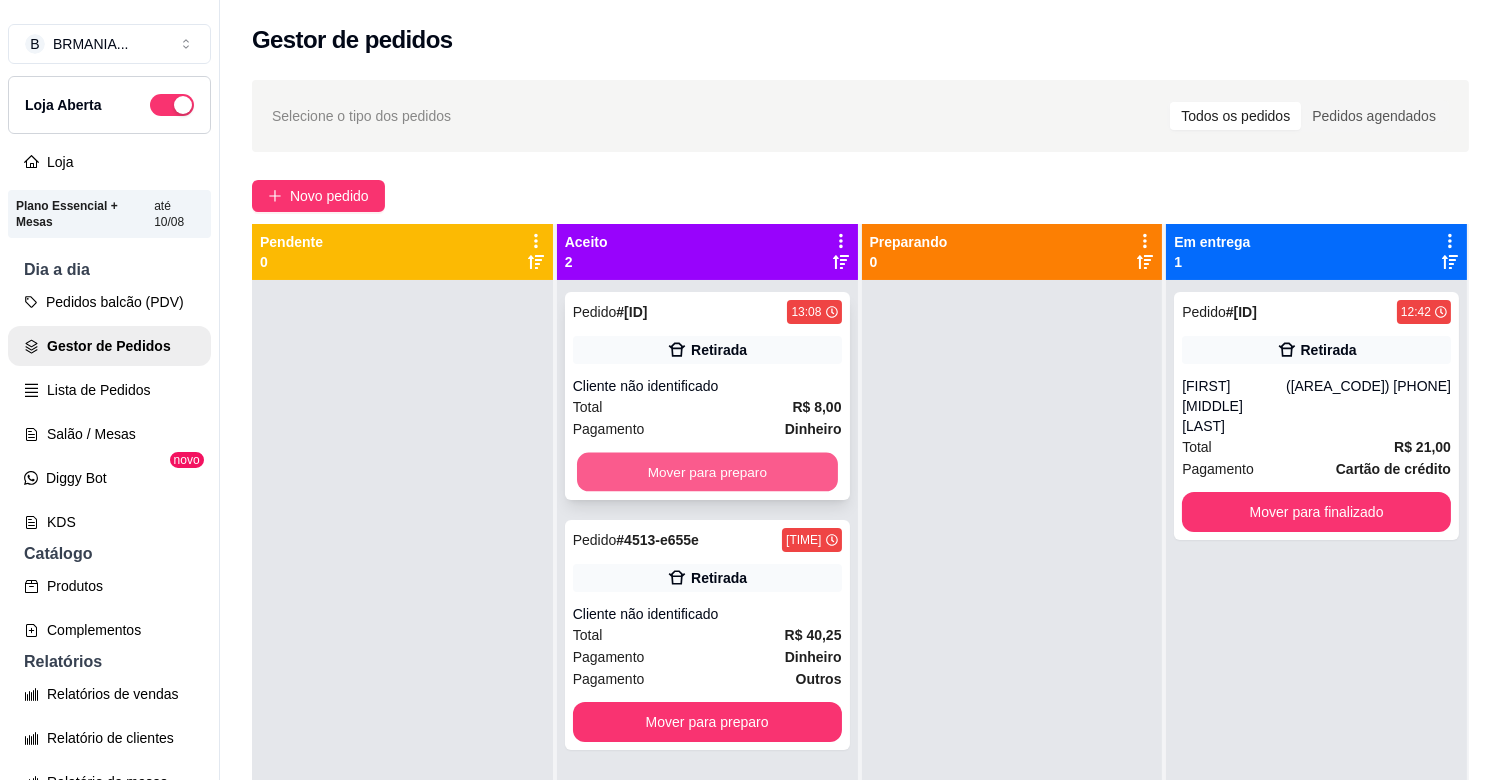 click on "Mover para preparo" at bounding box center (707, 472) 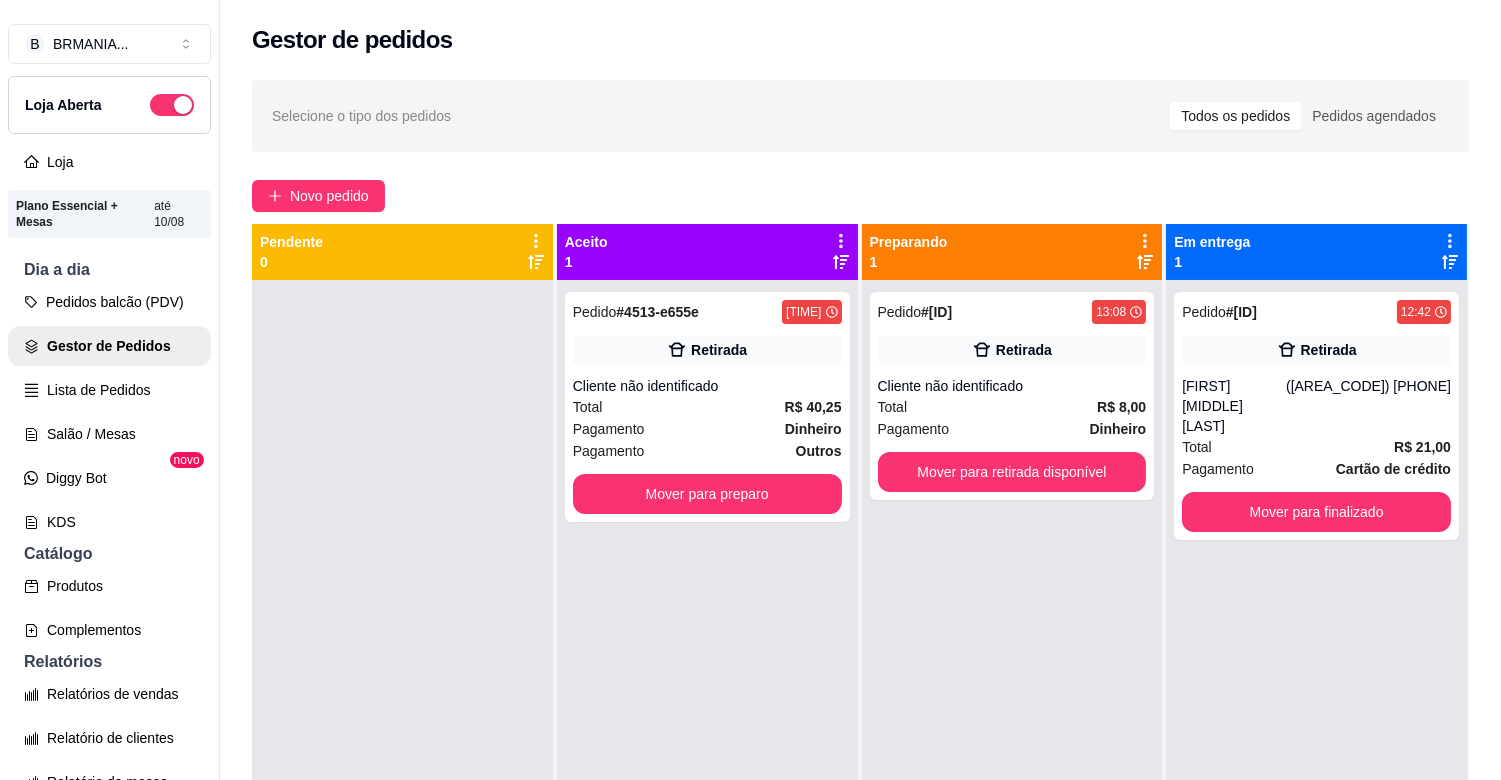 click on "Pedido  # [ID] [TIME] Retirada Cliente não identificado Total R$ 40,25 Pagamento Dinheiro Pagamento Outros Mover para preparo" at bounding box center (707, 407) 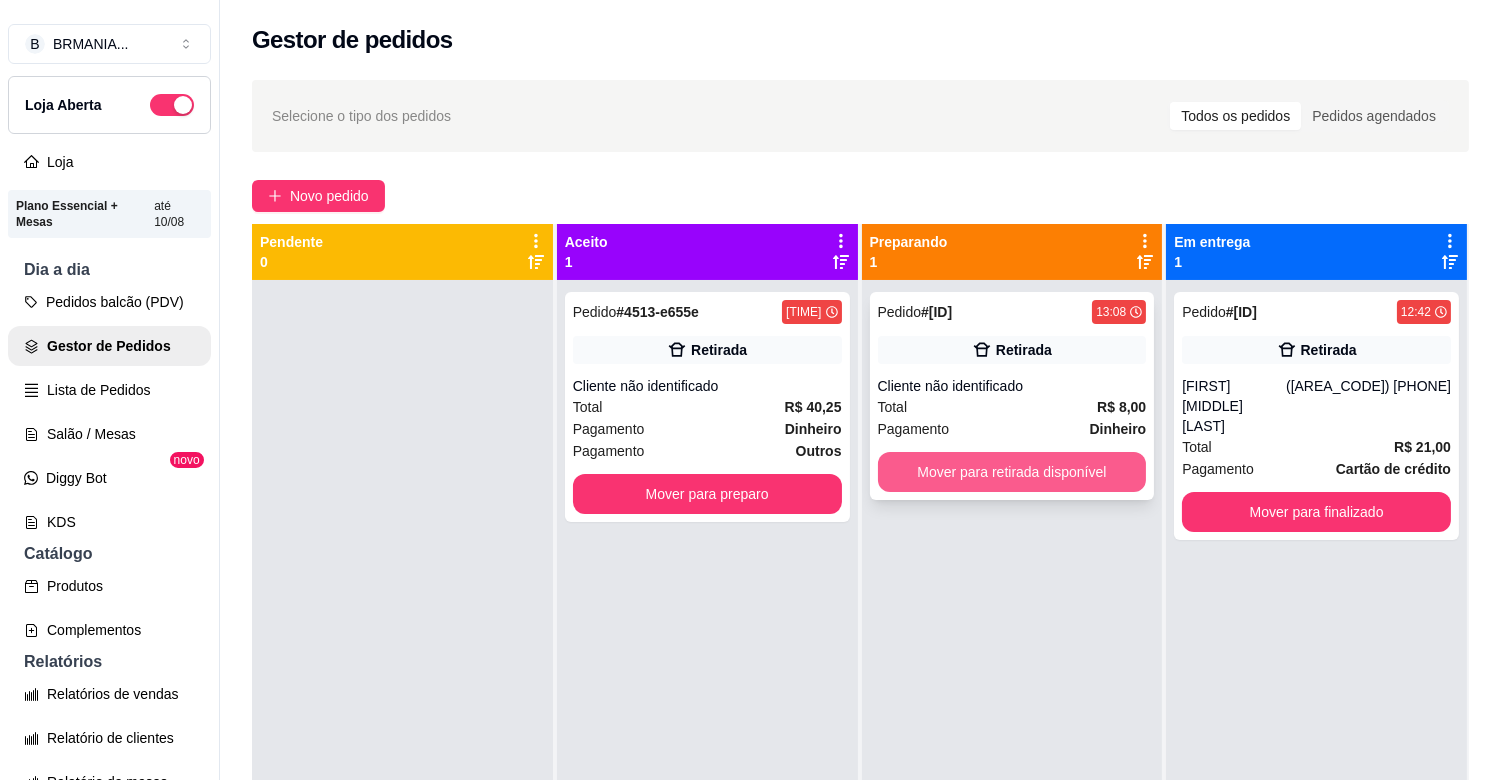 click on "Mover para retirada disponível" at bounding box center (1012, 472) 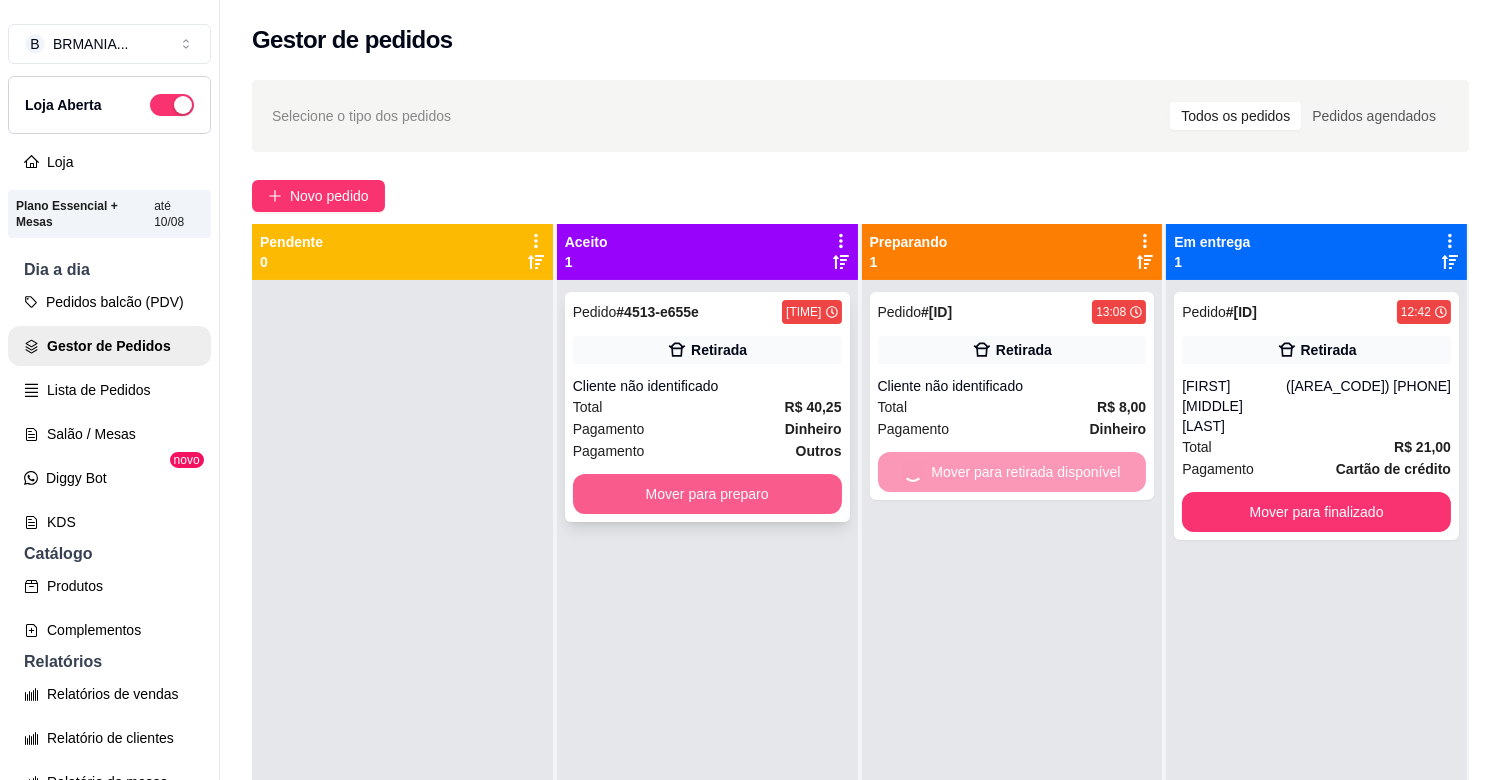click on "Mover para preparo" at bounding box center (707, 494) 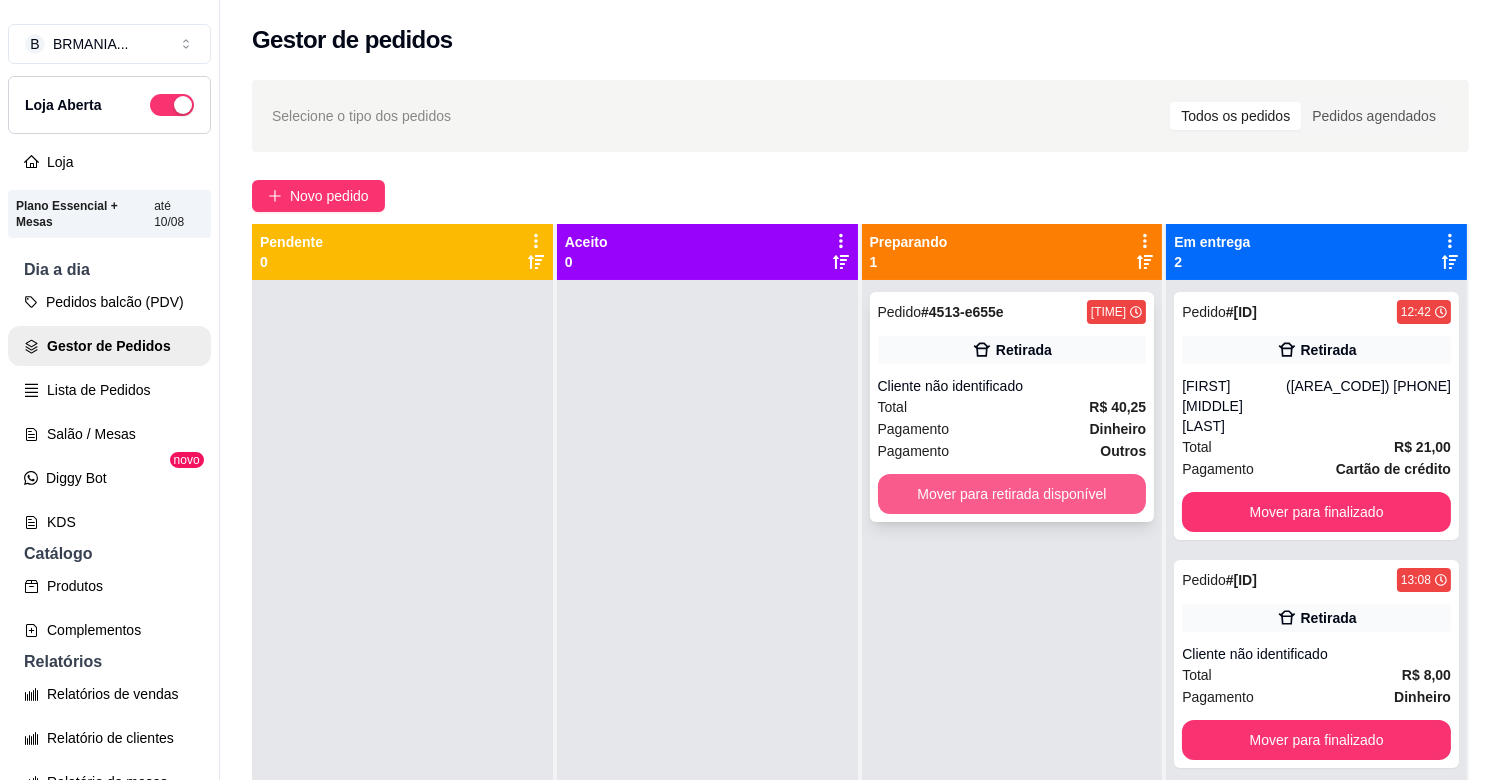 click on "Mover para retirada disponível" at bounding box center [1012, 494] 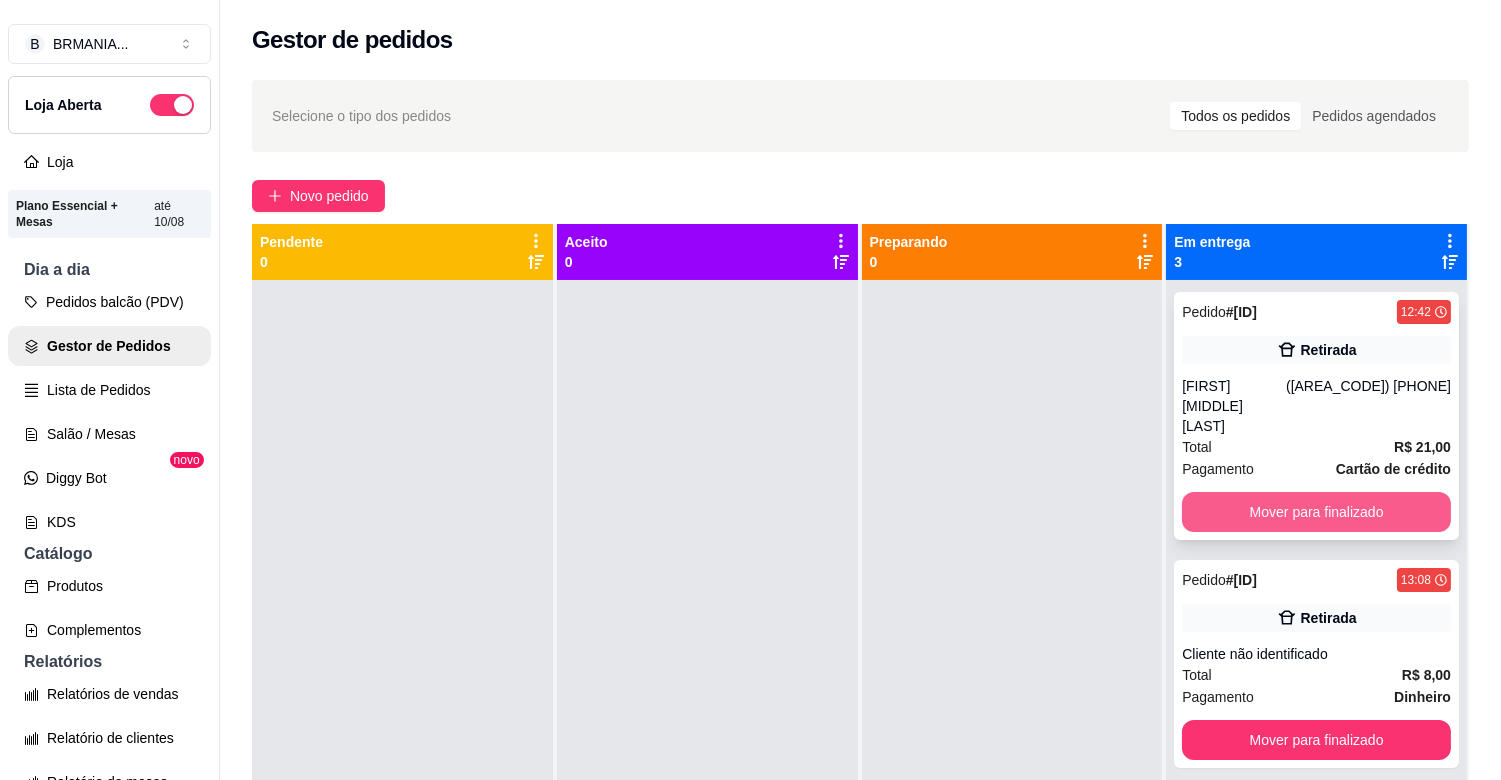 click on "Mover para finalizado" at bounding box center [1316, 512] 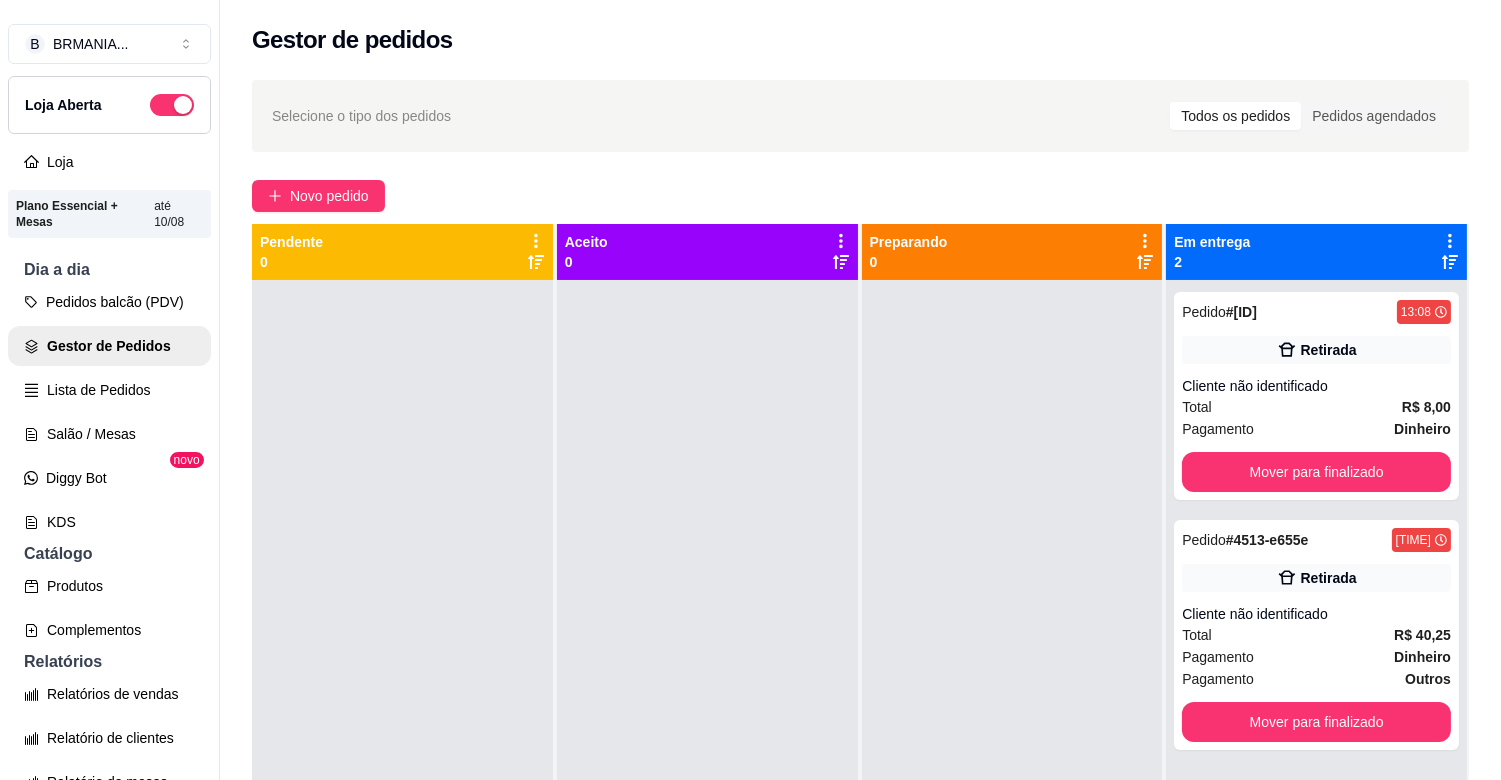 click on "Pedido  # 4512-84e3b 13:08 Retirada Cliente não identificado Total R$ 8,00 Pagamento Dinheiro Mover para finalizado" at bounding box center [1316, 396] 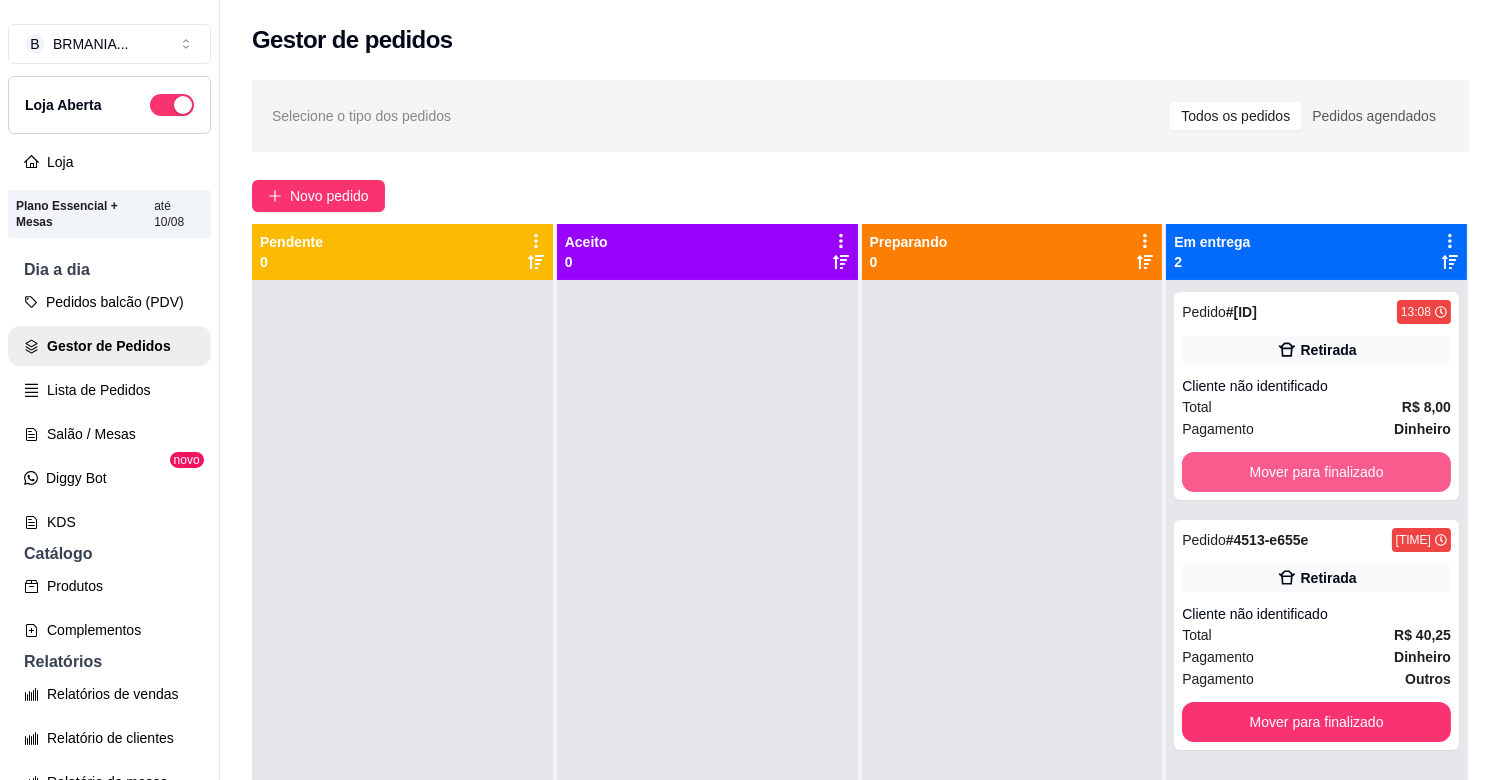 click on "Mover para finalizado" at bounding box center (1316, 472) 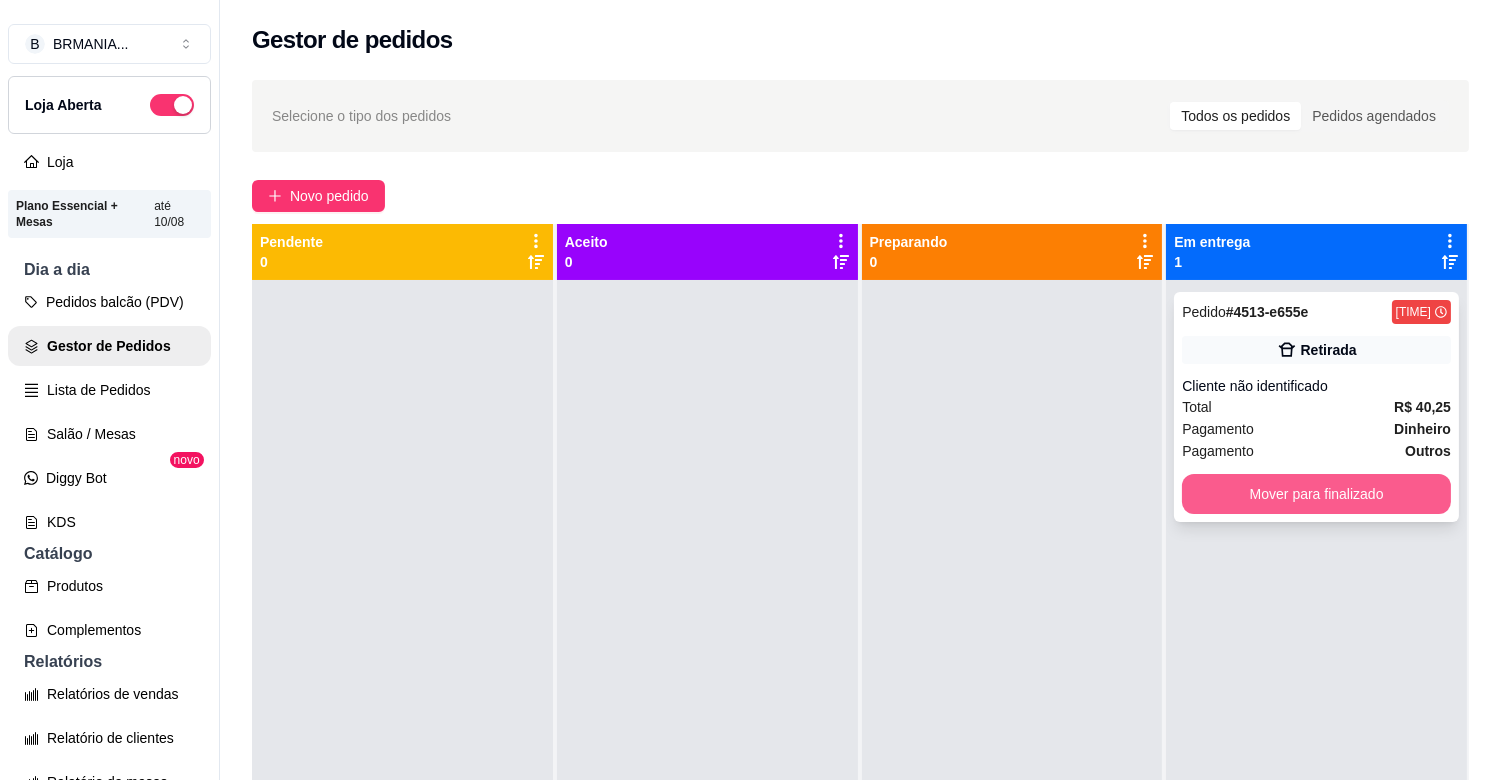click on "Mover para finalizado" at bounding box center [1316, 494] 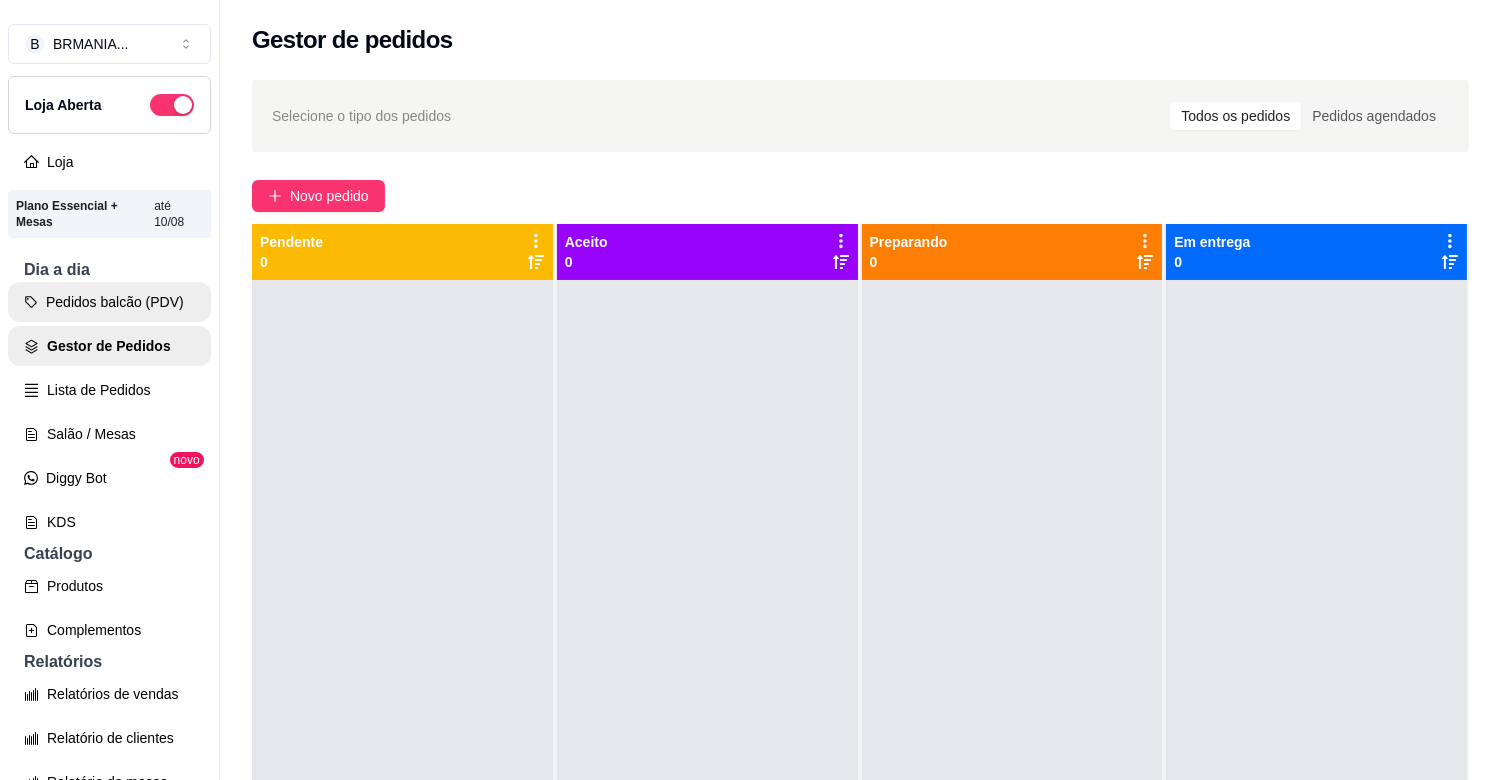 click on "Pedidos balcão (PDV)" at bounding box center [109, 302] 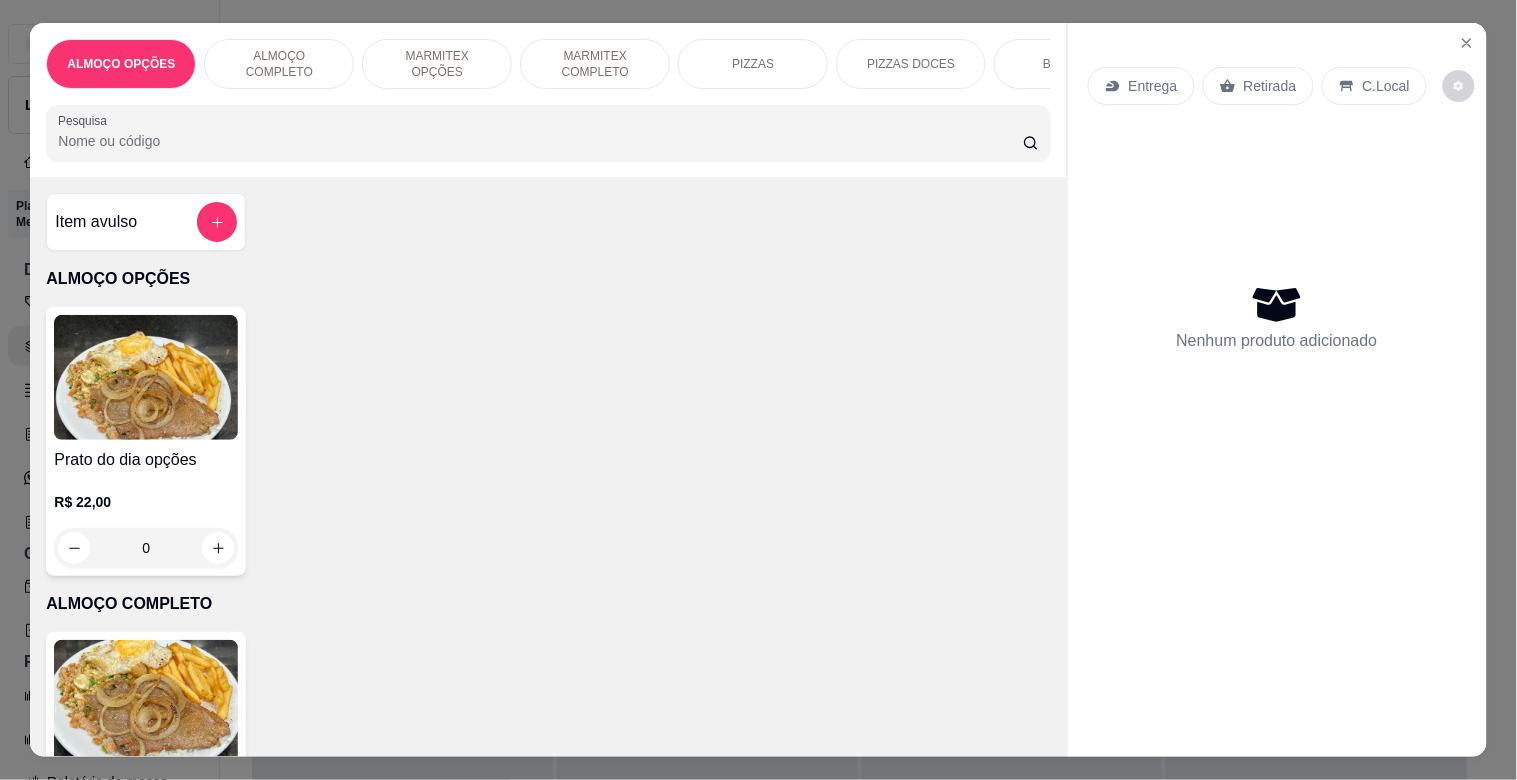 click on "MARMITEX COMPLETO" at bounding box center [595, 64] 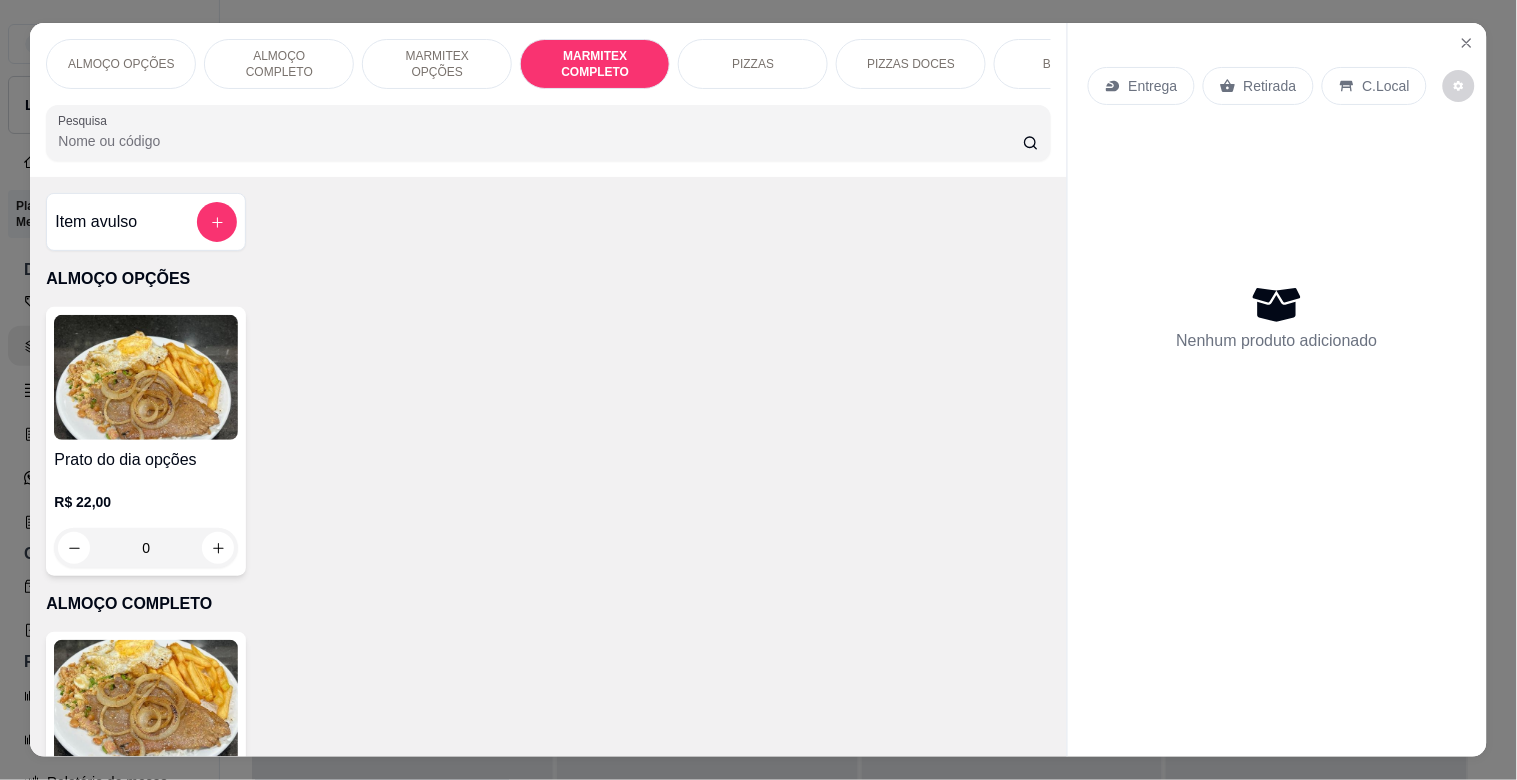scroll, scrollTop: 1064, scrollLeft: 0, axis: vertical 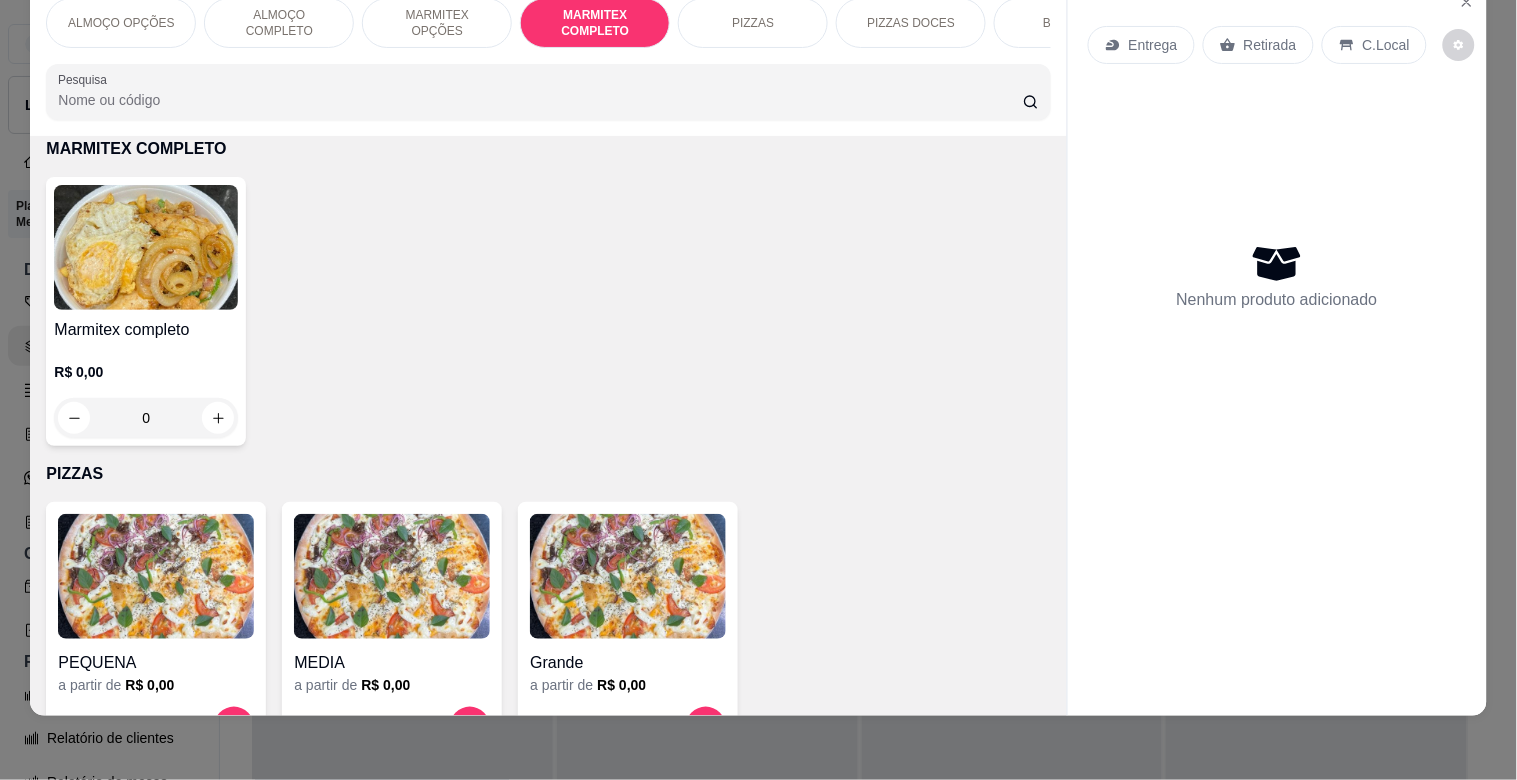 click at bounding box center (146, 247) 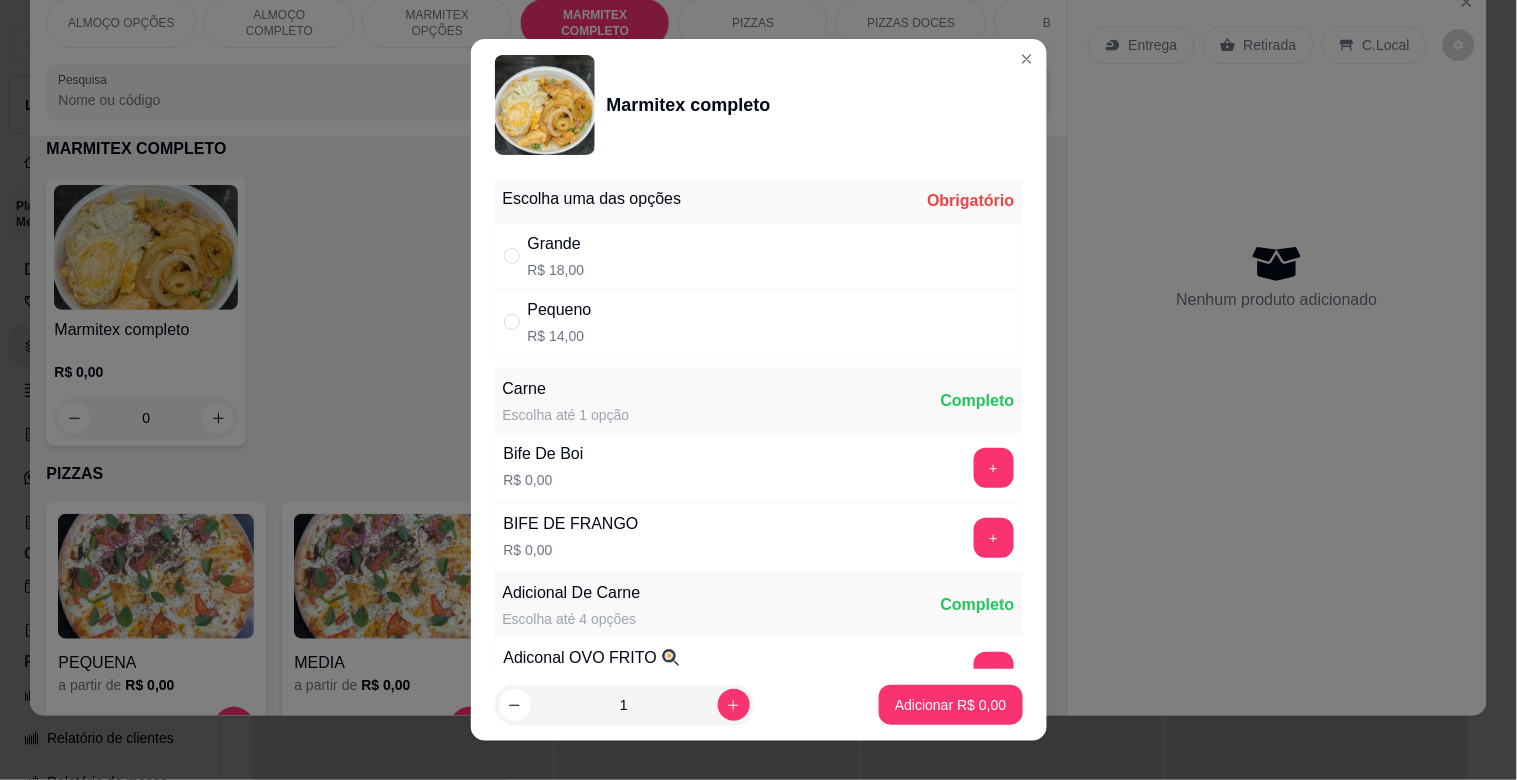 click on "Grande  R$ [PRICE]" at bounding box center [556, 256] 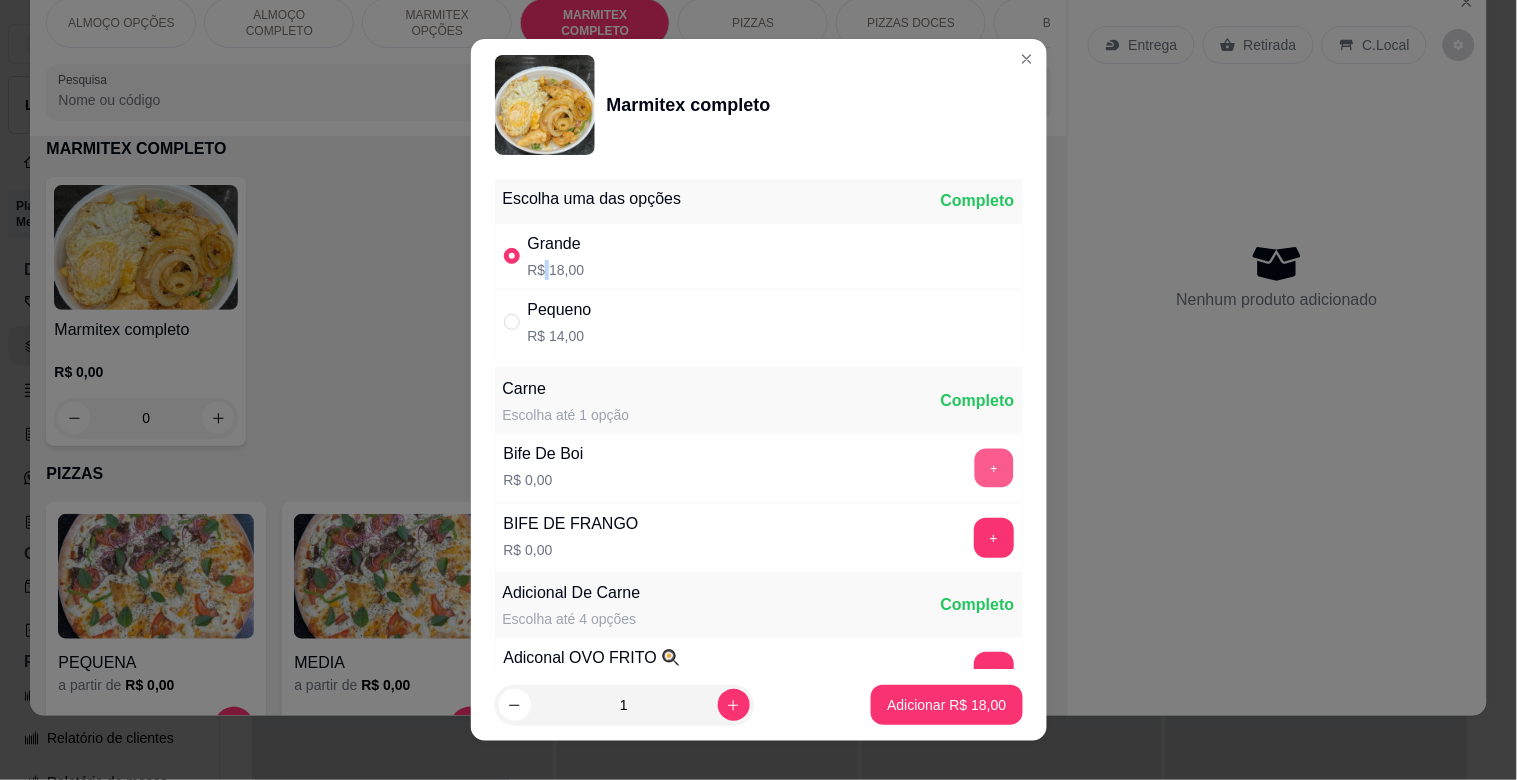 click on "+" at bounding box center [993, 468] 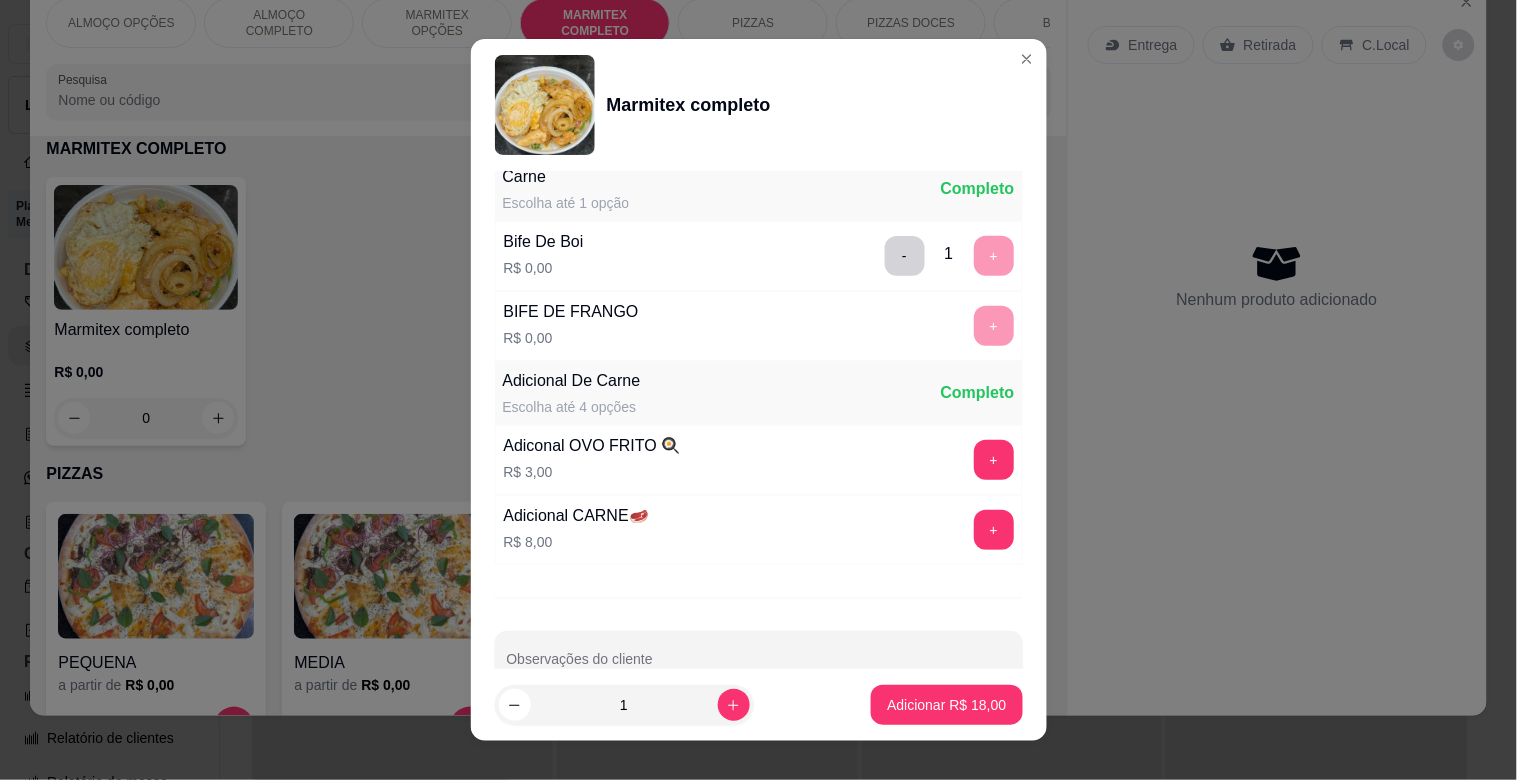 scroll, scrollTop: 221, scrollLeft: 0, axis: vertical 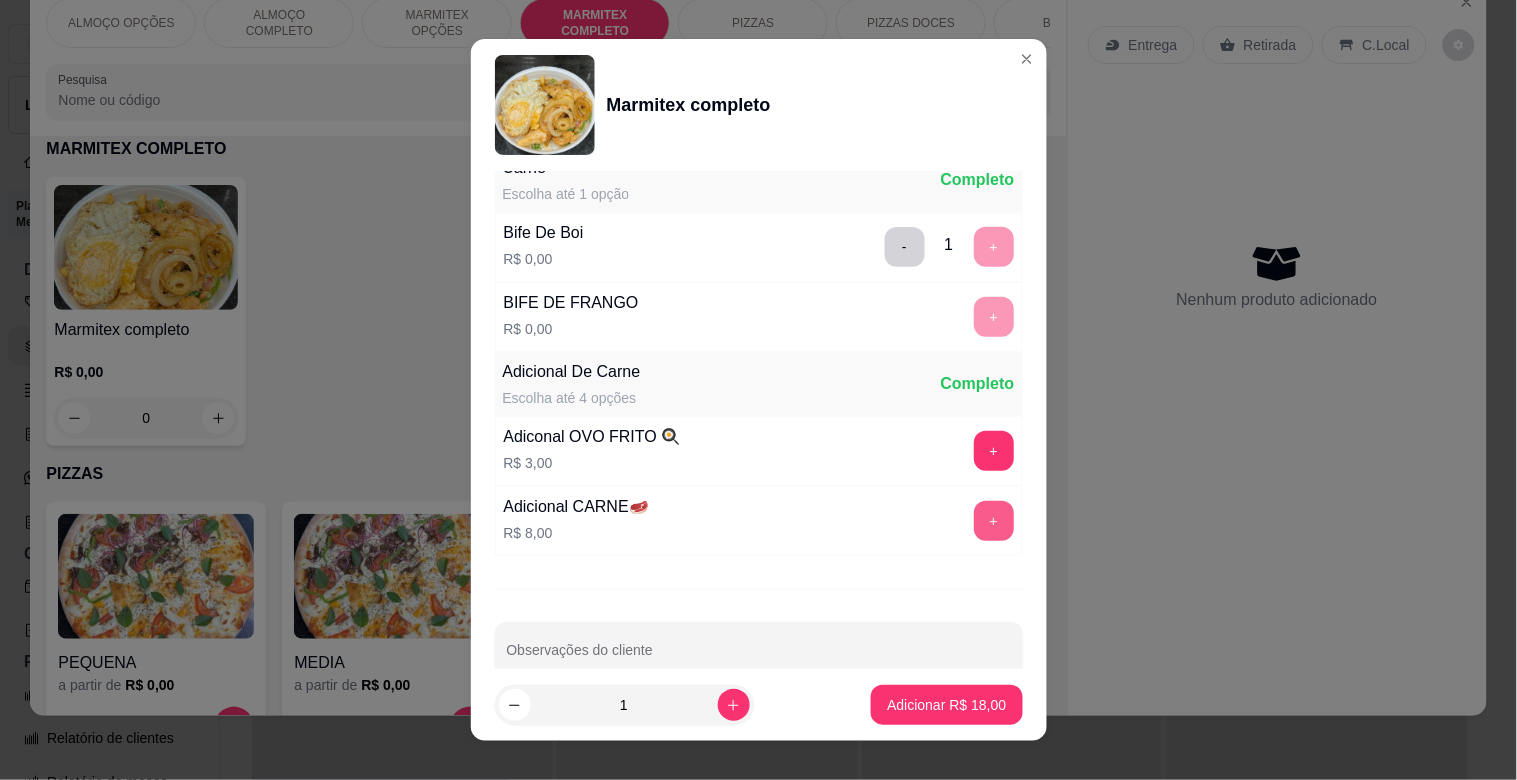 click on "+" at bounding box center (994, 521) 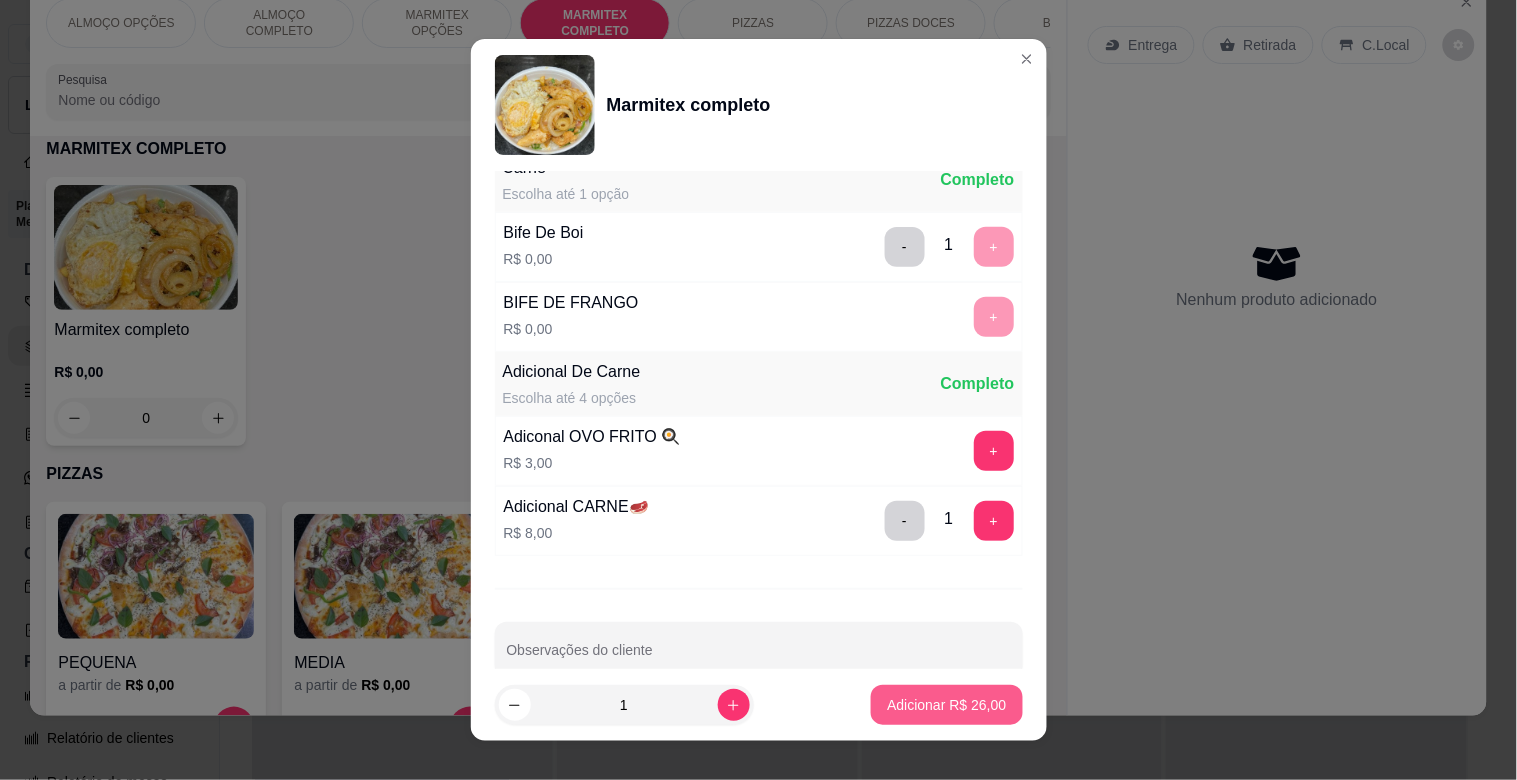 click on "Adicionar   R$ 26,00" at bounding box center (946, 705) 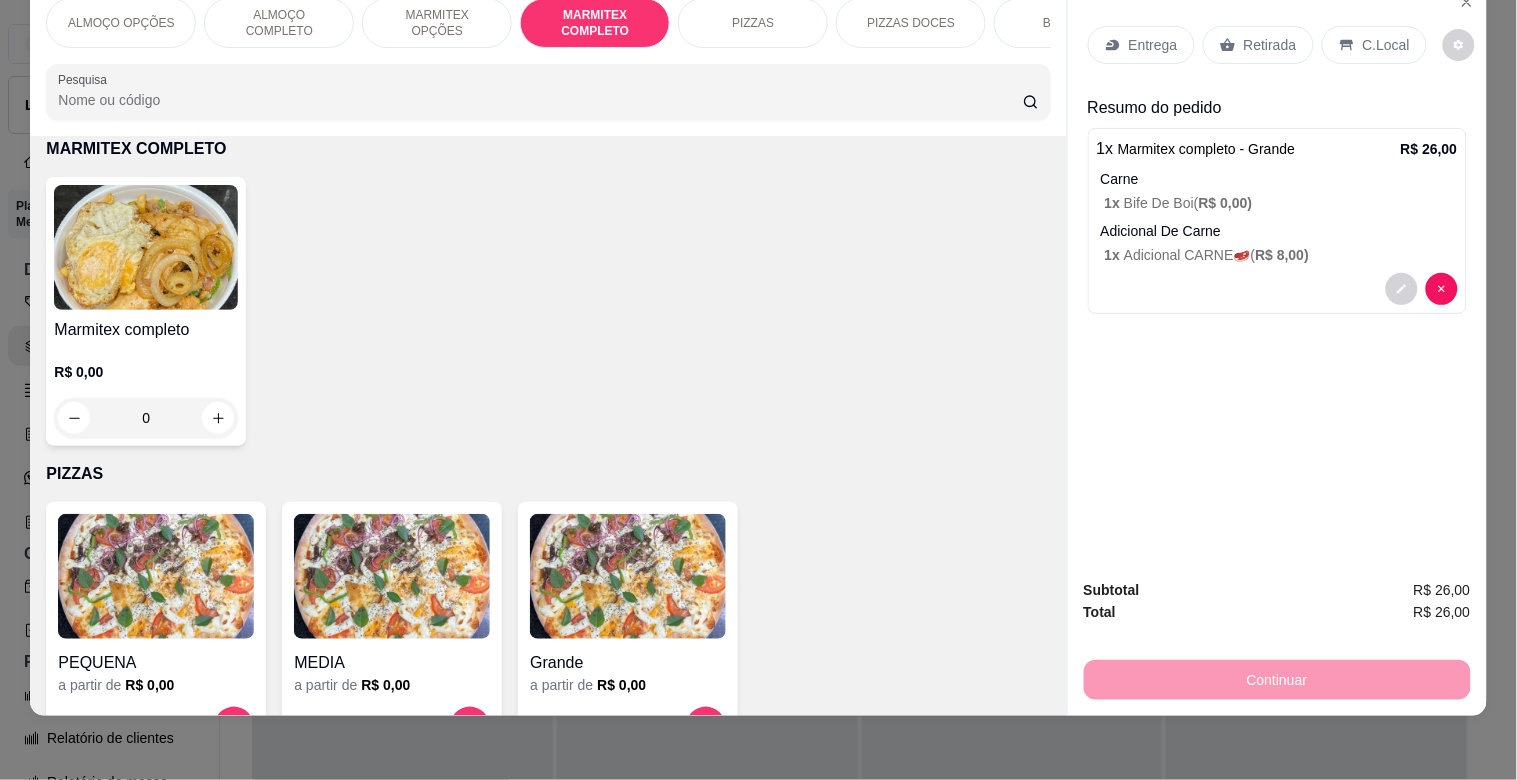 click on "Retirada" at bounding box center (1258, 45) 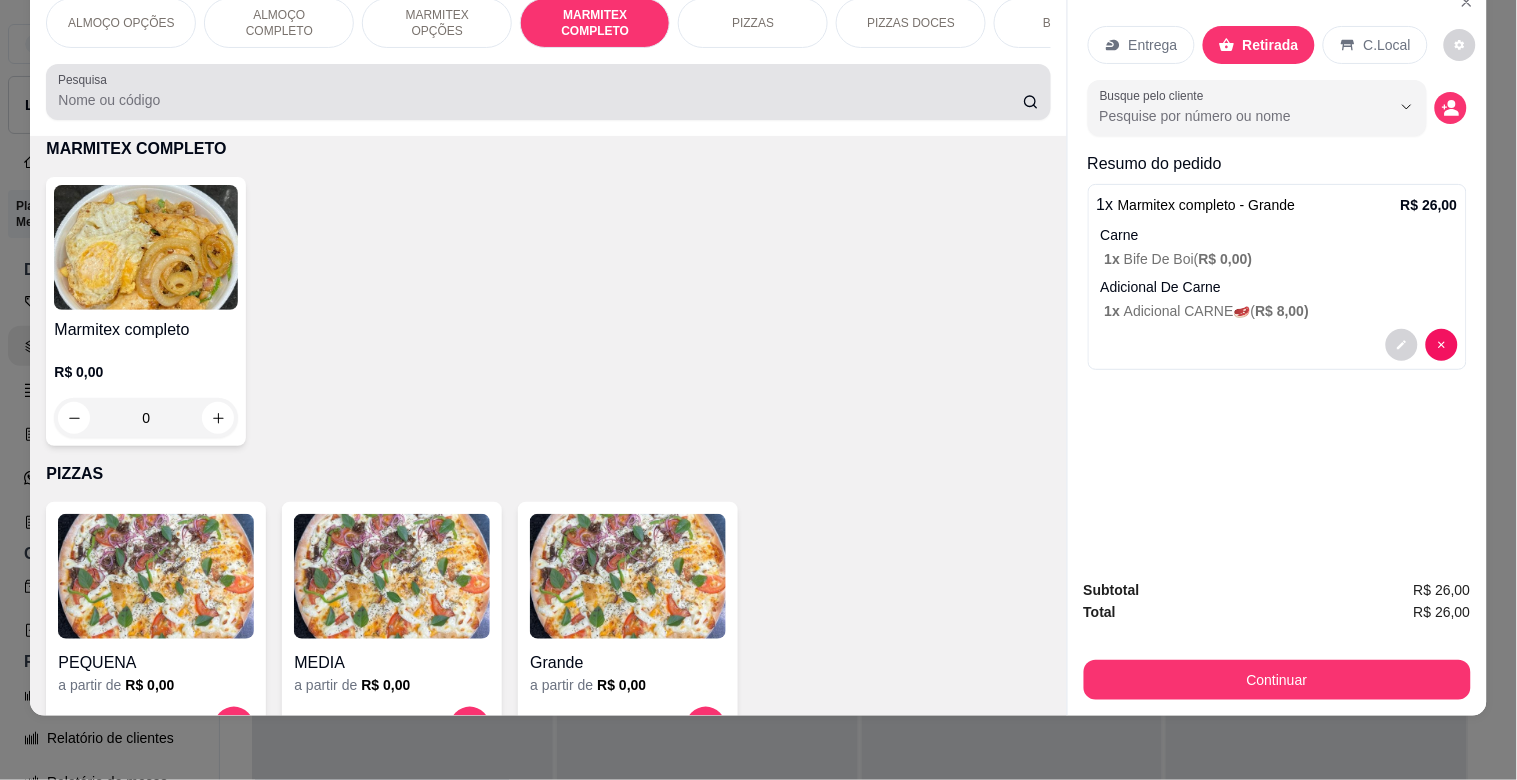 click on "Pesquisa" at bounding box center (540, 100) 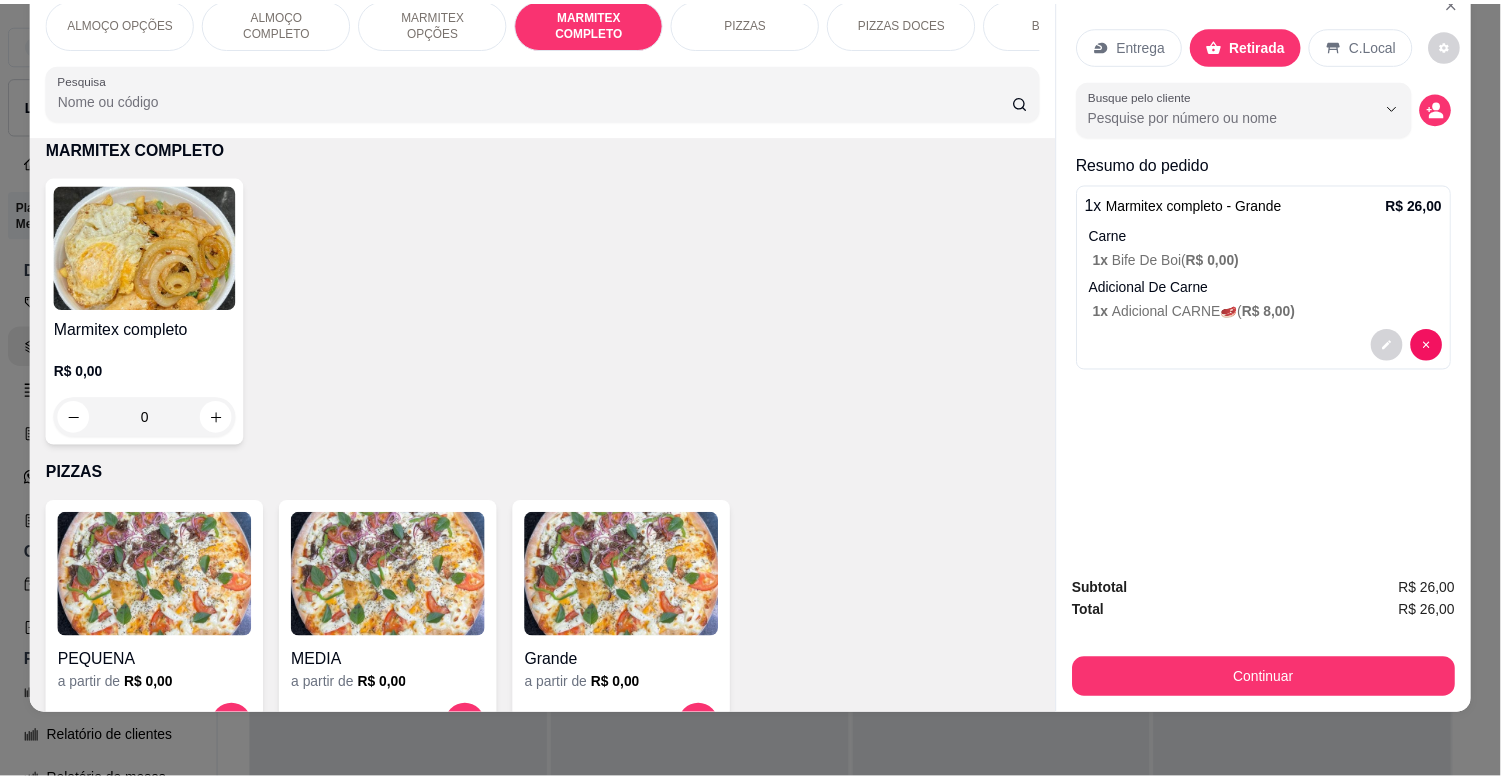scroll, scrollTop: 0, scrollLeft: 0, axis: both 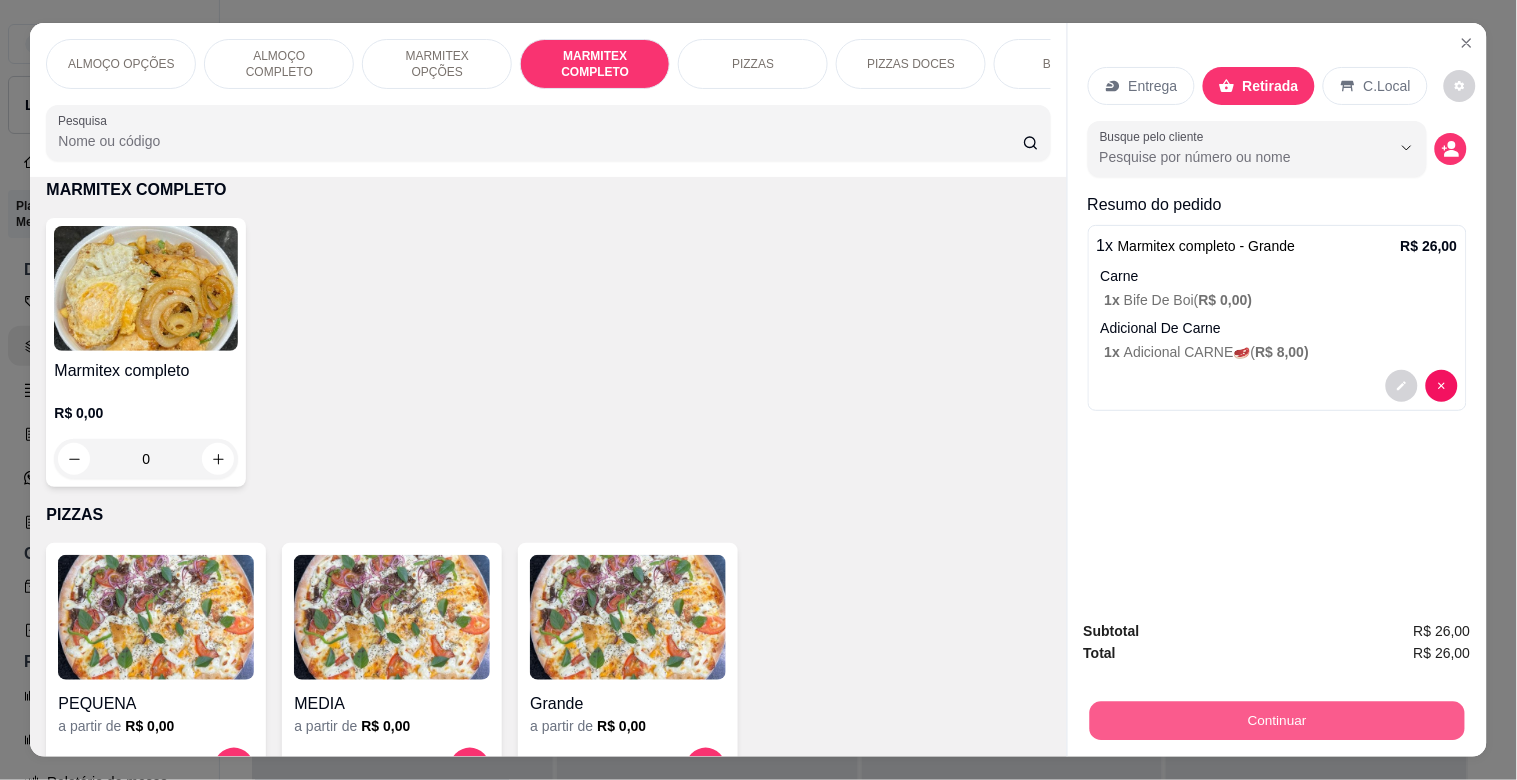 click on "Continuar" at bounding box center (1276, 720) 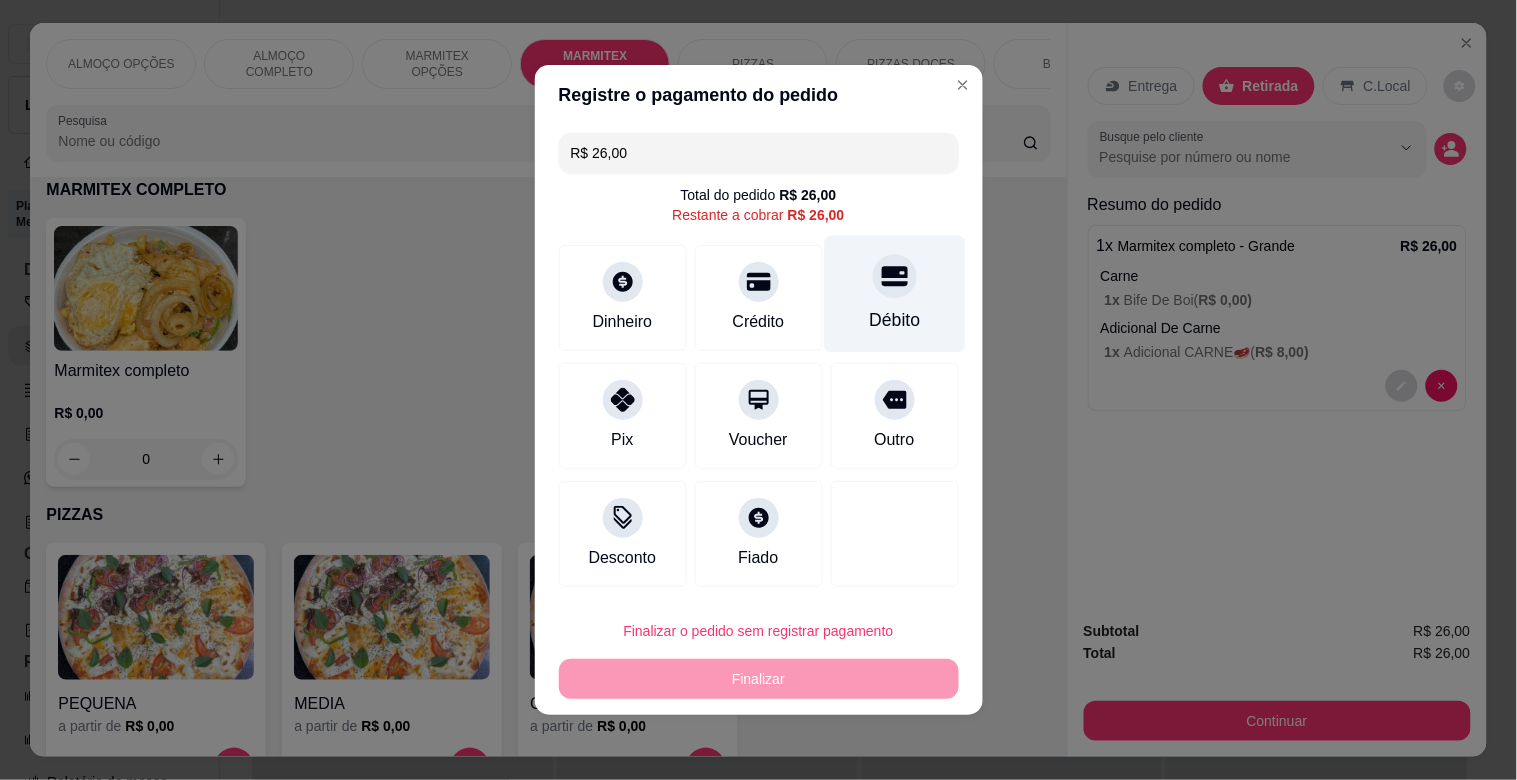 drag, startPoint x: 866, startPoint y: 305, endPoint x: 866, endPoint y: 338, distance: 33 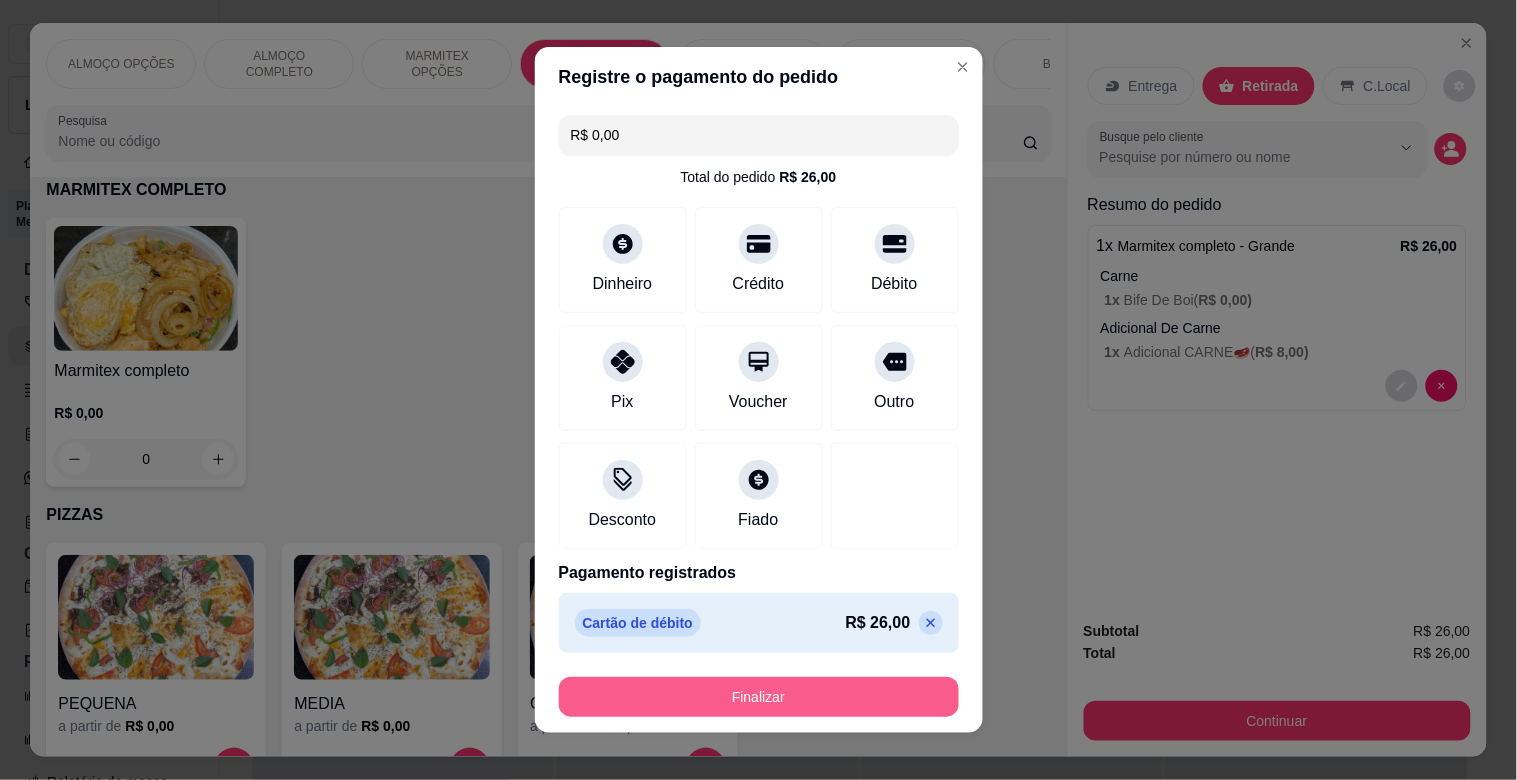 click on "Finalizar" at bounding box center (759, 697) 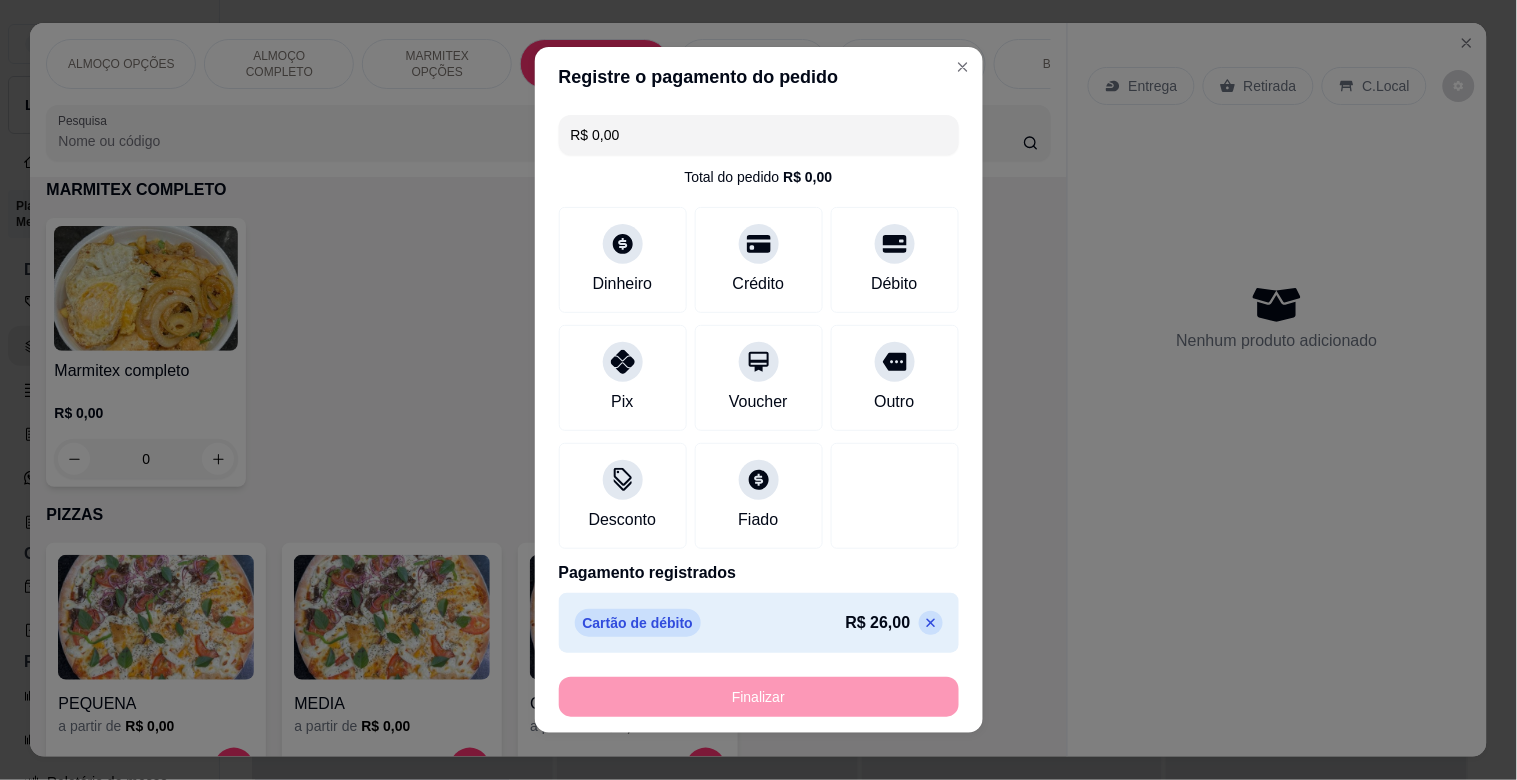 type on "-R$ 26,00" 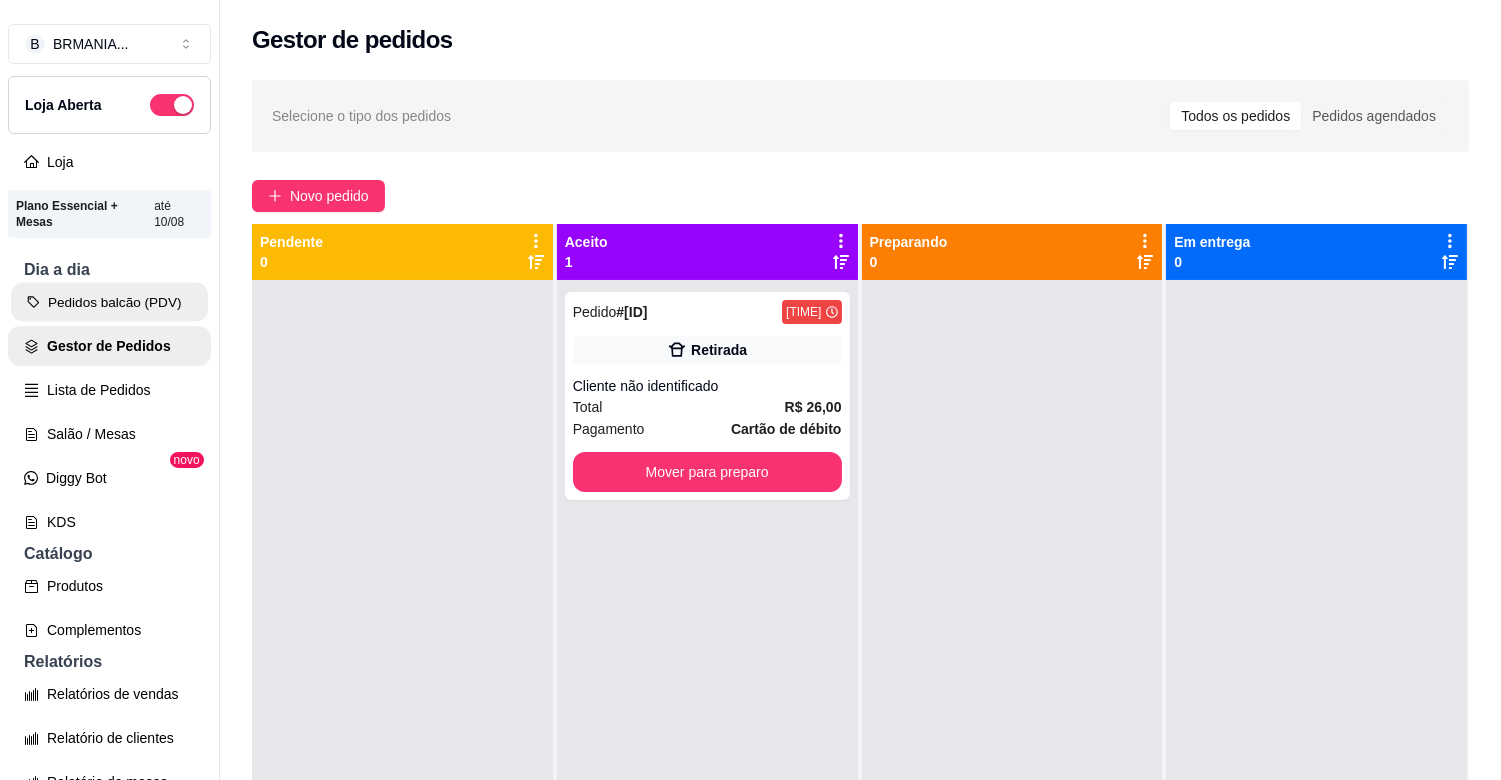 click on "Pedidos balcão (PDV)" at bounding box center [109, 302] 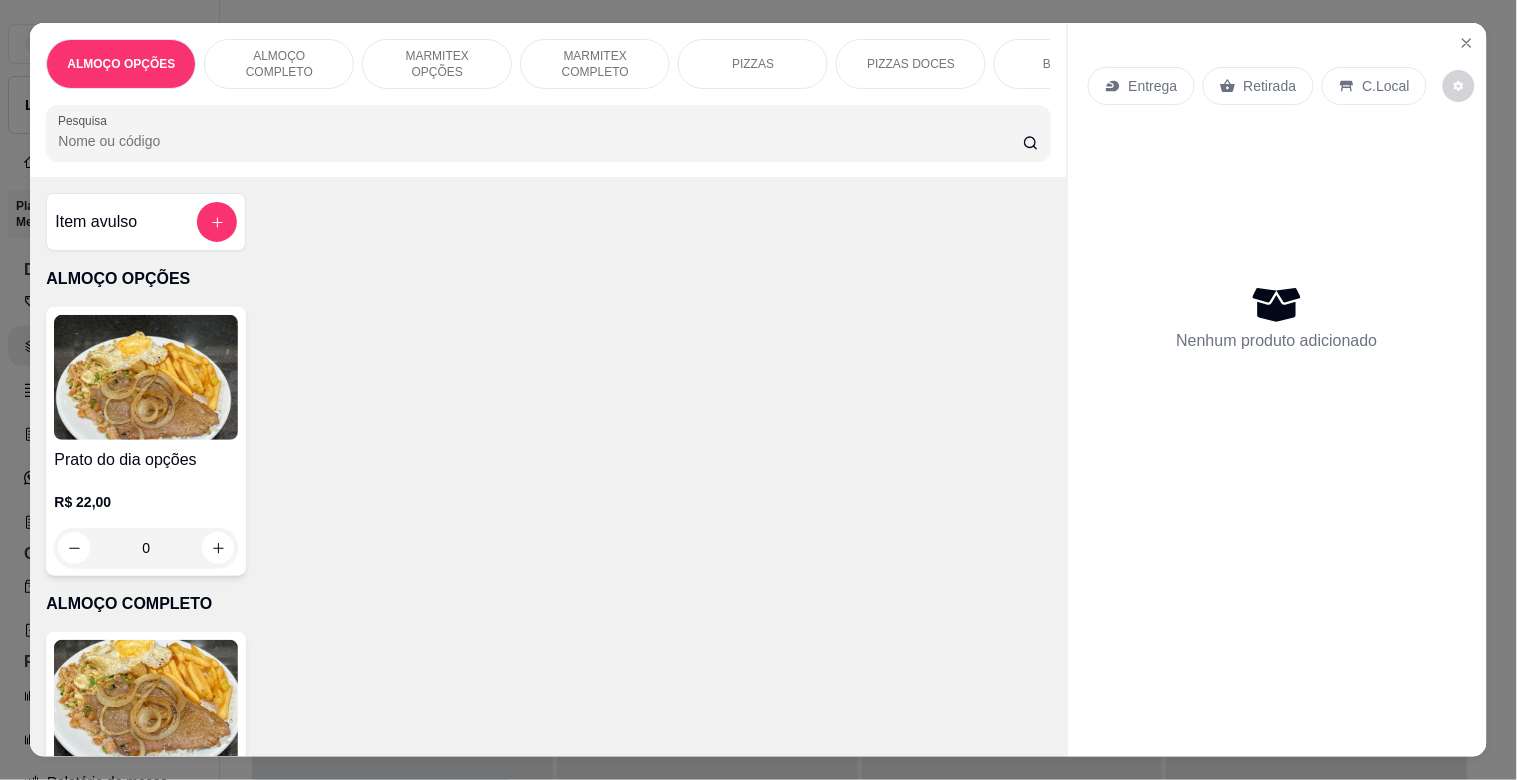 click at bounding box center [146, 702] 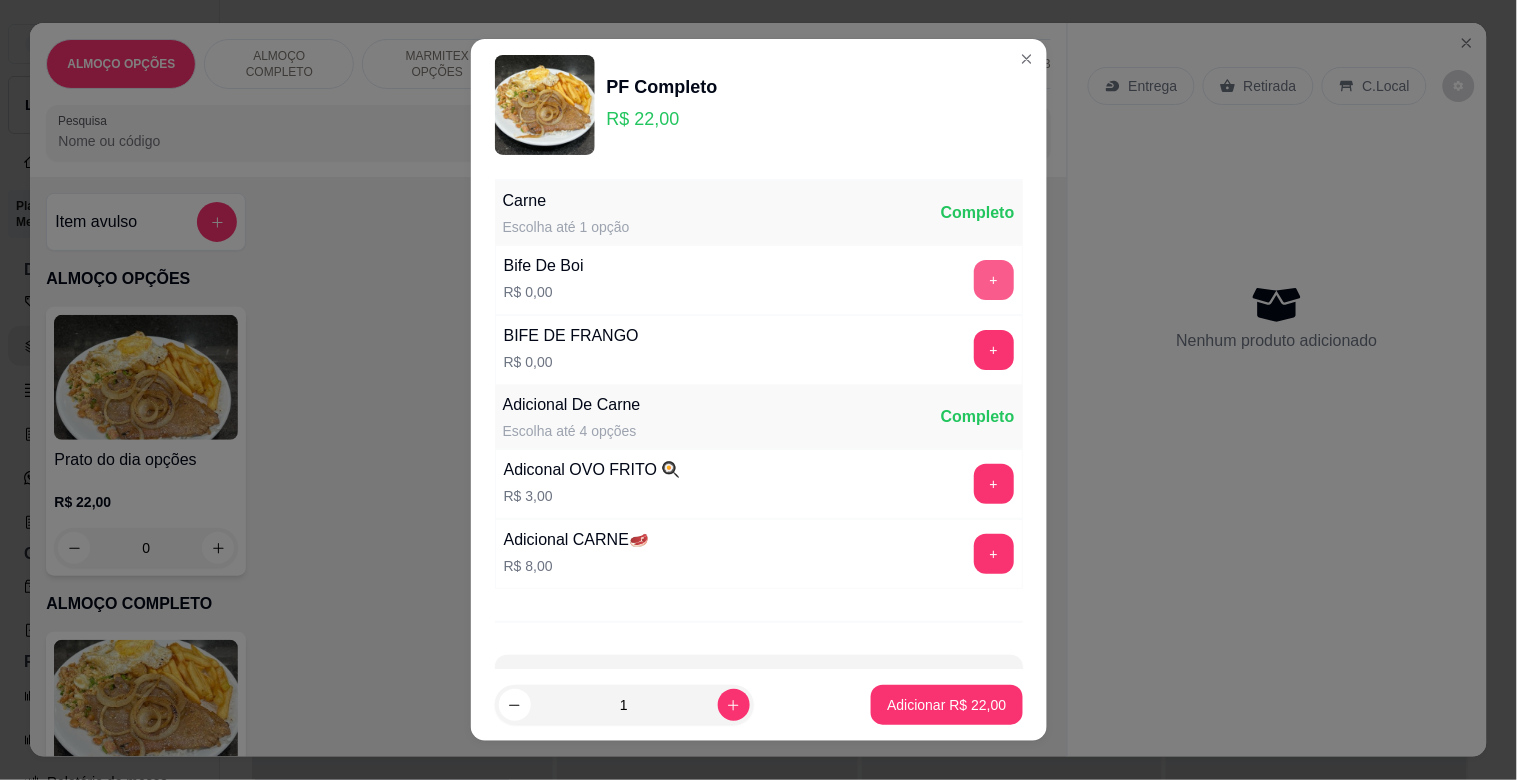 click on "+" at bounding box center (994, 280) 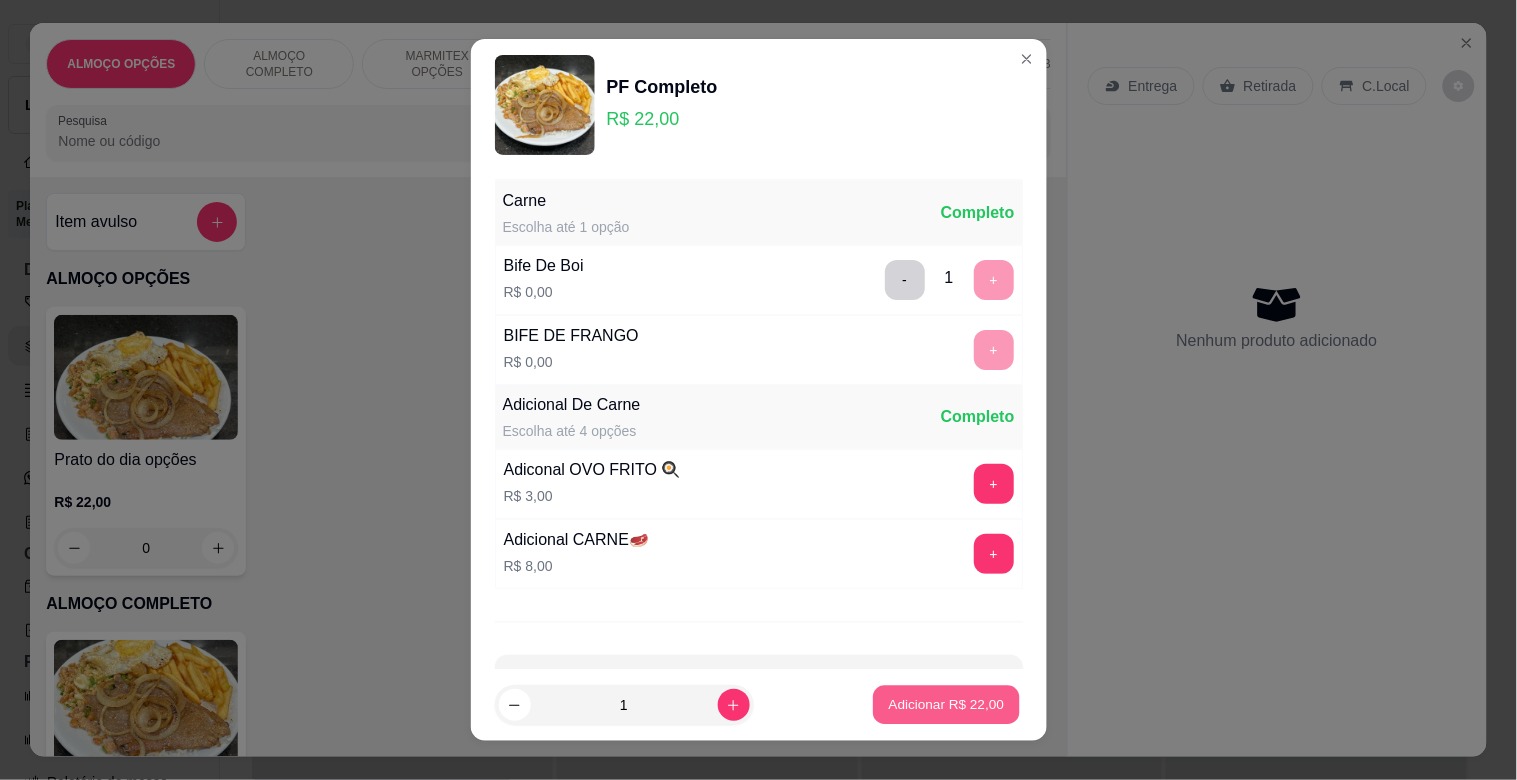 click on "Adicionar   R$ 22,00" at bounding box center [947, 704] 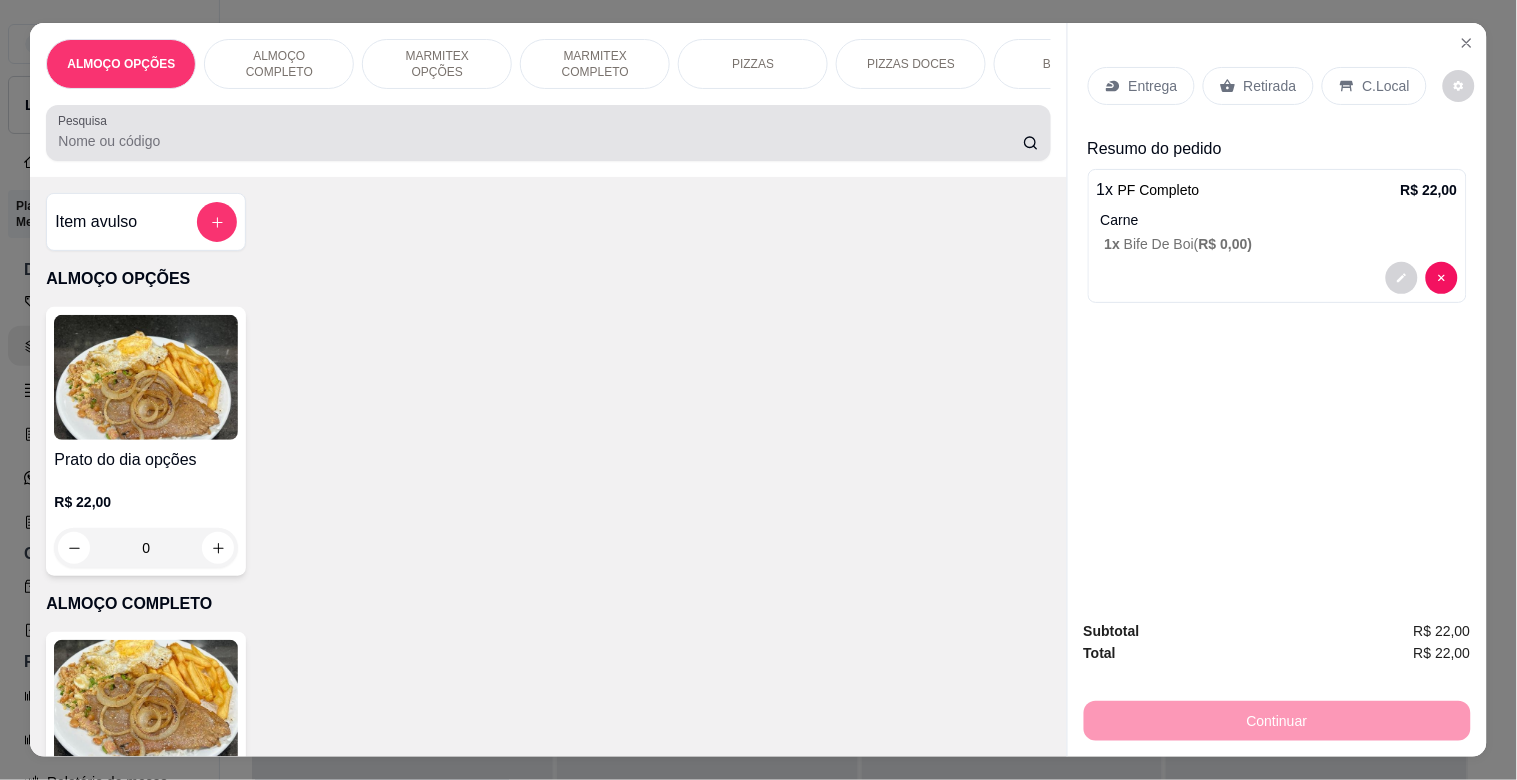 click on "Pesquisa" at bounding box center [548, 133] 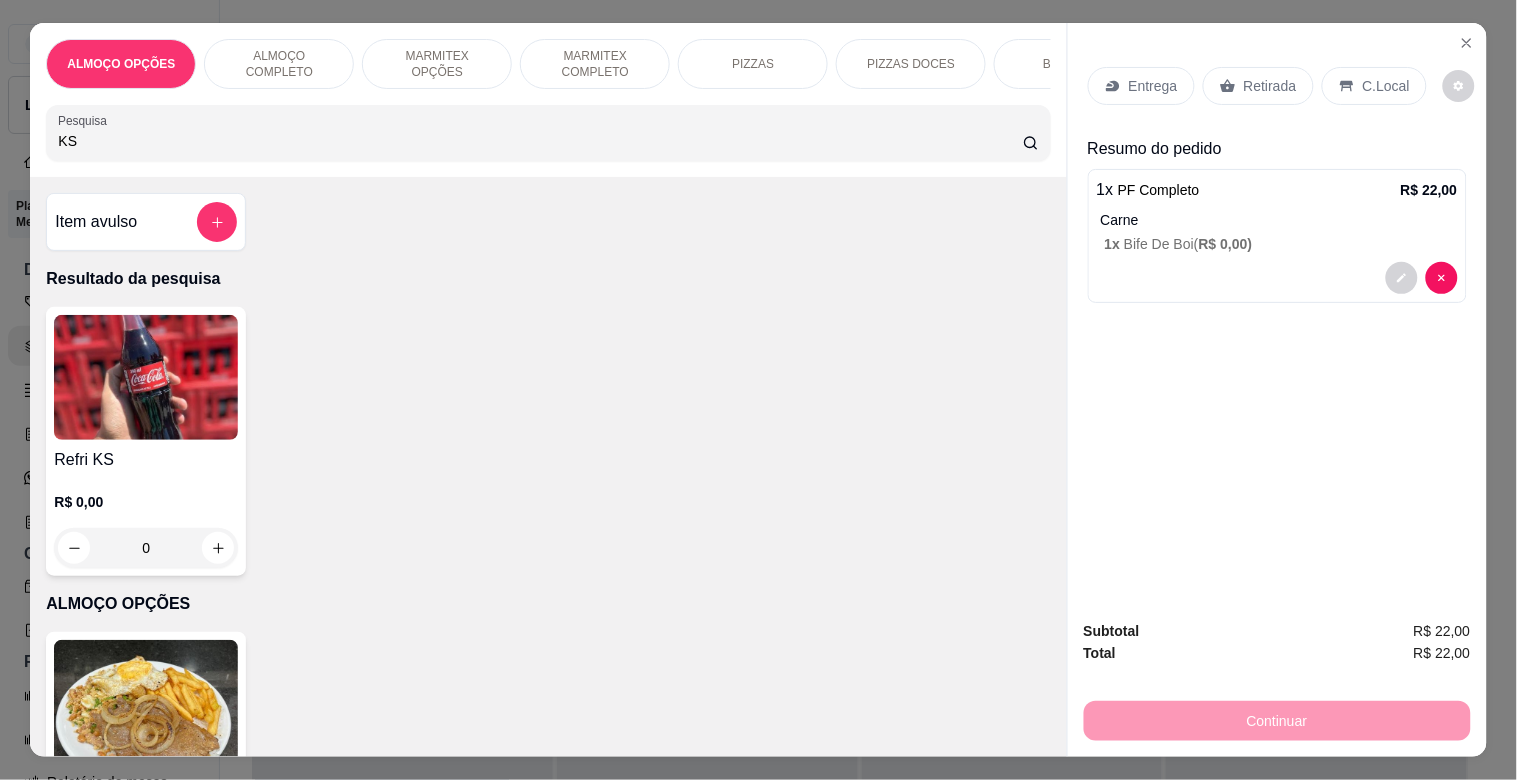 type on "KS" 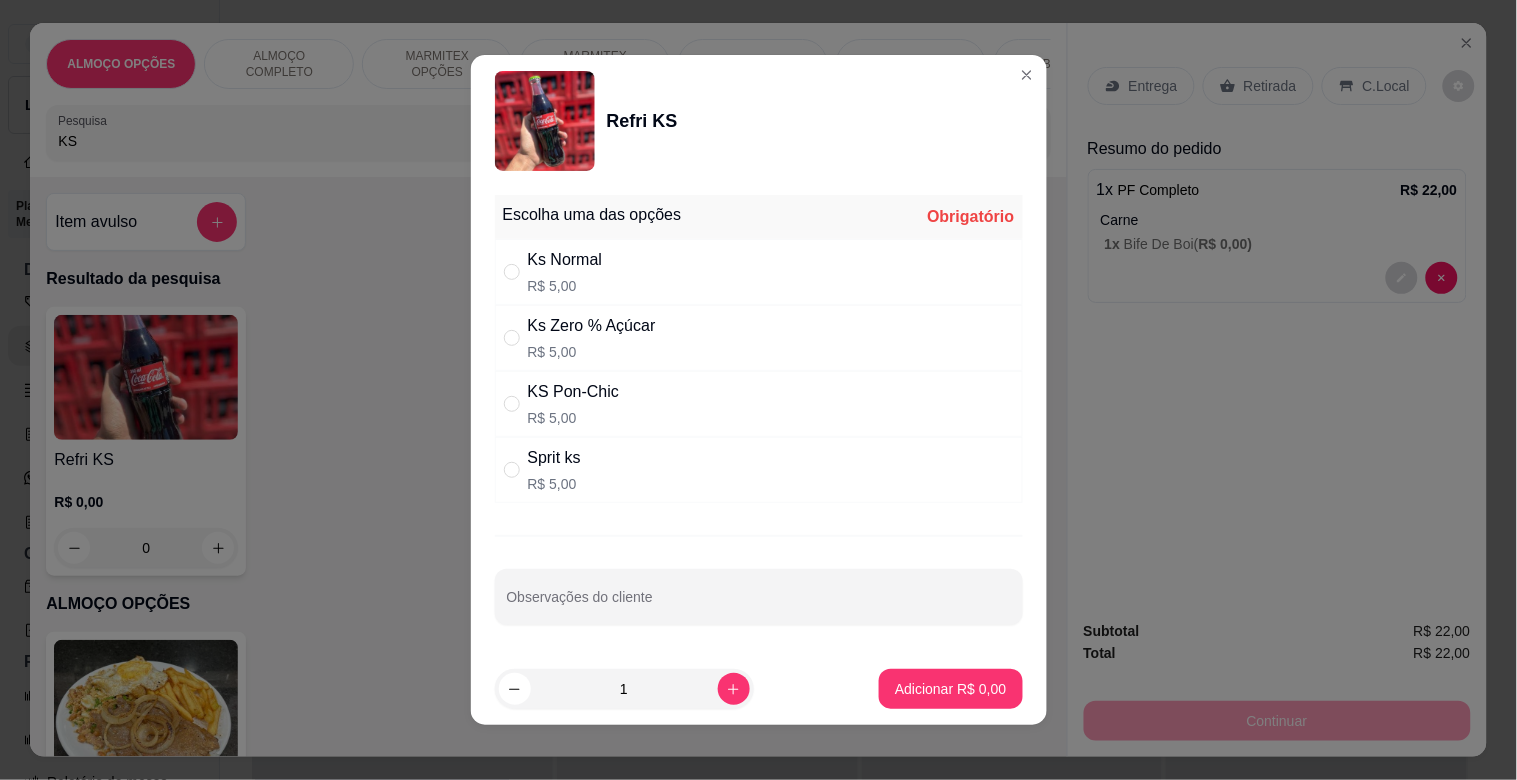 click on "[PRODUCT] R$ 5,00" at bounding box center [759, 272] 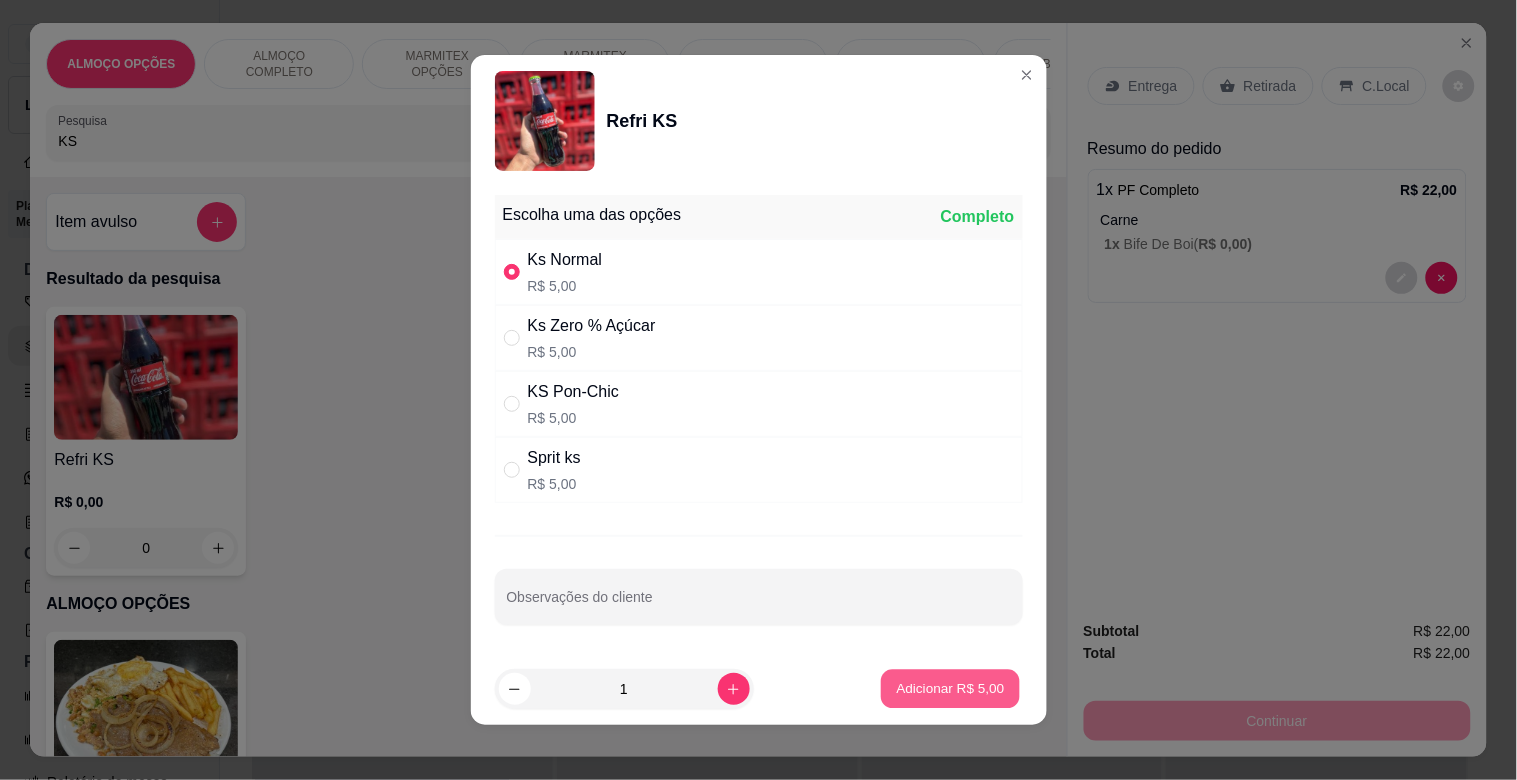 click on "Adicionar   R$ 5,00" at bounding box center (950, 689) 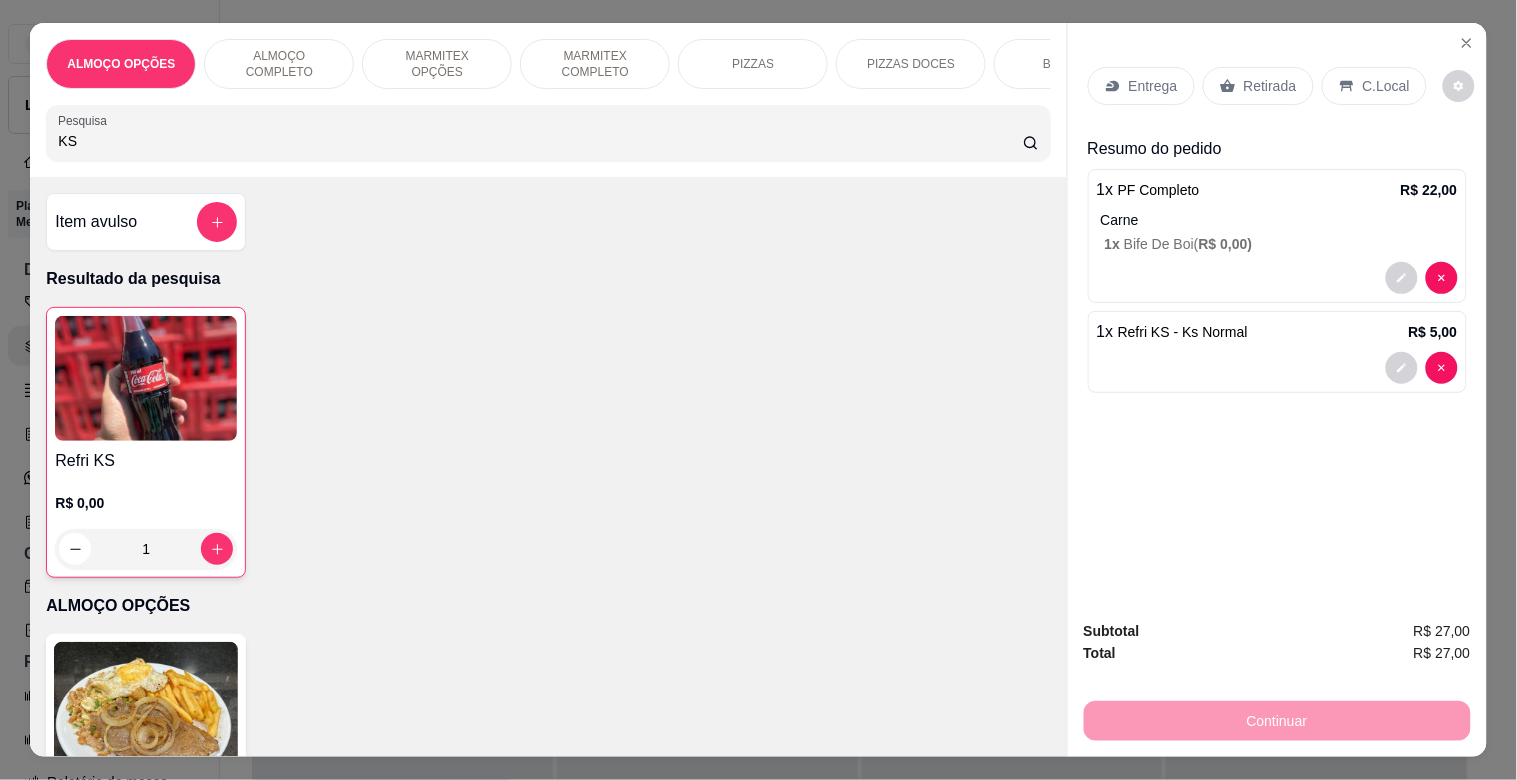 click on "Retirada" at bounding box center [1270, 86] 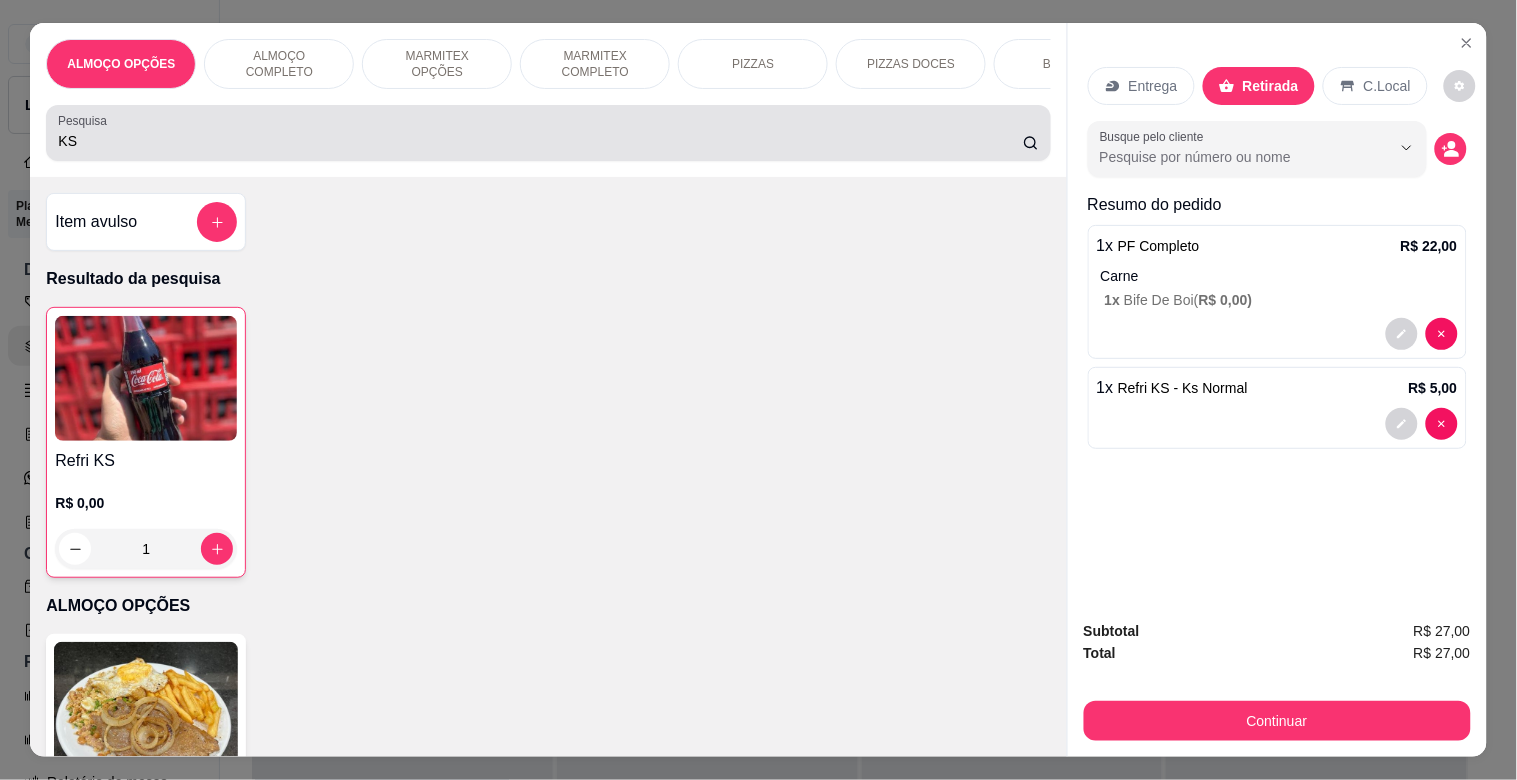 click on "KS" at bounding box center (548, 133) 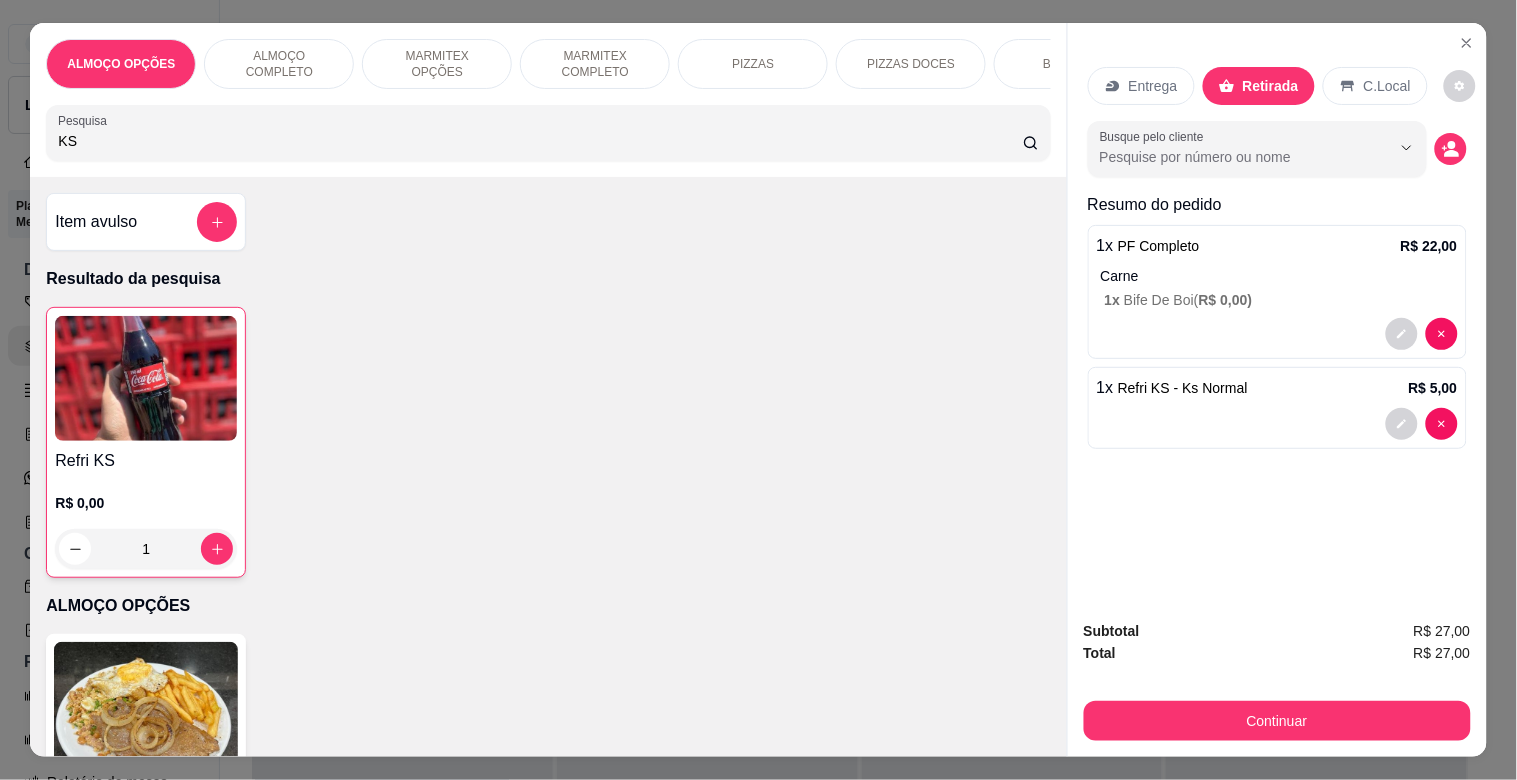 type on "K" 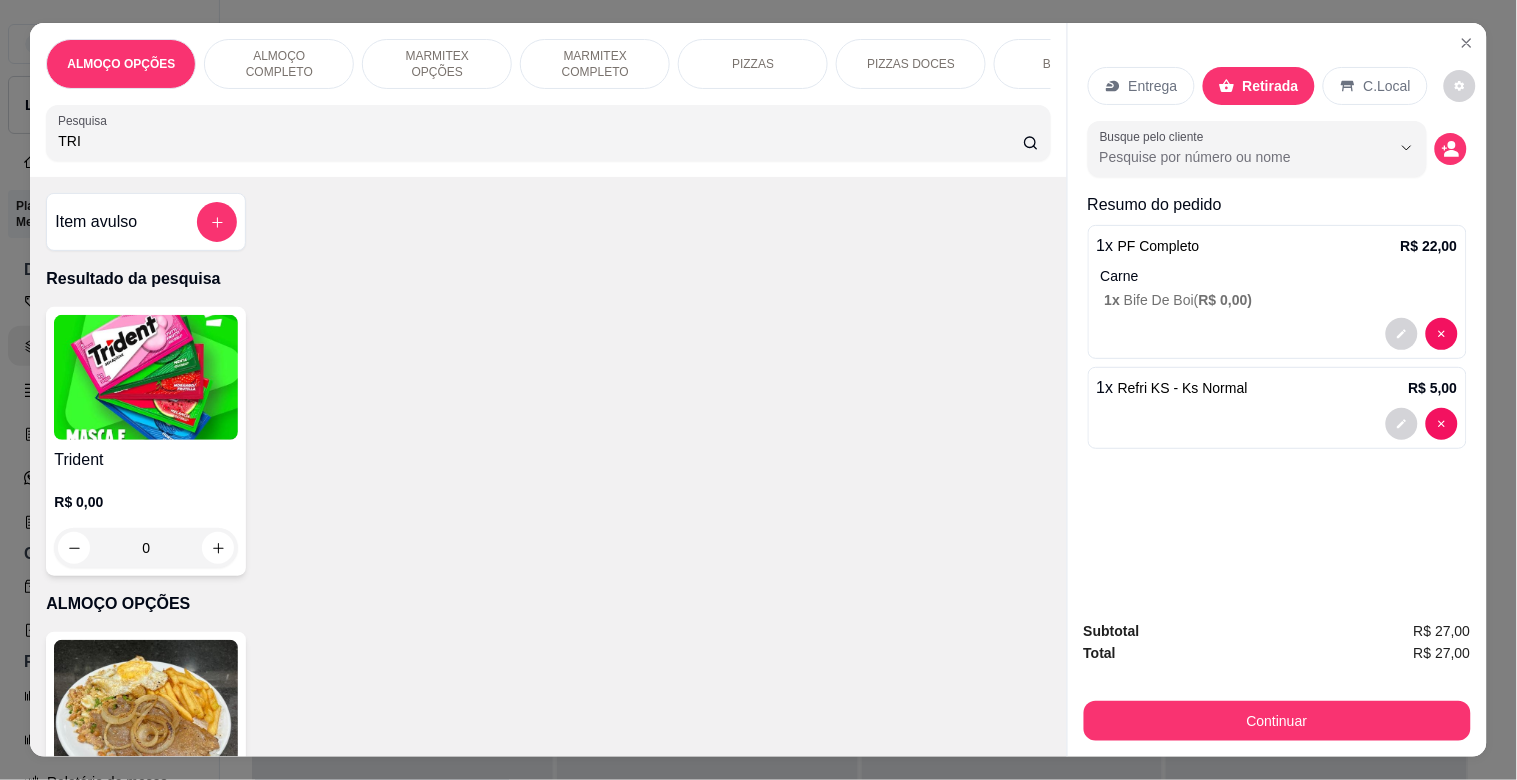 type on "TRI" 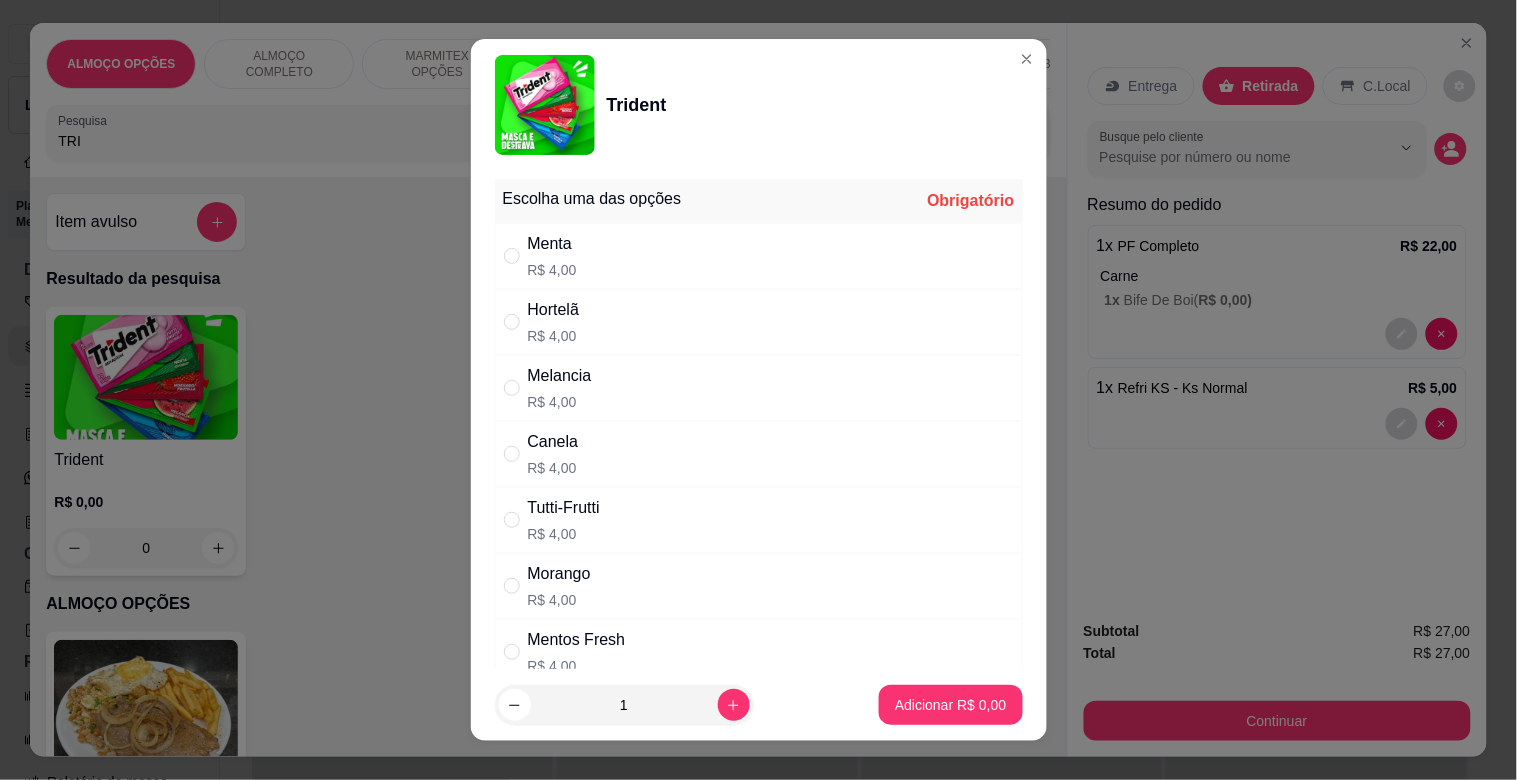 click on "Menta  R$ 4,00" at bounding box center (759, 256) 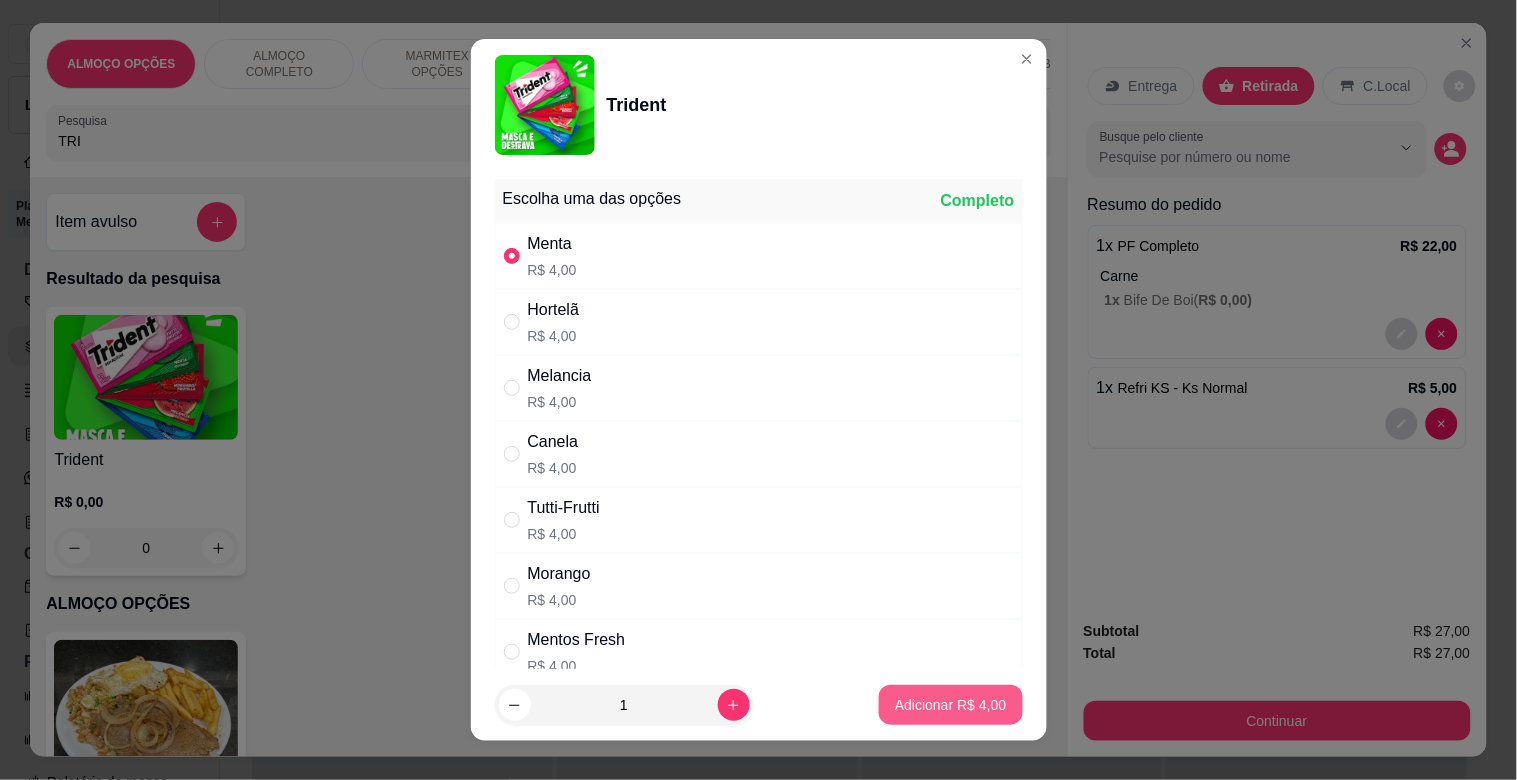 click on "Adicionar   R$ 4,00" at bounding box center [950, 705] 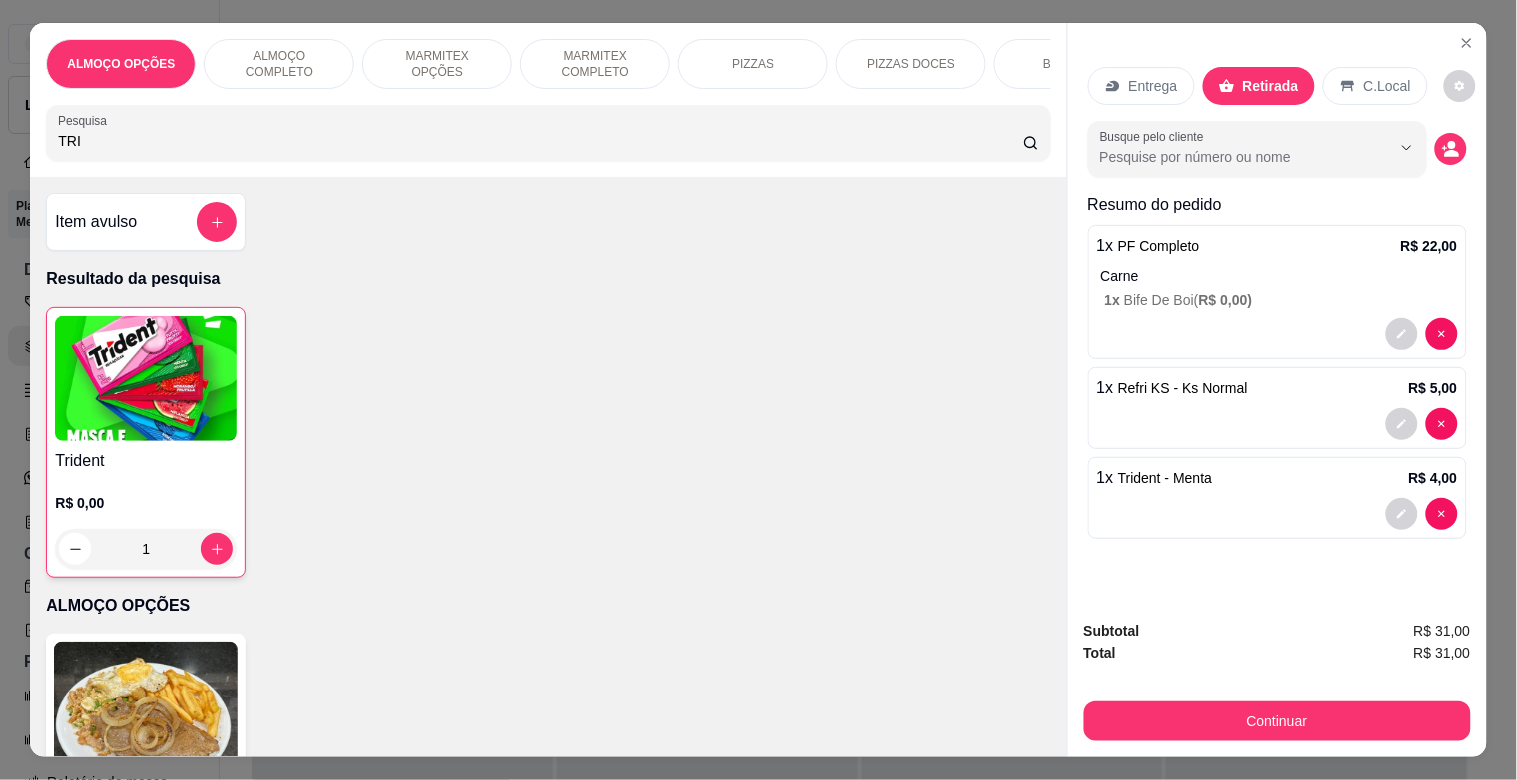 click on "Subtotal R$ 31,00 Total R$ 31,00 Continuar" at bounding box center [1277, 680] 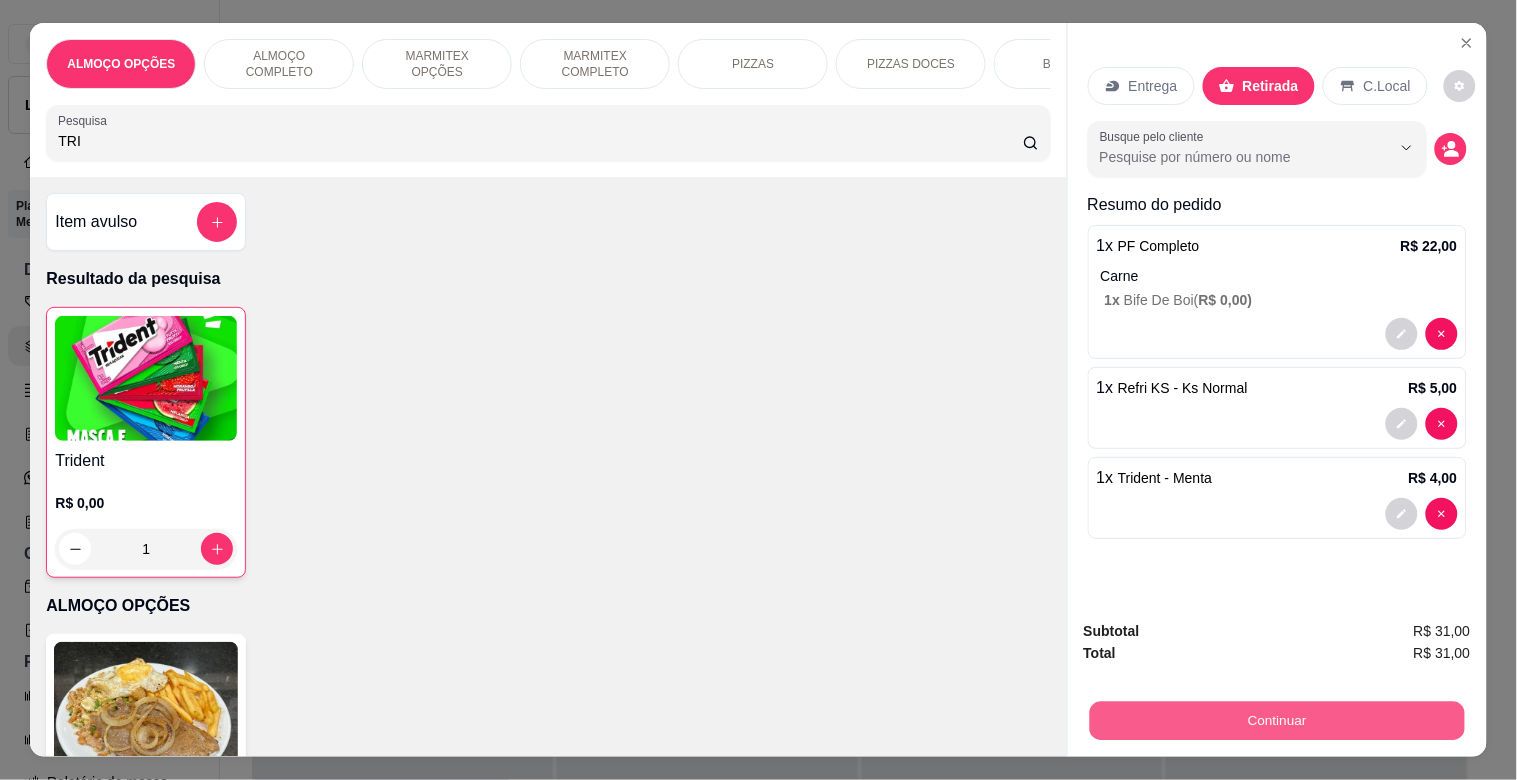 click on "Continuar" at bounding box center [1276, 720] 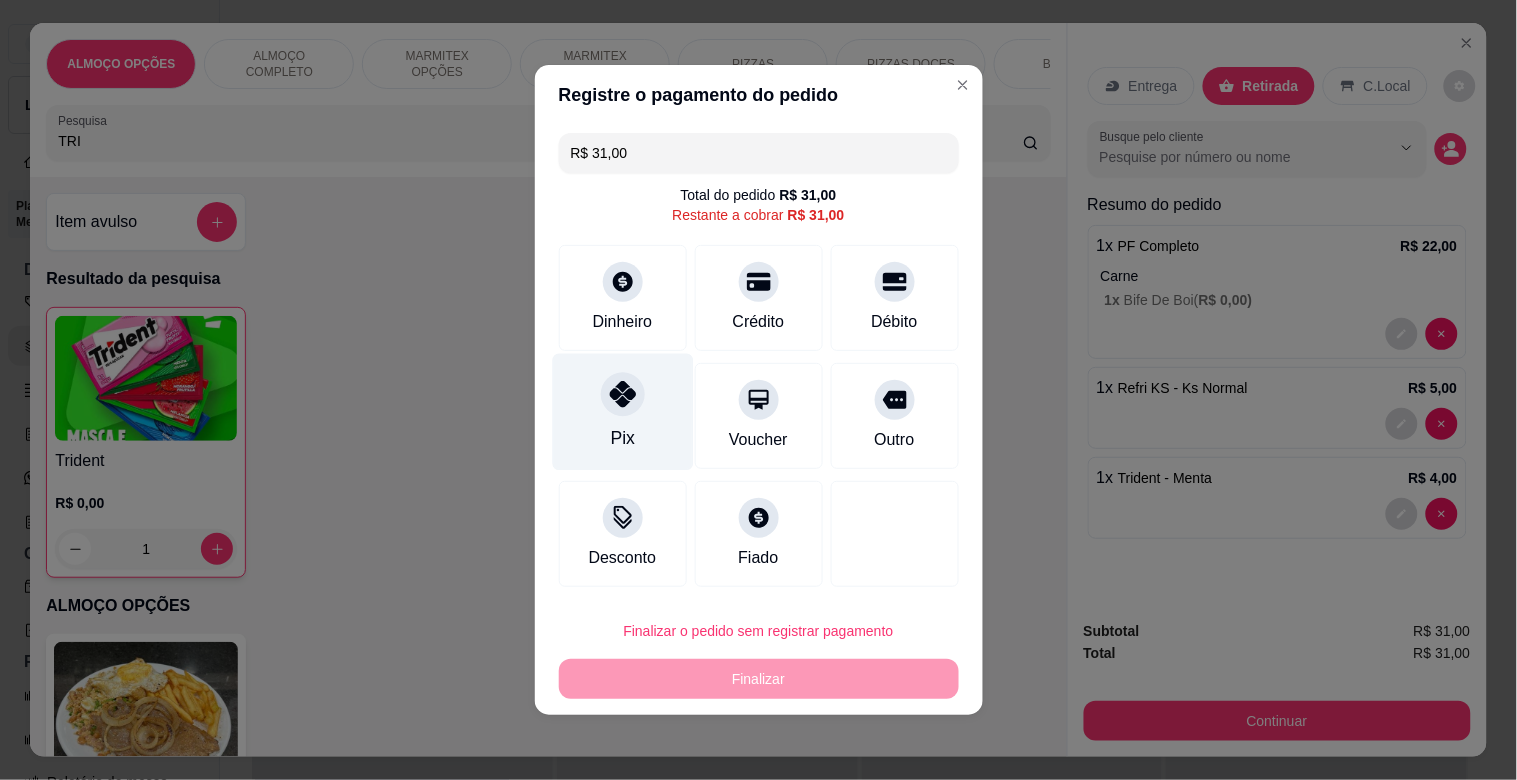 click on "Pix" at bounding box center (622, 438) 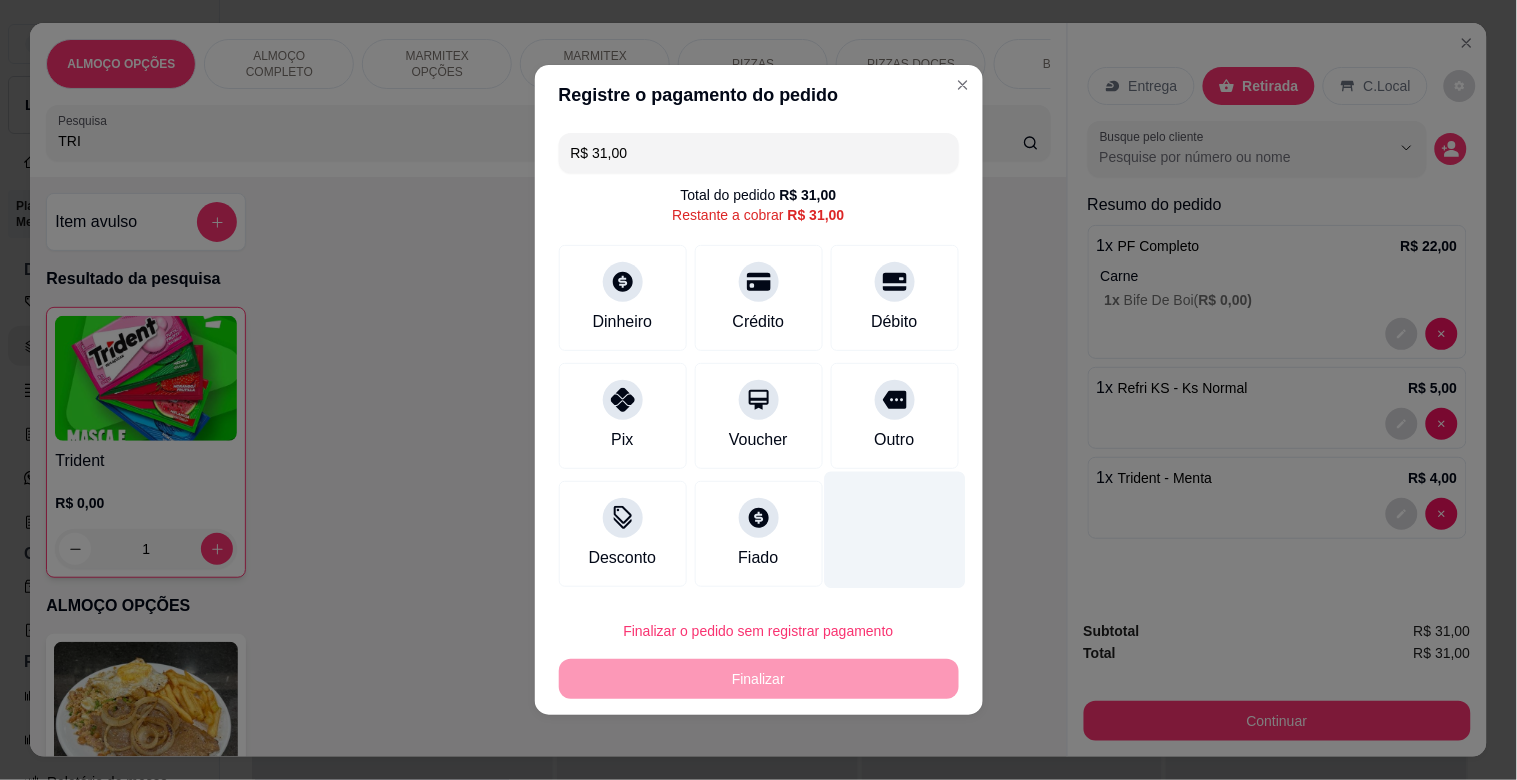 type on "R$ 0,00" 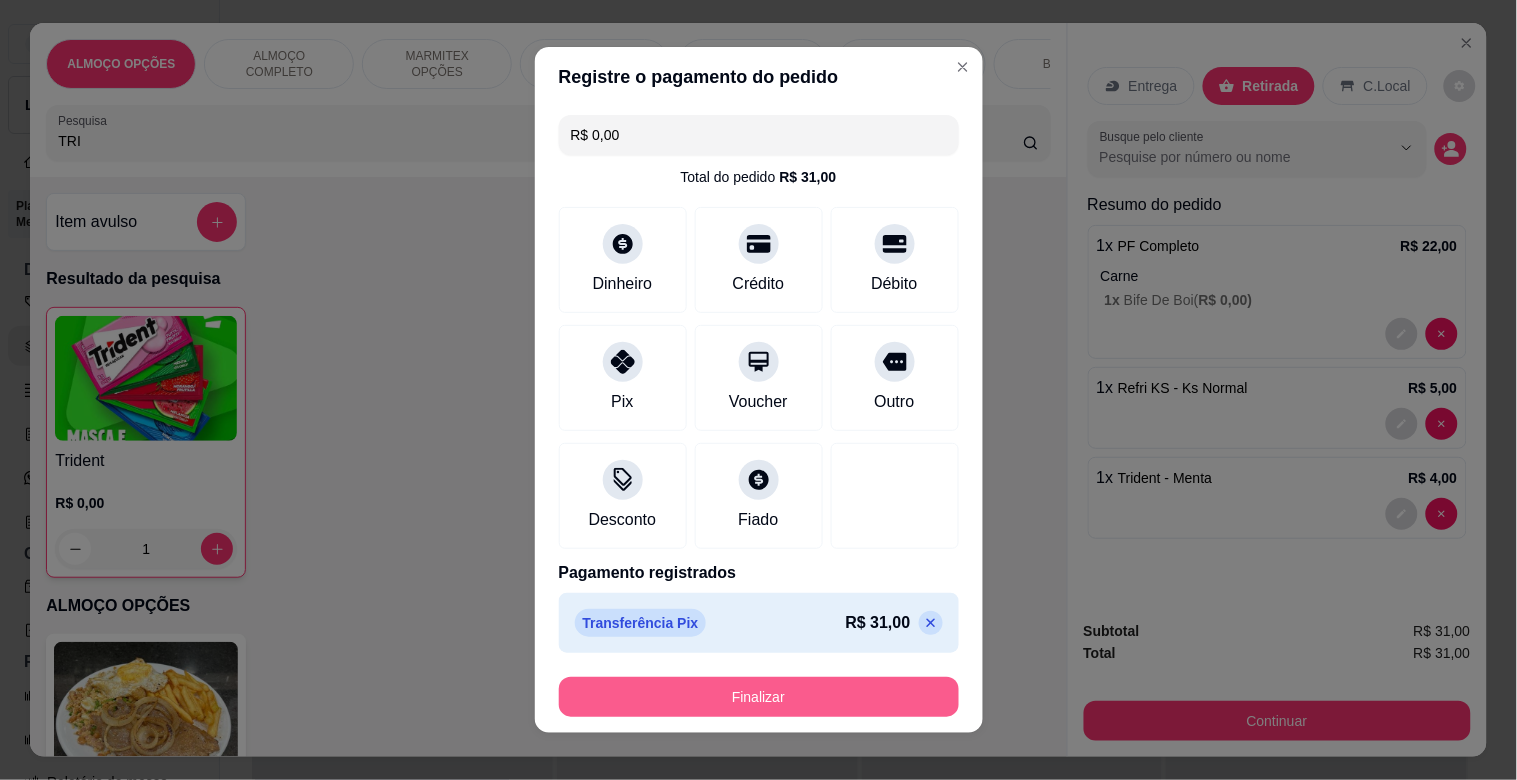 click on "Finalizar" at bounding box center [759, 697] 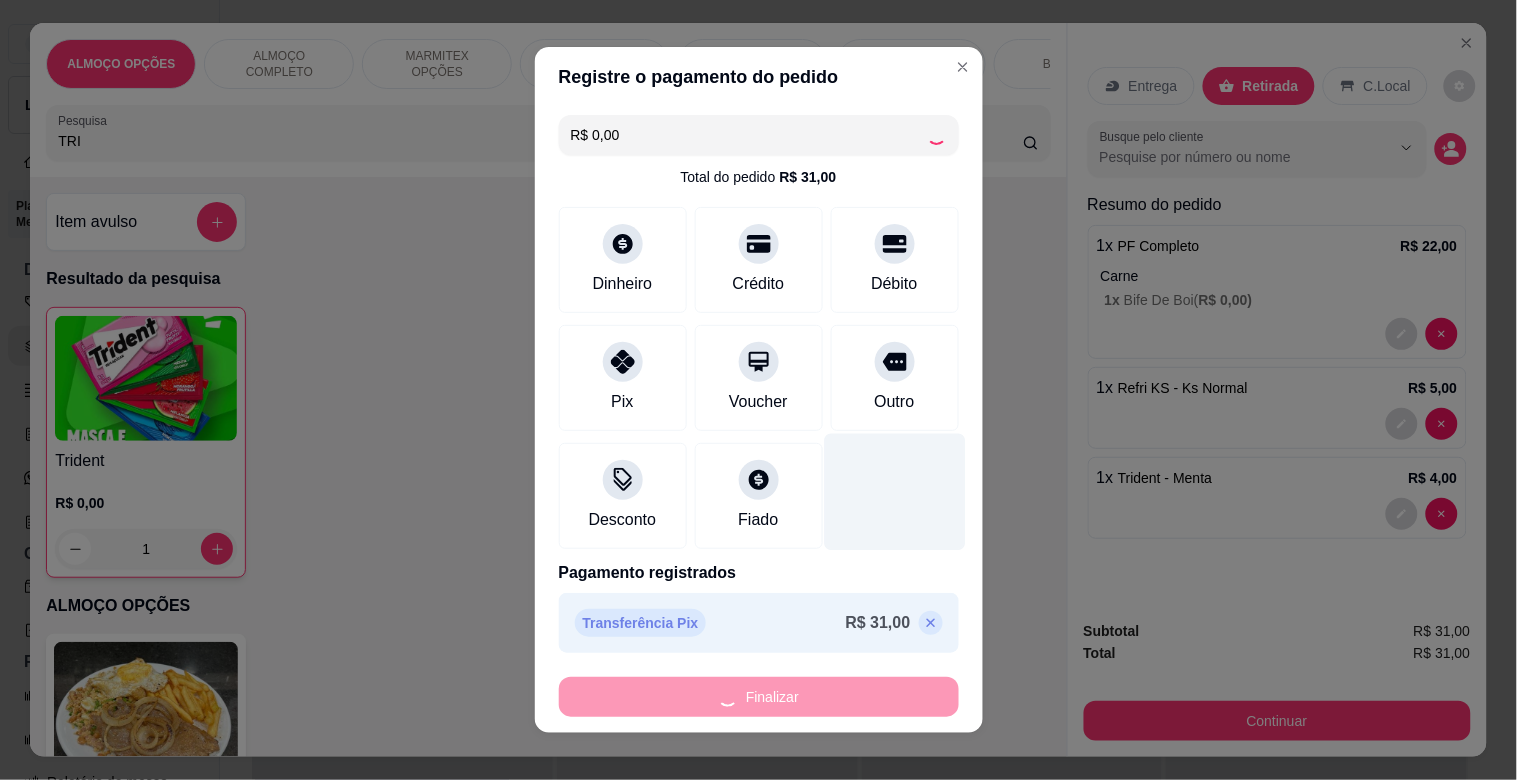 type on "0" 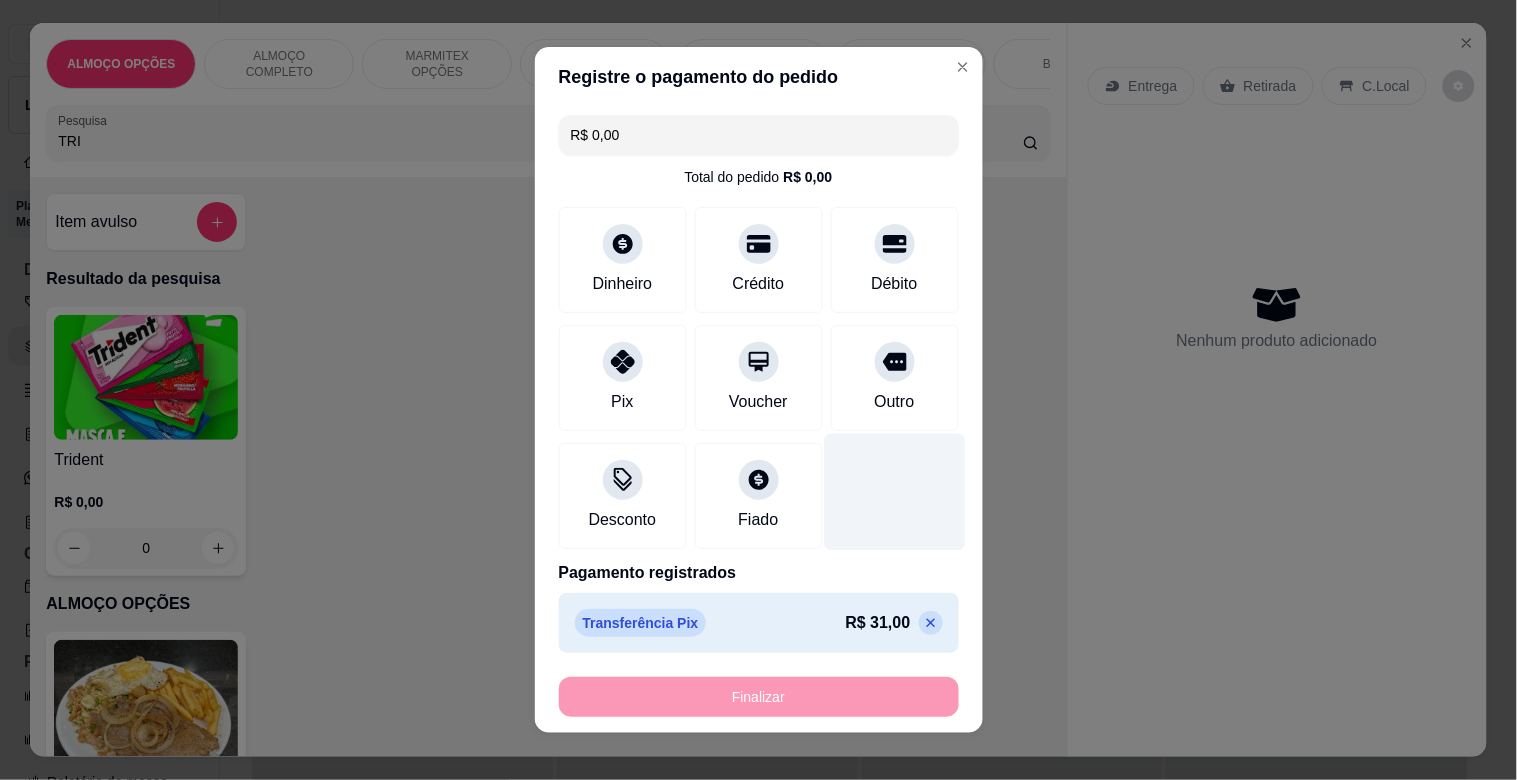 type on "-R$ 31,00" 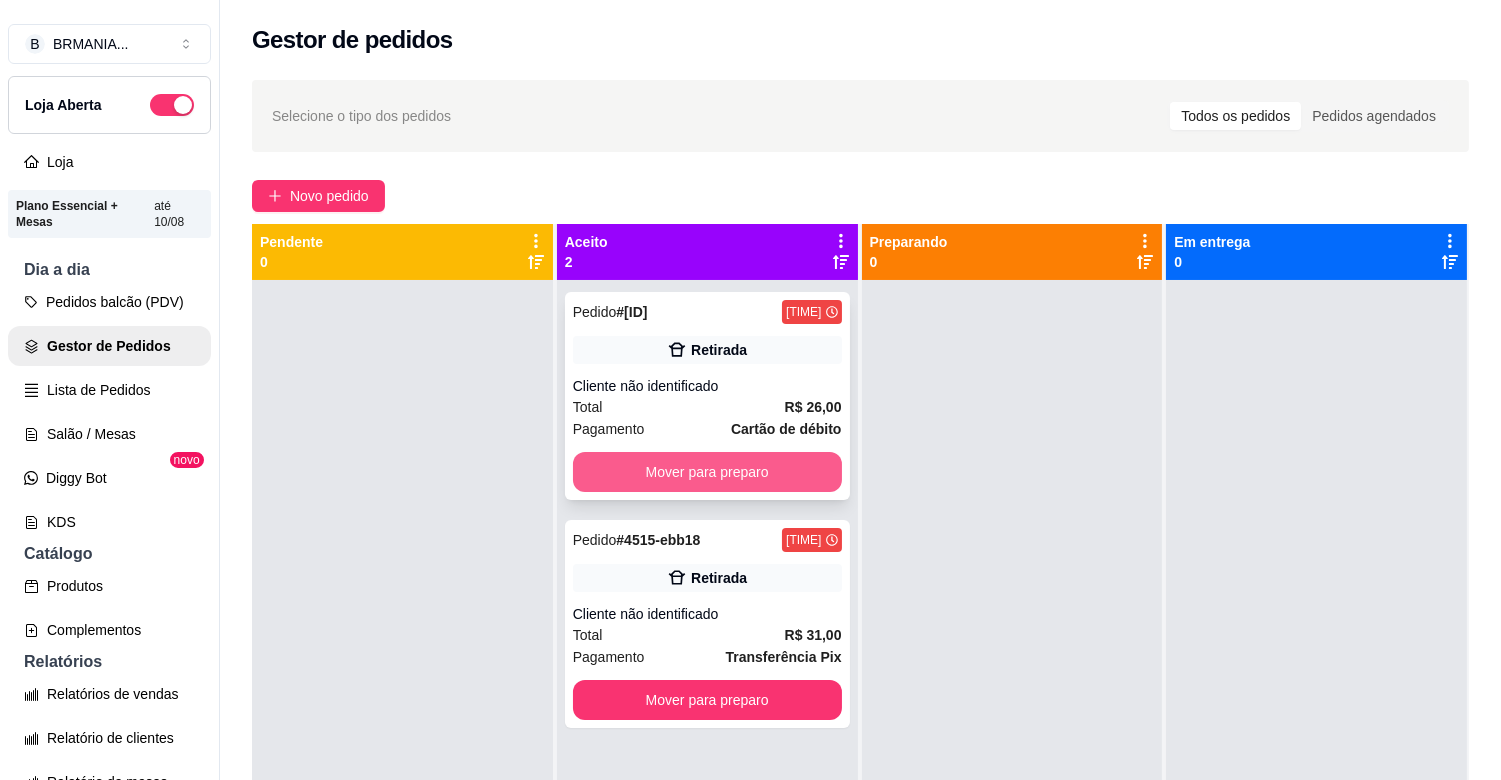 click on "Mover para preparo" at bounding box center (707, 472) 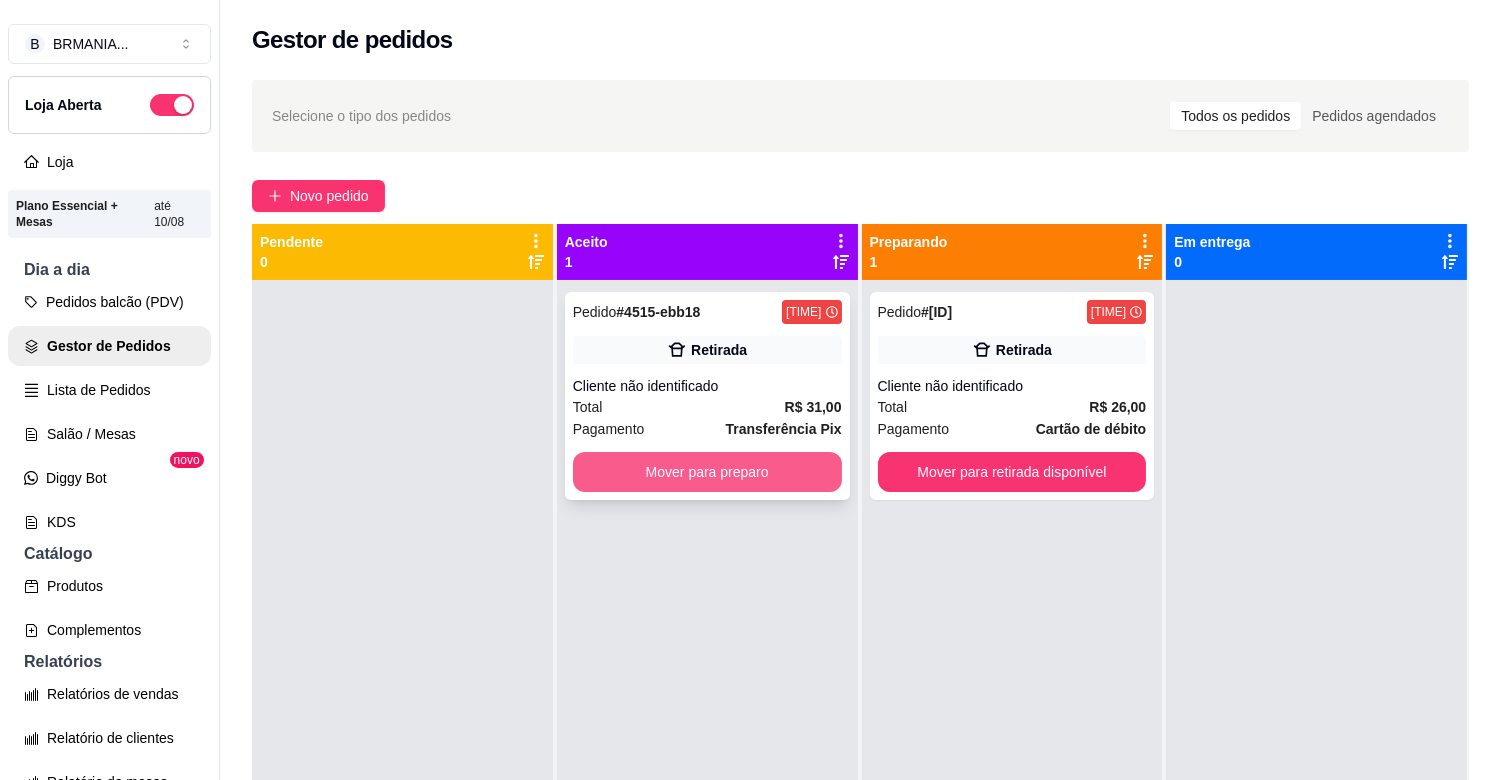 click on "Mover para preparo" at bounding box center (707, 472) 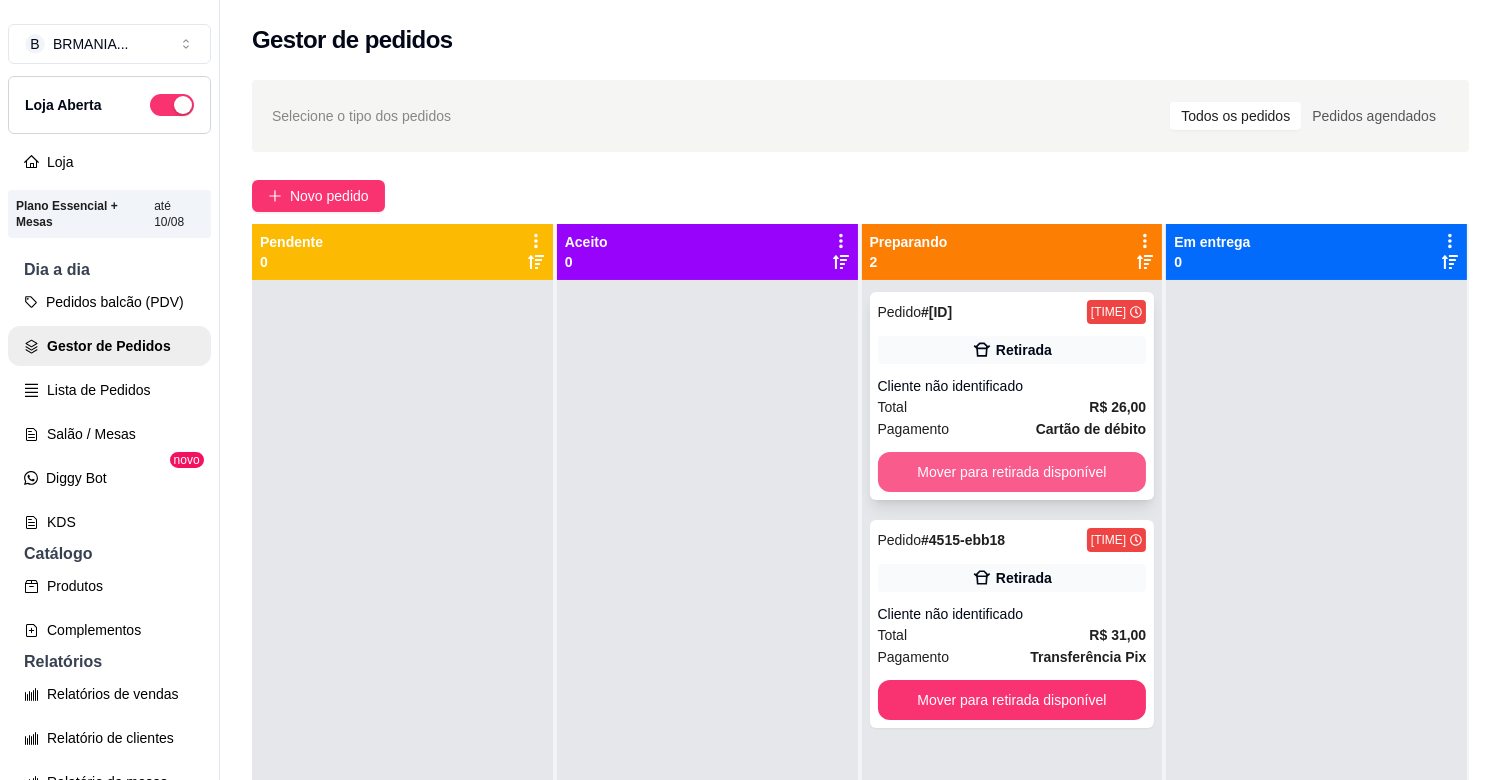 click on "Mover para retirada disponível" at bounding box center [1012, 472] 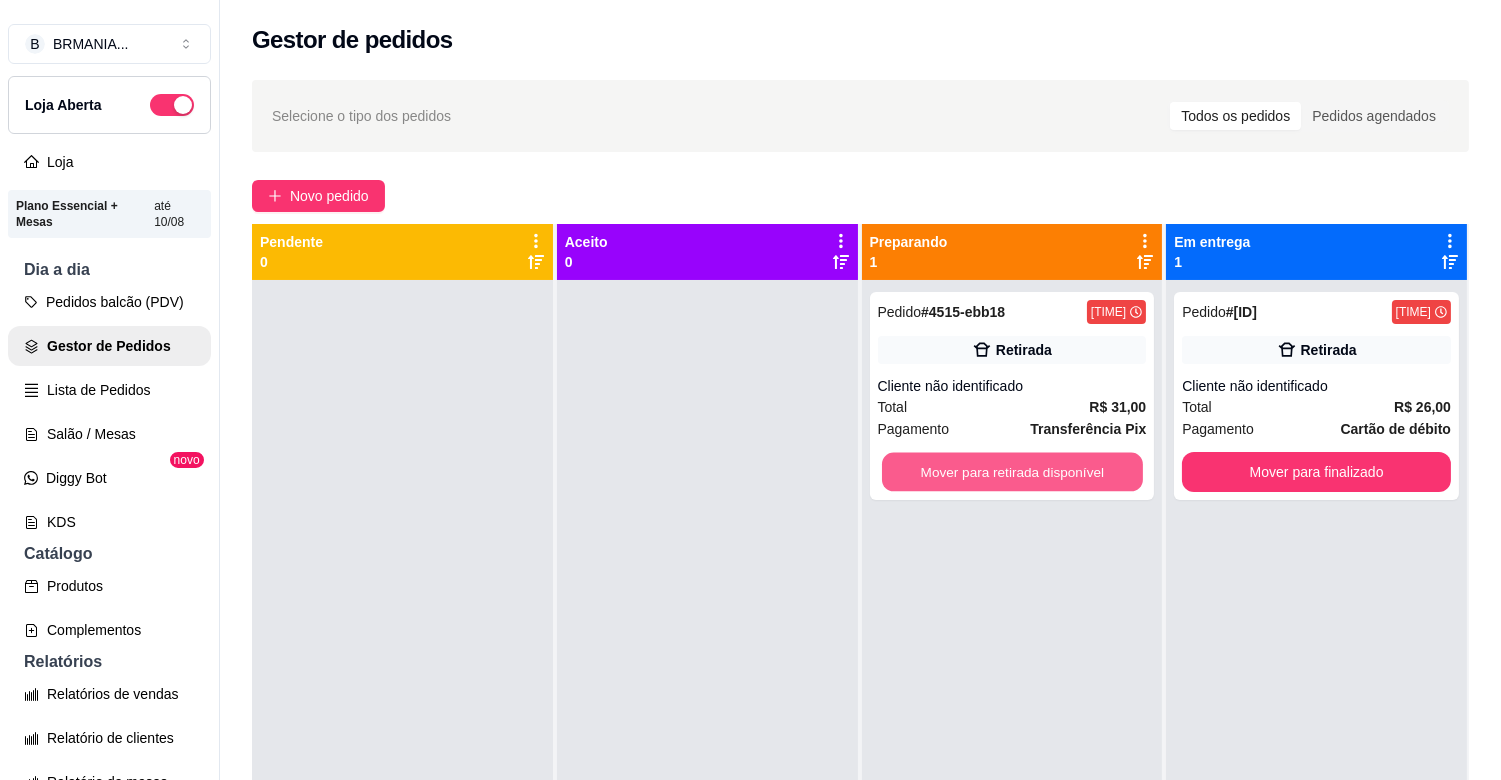 click on "Mover para retirada disponível" at bounding box center (1012, 472) 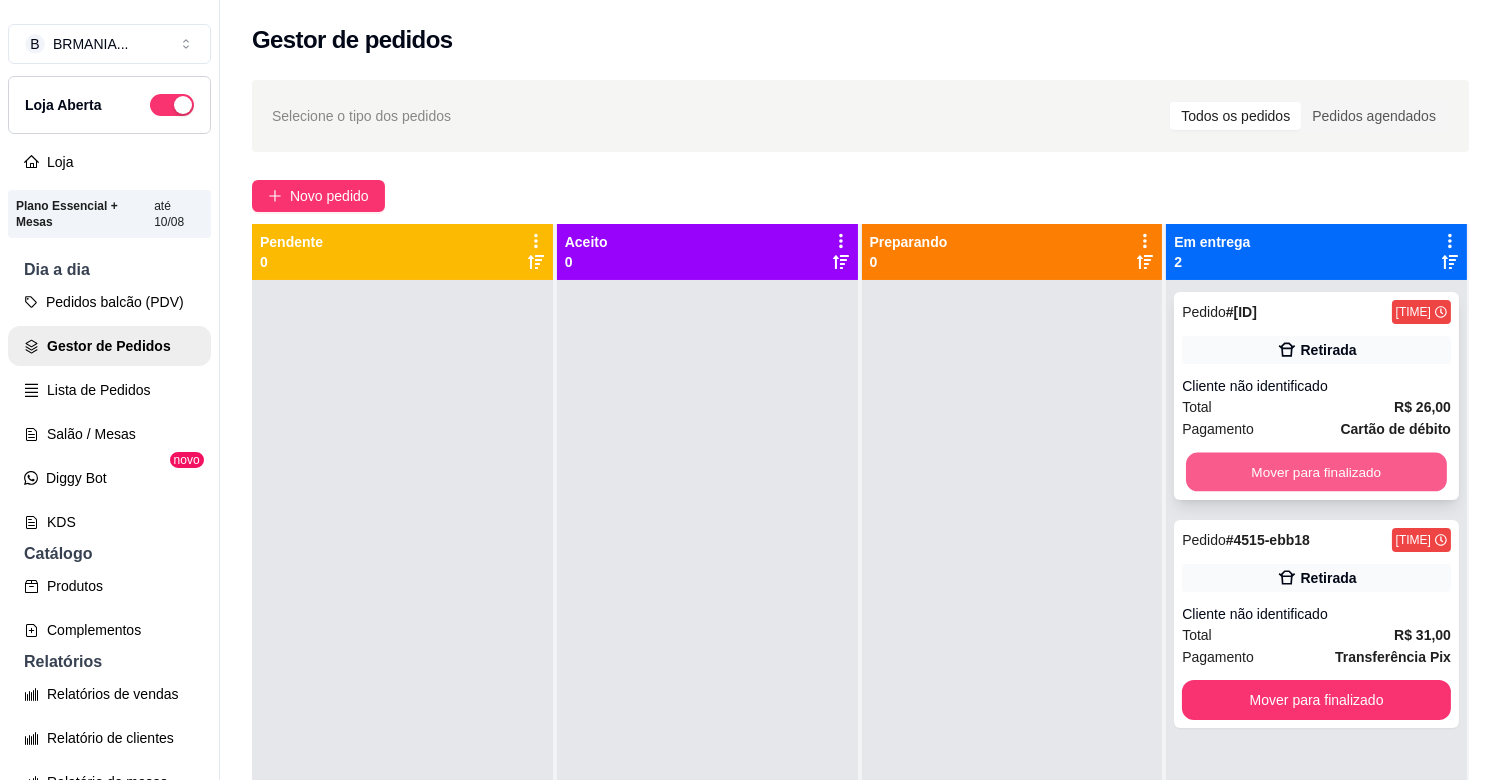 click on "Mover para finalizado" at bounding box center [1316, 472] 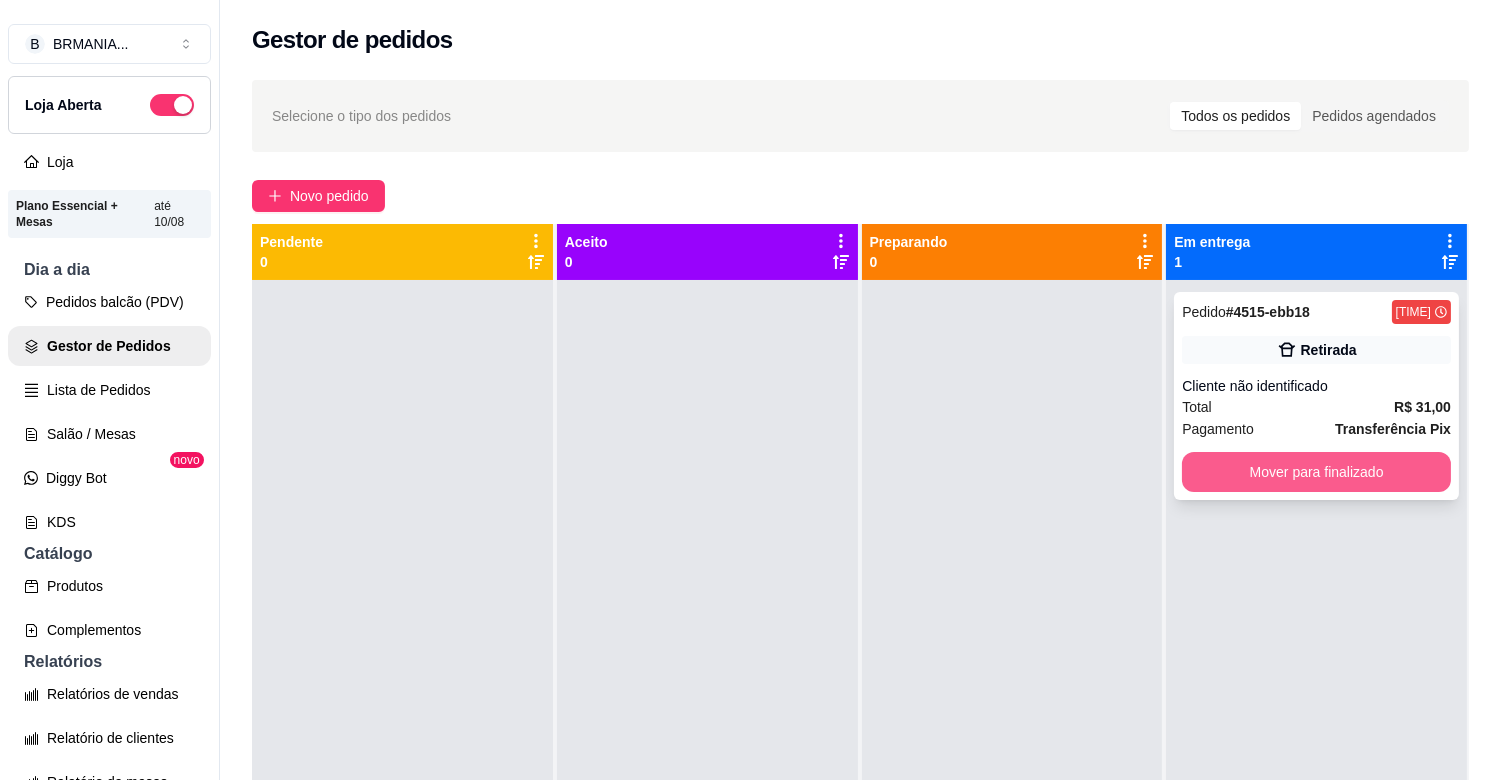 click on "Mover para finalizado" at bounding box center (1316, 472) 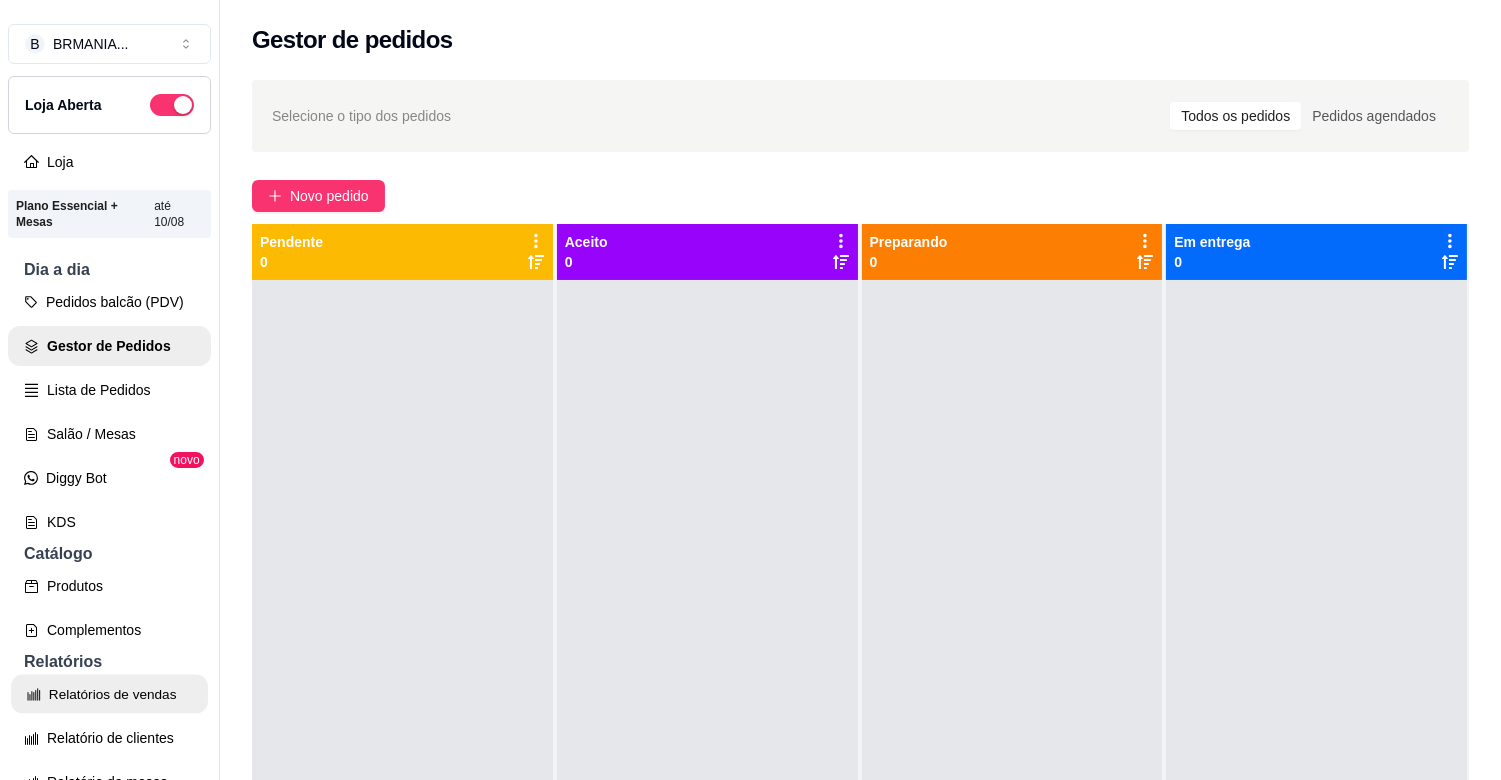 click on "Relatórios de vendas" at bounding box center [109, 694] 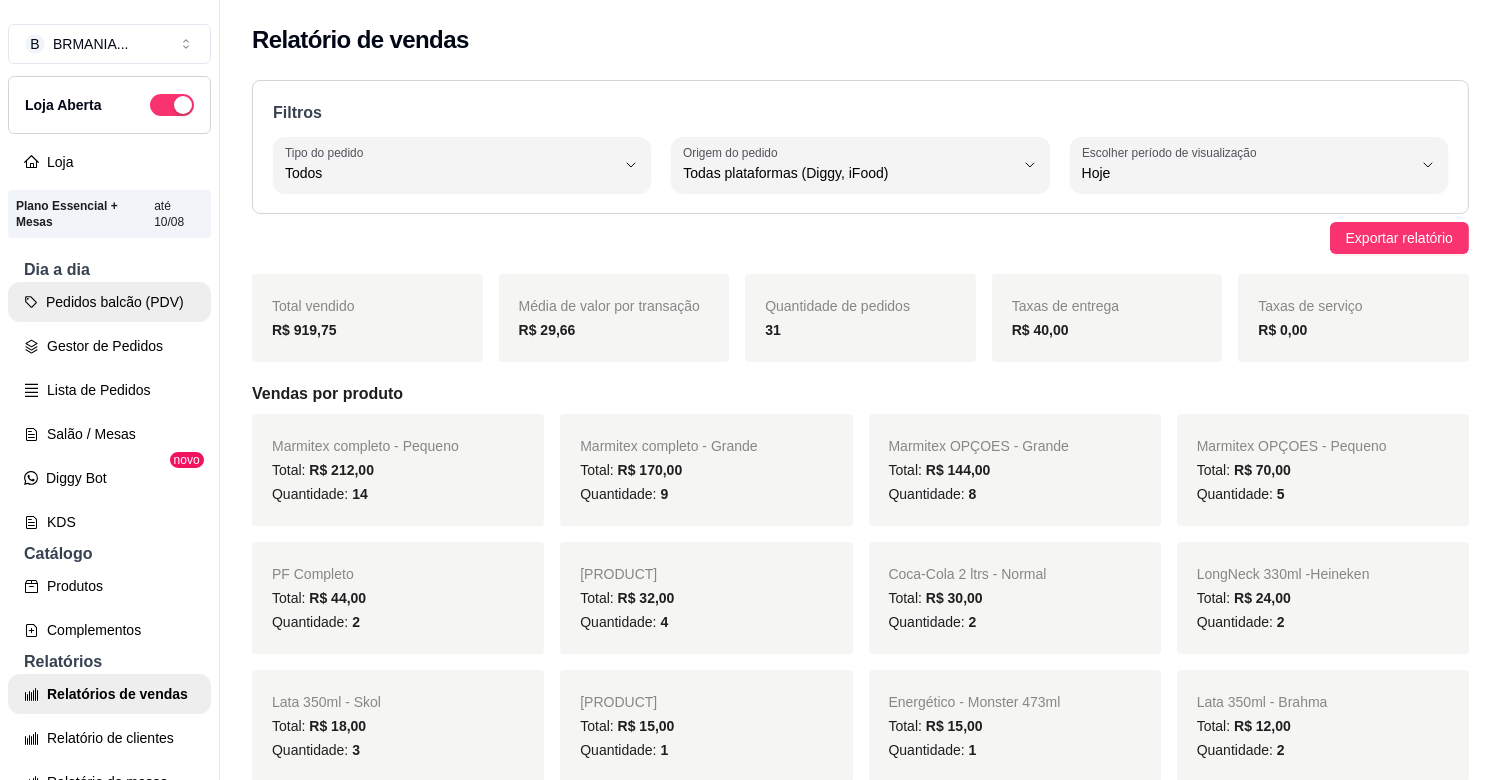 click on "Pedidos balcão (PDV)" at bounding box center (109, 302) 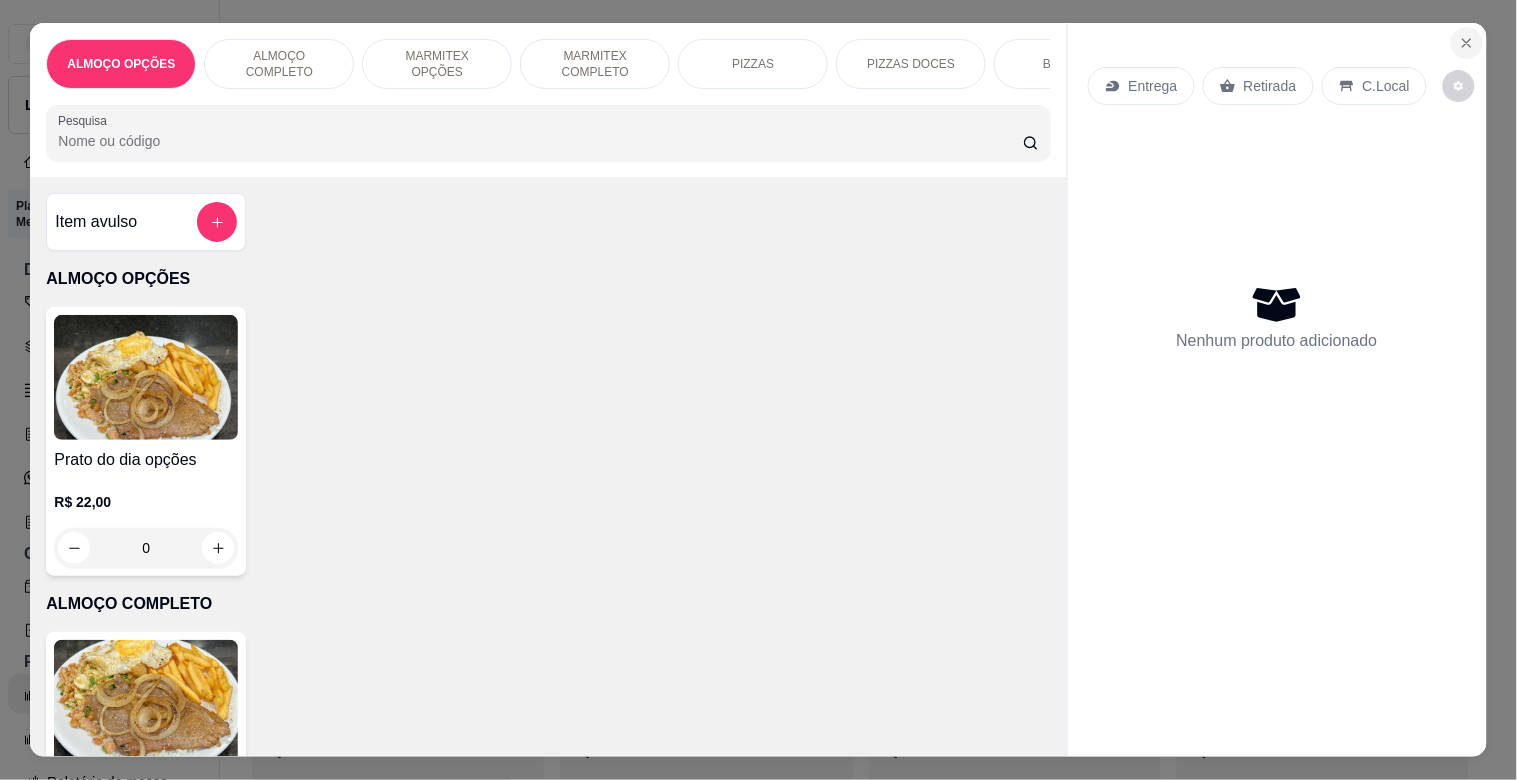 click 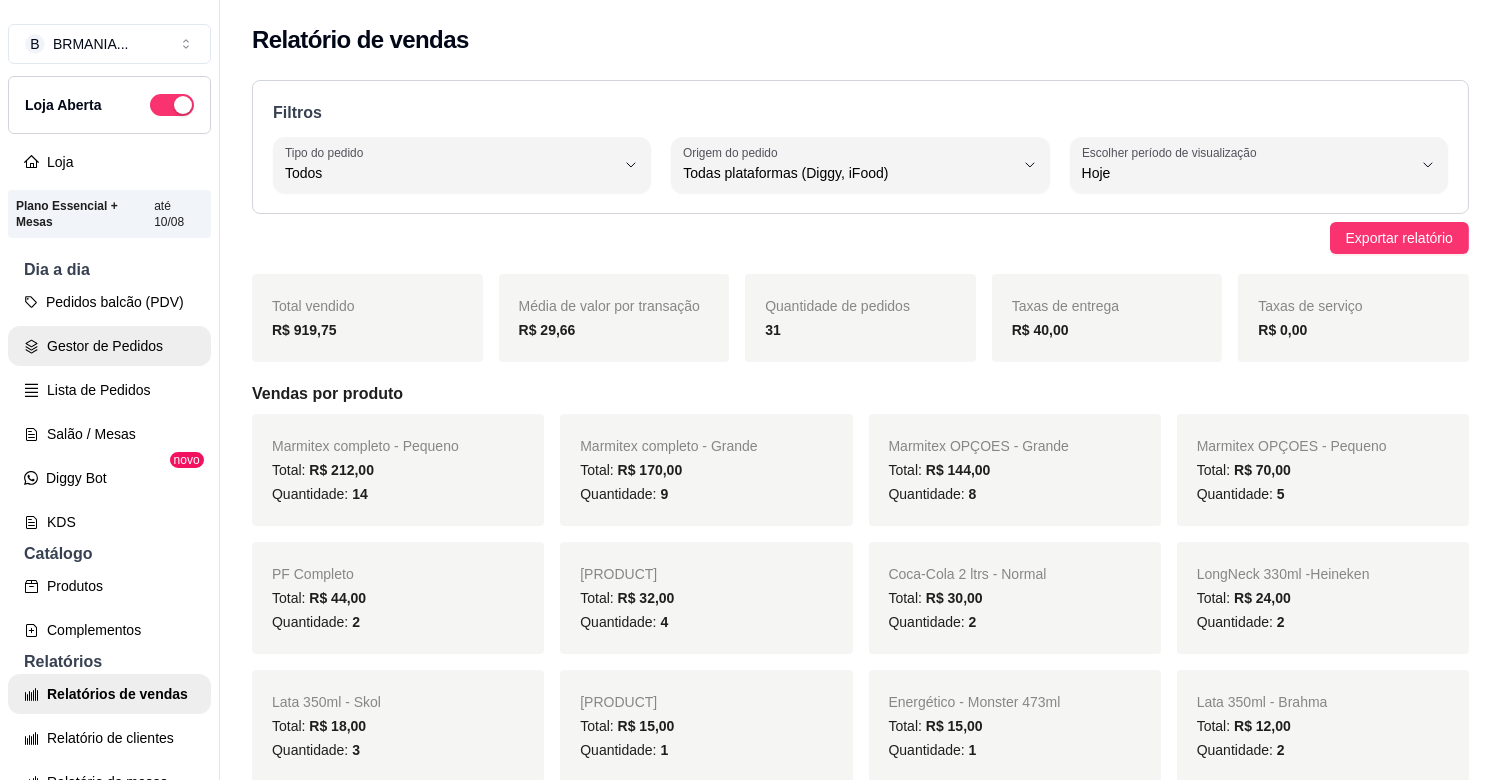click on "Gestor de Pedidos" at bounding box center (109, 346) 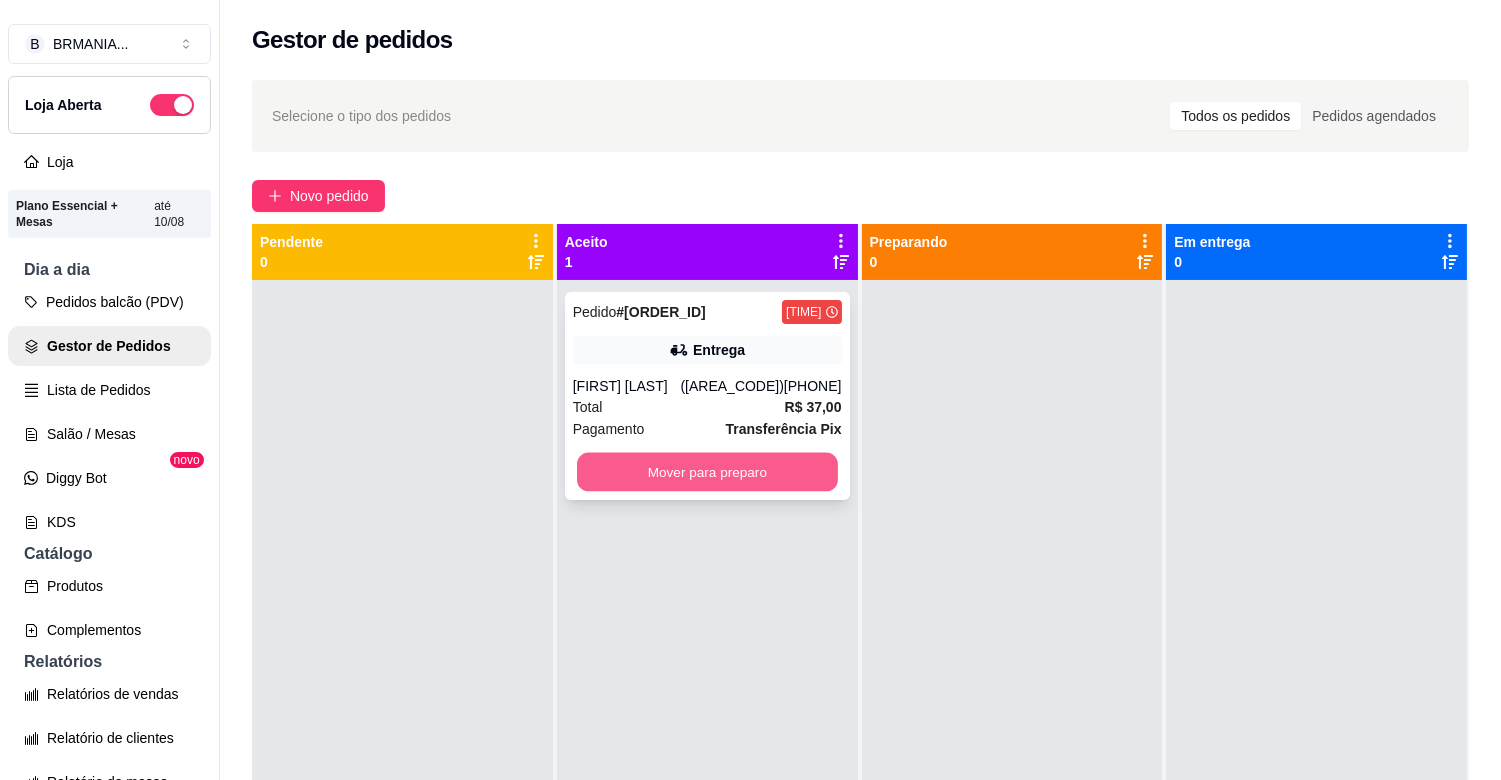 click on "Mover para preparo" at bounding box center [707, 472] 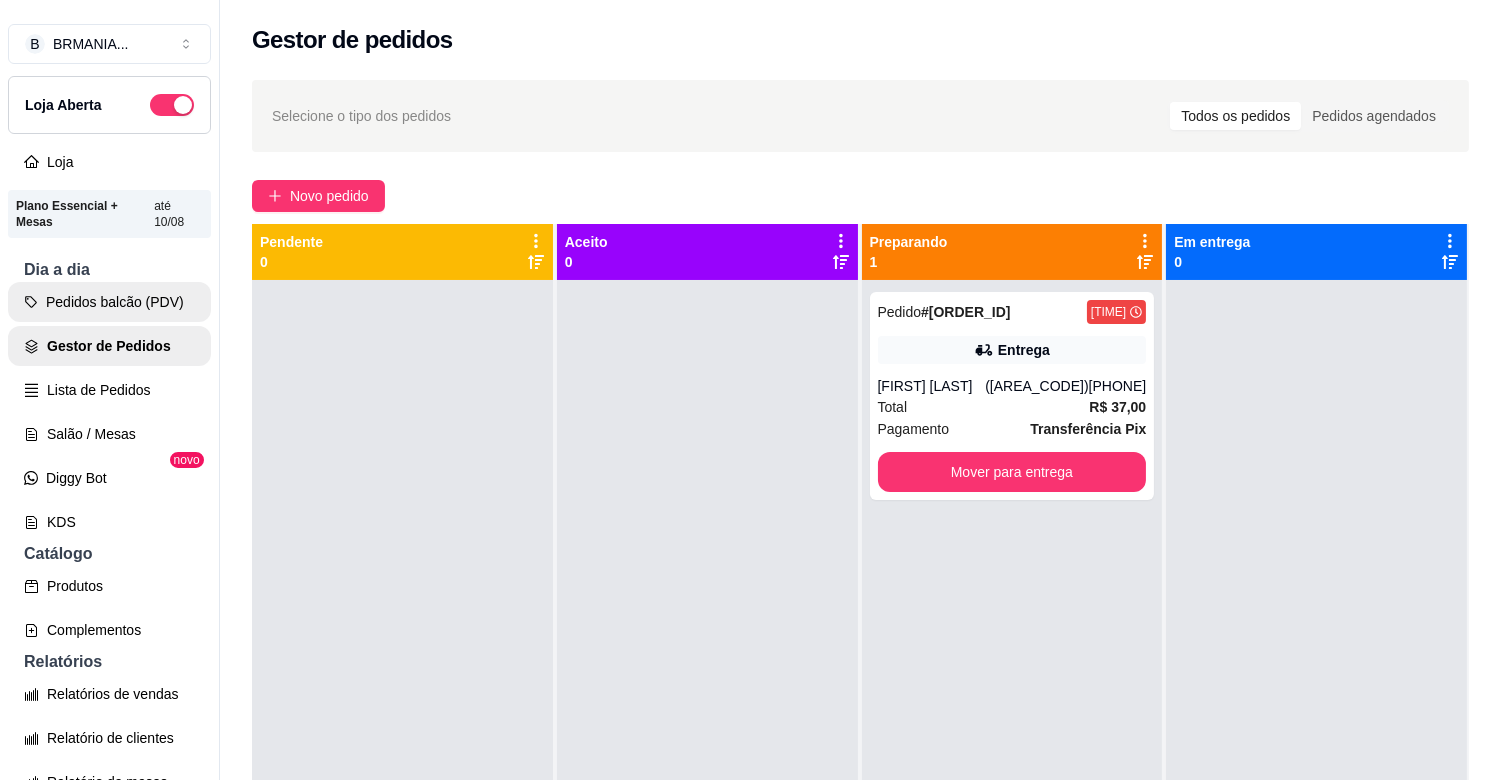 click on "Pedidos balcão (PDV)" at bounding box center (109, 302) 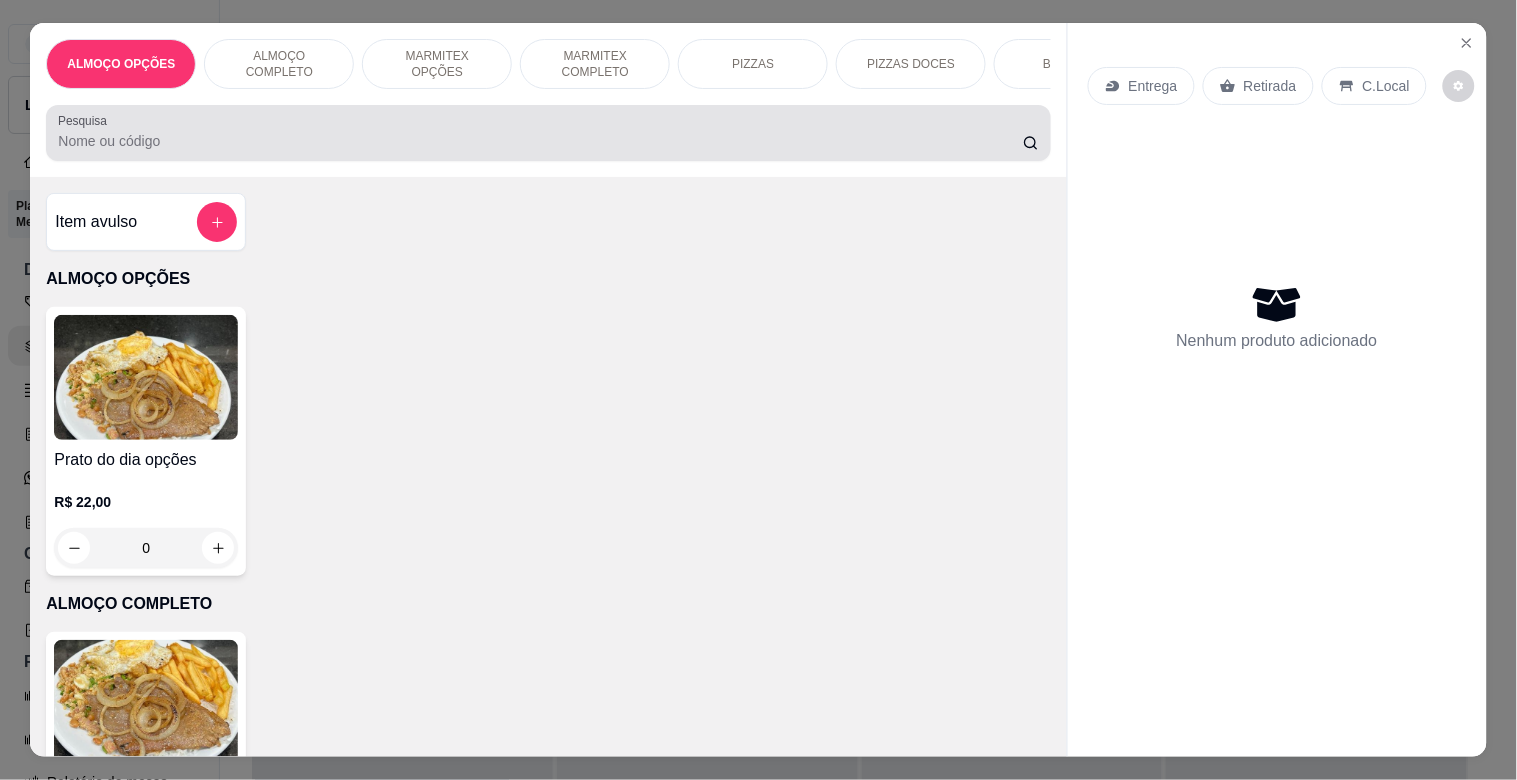 click on "Pesquisa" at bounding box center (540, 141) 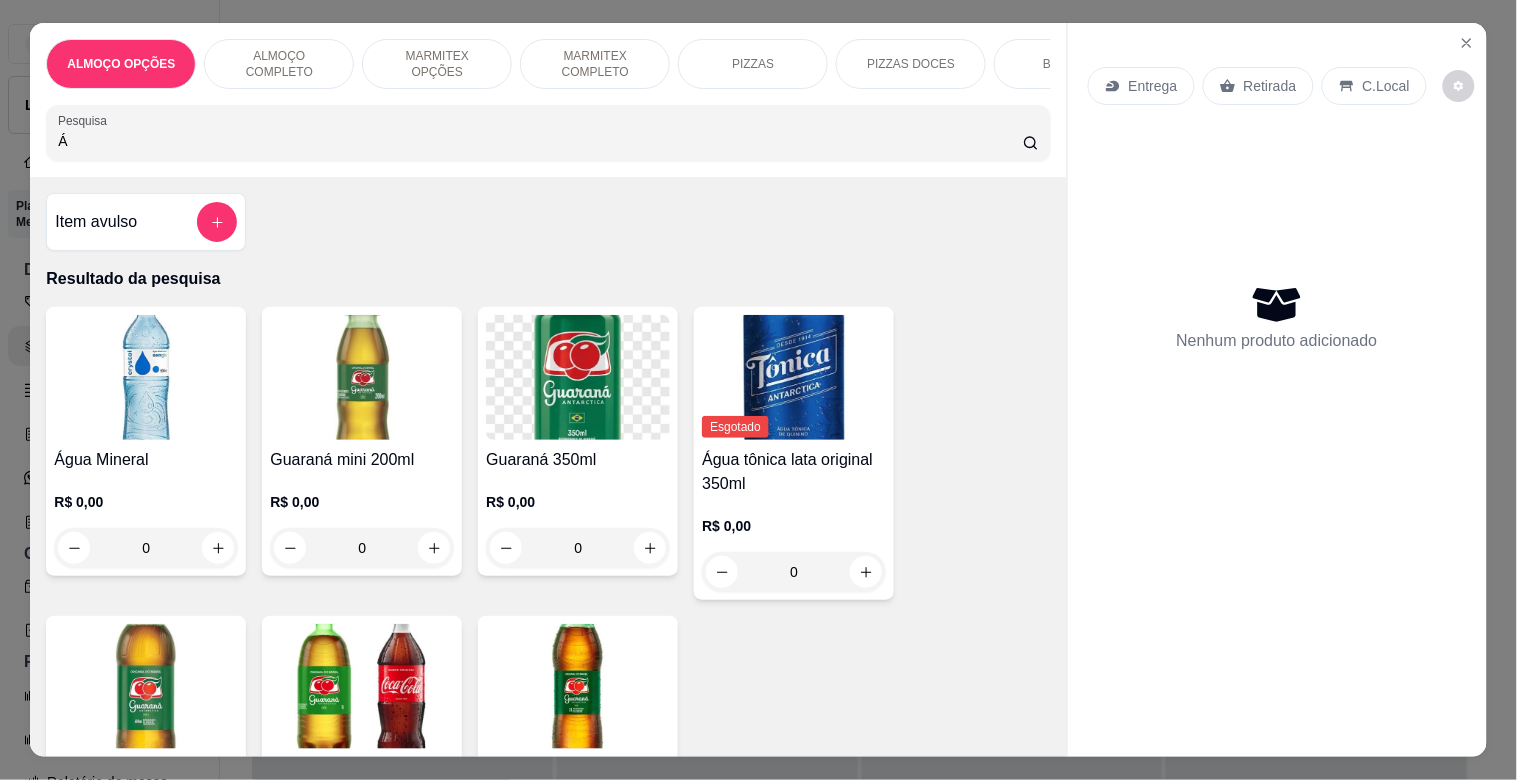 type on "Á" 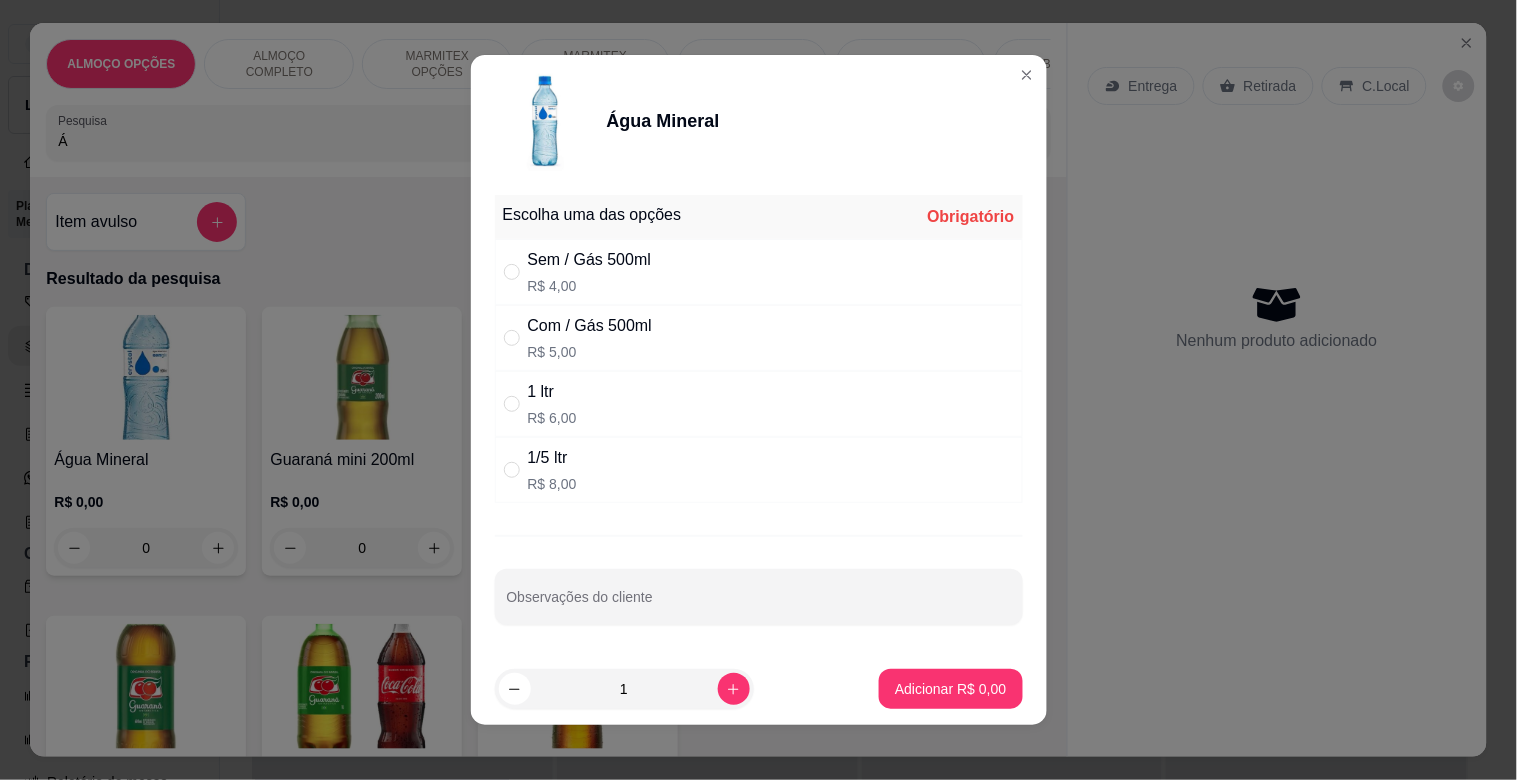 drag, startPoint x: 615, startPoint y: 266, endPoint x: 674, endPoint y: 335, distance: 90.78546 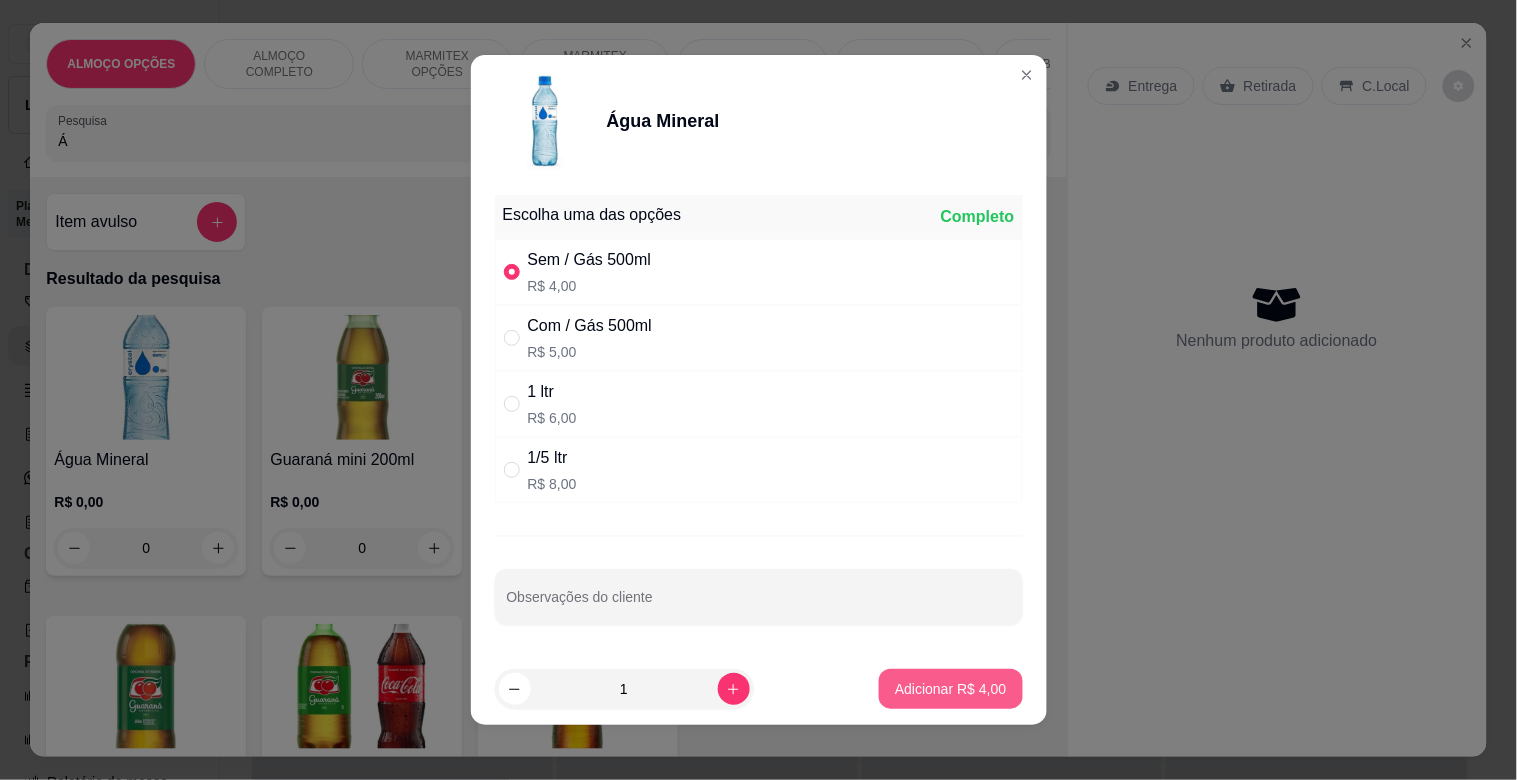 click on "Adicionar   R$ 4,00" at bounding box center [950, 689] 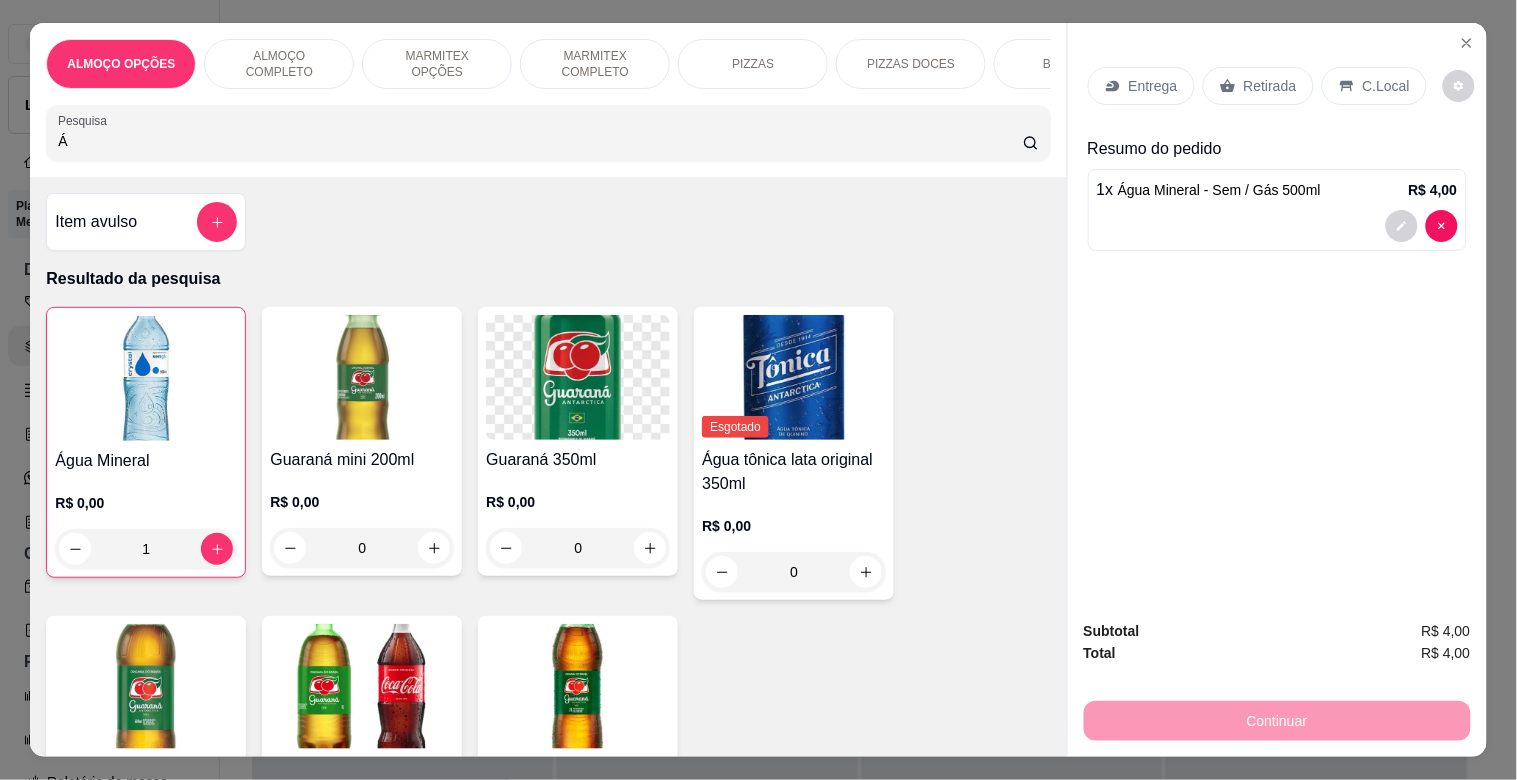 click on "Retirada" at bounding box center [1270, 86] 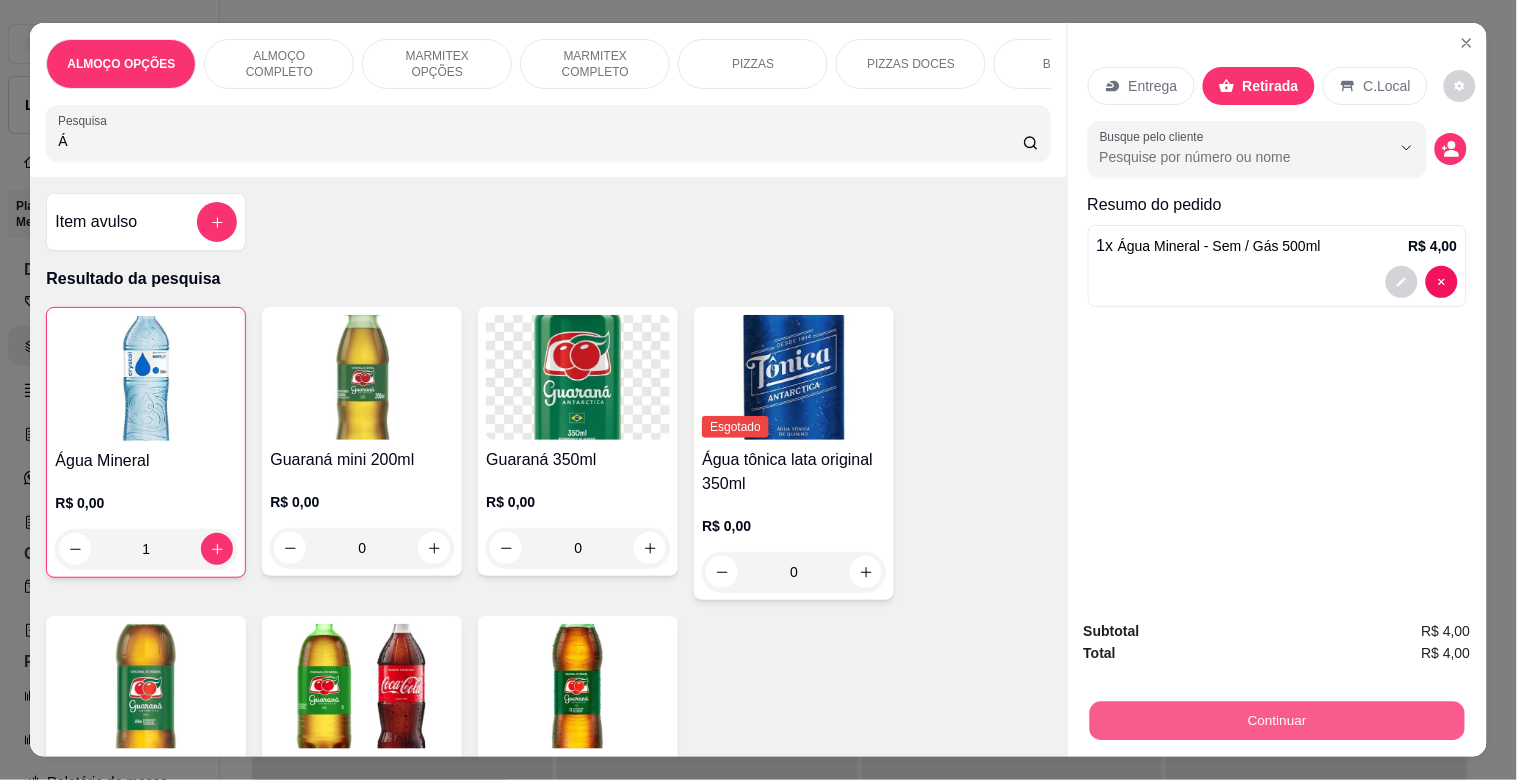click on "Continuar" at bounding box center (1276, 720) 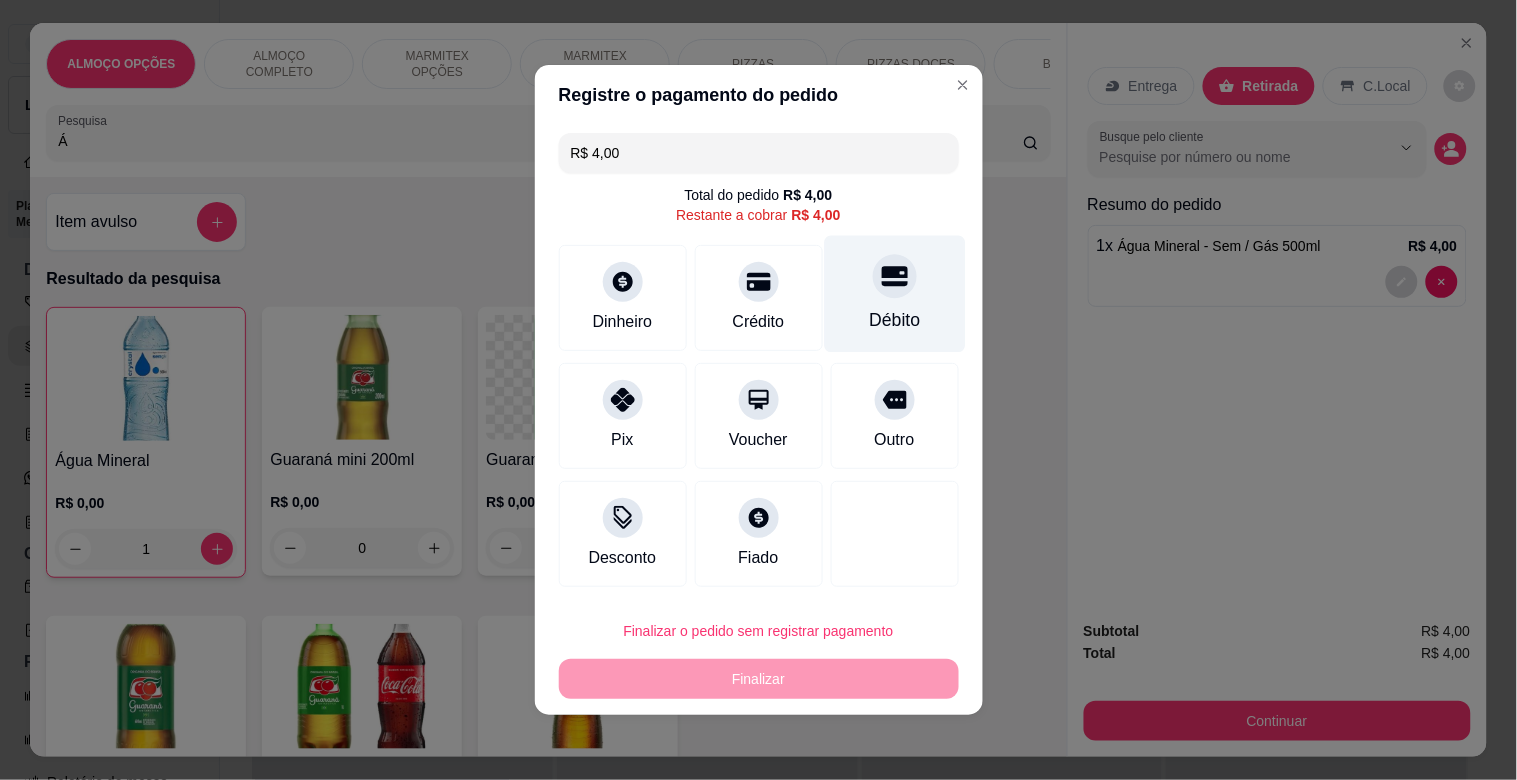 click on "Débito" at bounding box center (894, 320) 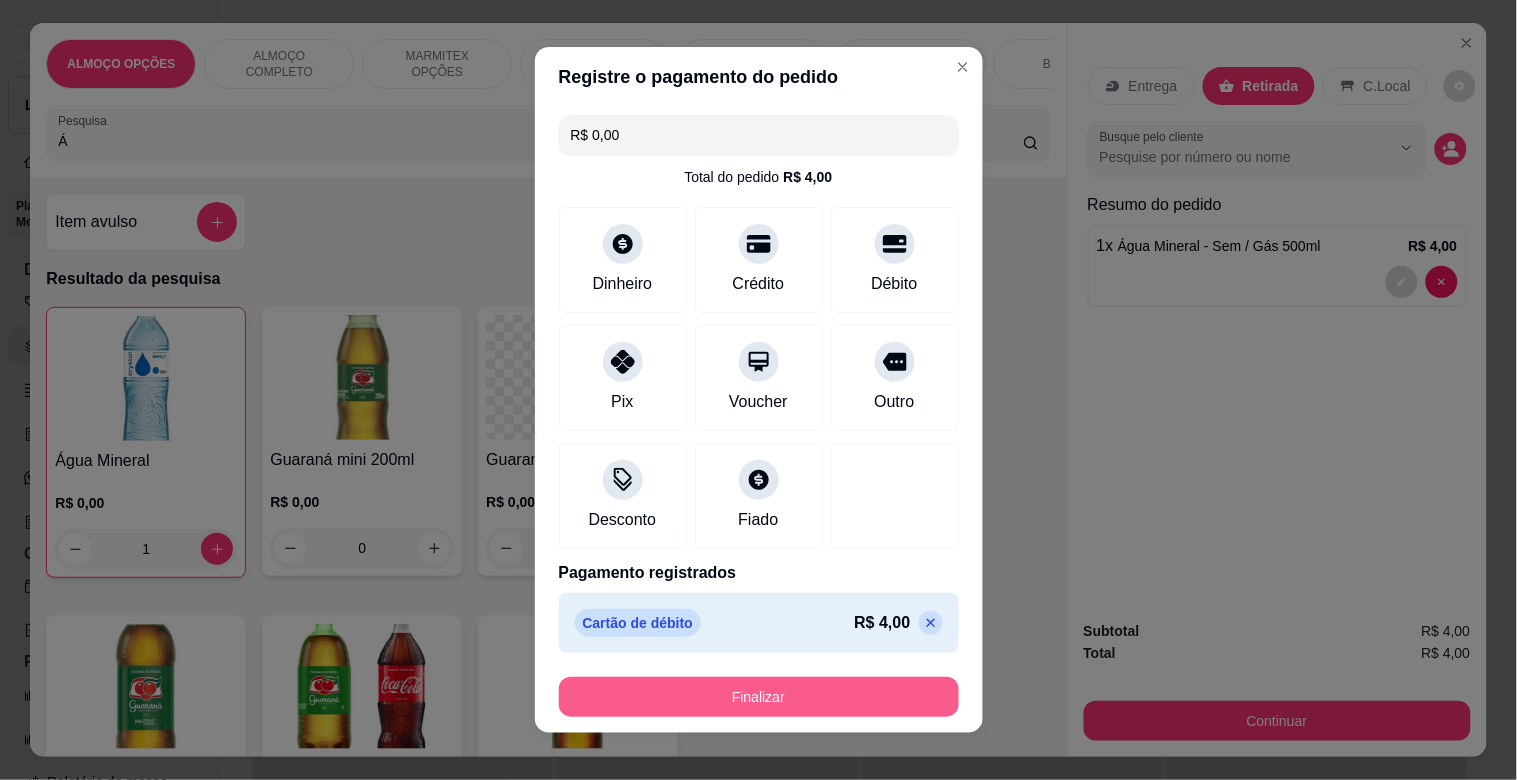 click on "Finalizar" at bounding box center (759, 697) 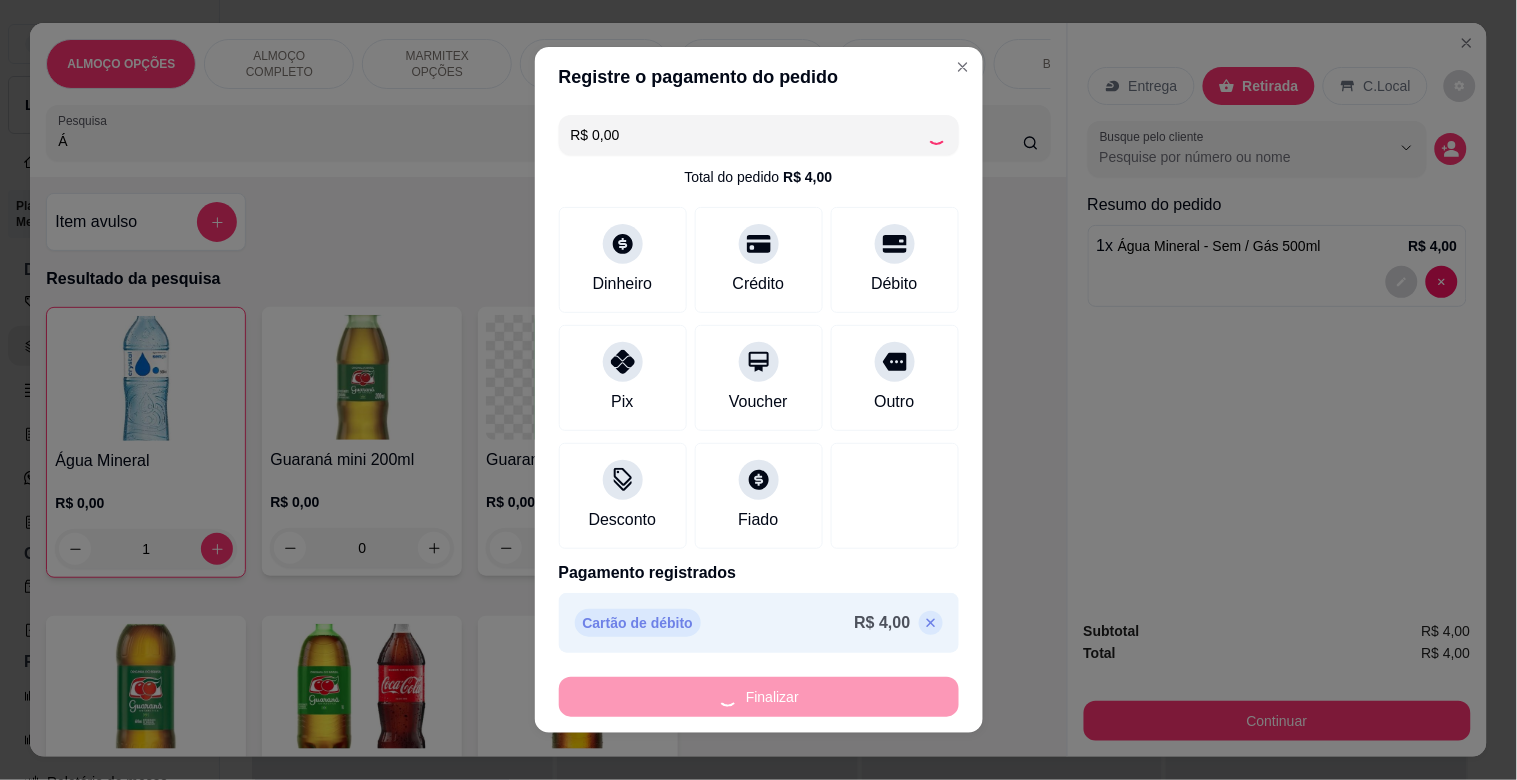 type on "0" 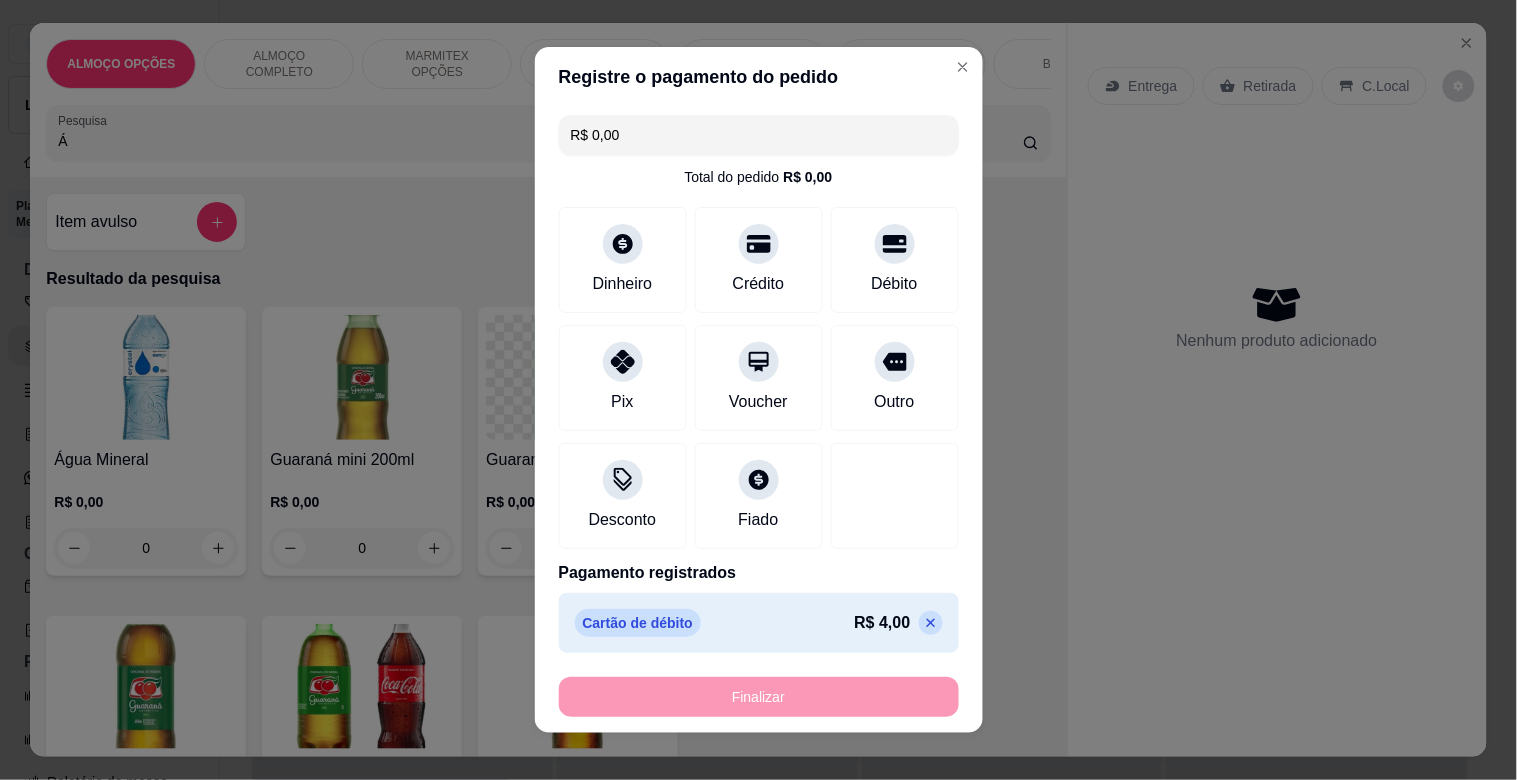 type on "-R$ 4,00" 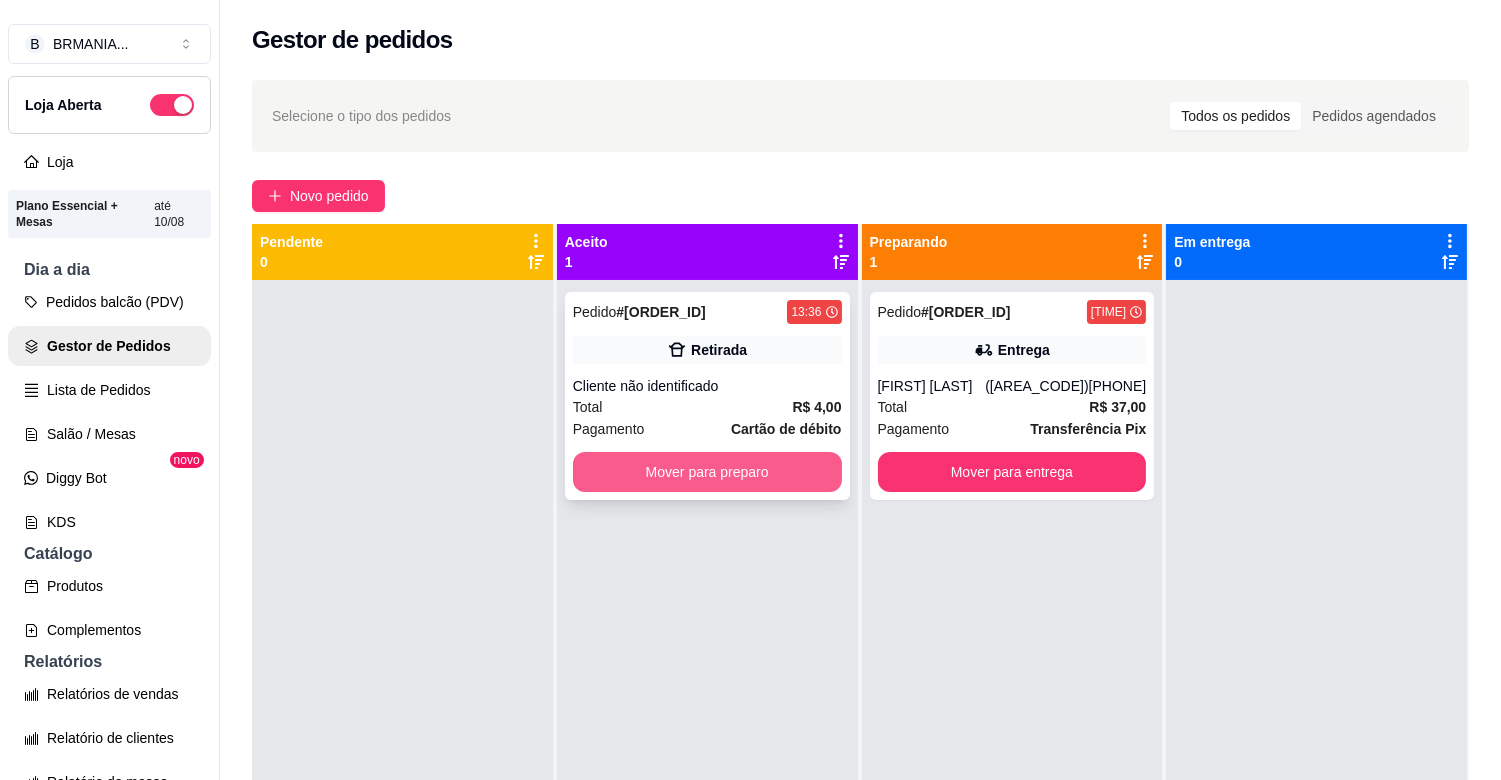 click on "Mover para preparo" at bounding box center [707, 472] 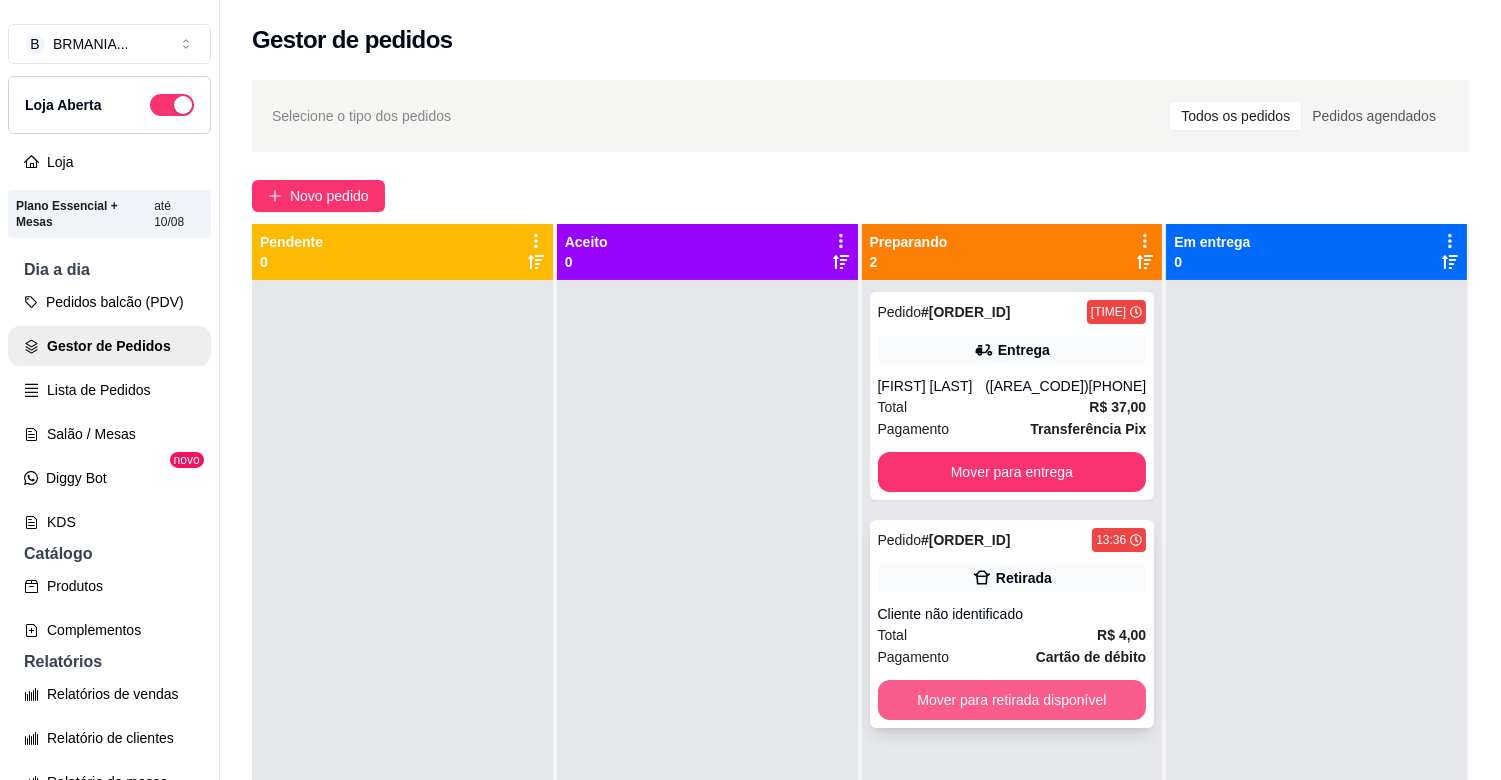 click on "Mover para retirada disponível" at bounding box center (1012, 700) 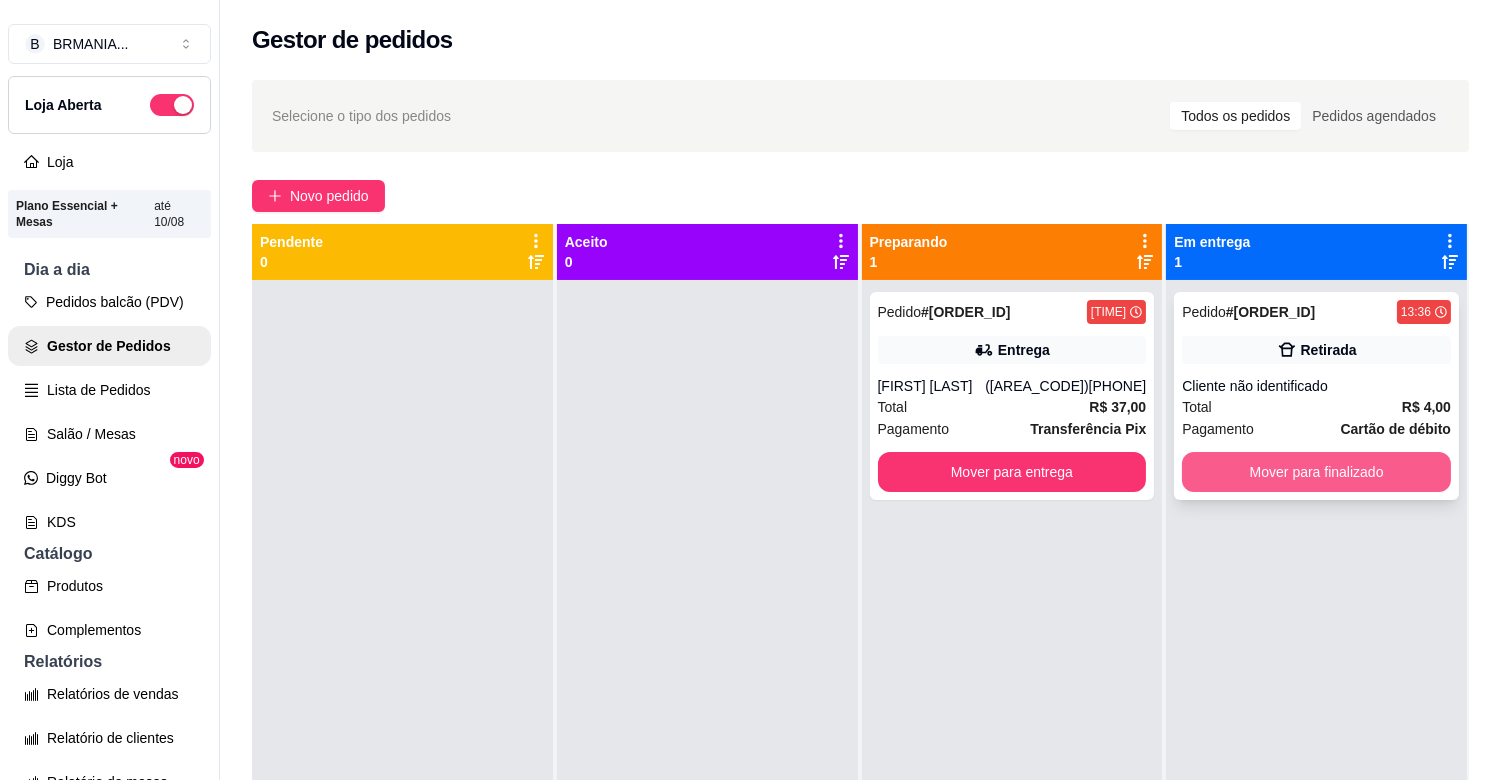 click on "Mover para finalizado" at bounding box center (1316, 472) 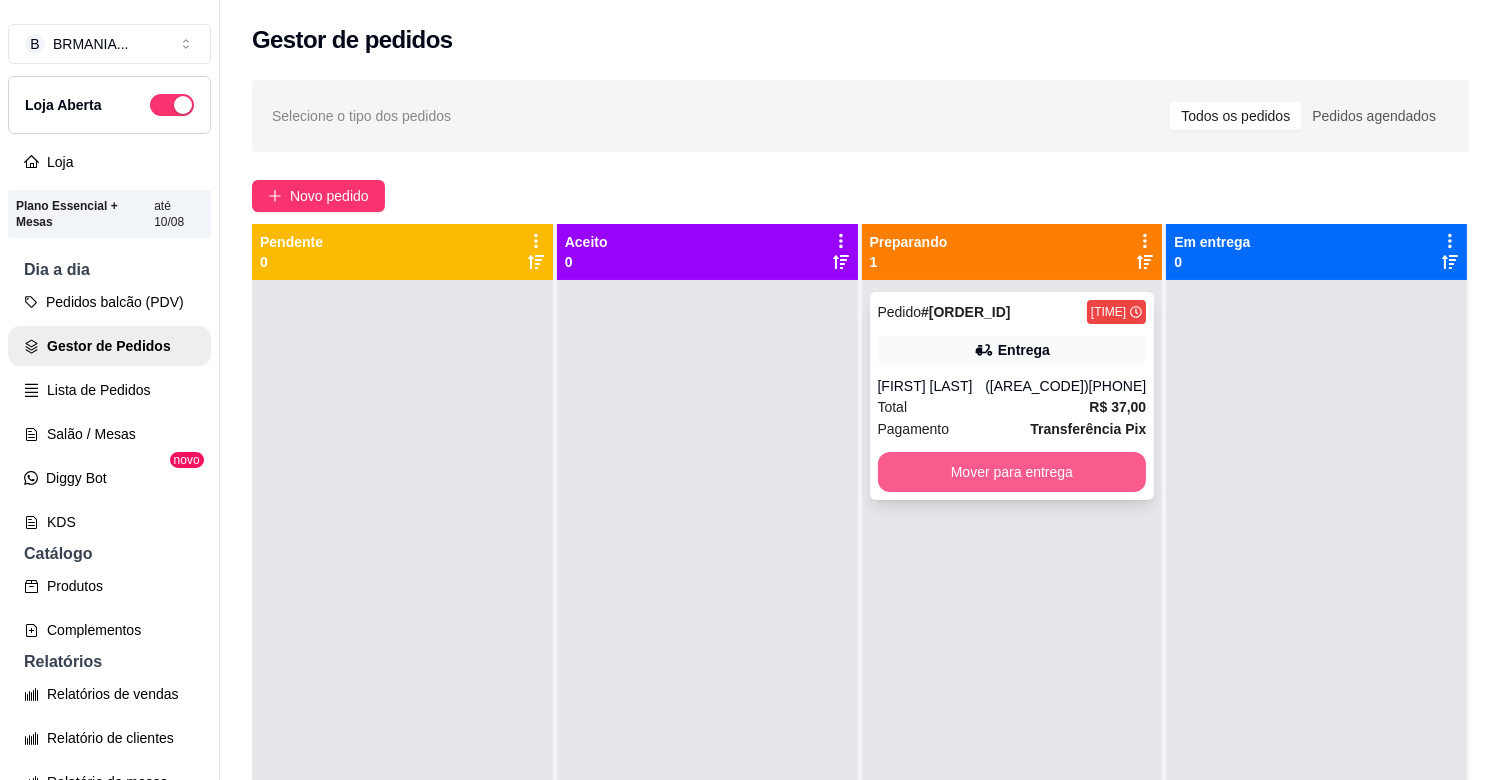 click on "Mover para entrega" at bounding box center [1012, 472] 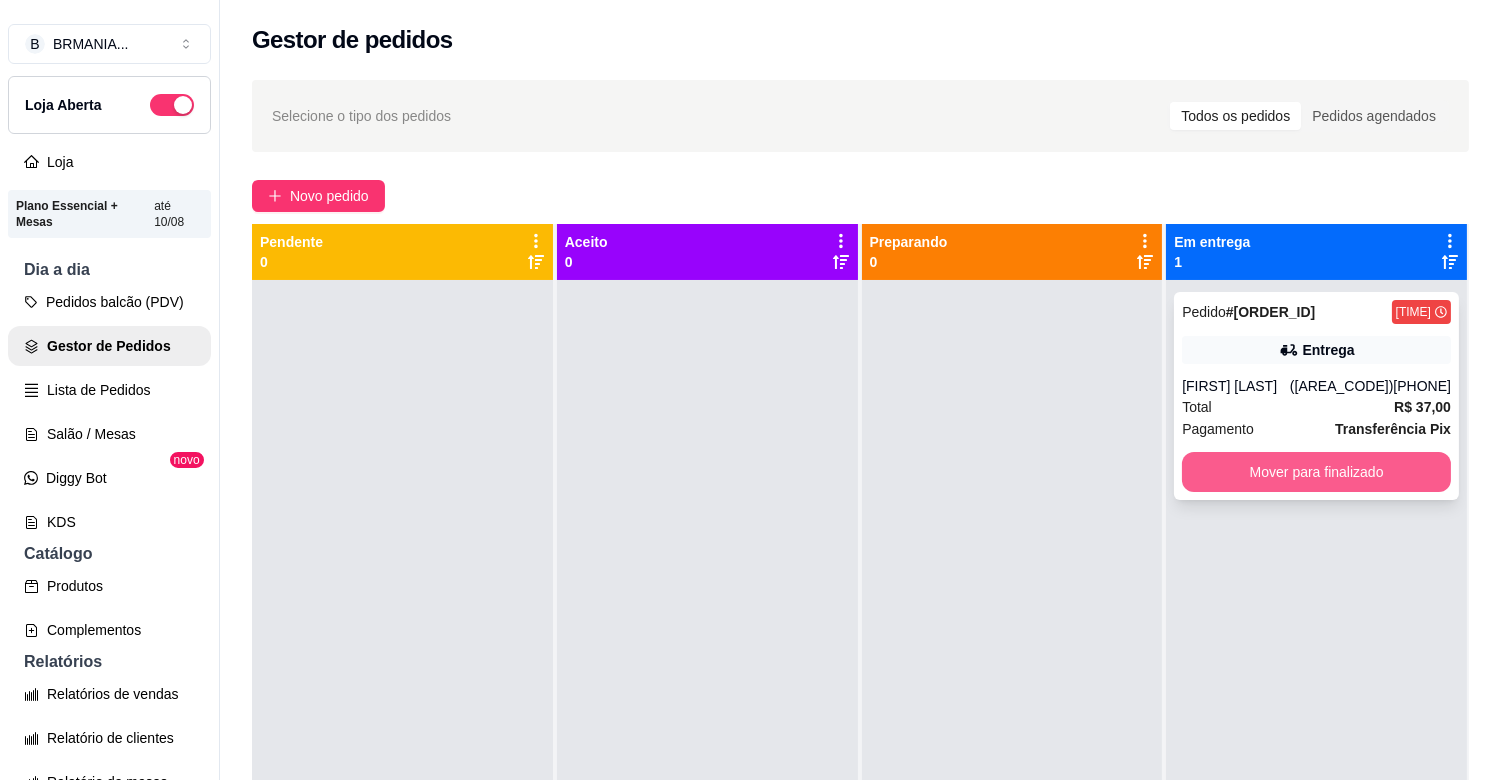 click on "Mover para finalizado" at bounding box center (1316, 472) 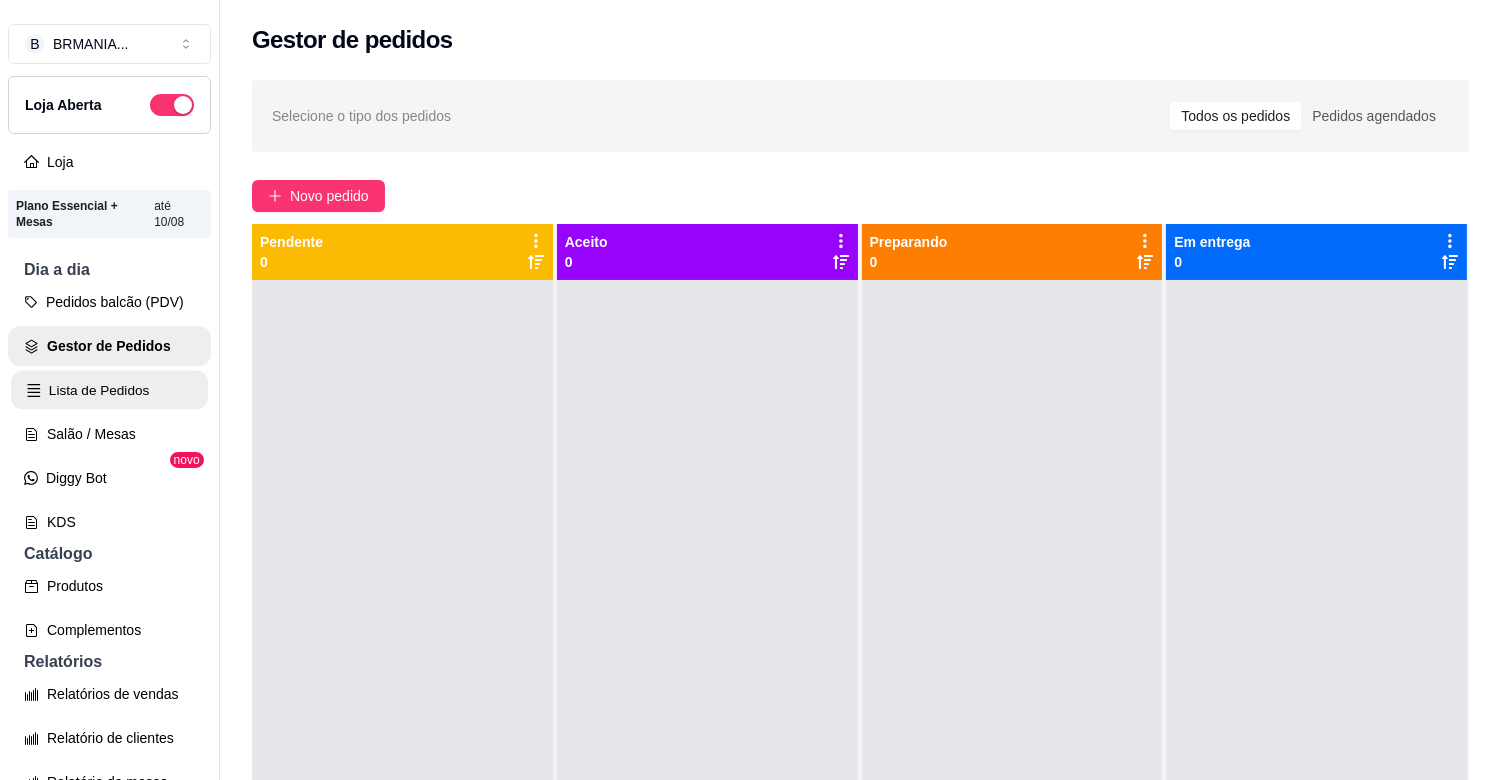 click on "Lista de Pedidos" at bounding box center [109, 390] 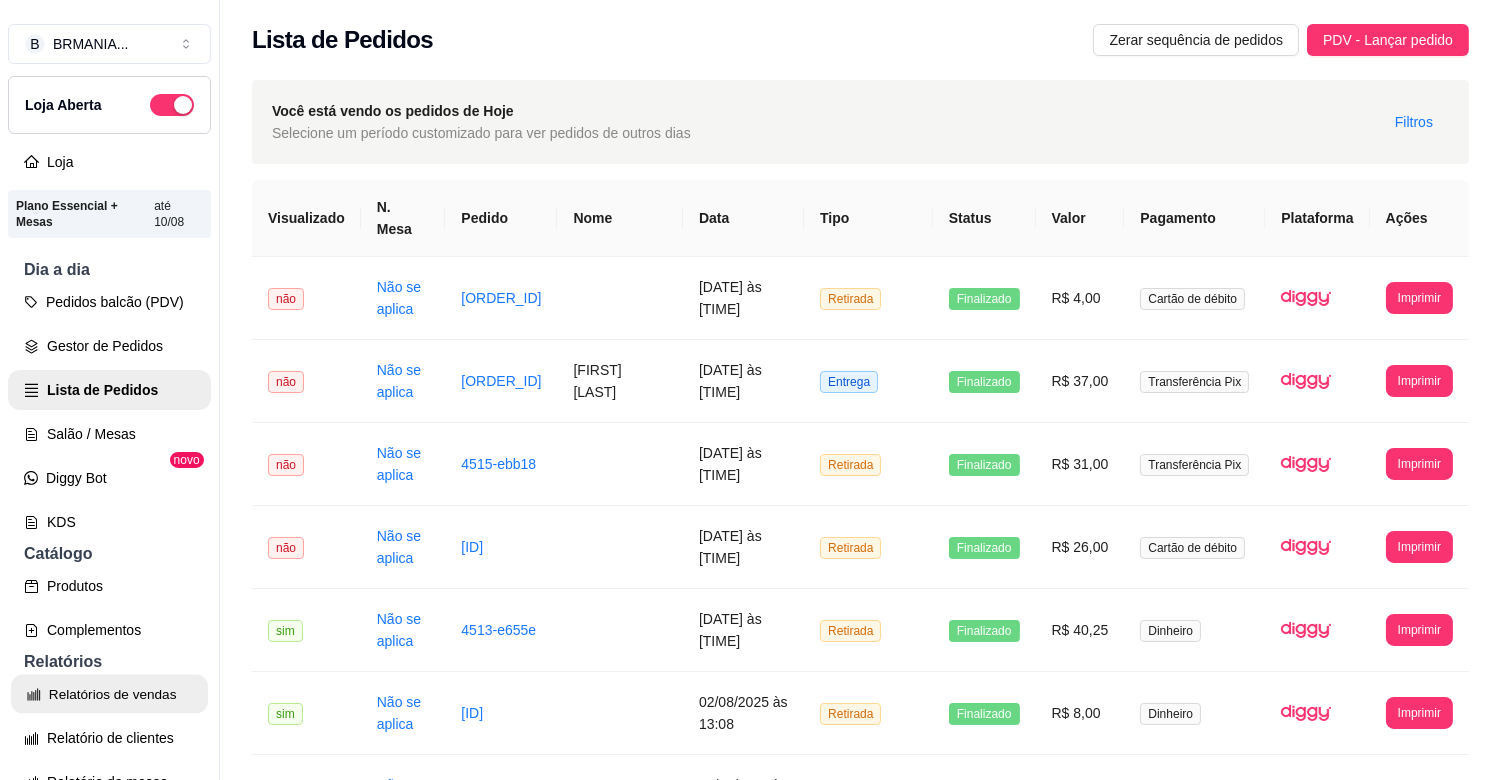 click on "Relatórios de vendas" at bounding box center [109, 694] 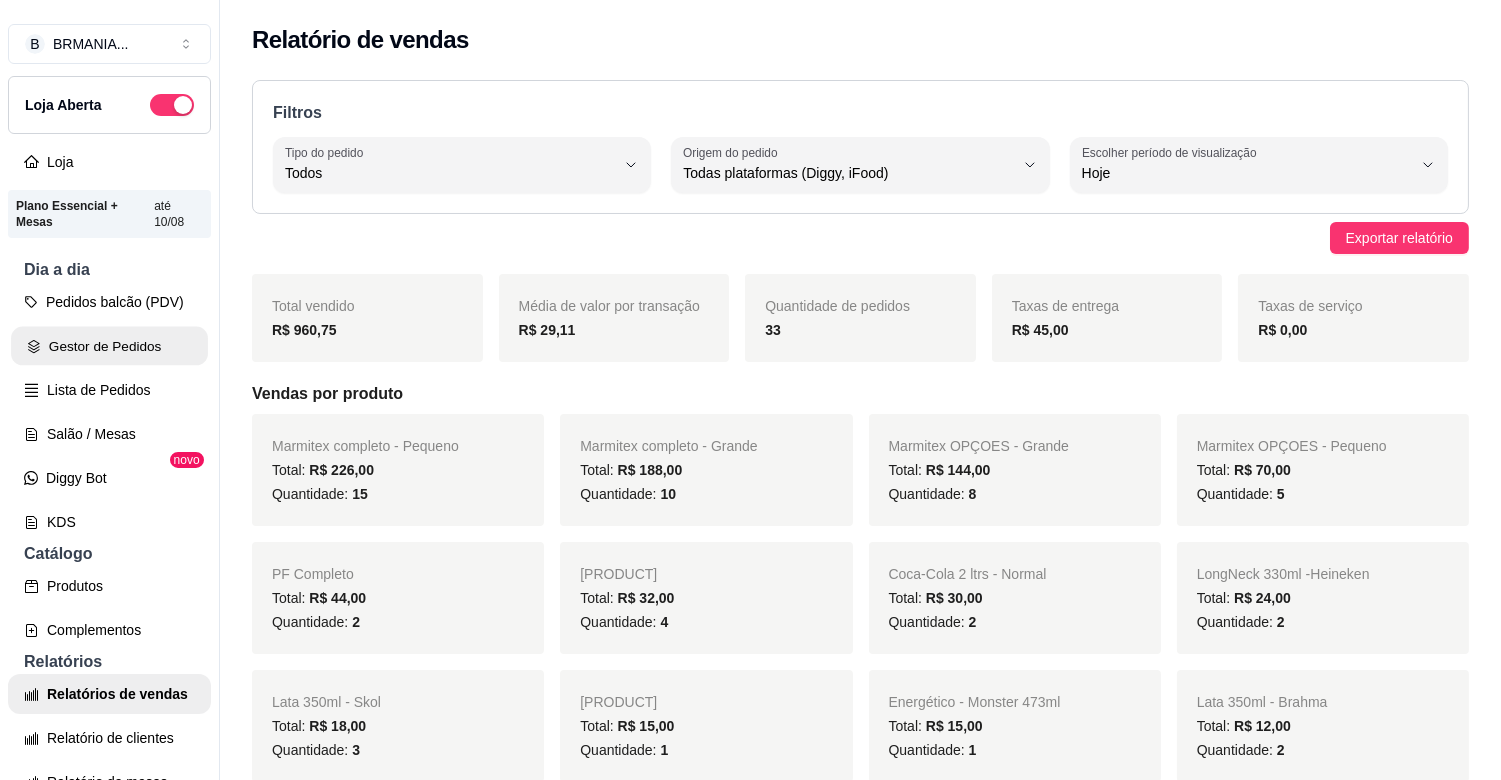 click on "Gestor de Pedidos" at bounding box center [109, 346] 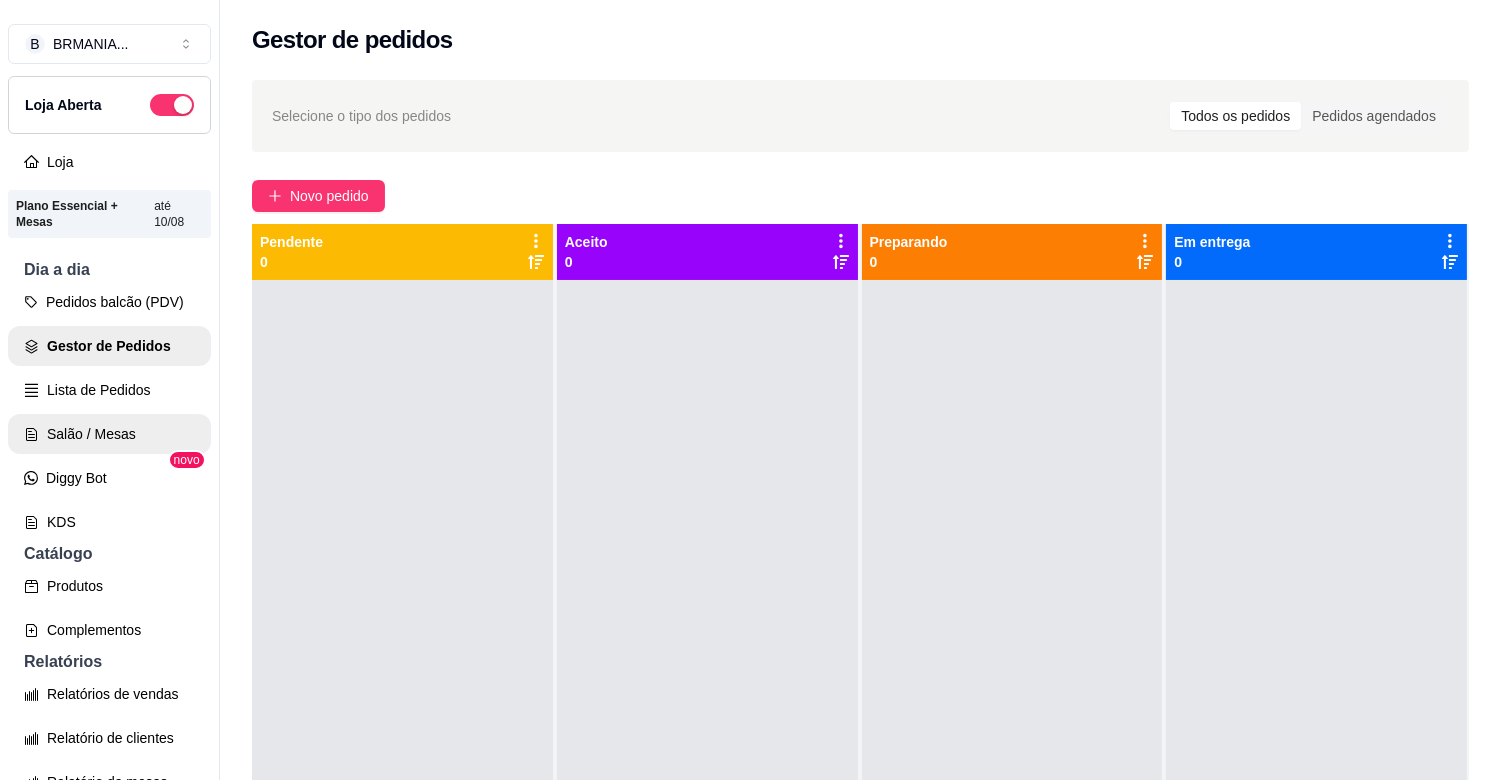 click on "Salão / Mesas" at bounding box center (109, 434) 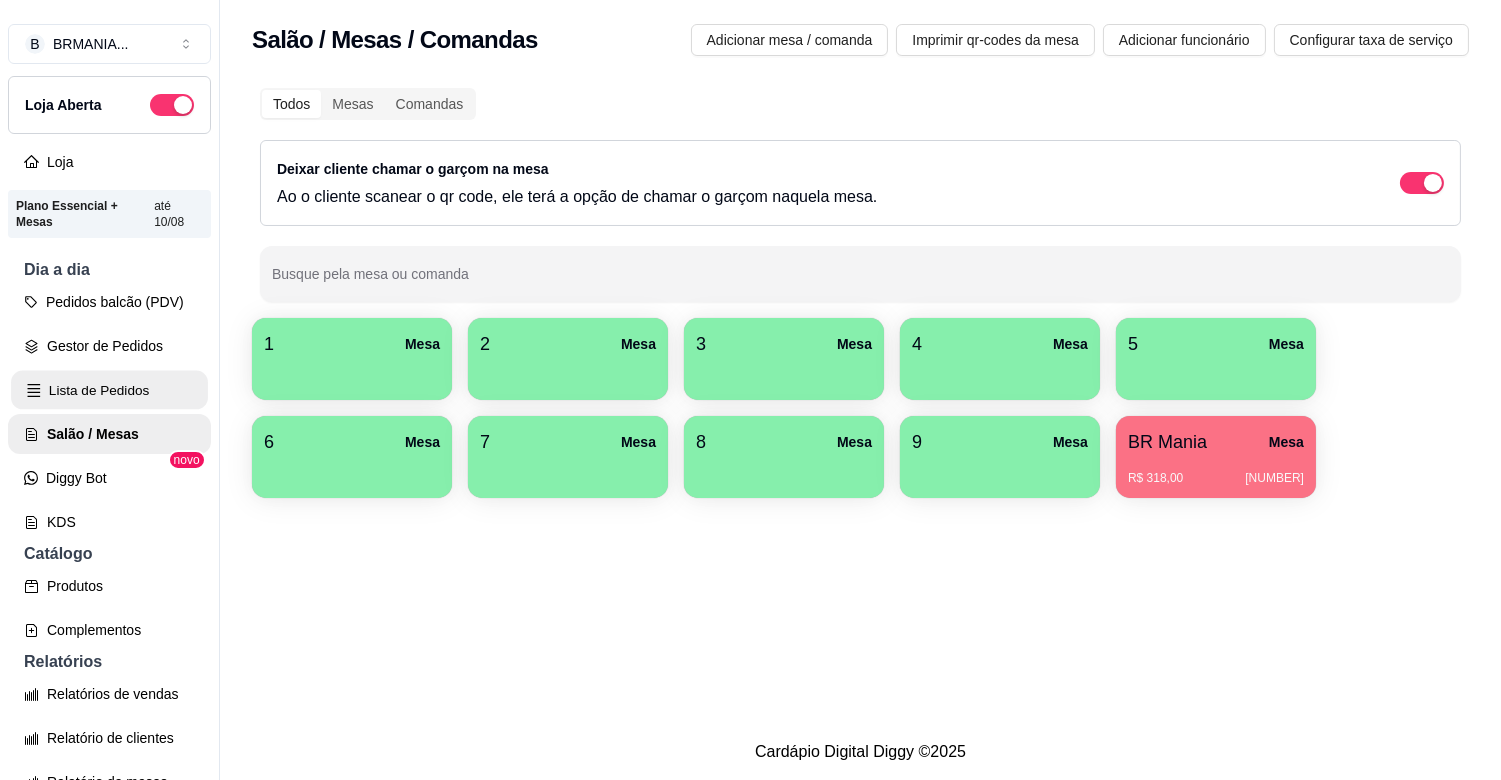 click on "Lista de Pedidos" at bounding box center [109, 390] 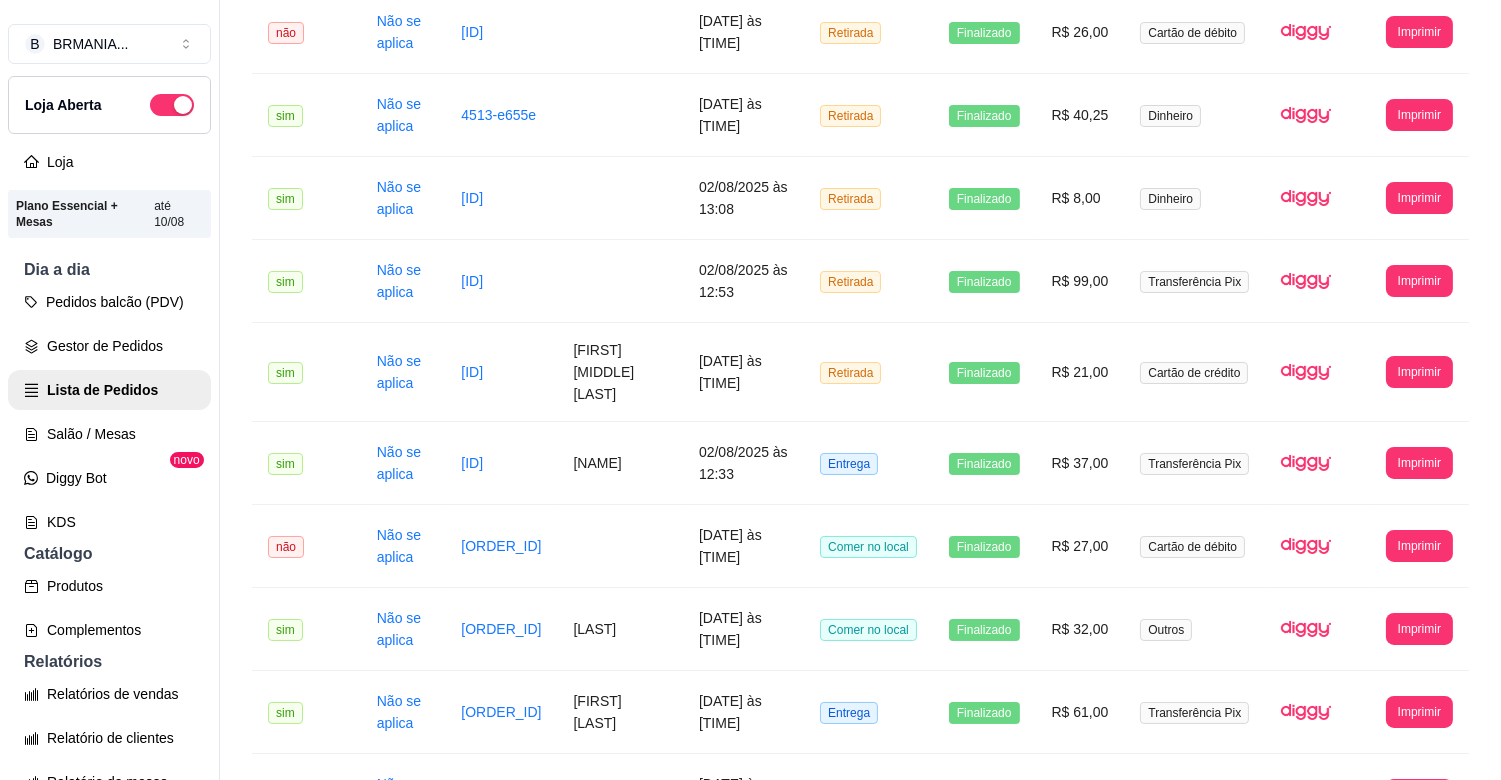 scroll, scrollTop: 524, scrollLeft: 0, axis: vertical 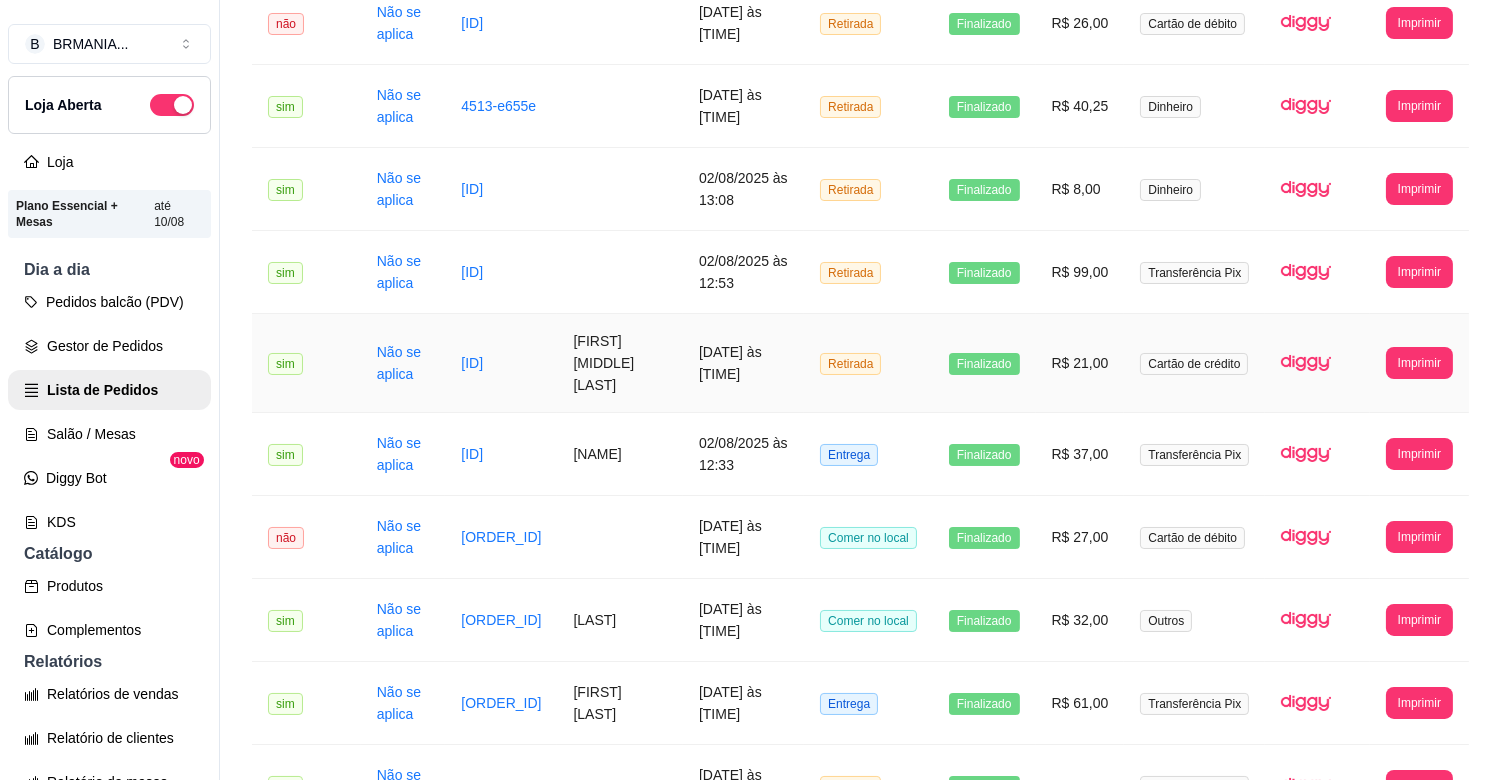 click on "[FIRST] [MIDDLE] [LAST]" at bounding box center (619, 363) 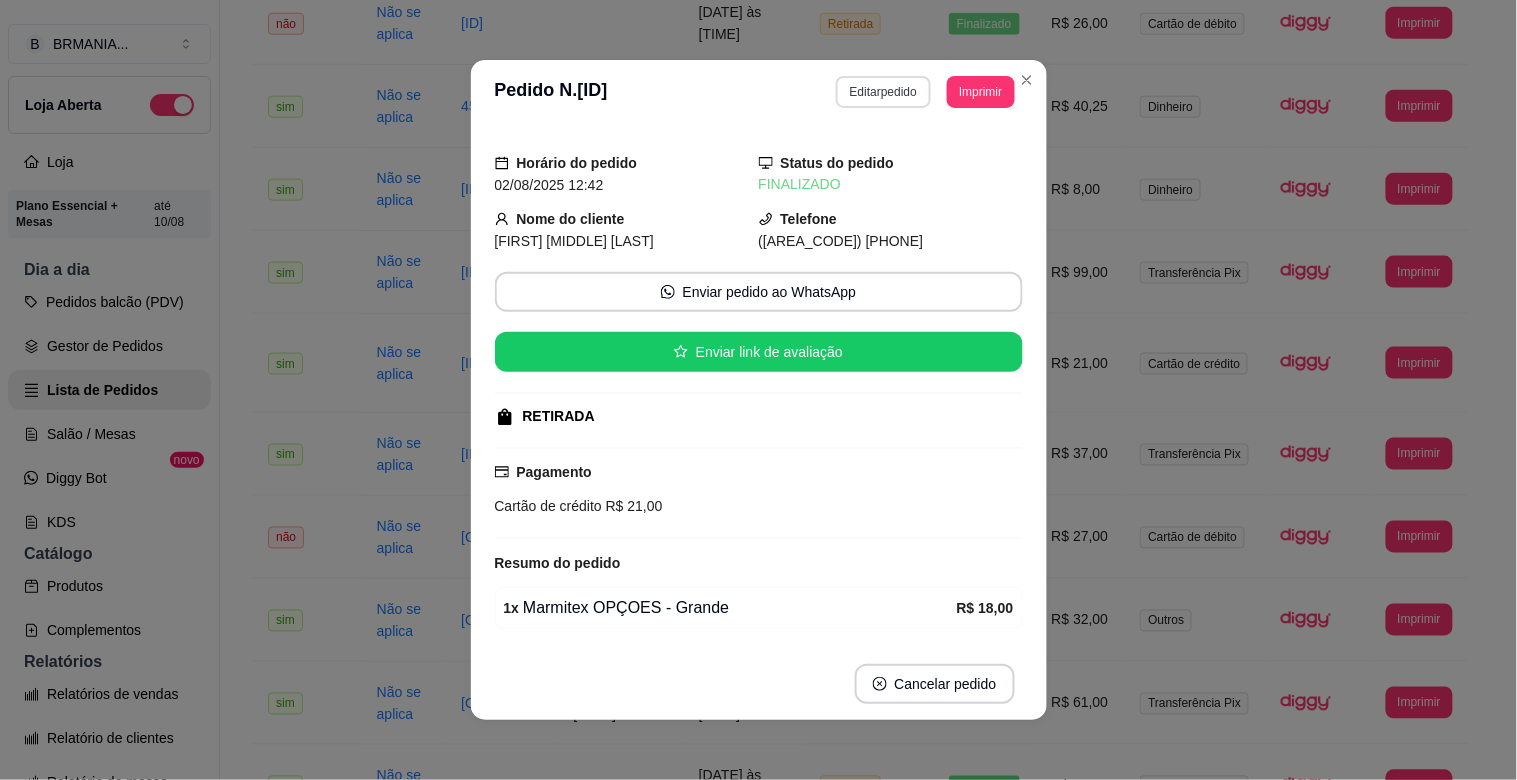 click on "Editar  pedido" at bounding box center [883, 92] 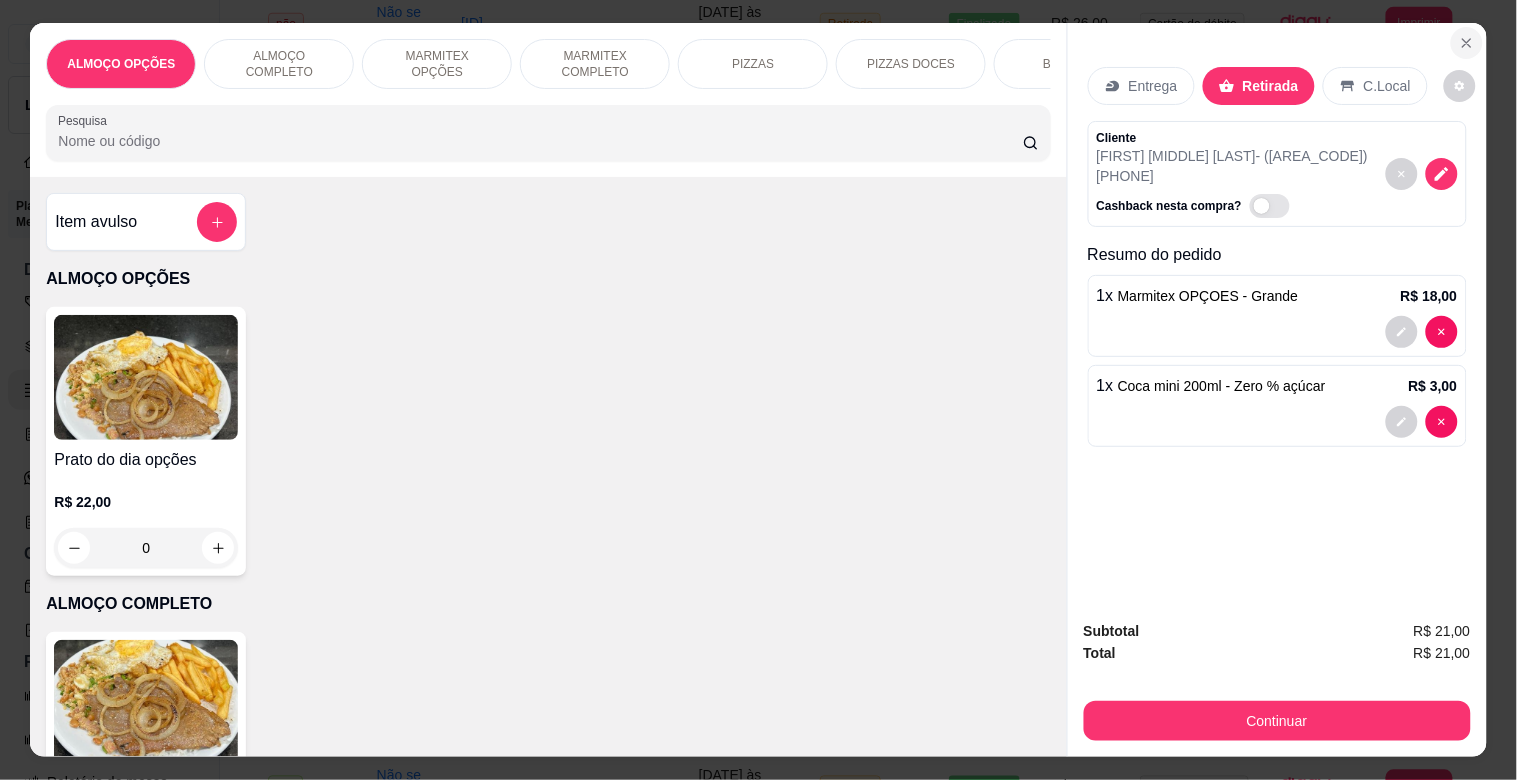 click 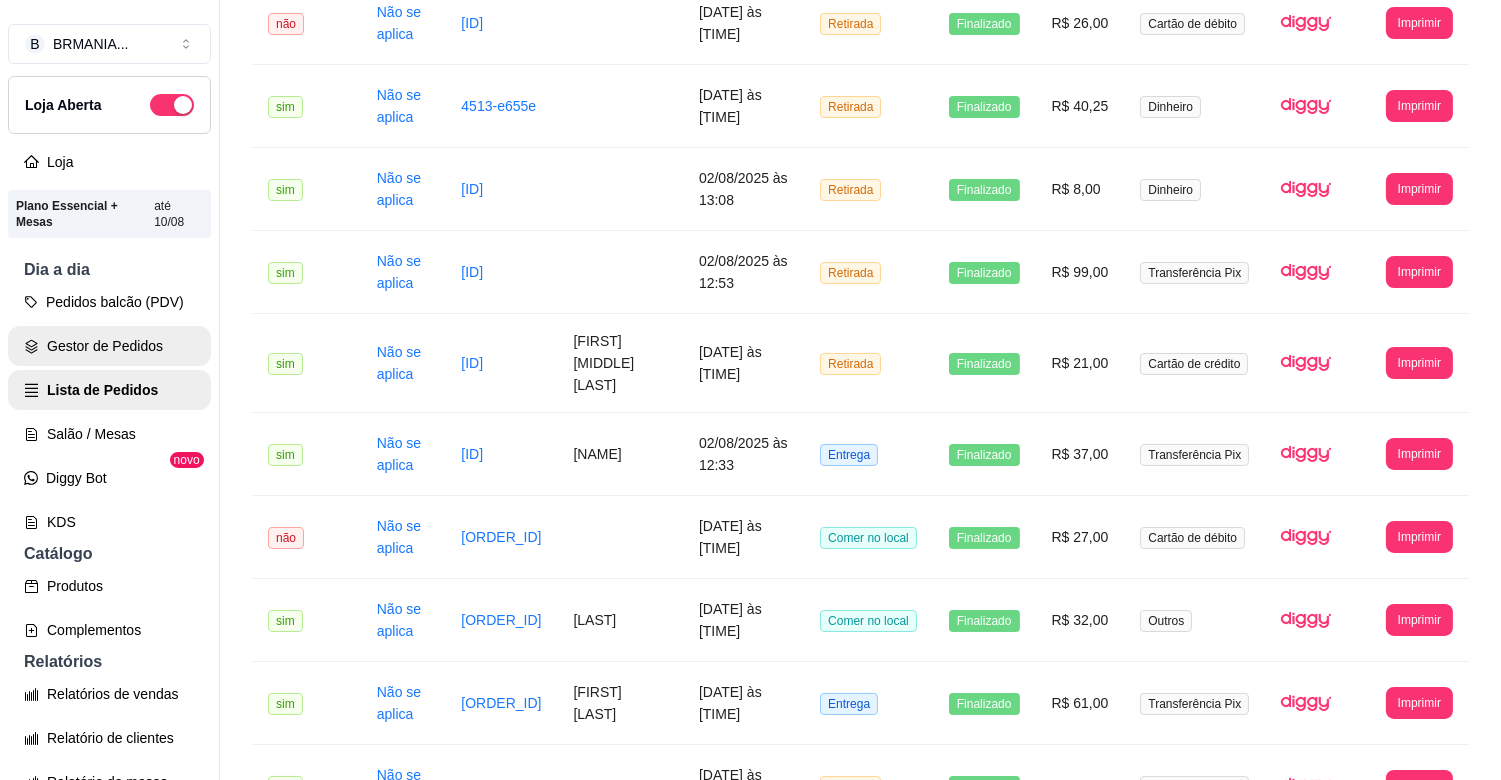 click on "Gestor de Pedidos" at bounding box center (109, 346) 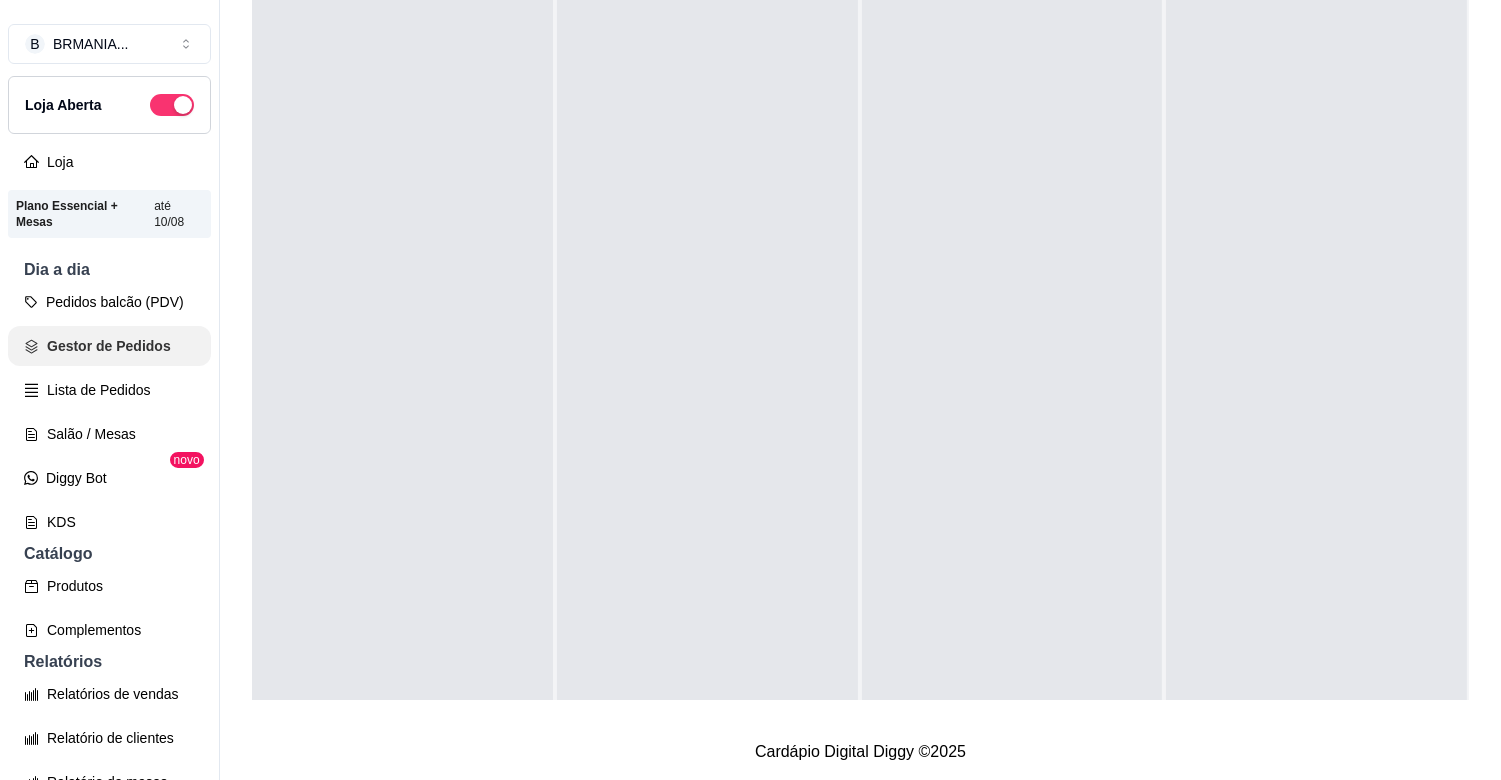 scroll, scrollTop: 0, scrollLeft: 0, axis: both 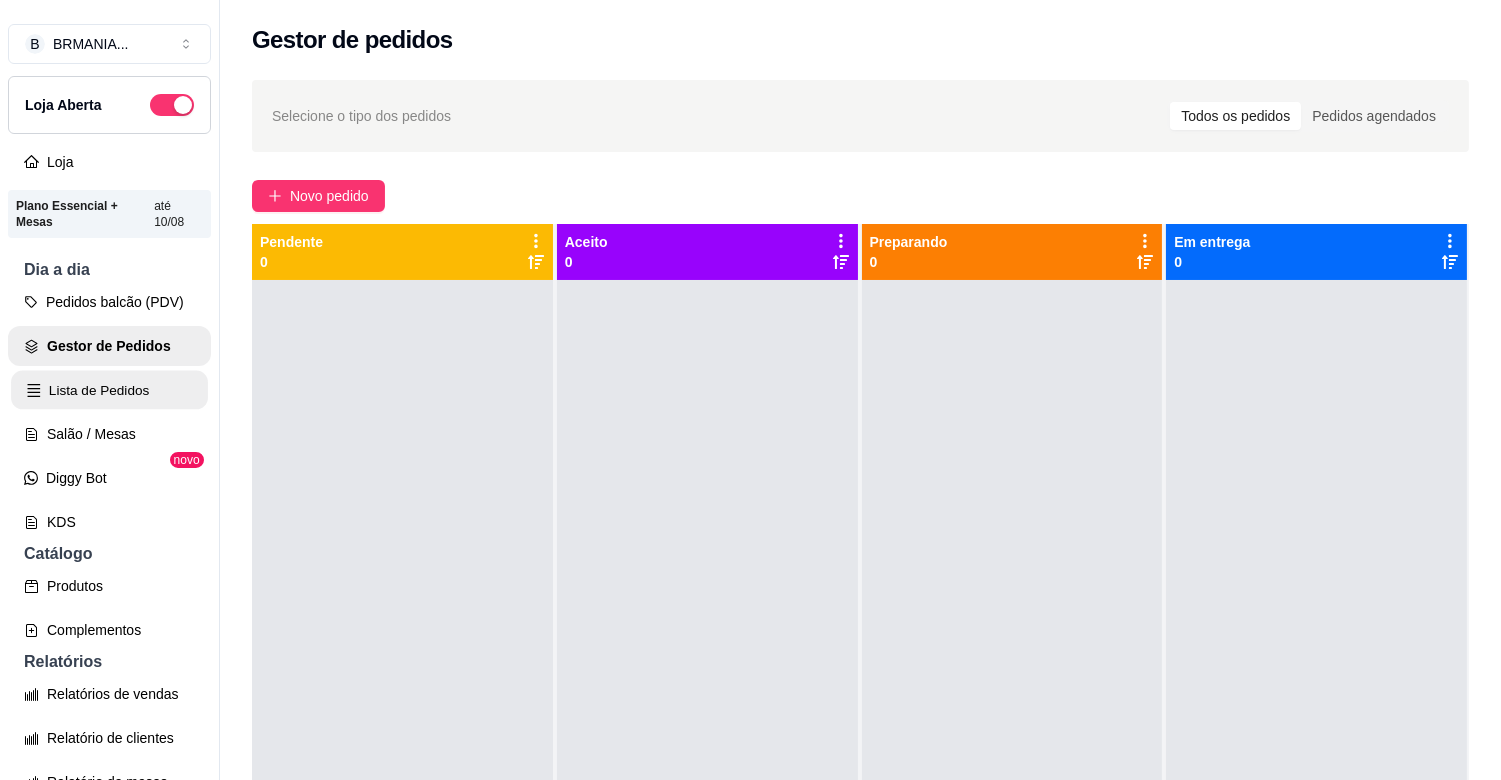 click on "Lista de Pedidos" at bounding box center (109, 390) 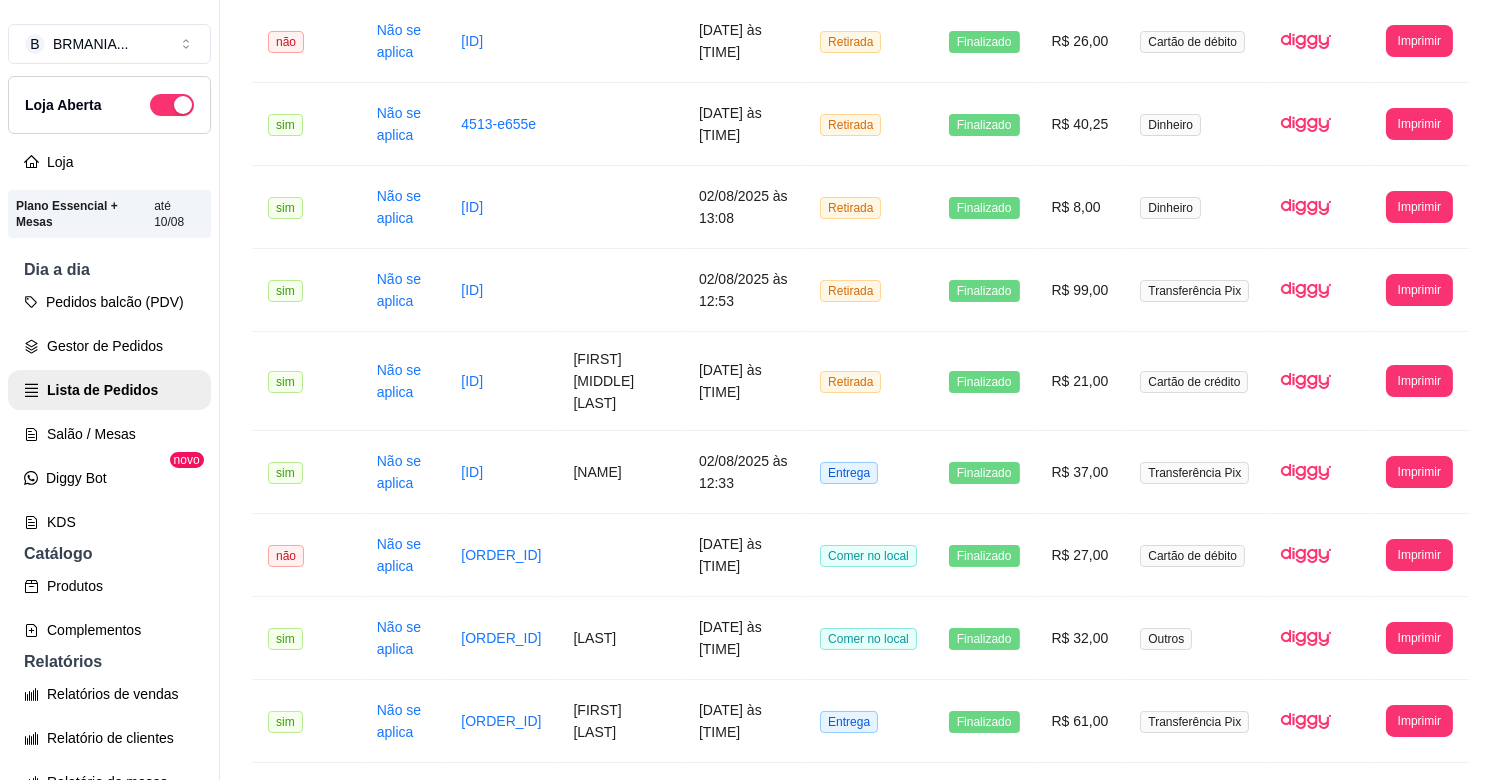scroll, scrollTop: 765, scrollLeft: 0, axis: vertical 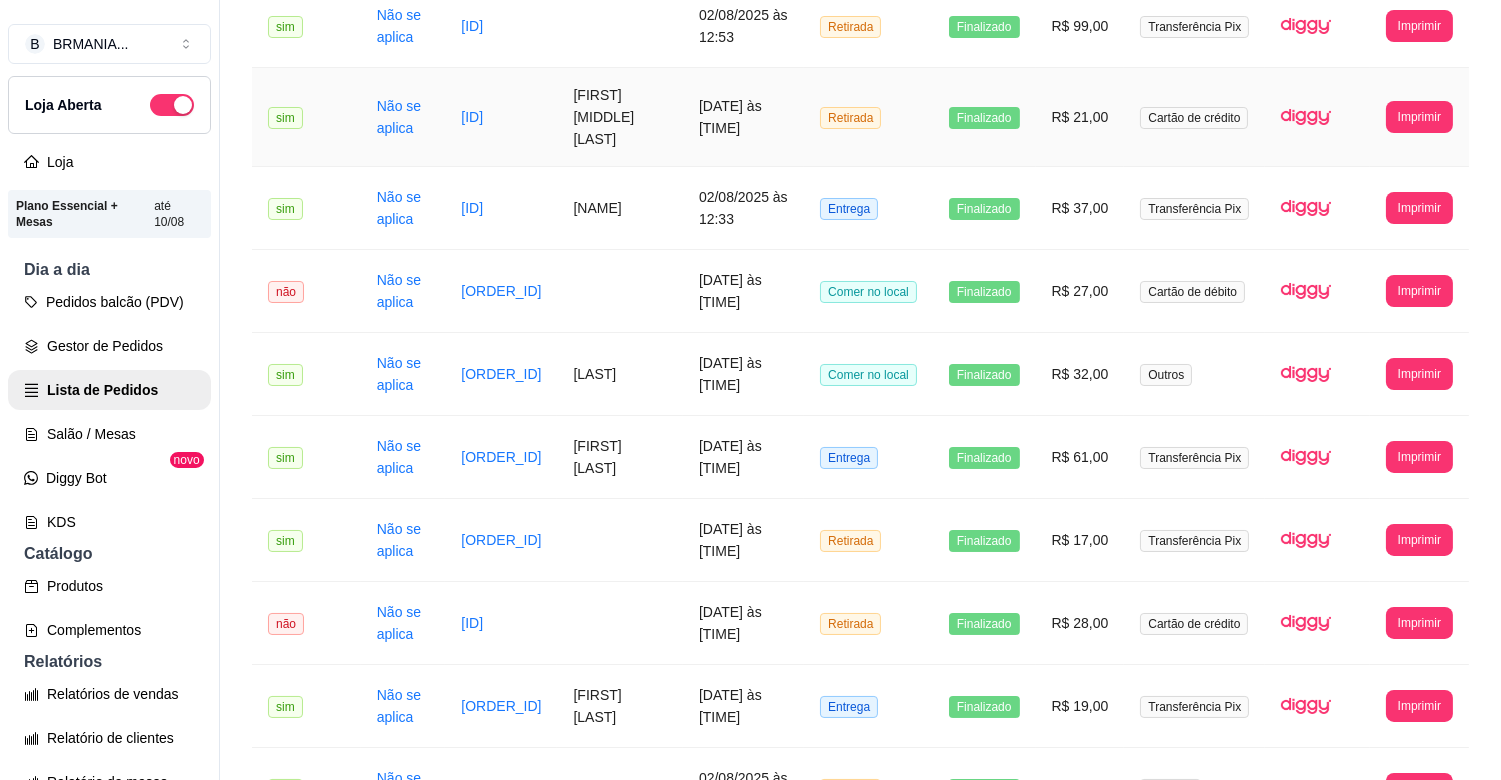 click on "[FIRST] [MIDDLE] [LAST]" at bounding box center [619, 117] 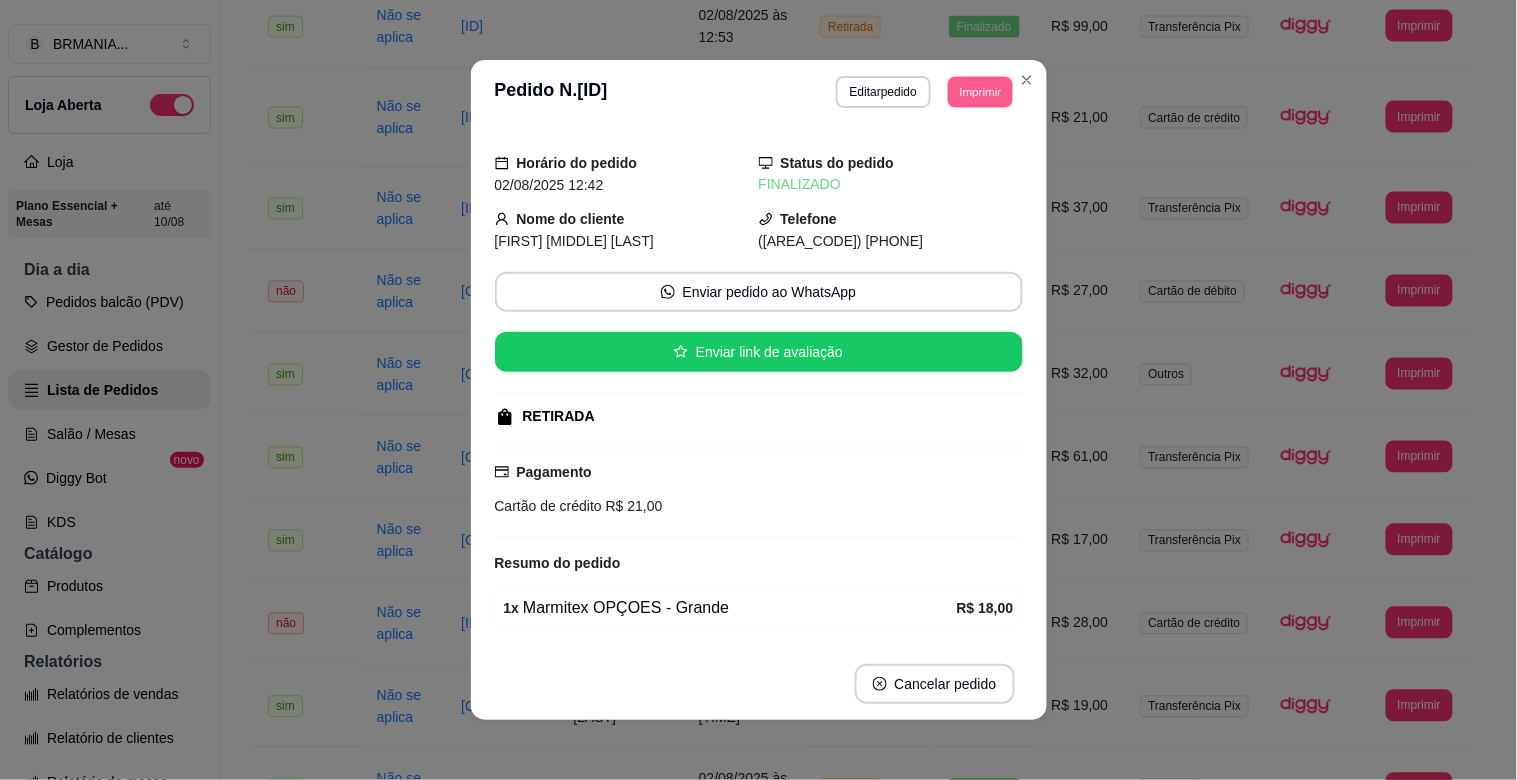 click on "Imprimir" at bounding box center [980, 91] 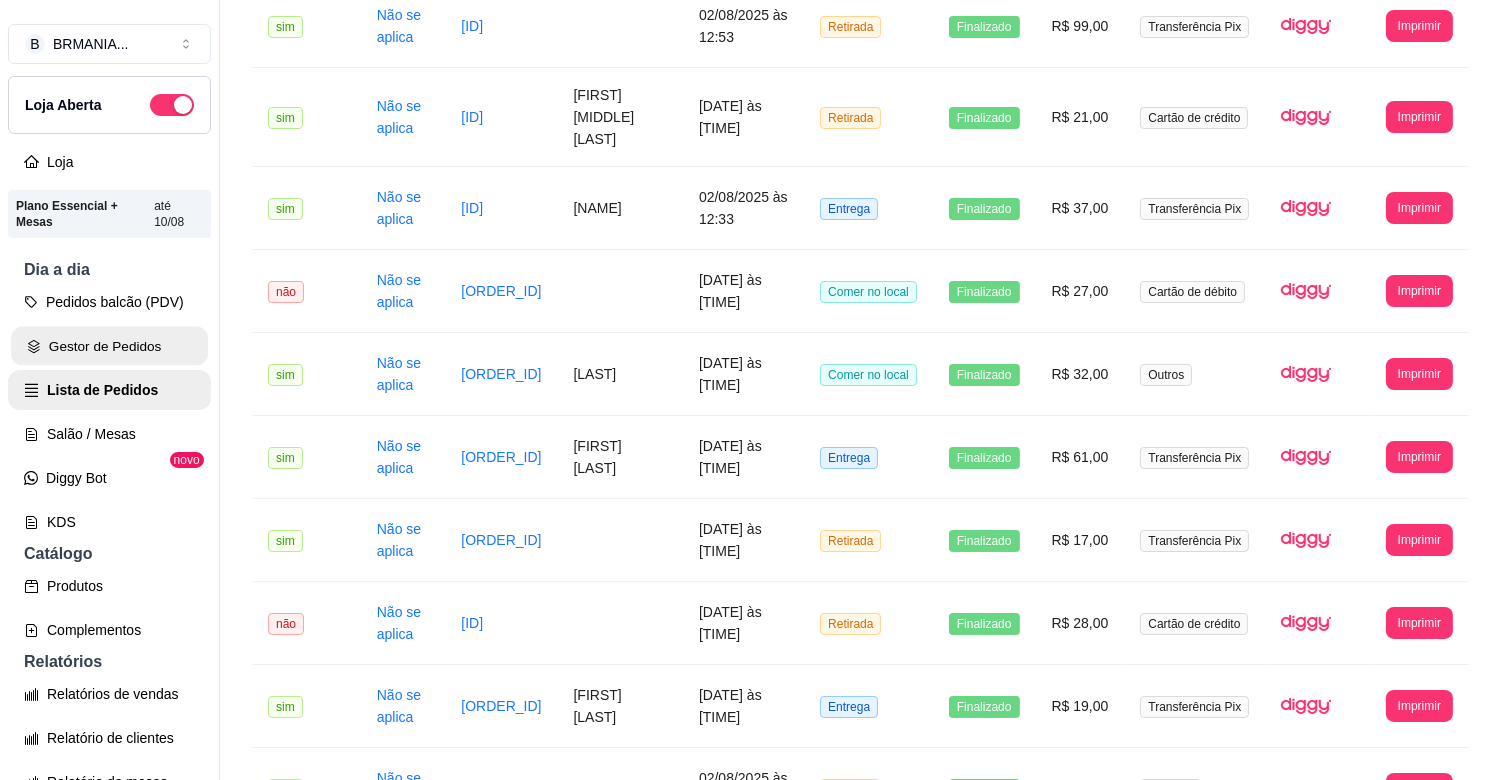 click on "Gestor de Pedidos" at bounding box center [109, 346] 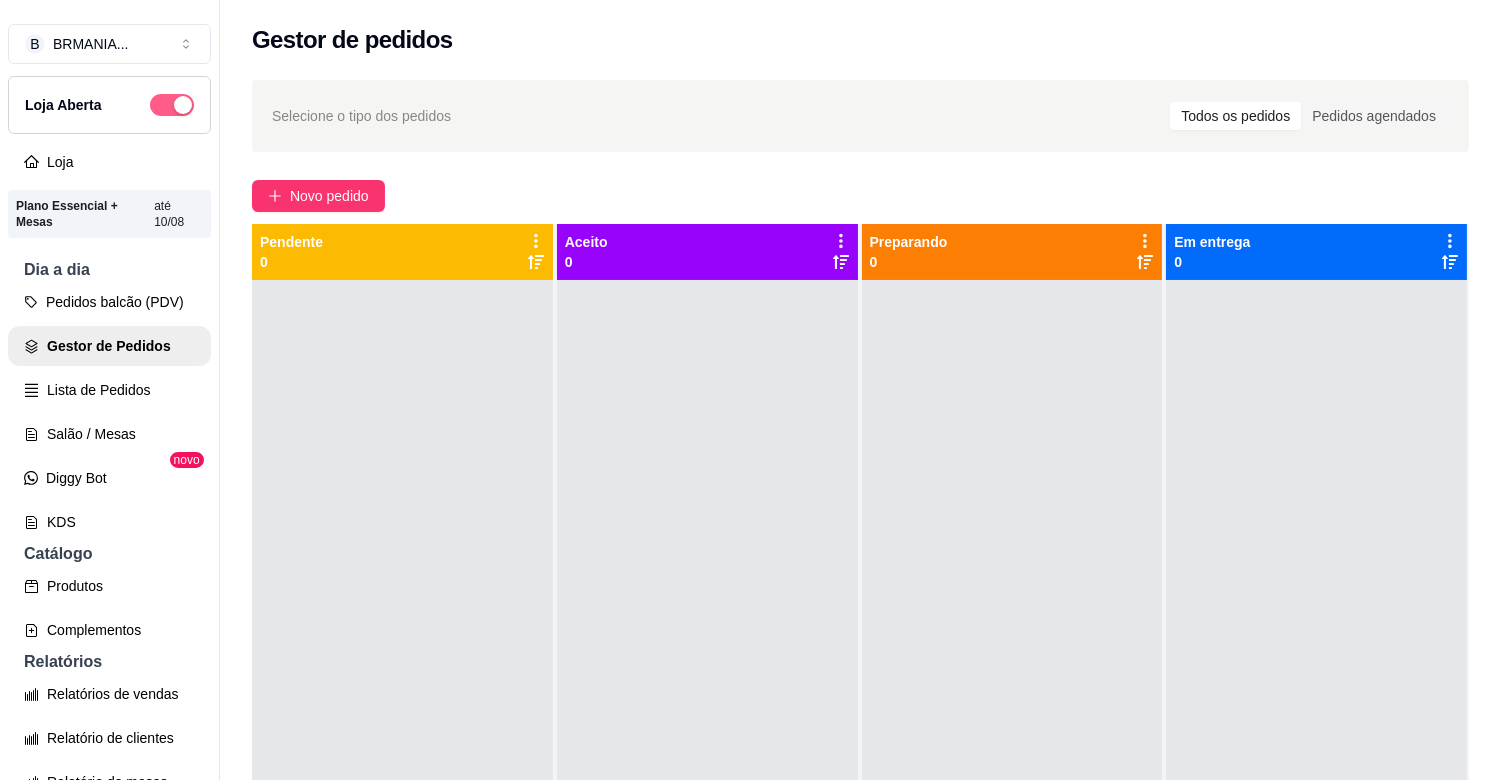 click at bounding box center (172, 105) 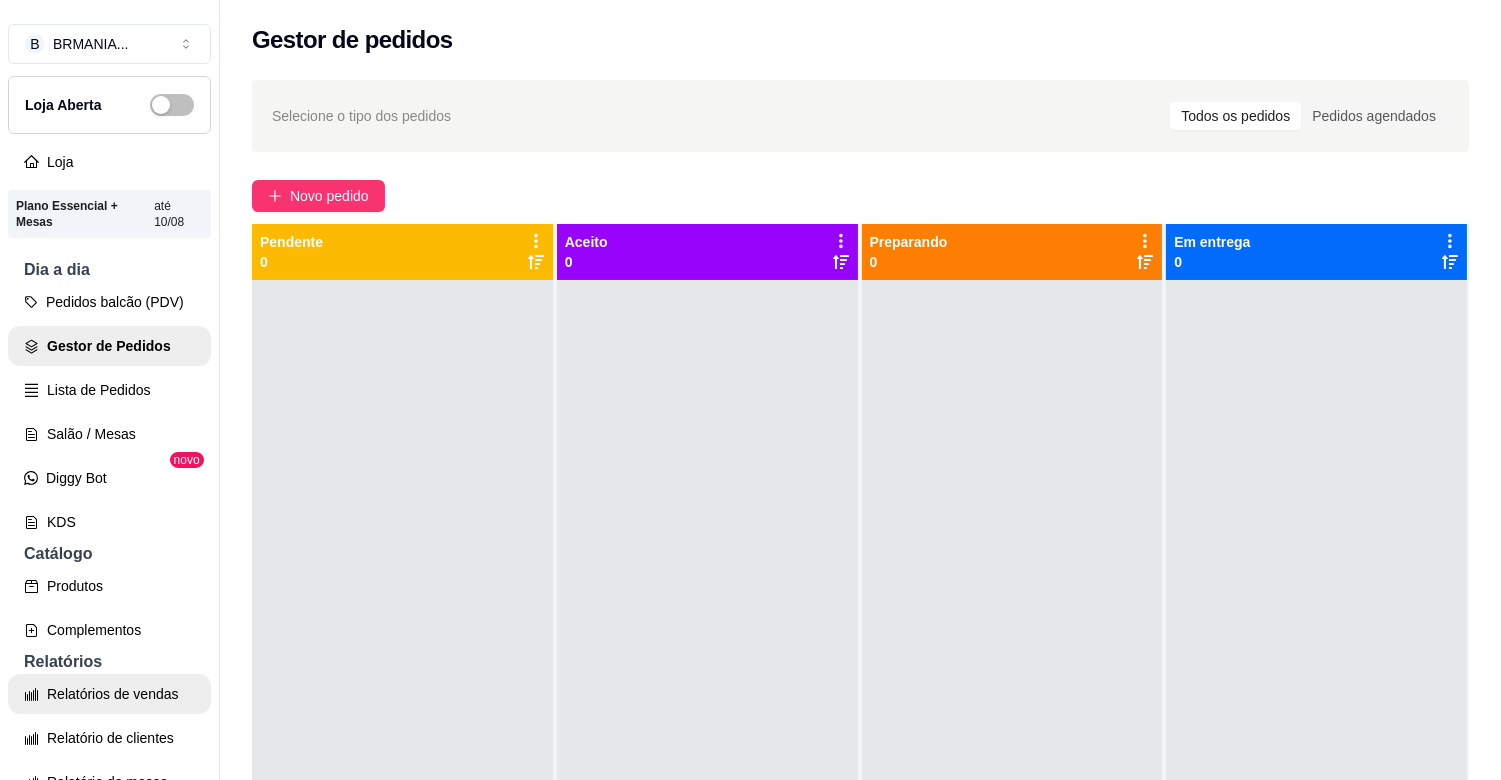 click on "Relatórios de vendas" at bounding box center [109, 694] 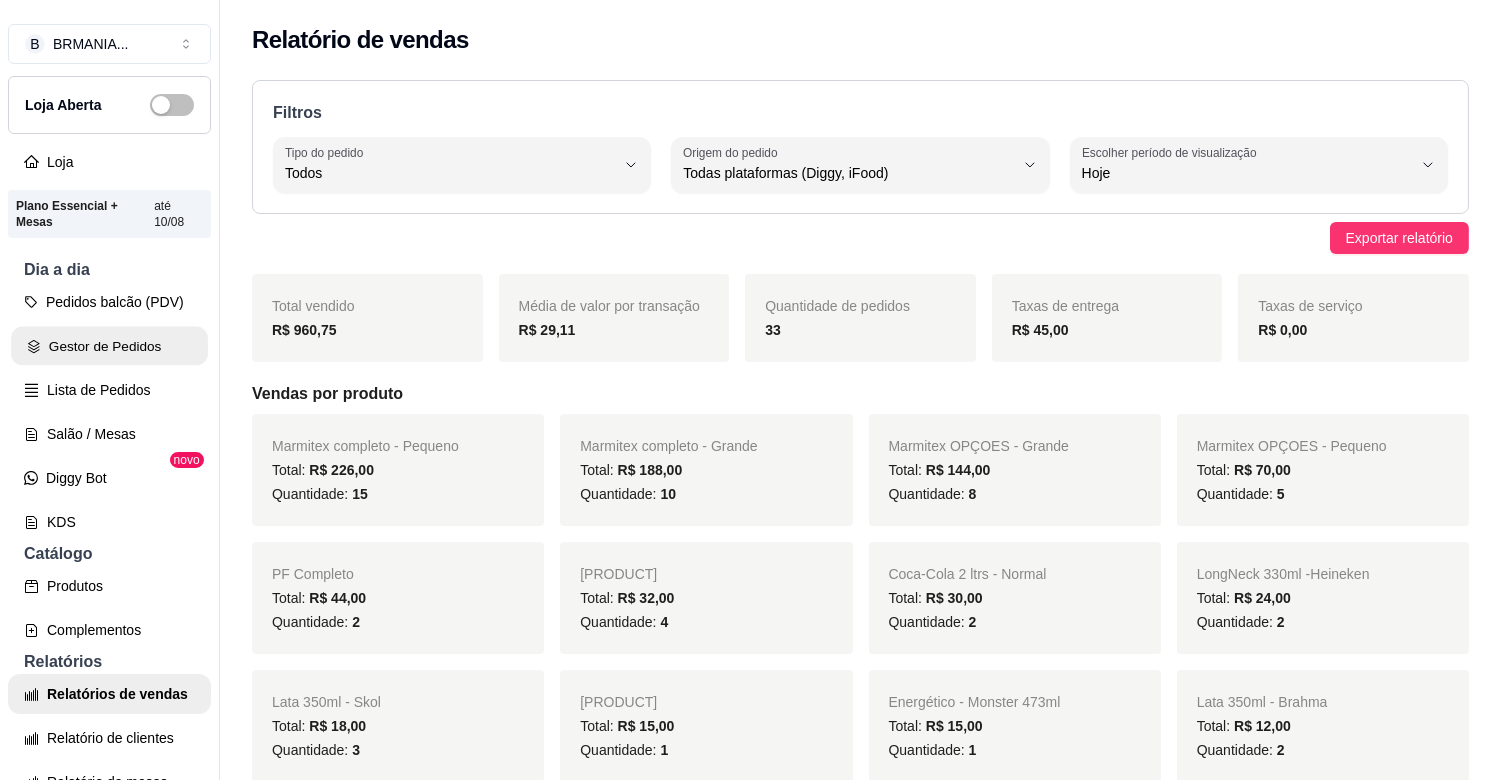 click on "Gestor de Pedidos" at bounding box center [109, 346] 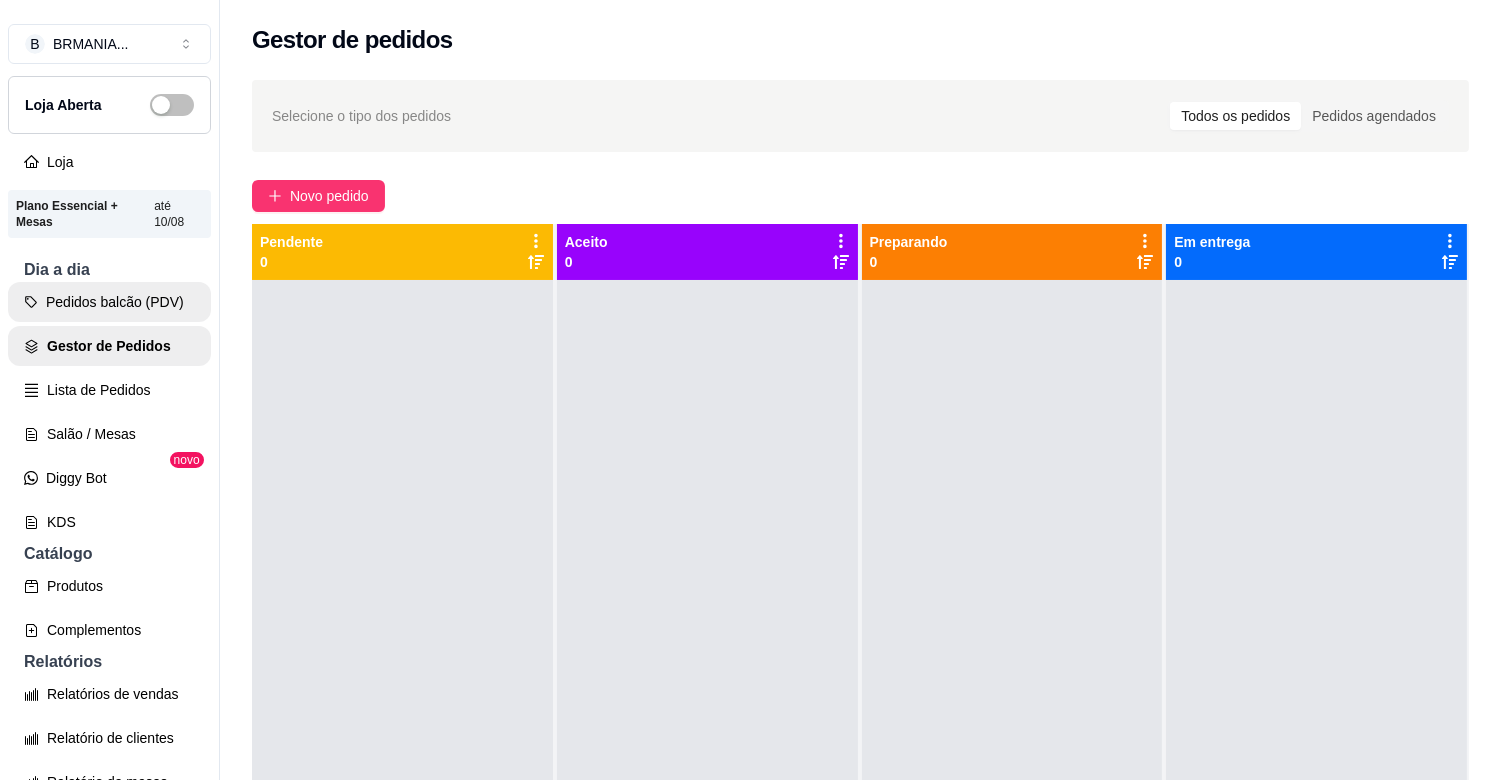 click on "Pedidos balcão (PDV)" at bounding box center [109, 302] 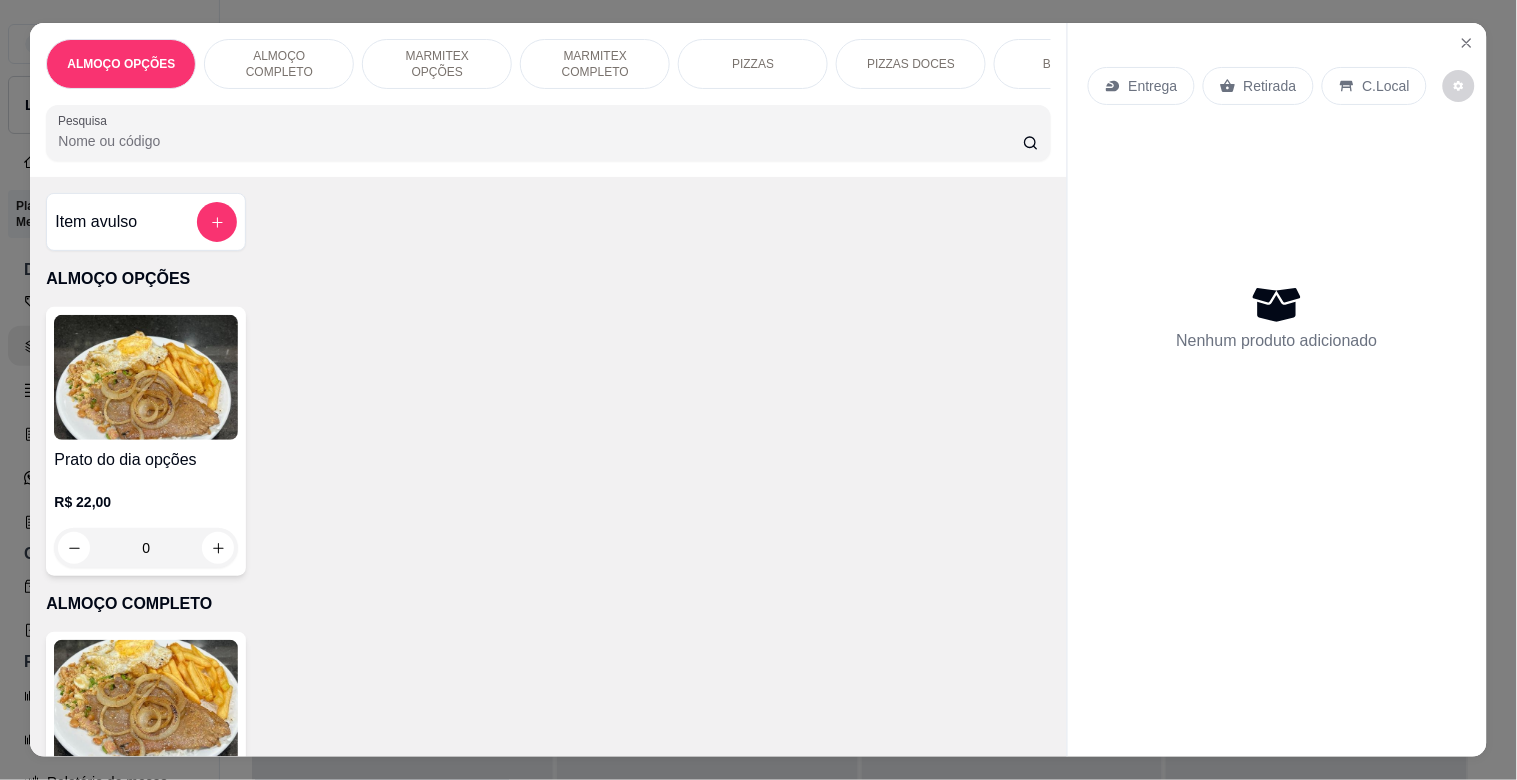 click at bounding box center [146, 702] 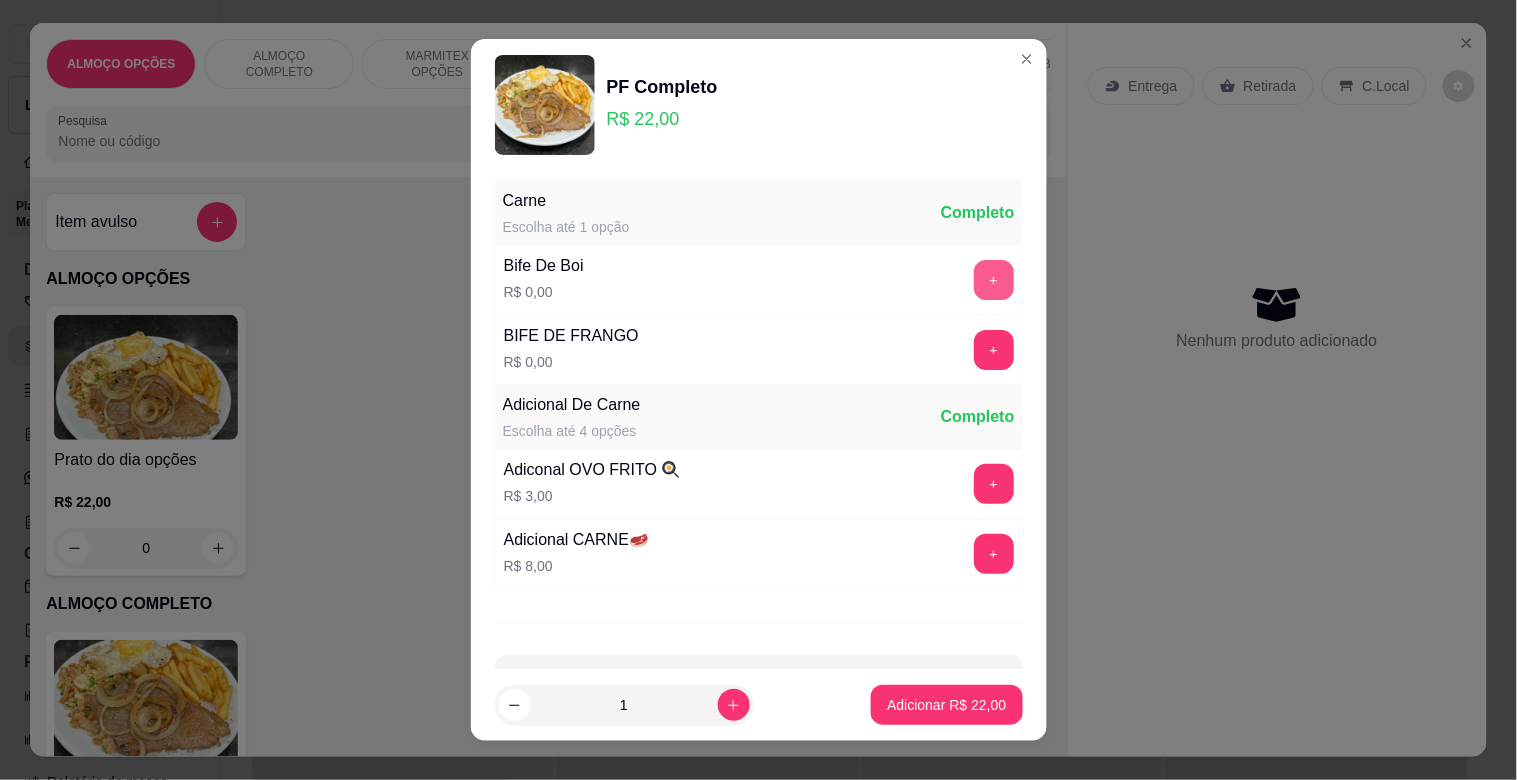 click on "+" at bounding box center (994, 280) 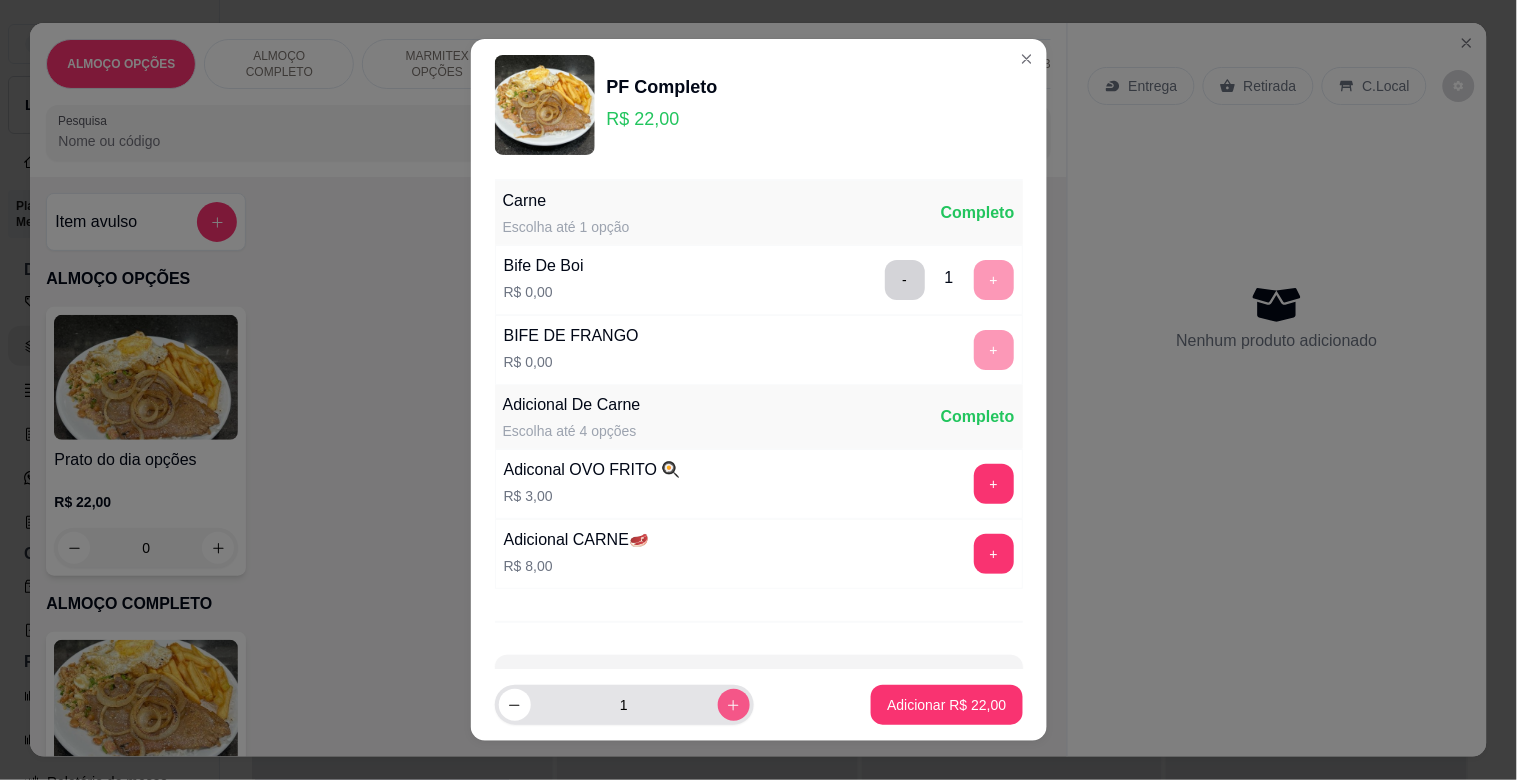 click 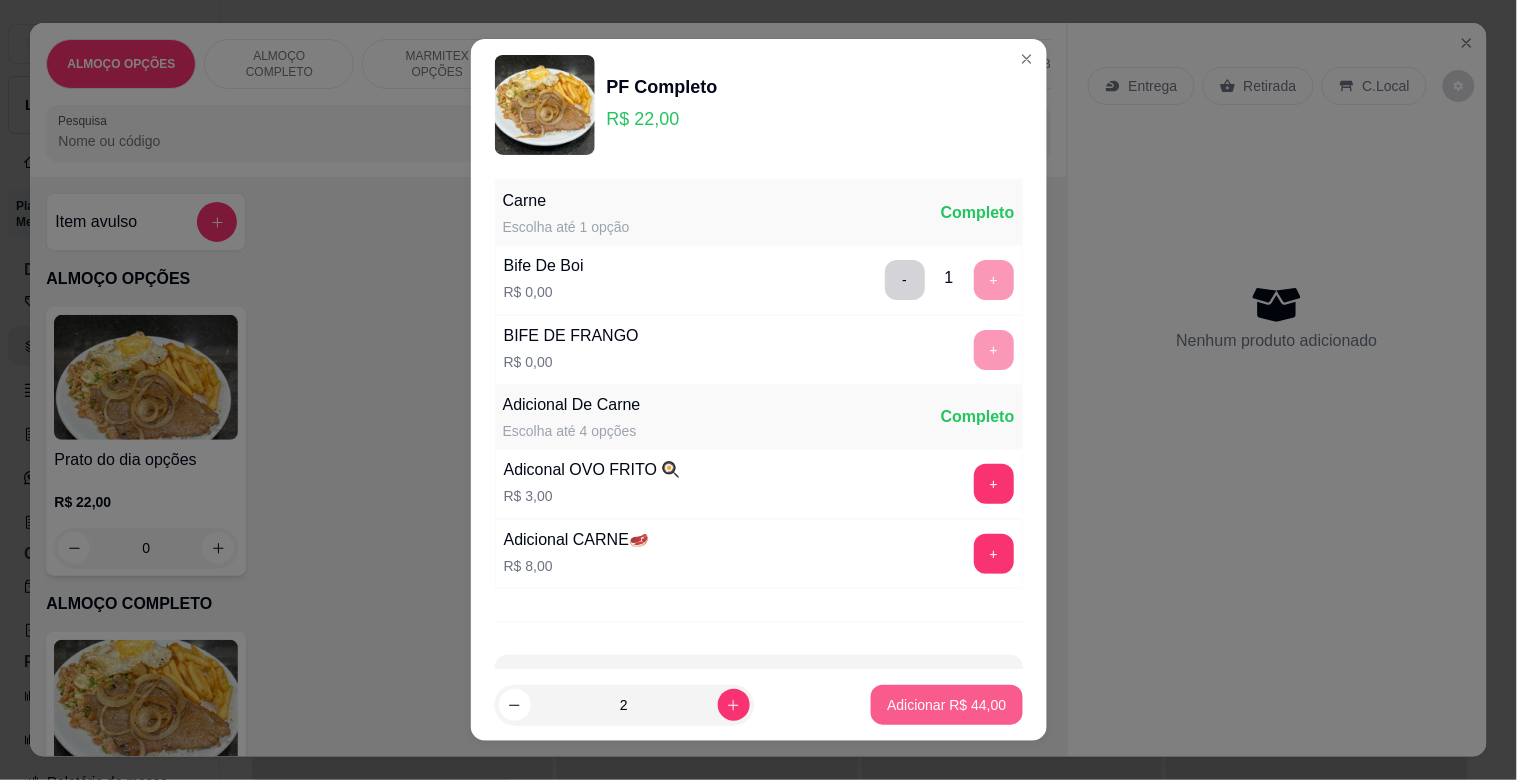 click on "Adicionar   R$ 44,00" at bounding box center [946, 705] 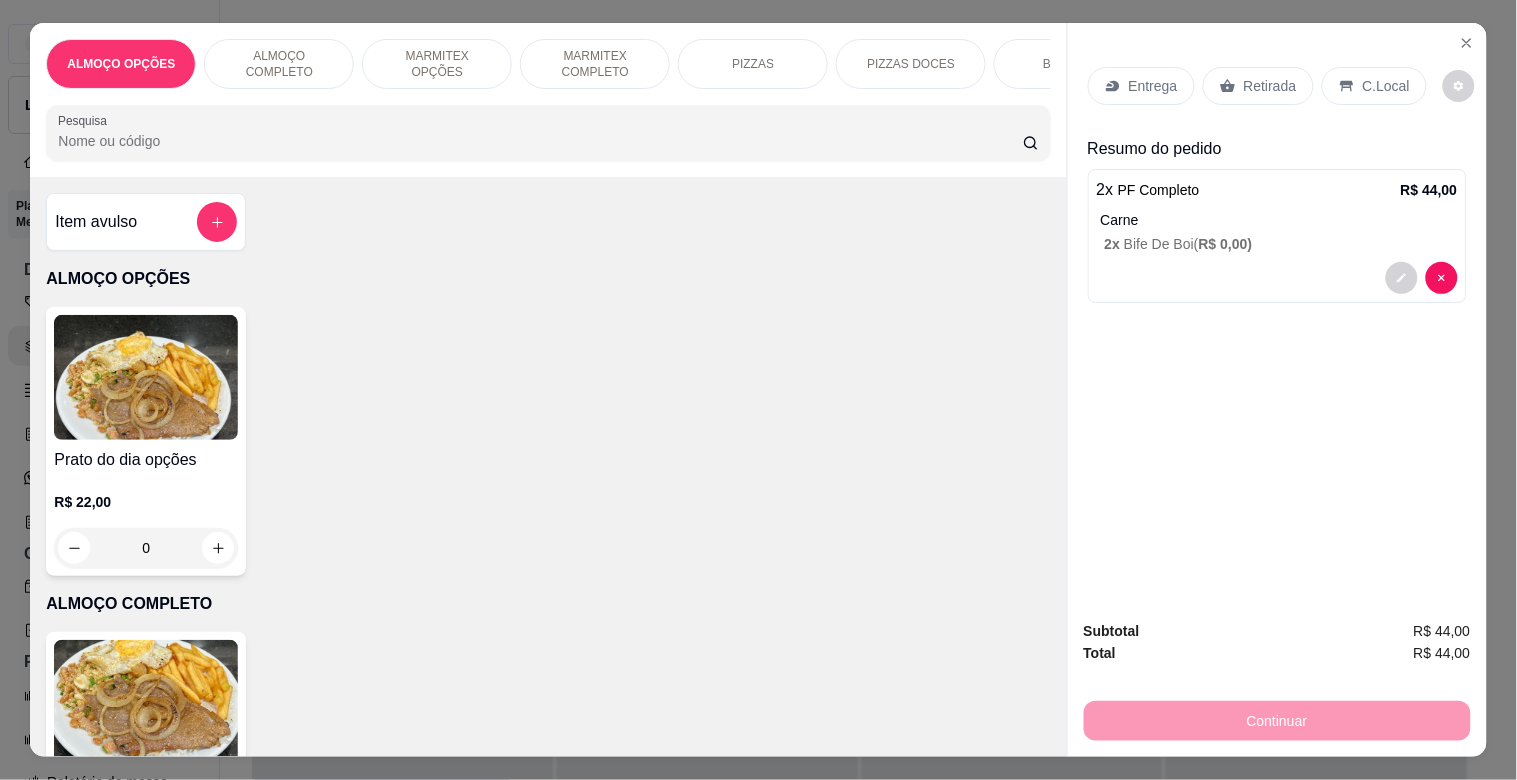 click at bounding box center [146, 702] 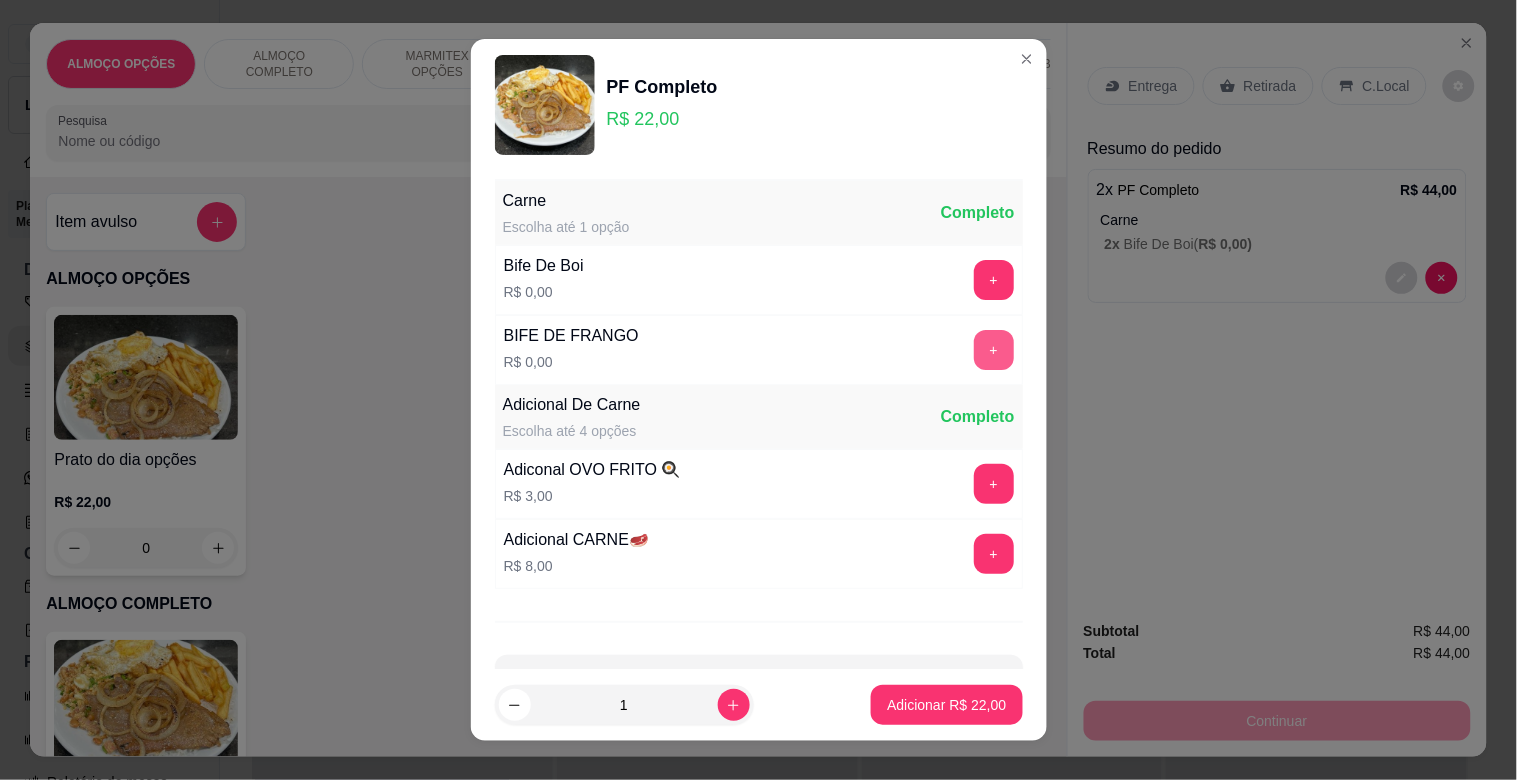 click on "+" at bounding box center [994, 350] 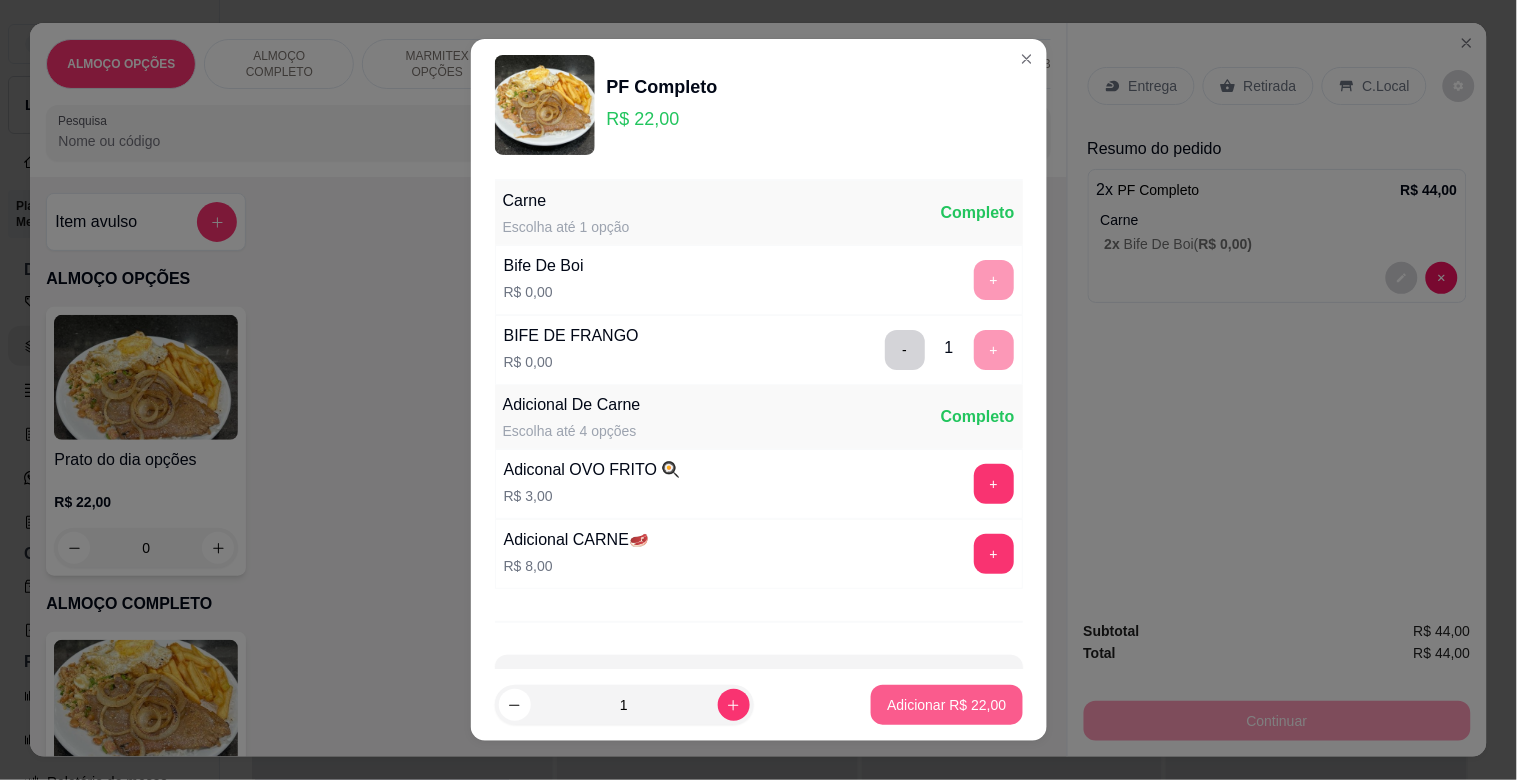 click on "Adicionar   R$ 22,00" at bounding box center [946, 705] 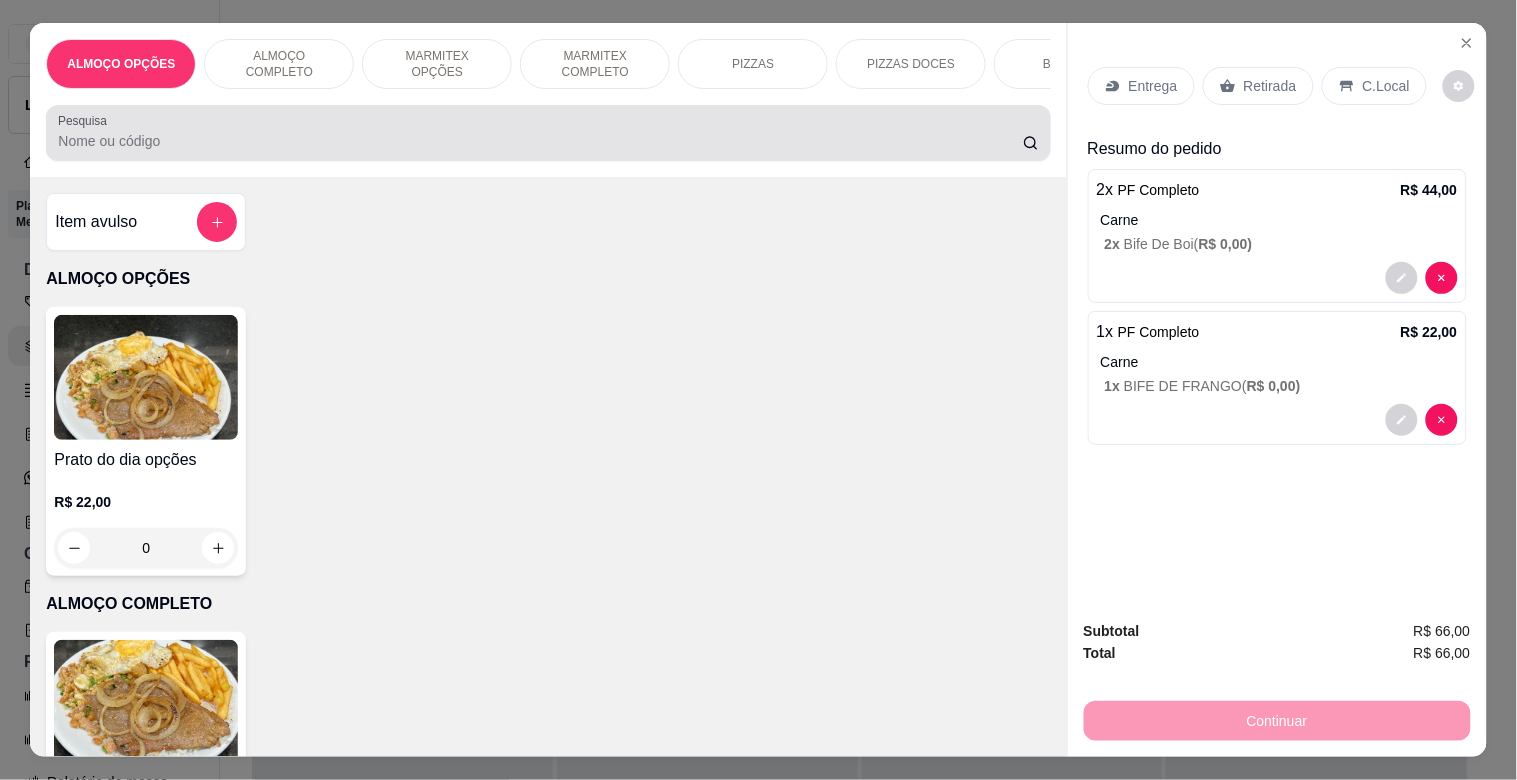 click on "Pesquisa" at bounding box center (540, 141) 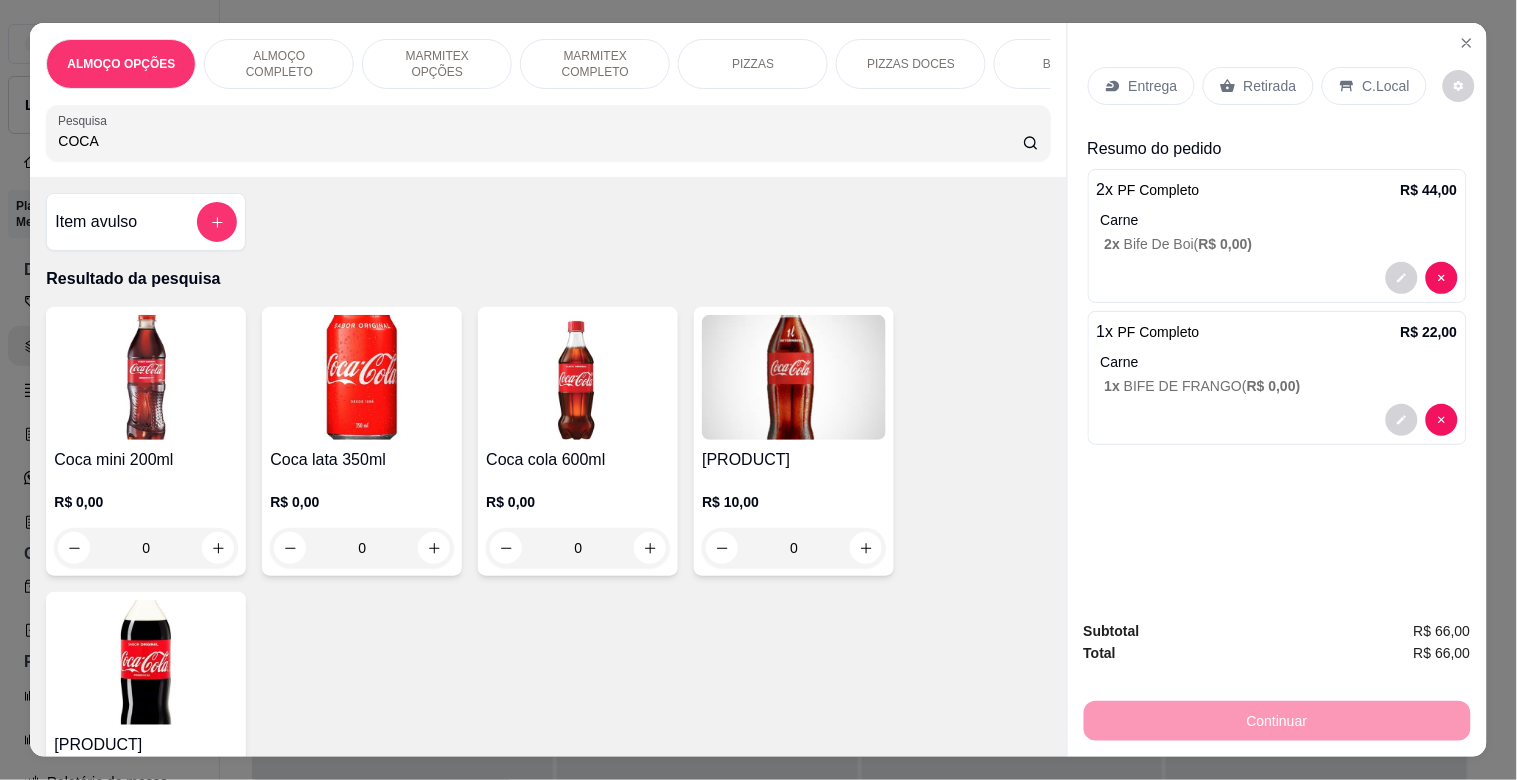 type on "COCA" 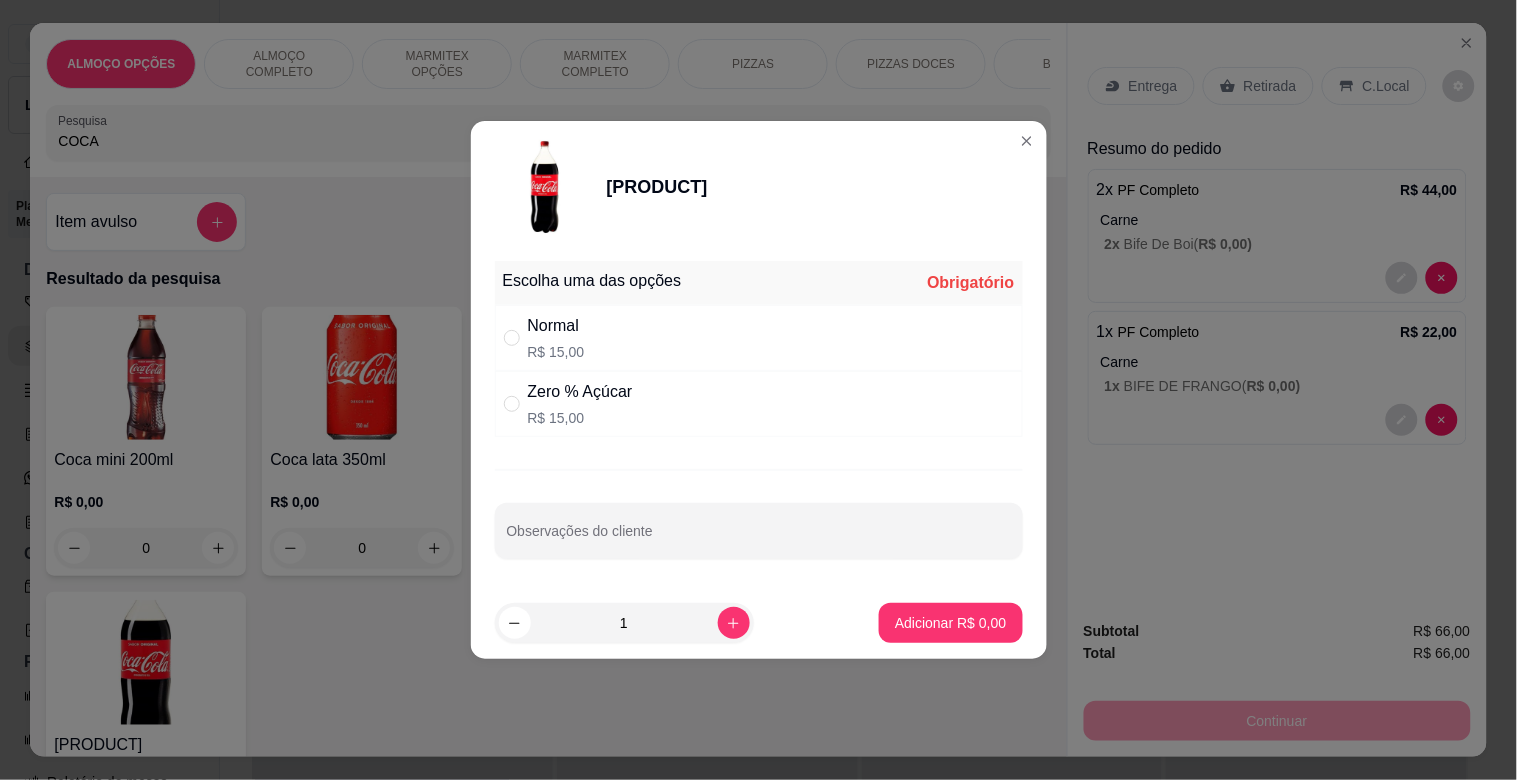 click on "Normal  R$ [PRICE]" at bounding box center [759, 338] 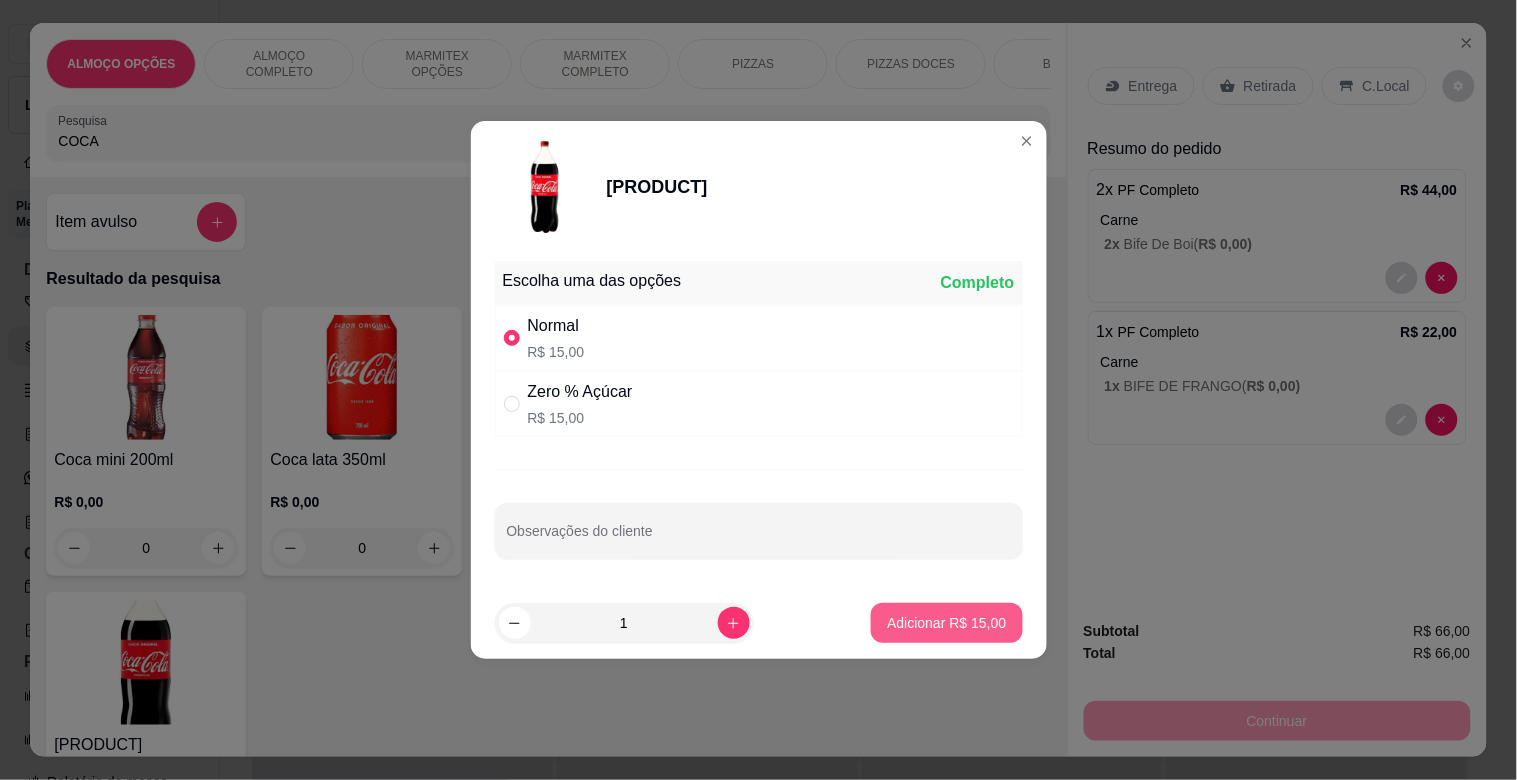 click on "Adicionar   R$ 15,00" at bounding box center [946, 623] 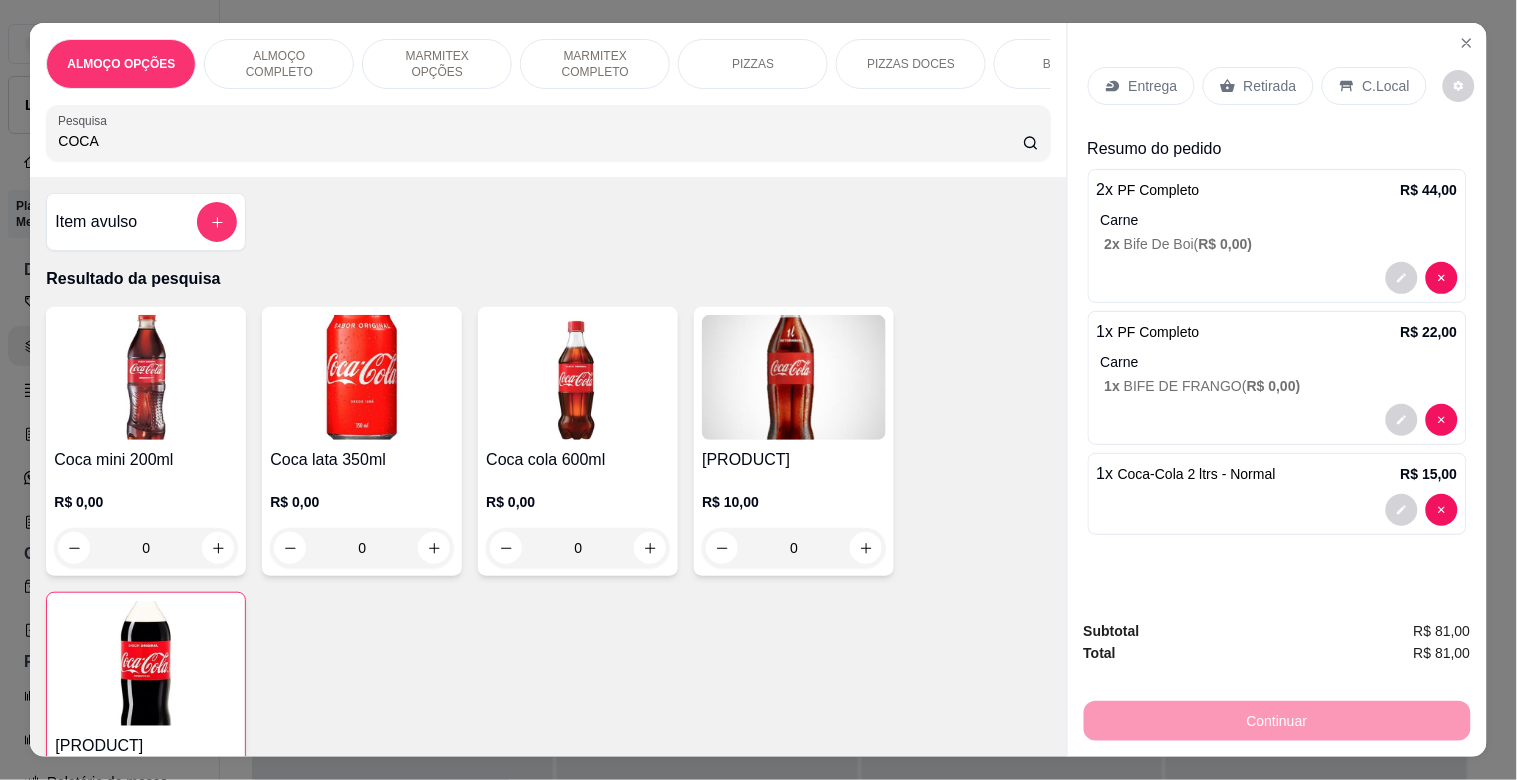 click on "C.Local" at bounding box center [1386, 86] 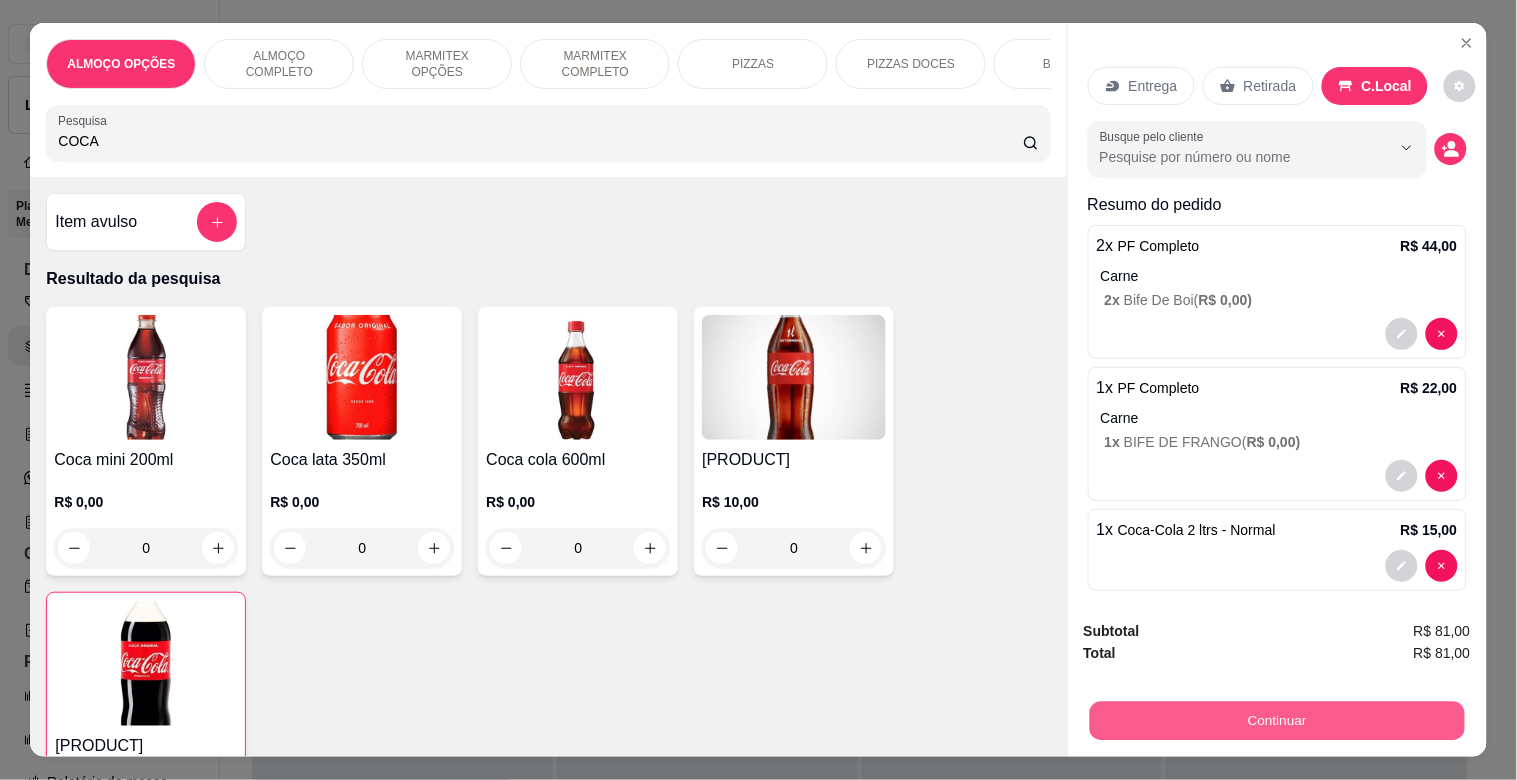 click on "Continuar" at bounding box center [1276, 720] 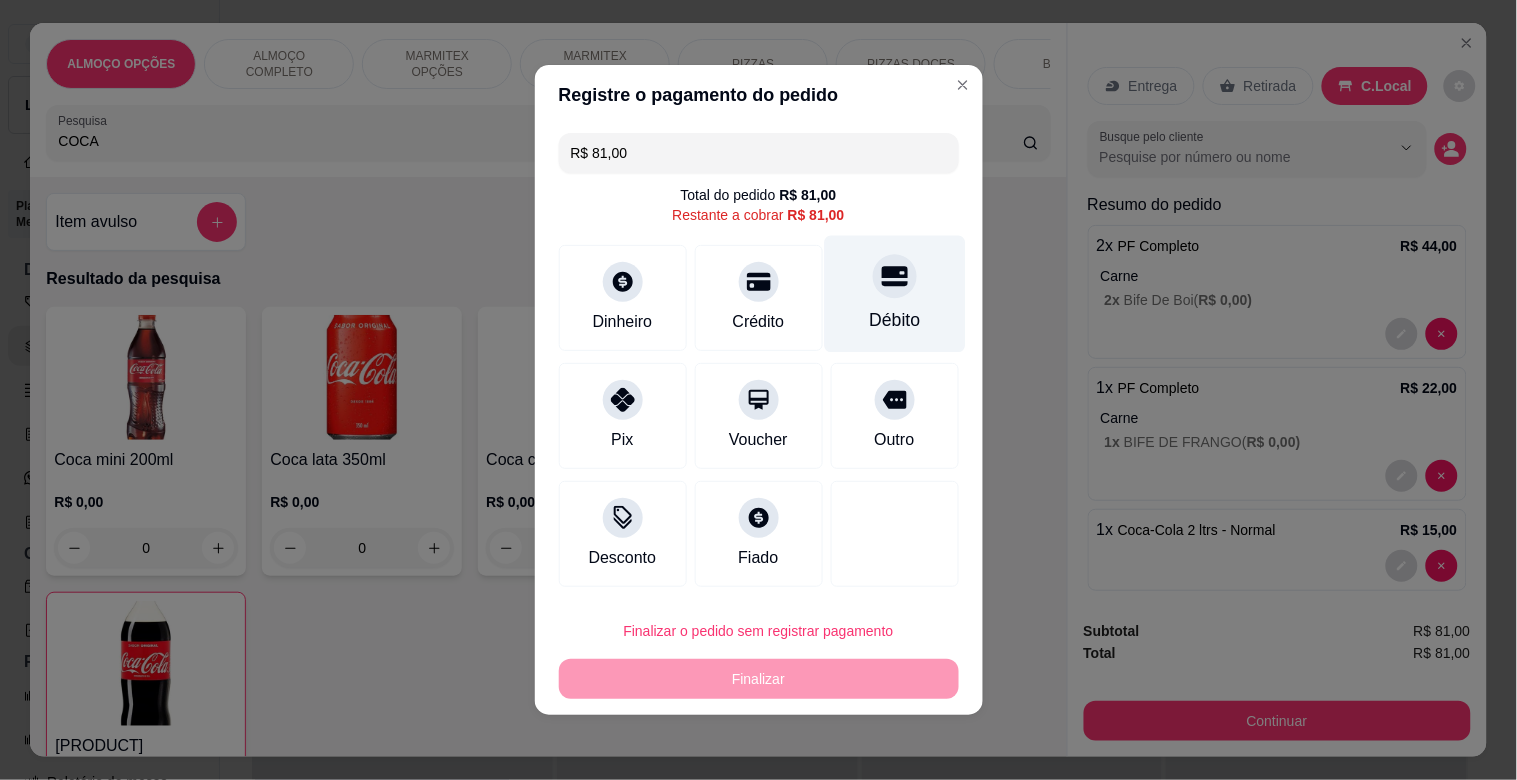 click on "Débito" at bounding box center (894, 320) 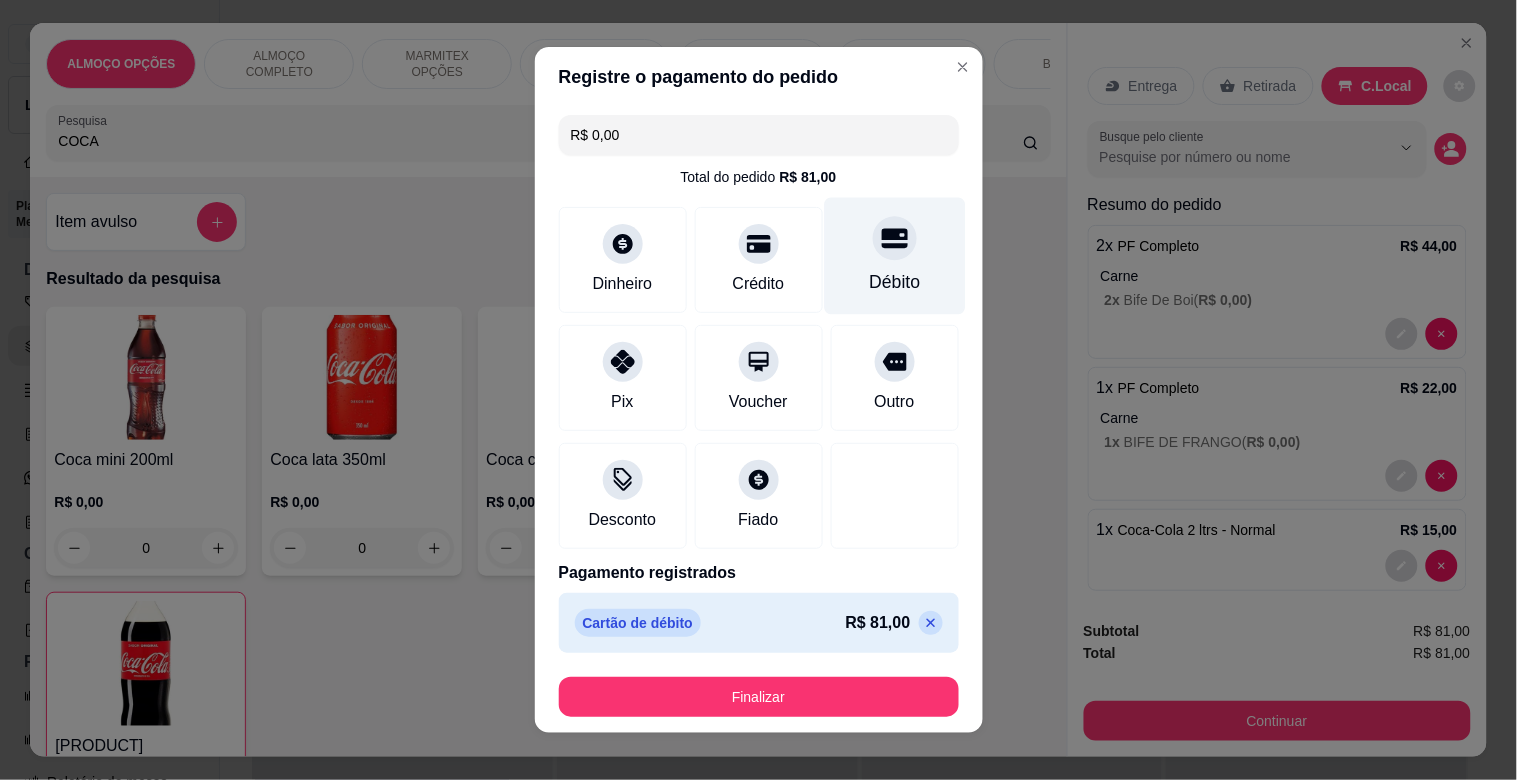 type on "R$ 0,00" 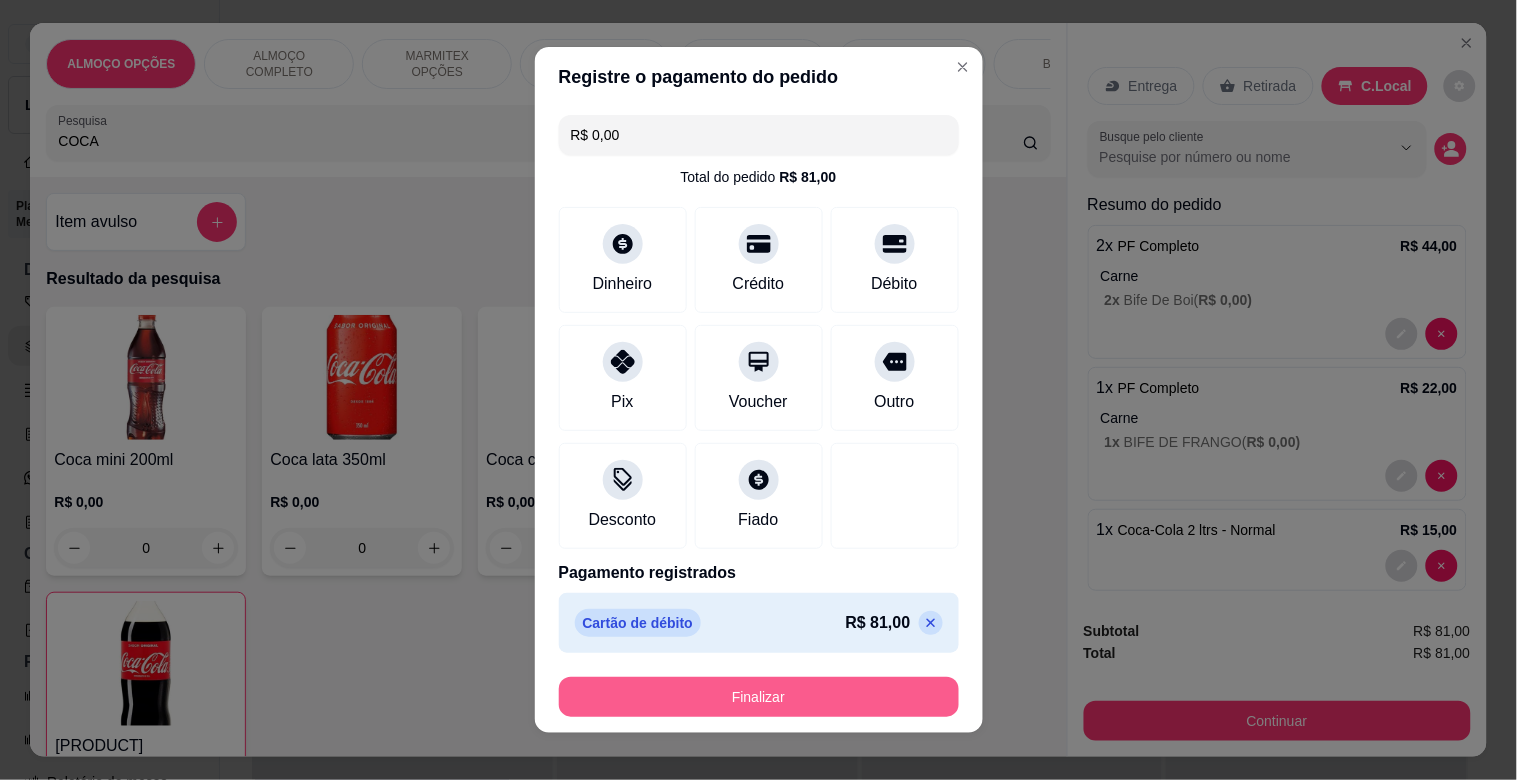click on "Finalizar" at bounding box center [759, 697] 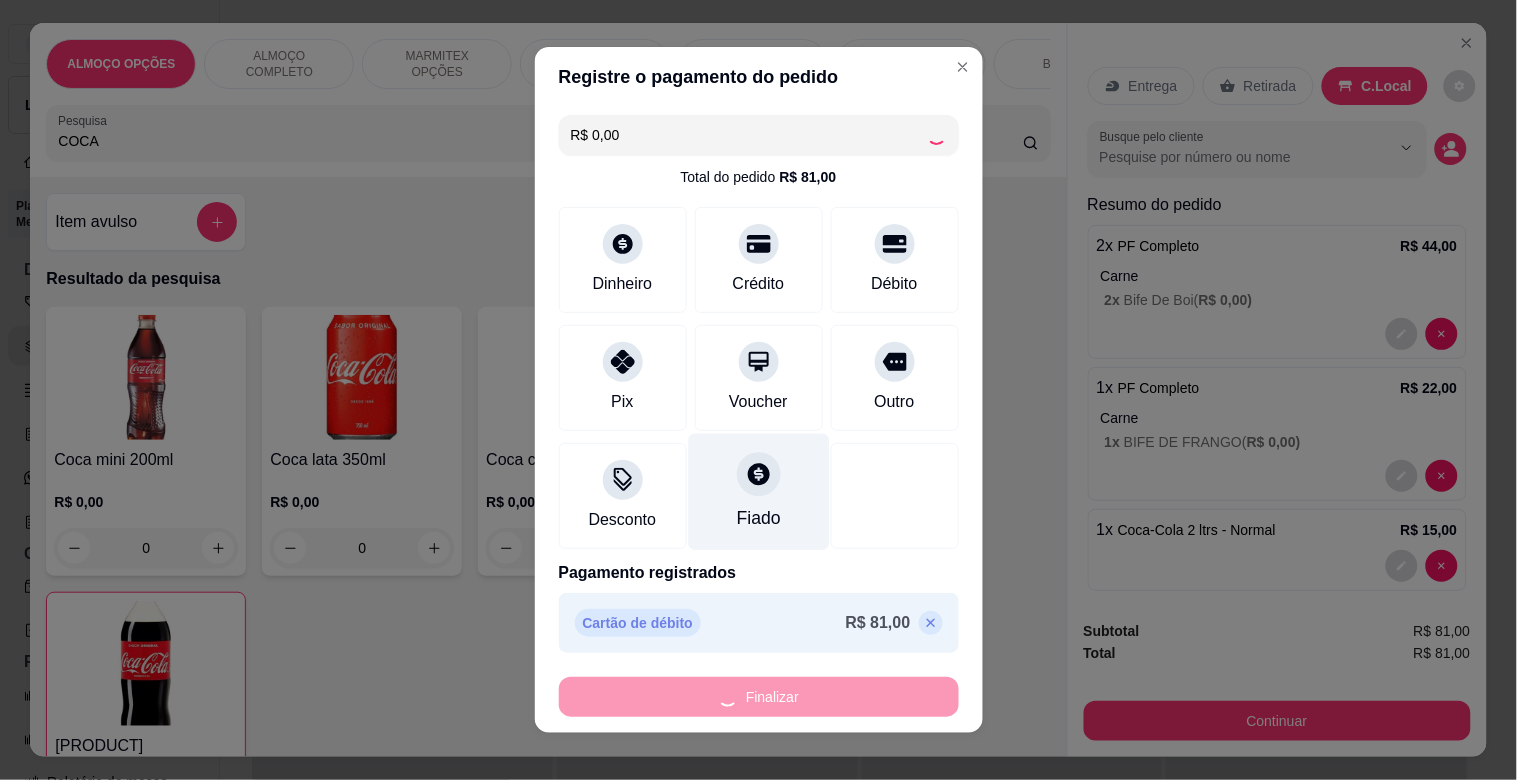 type on "0" 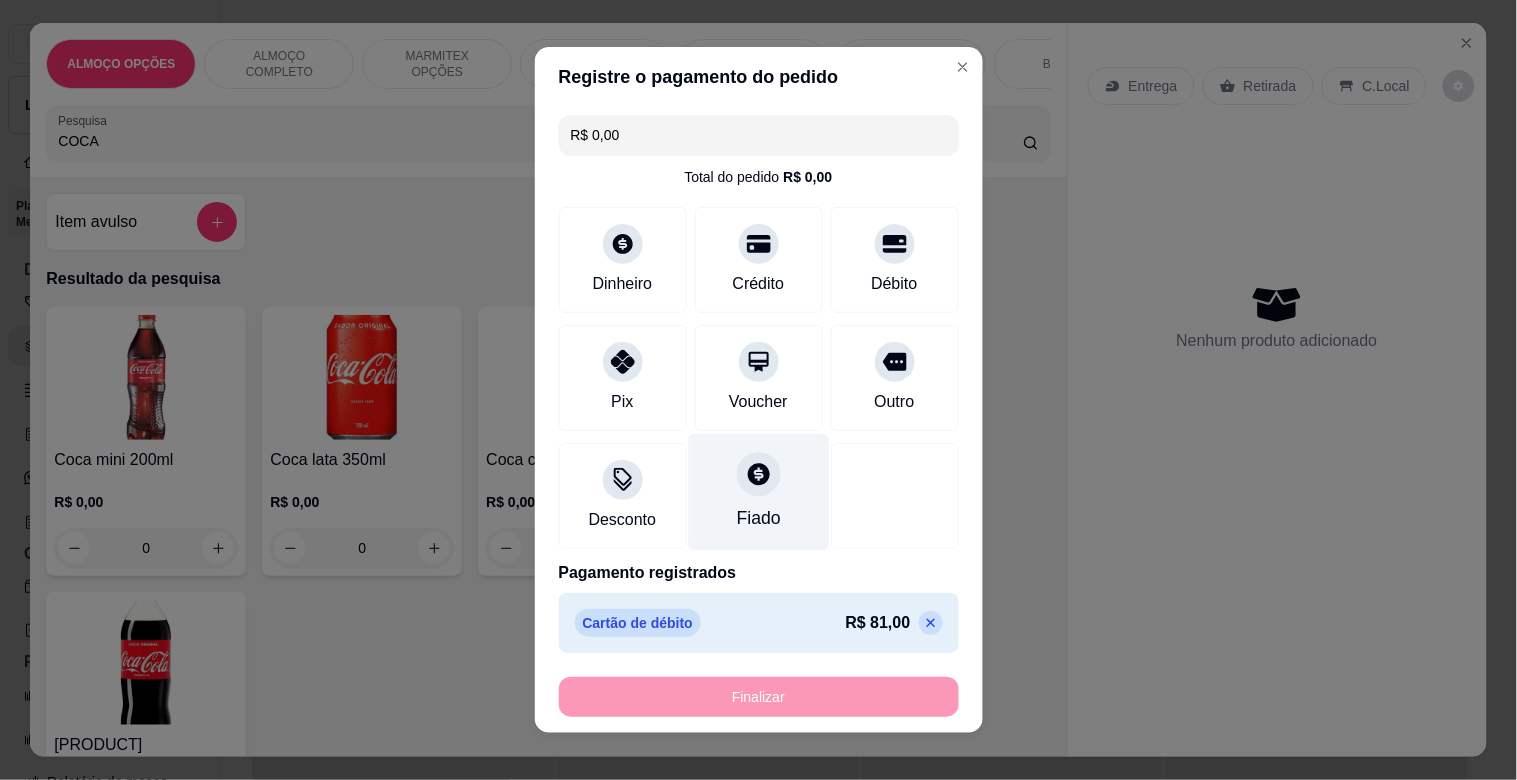 type on "-R$ 81,00" 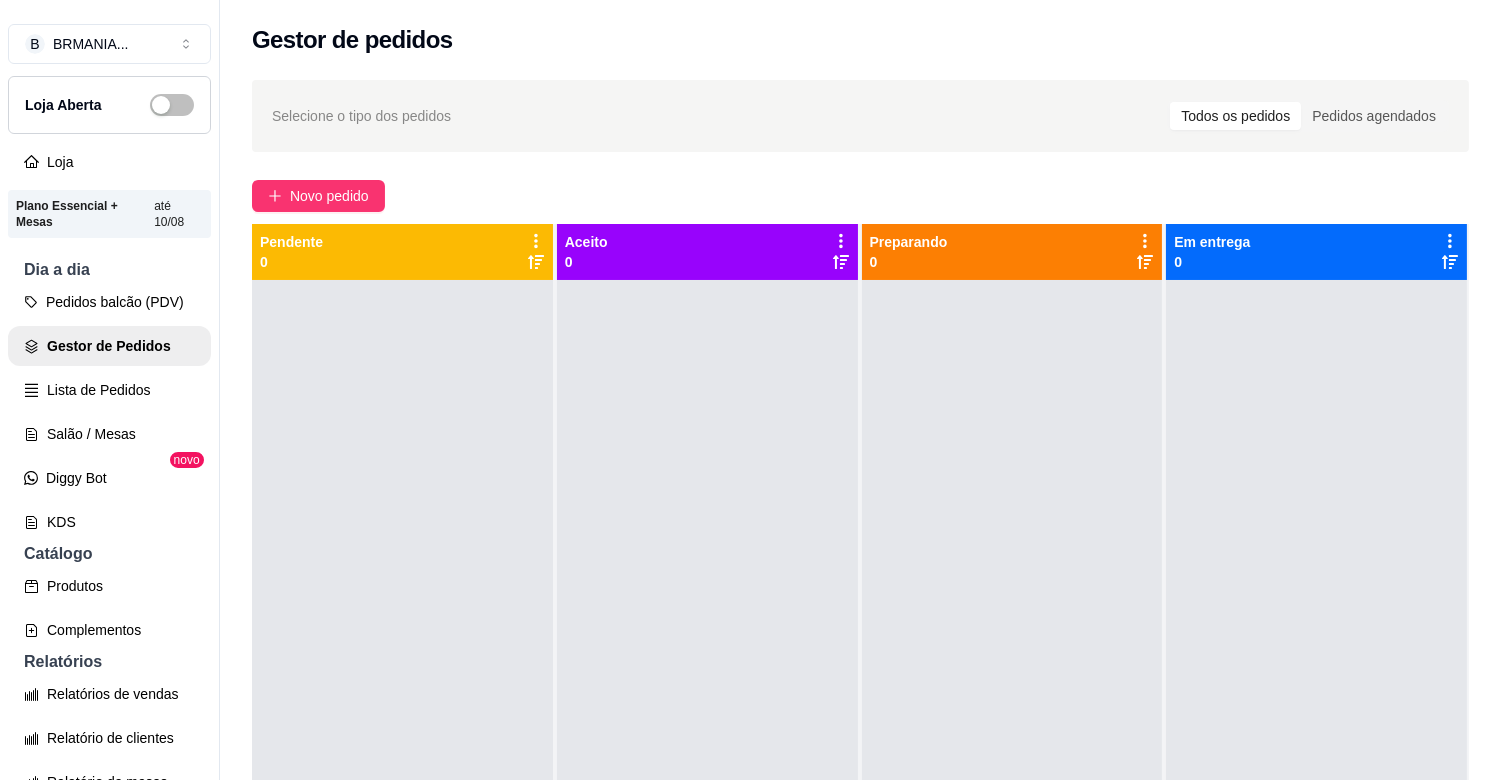 click on "Loja Aberta" at bounding box center (109, 105) 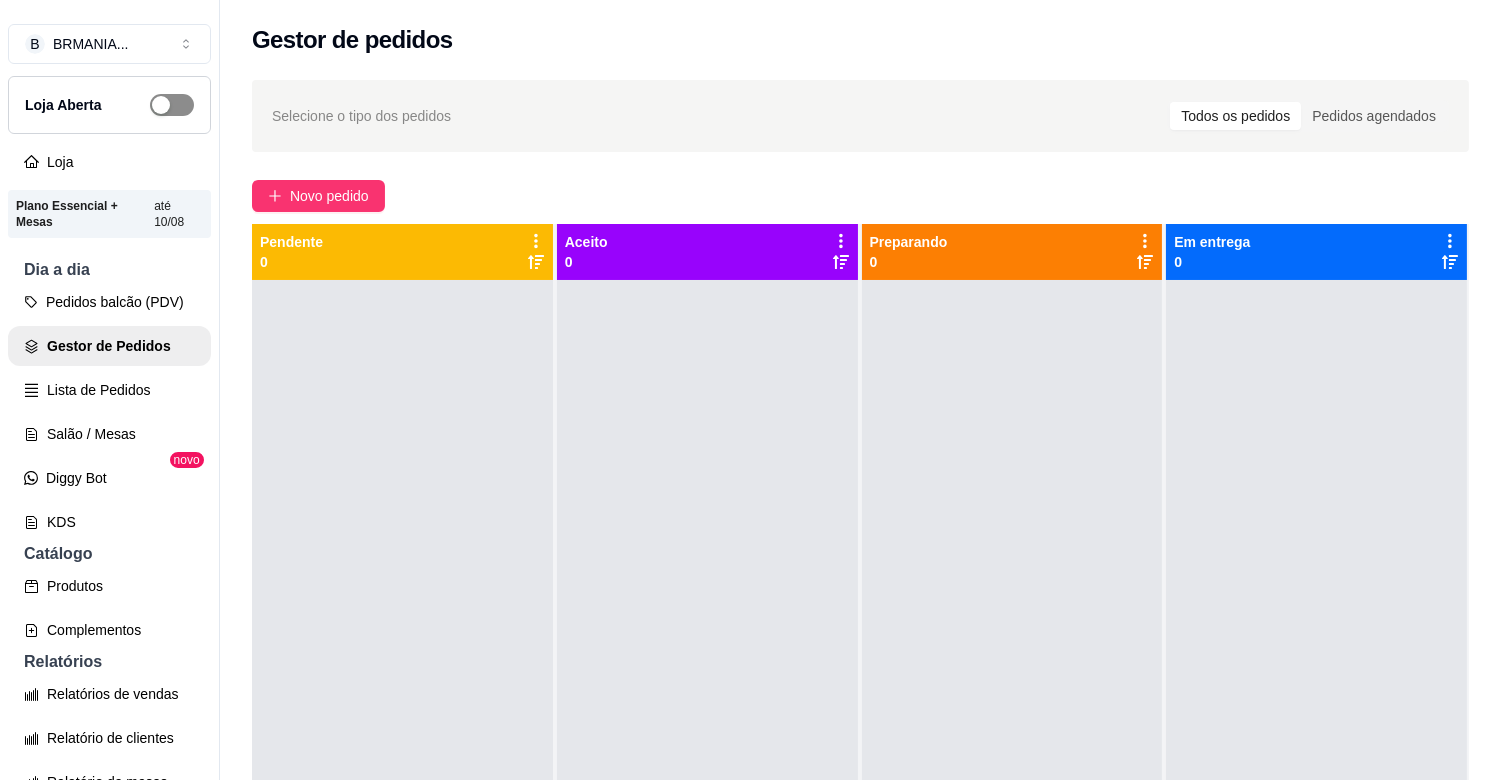 click at bounding box center (172, 105) 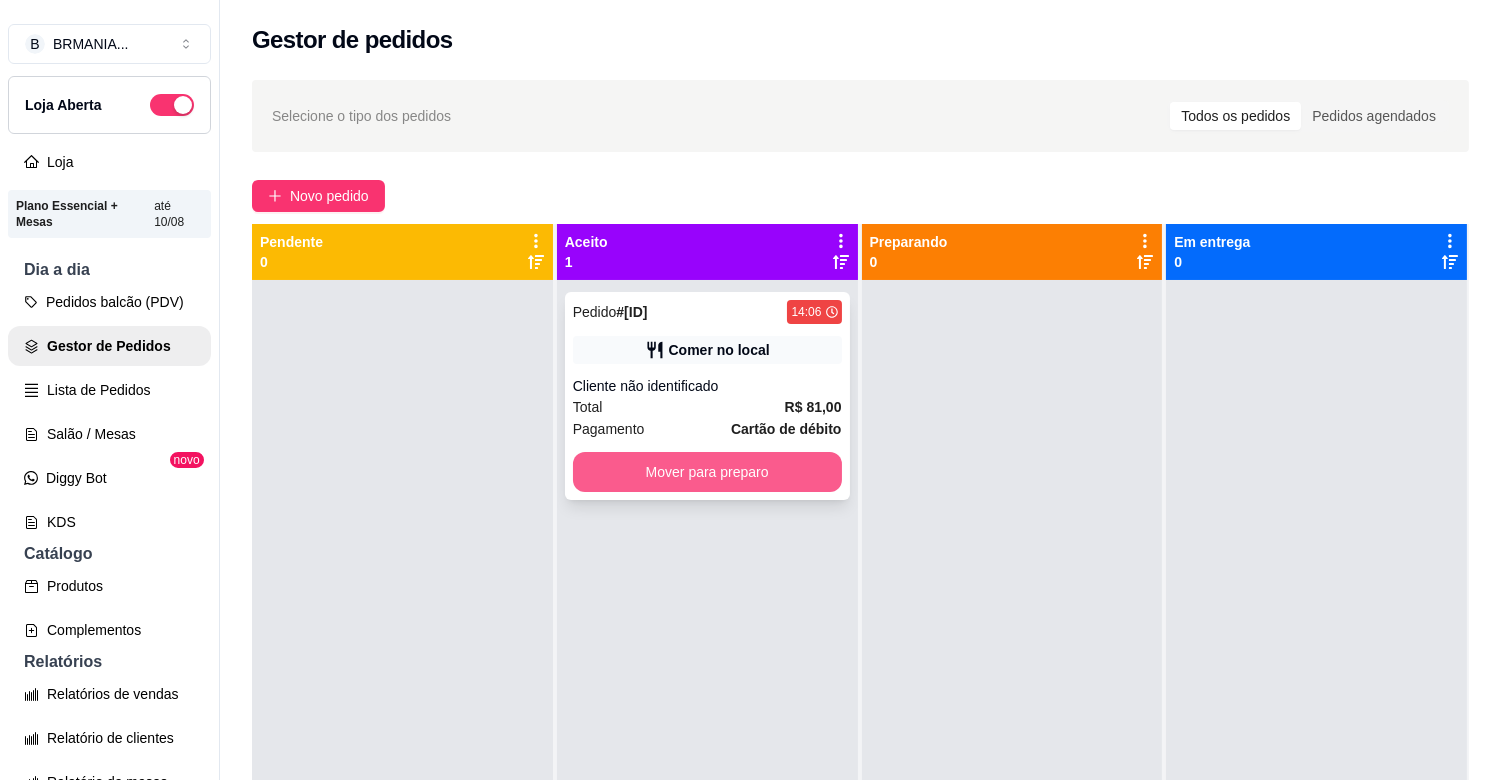 click on "Pedido  # [ID] [TIME] Comer no local Cliente não identificado Total R$ 81,00 Pagamento Cartão de débito Mover para preparo" at bounding box center (707, 396) 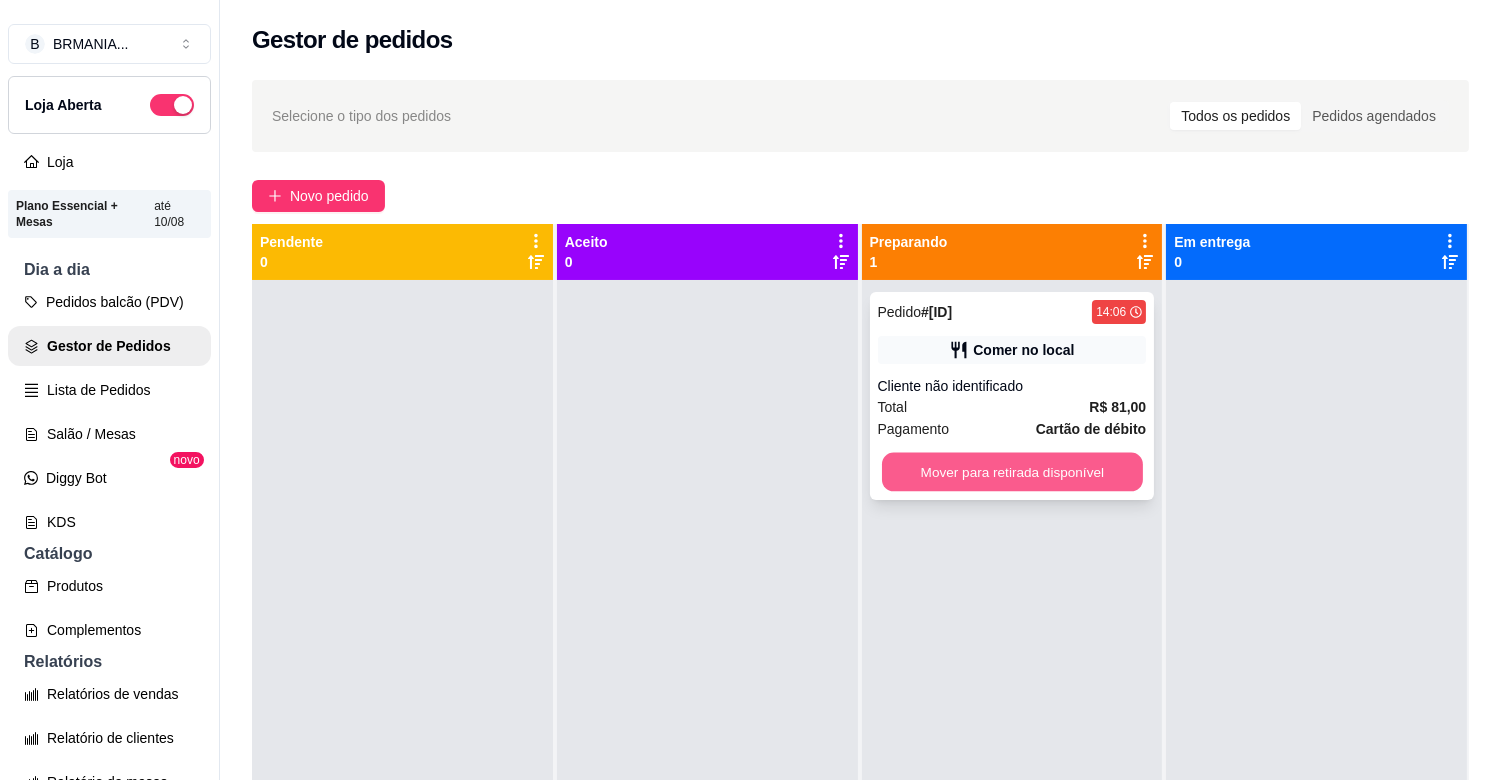 click on "Mover para retirada disponível" at bounding box center (1012, 472) 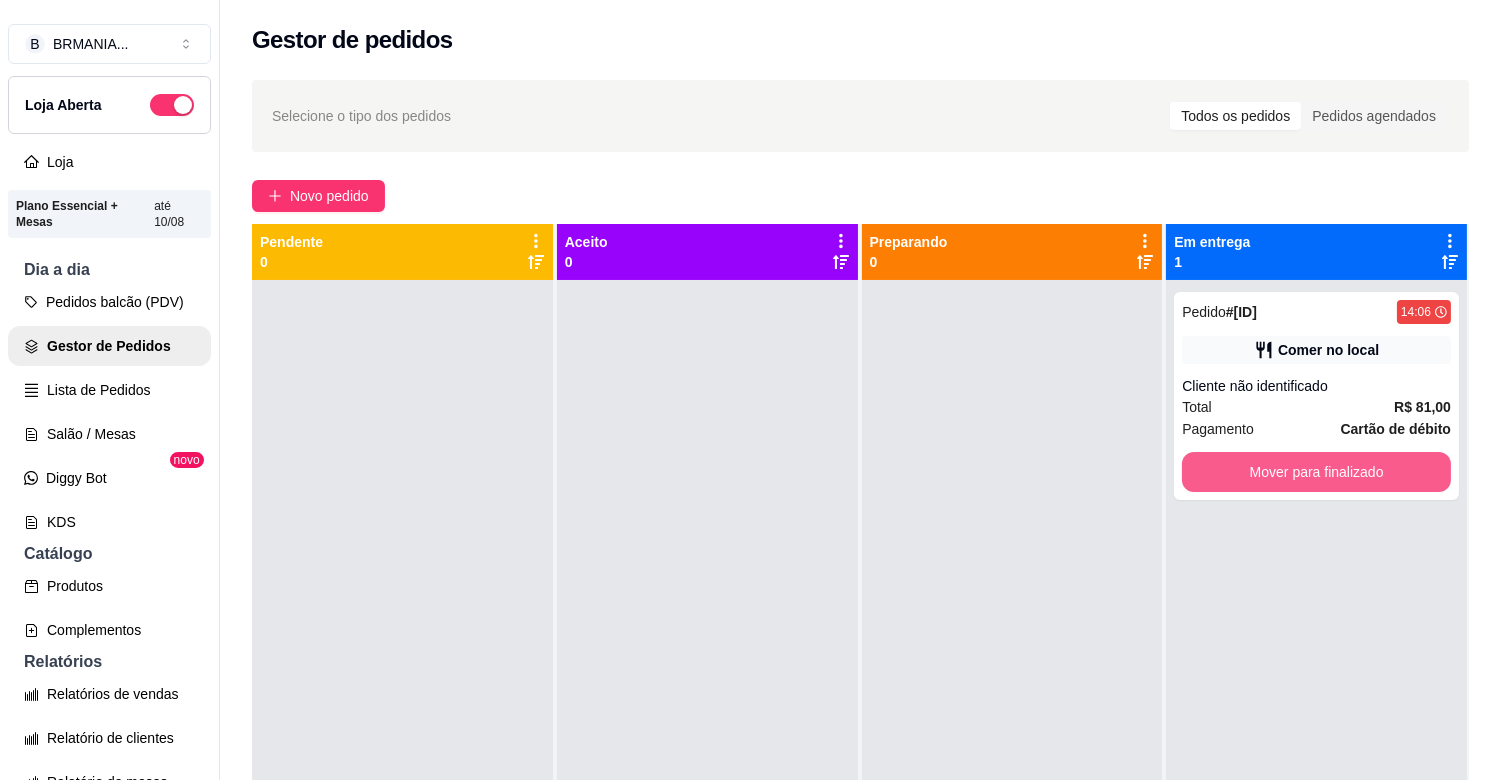 click on "Mover para finalizado" at bounding box center [1316, 472] 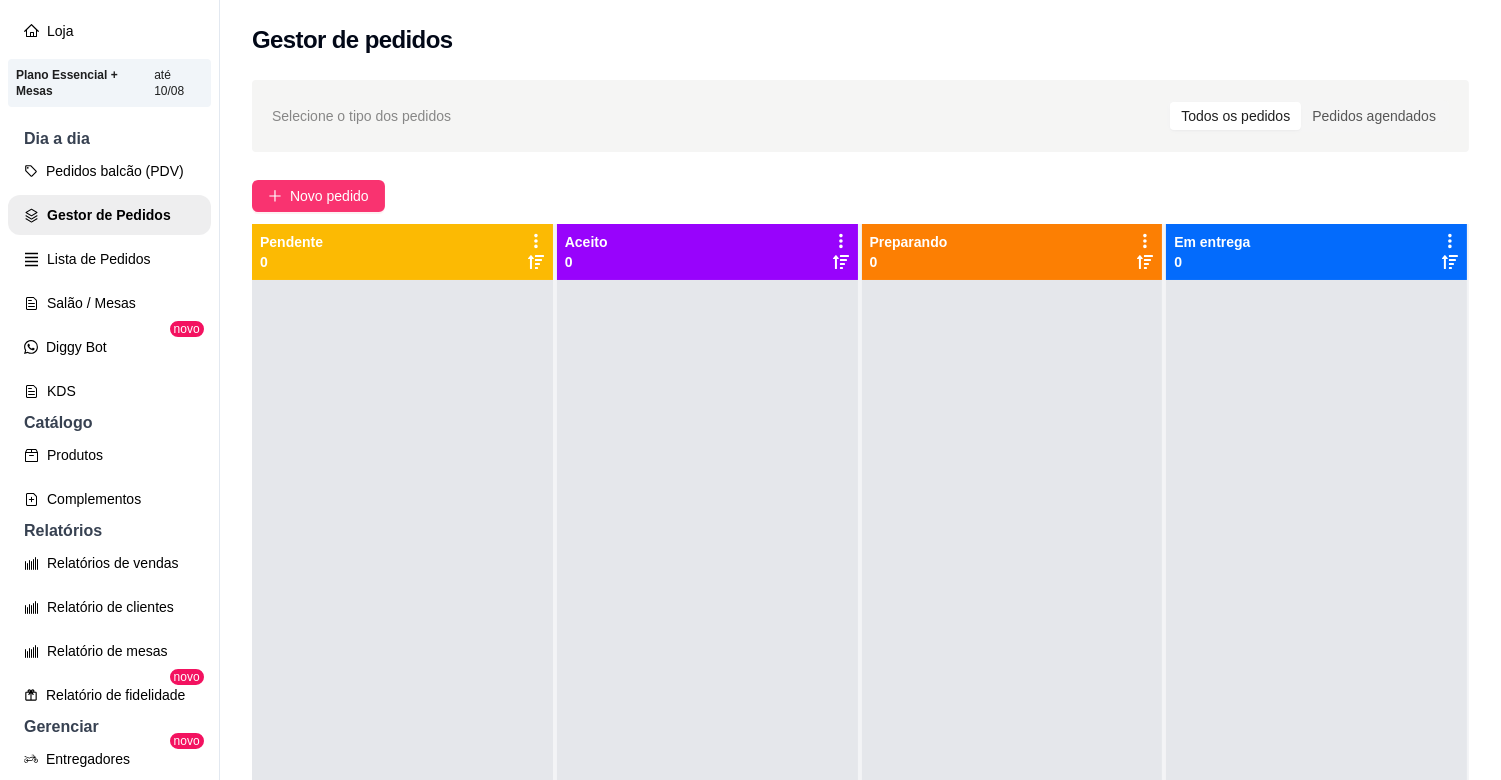 scroll, scrollTop: 171, scrollLeft: 0, axis: vertical 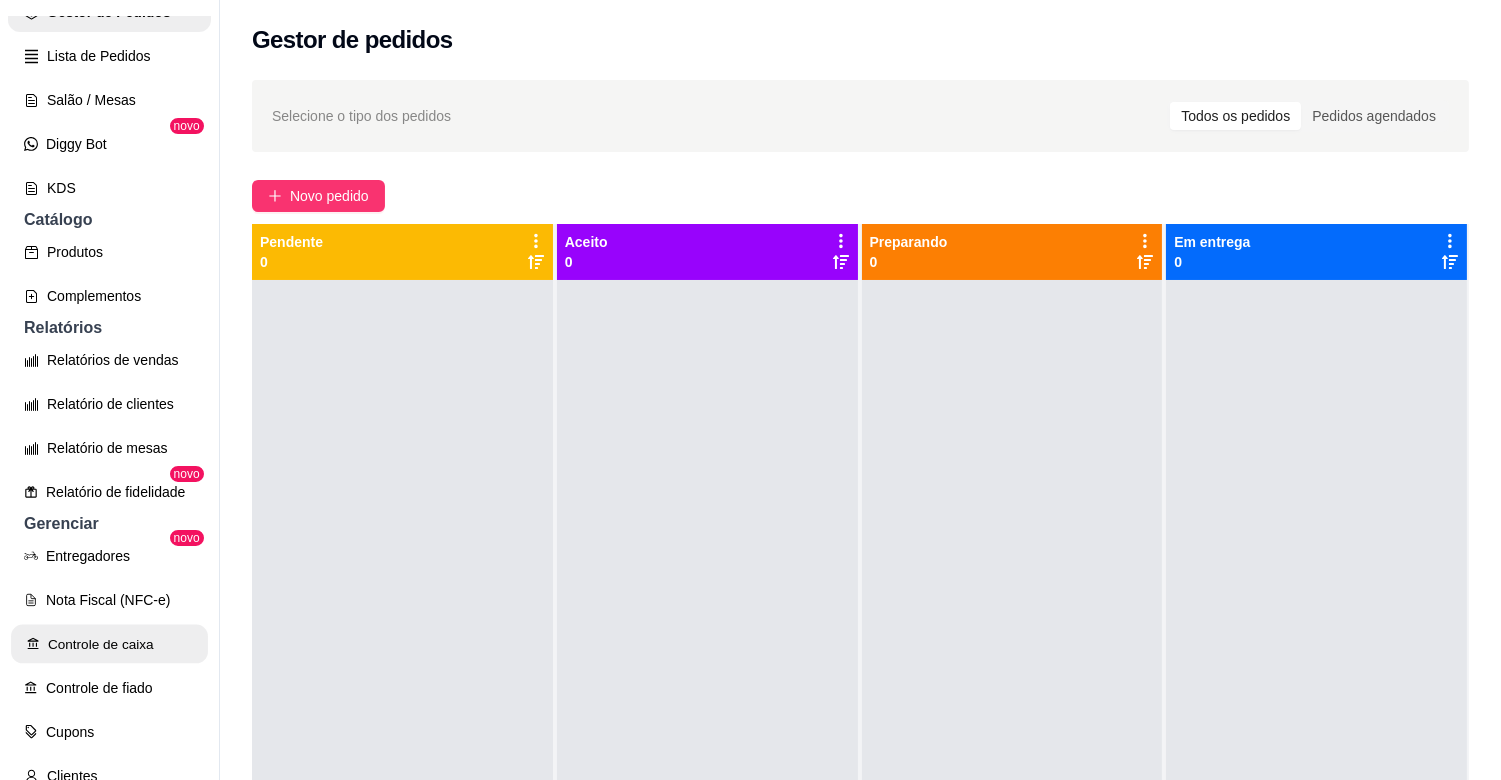 click on "Controle de caixa" at bounding box center (109, 644) 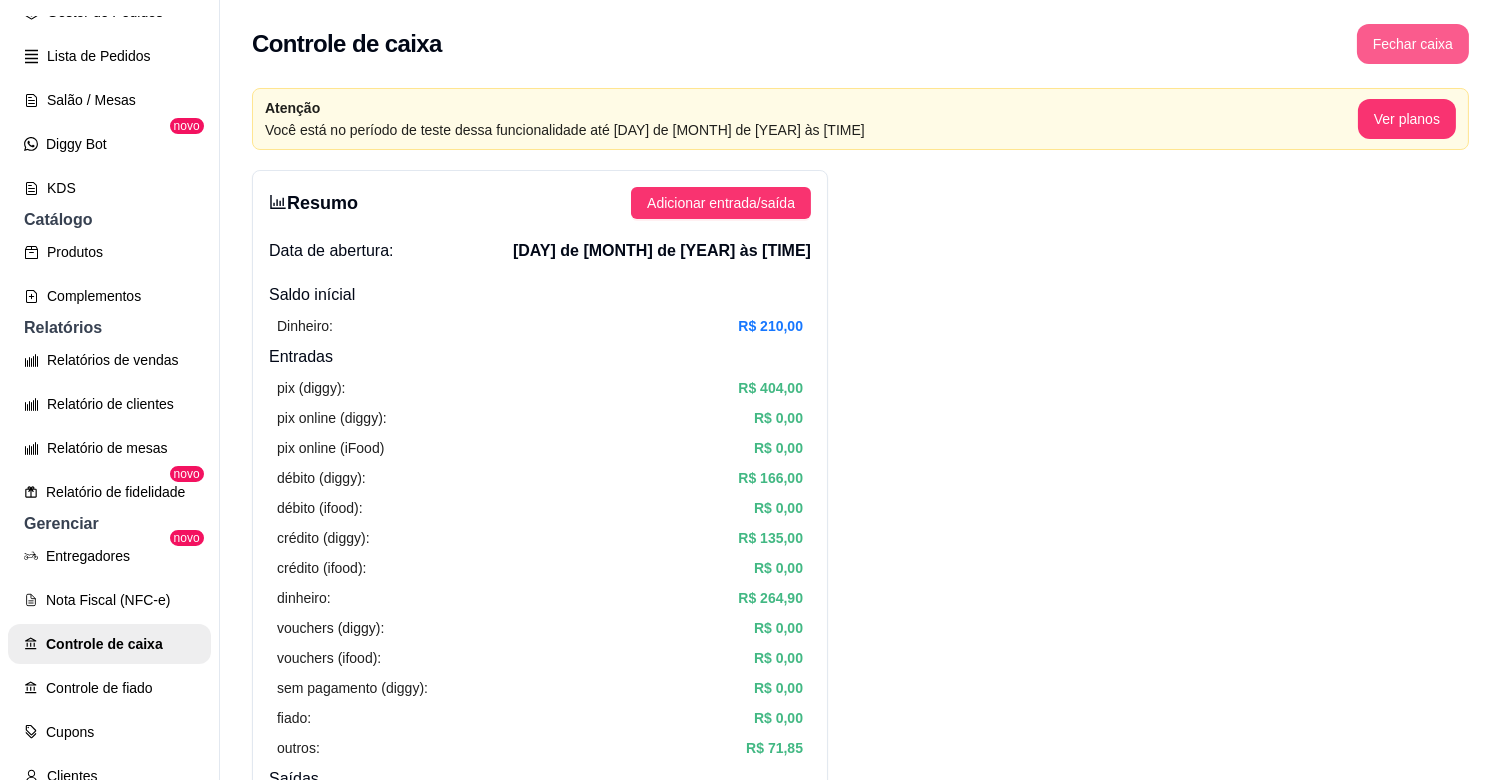click on "Fechar caixa" at bounding box center (1413, 44) 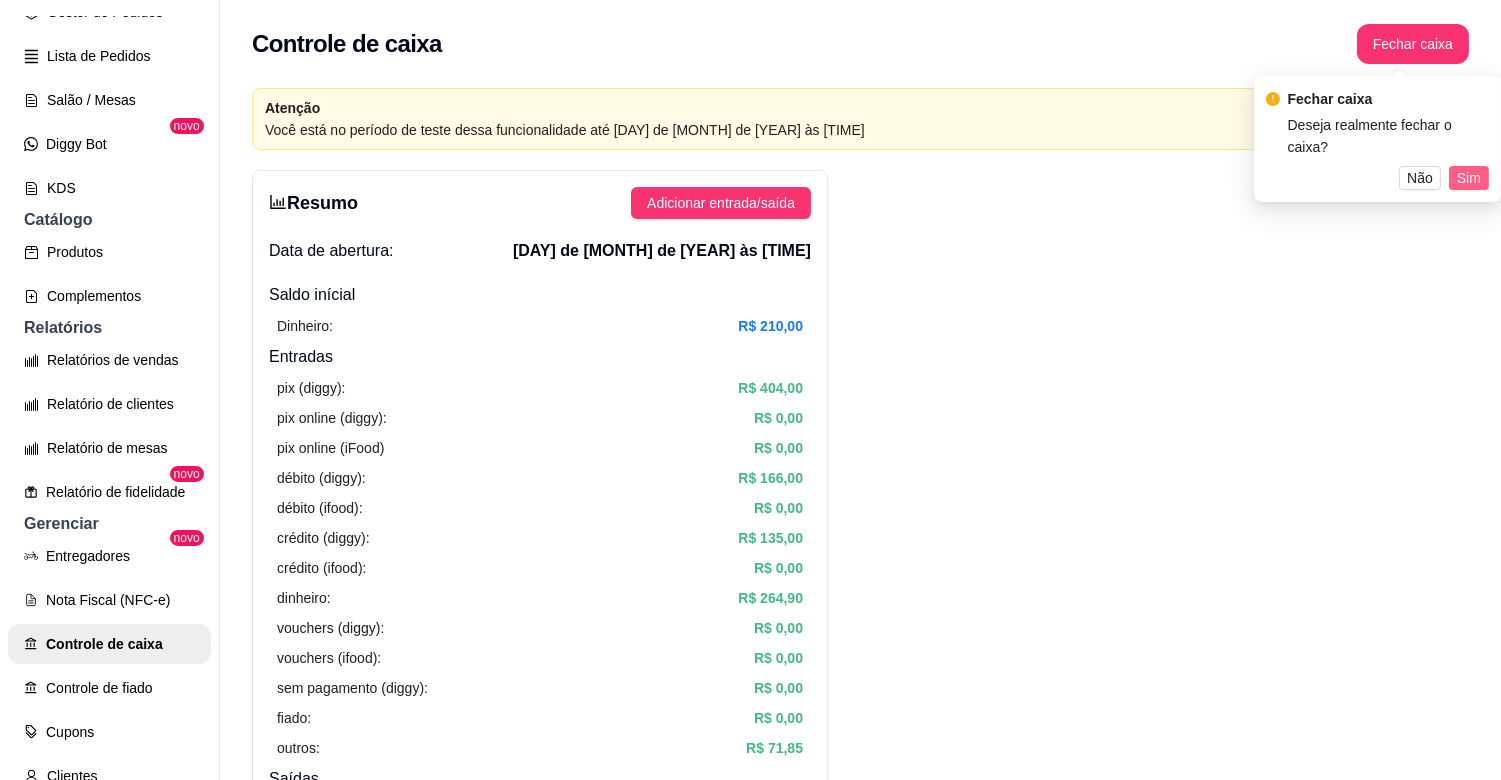 click on "Sim" at bounding box center [1469, 178] 